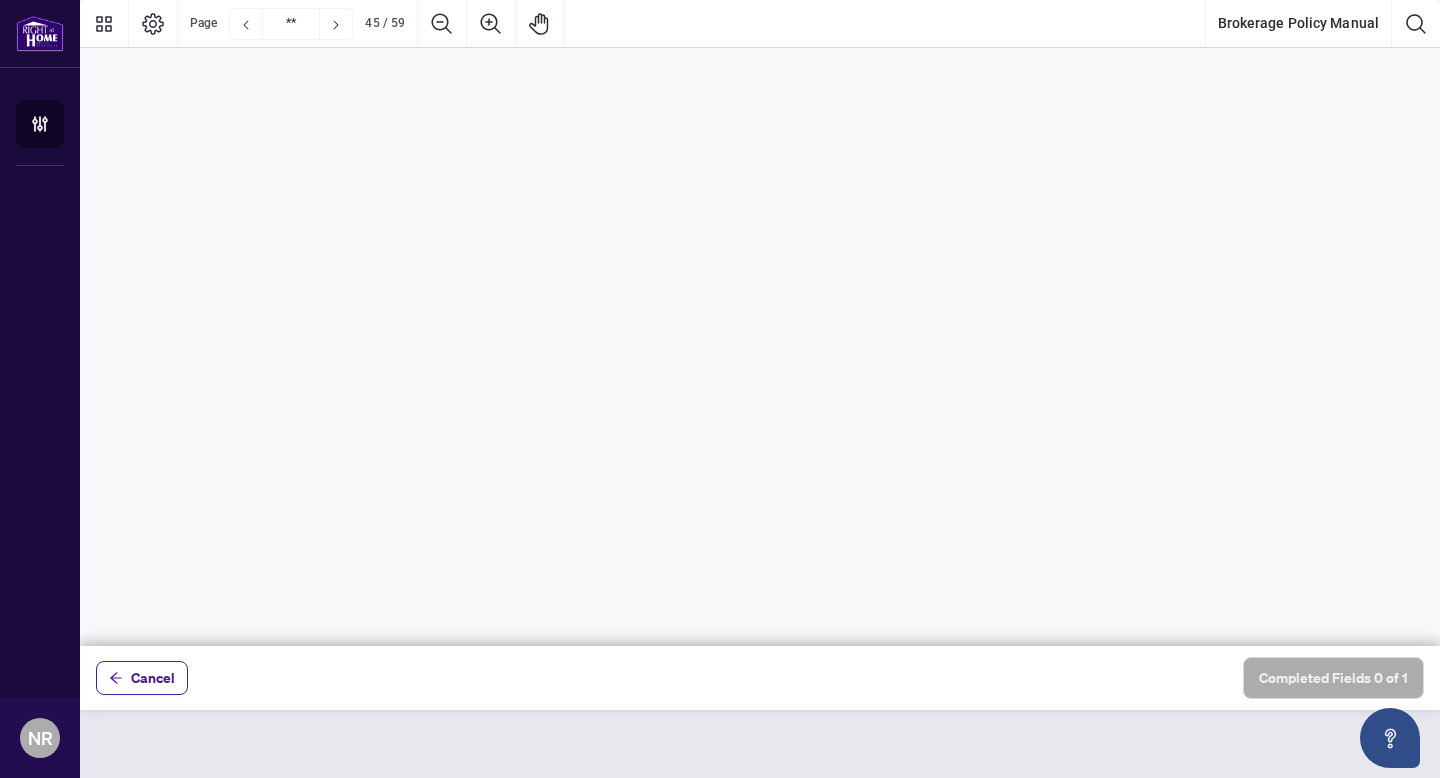 scroll, scrollTop: 0, scrollLeft: 0, axis: both 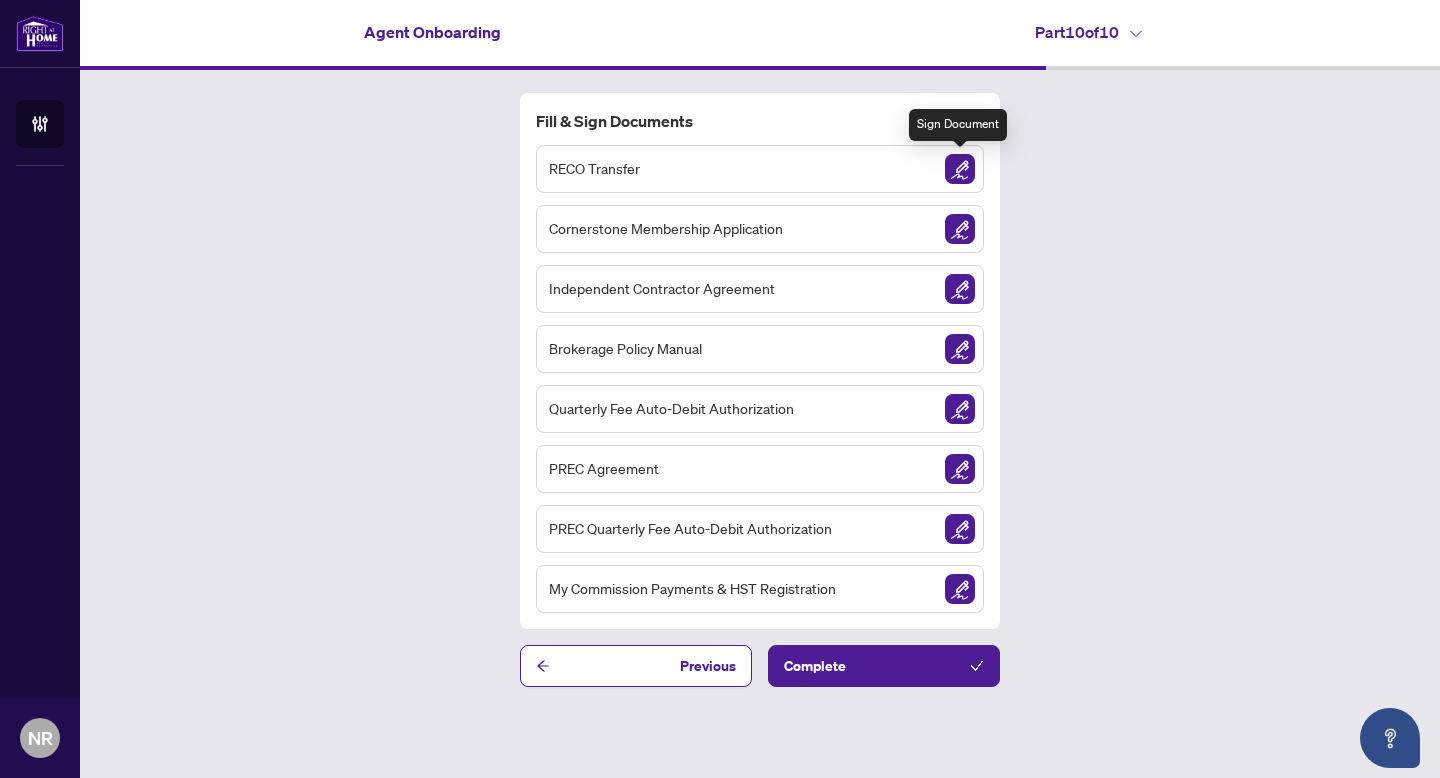 click at bounding box center (960, 169) 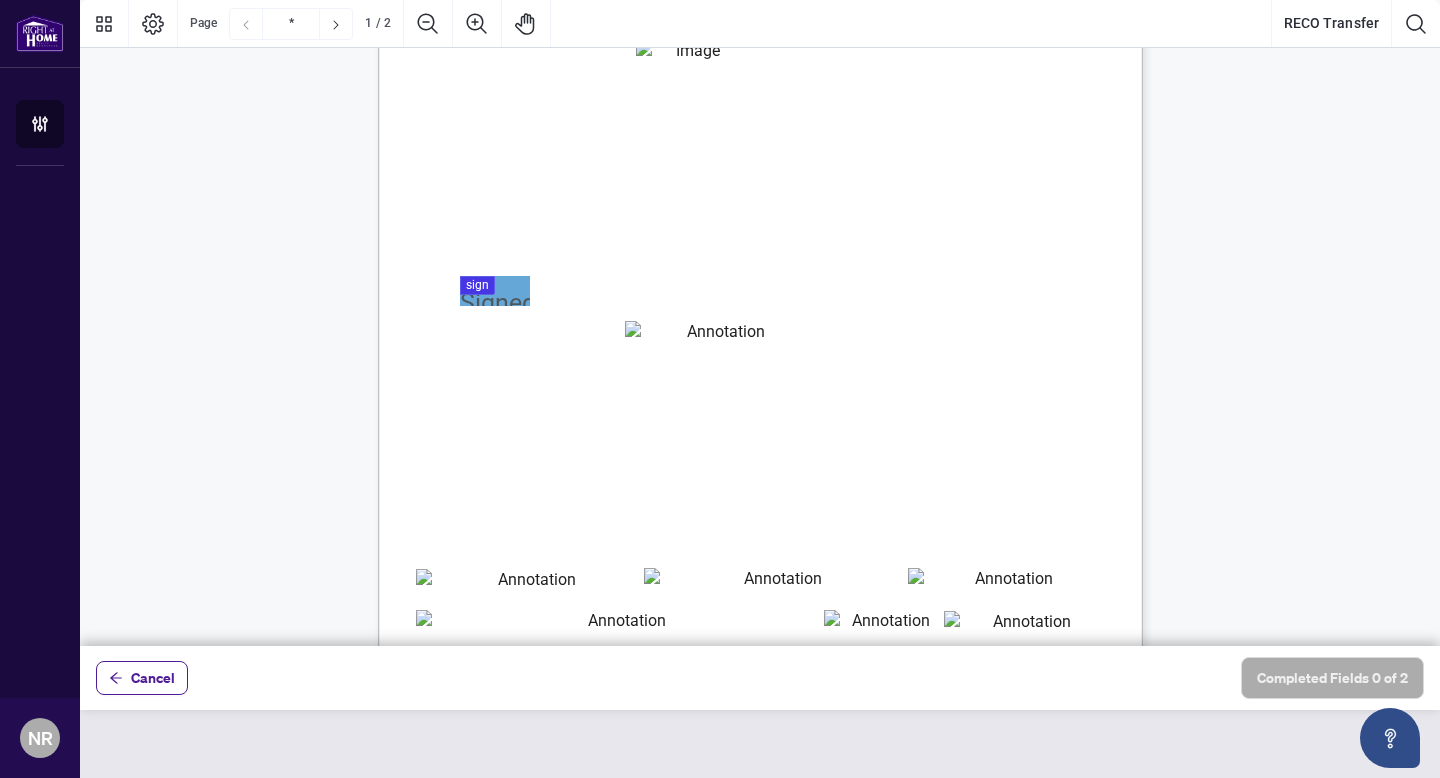 scroll, scrollTop: 90, scrollLeft: 0, axis: vertical 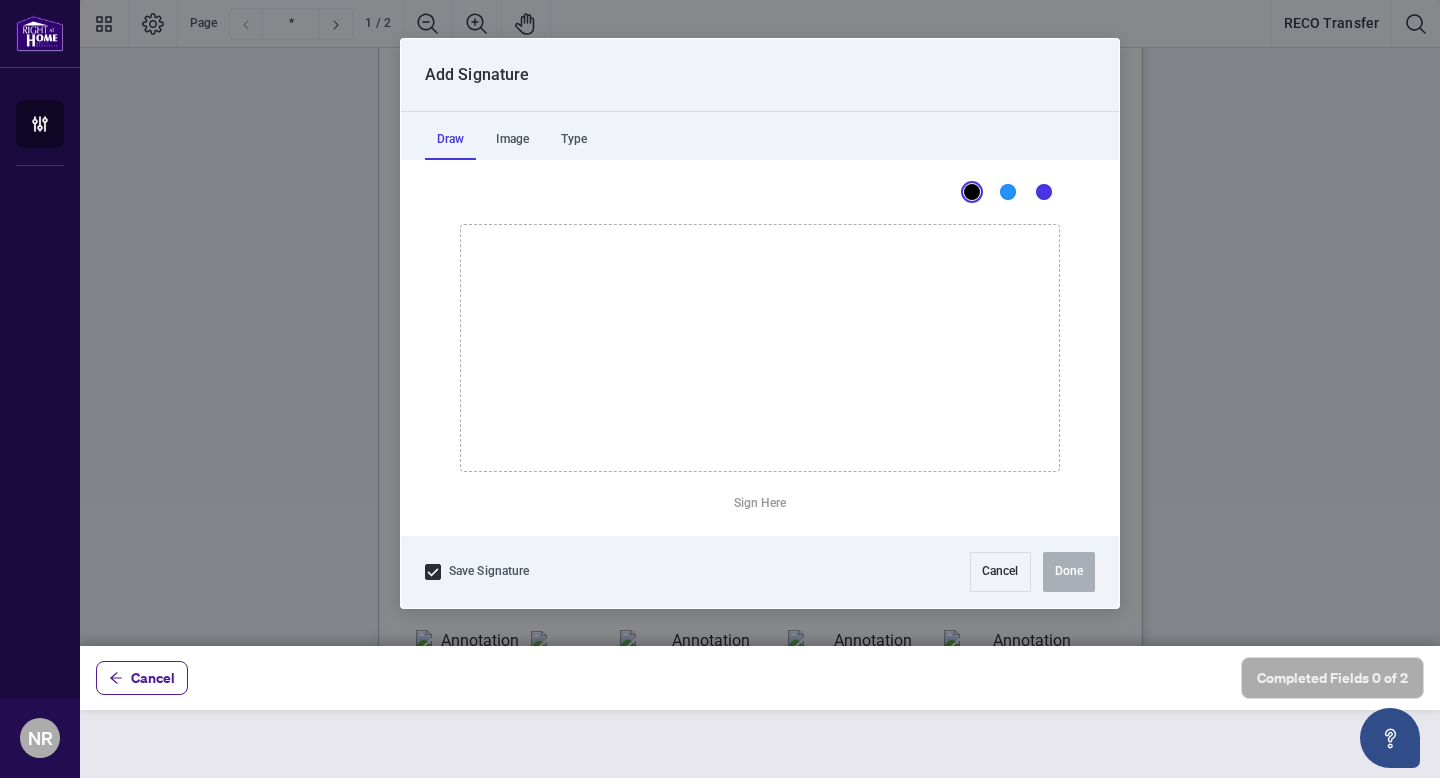click at bounding box center (760, 323) 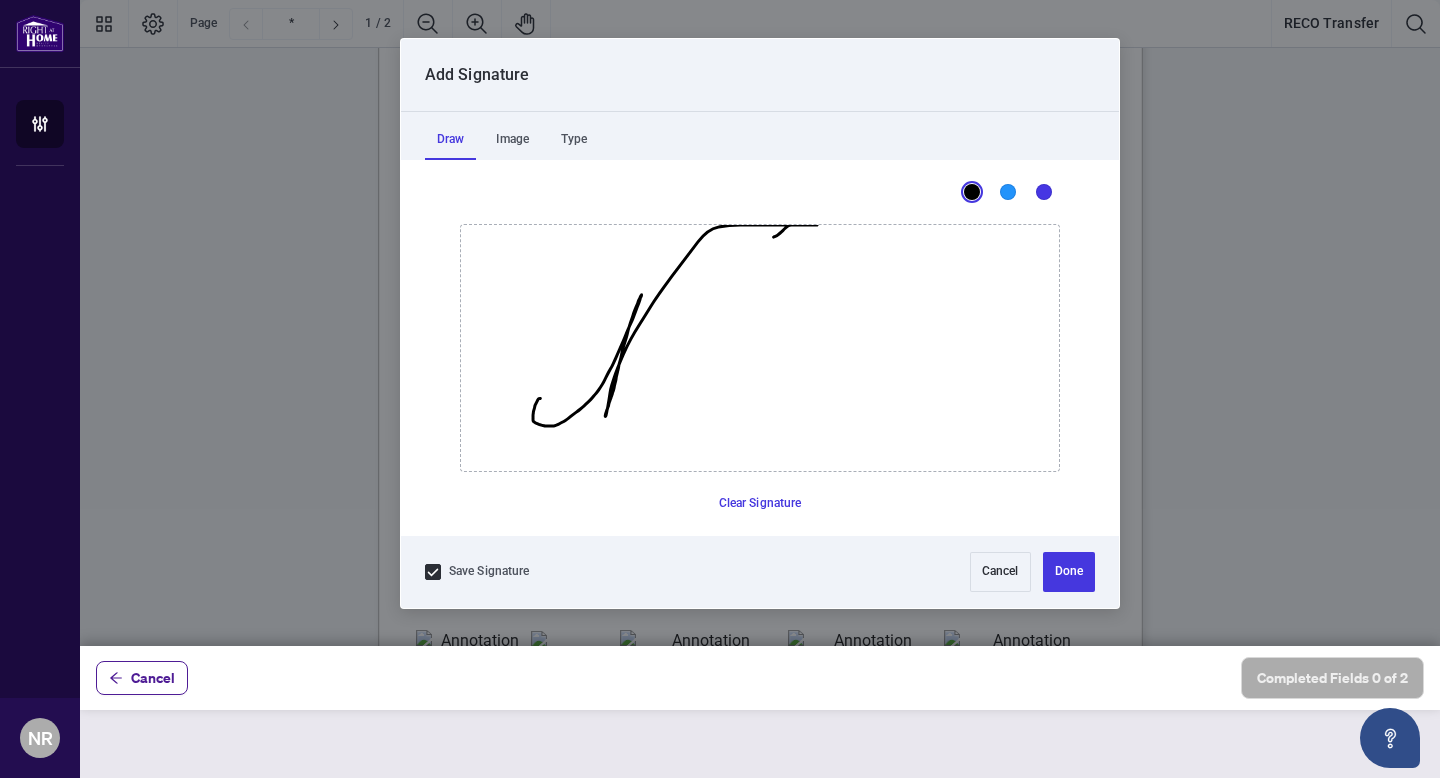 drag, startPoint x: 539, startPoint y: 397, endPoint x: 739, endPoint y: 237, distance: 256.12497 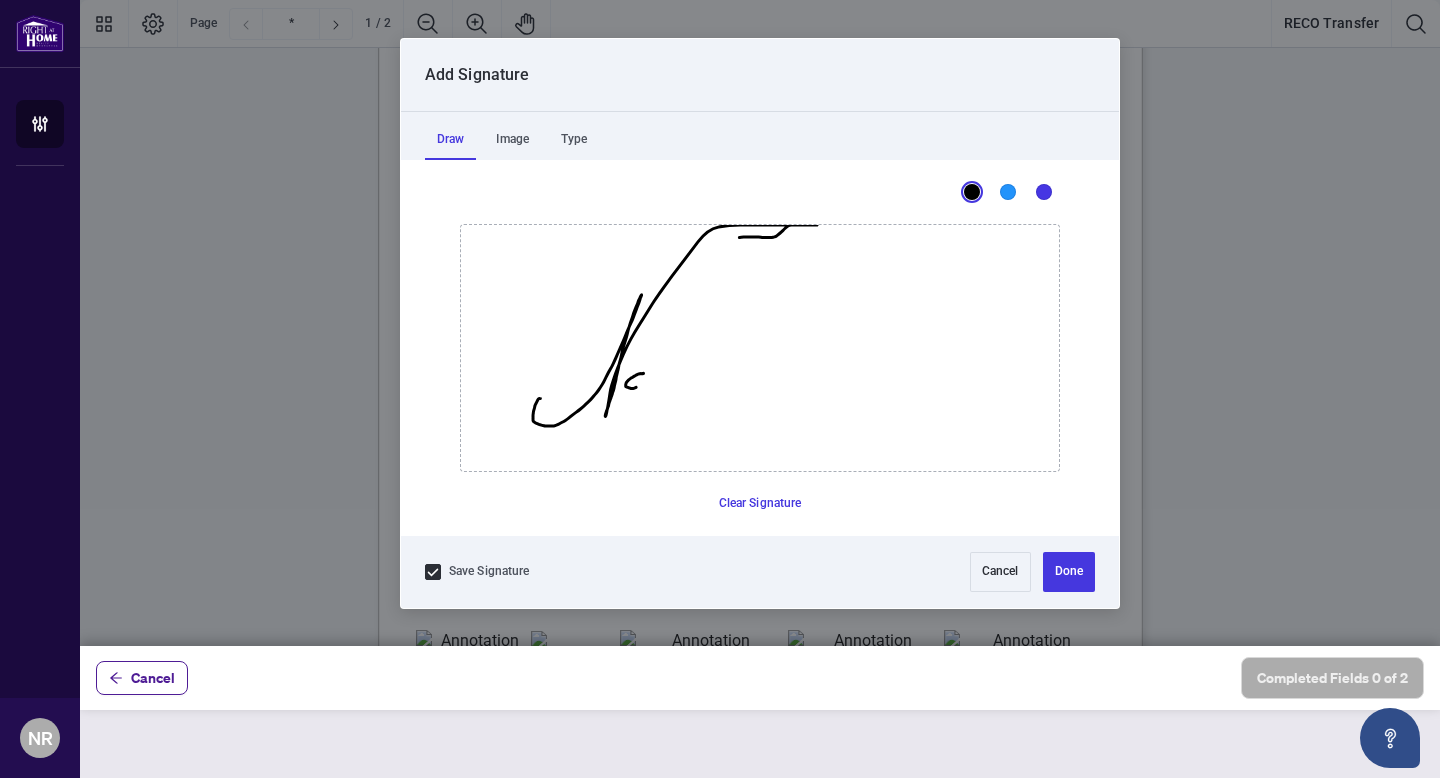 drag, startPoint x: 643, startPoint y: 373, endPoint x: 637, endPoint y: 383, distance: 11.661903 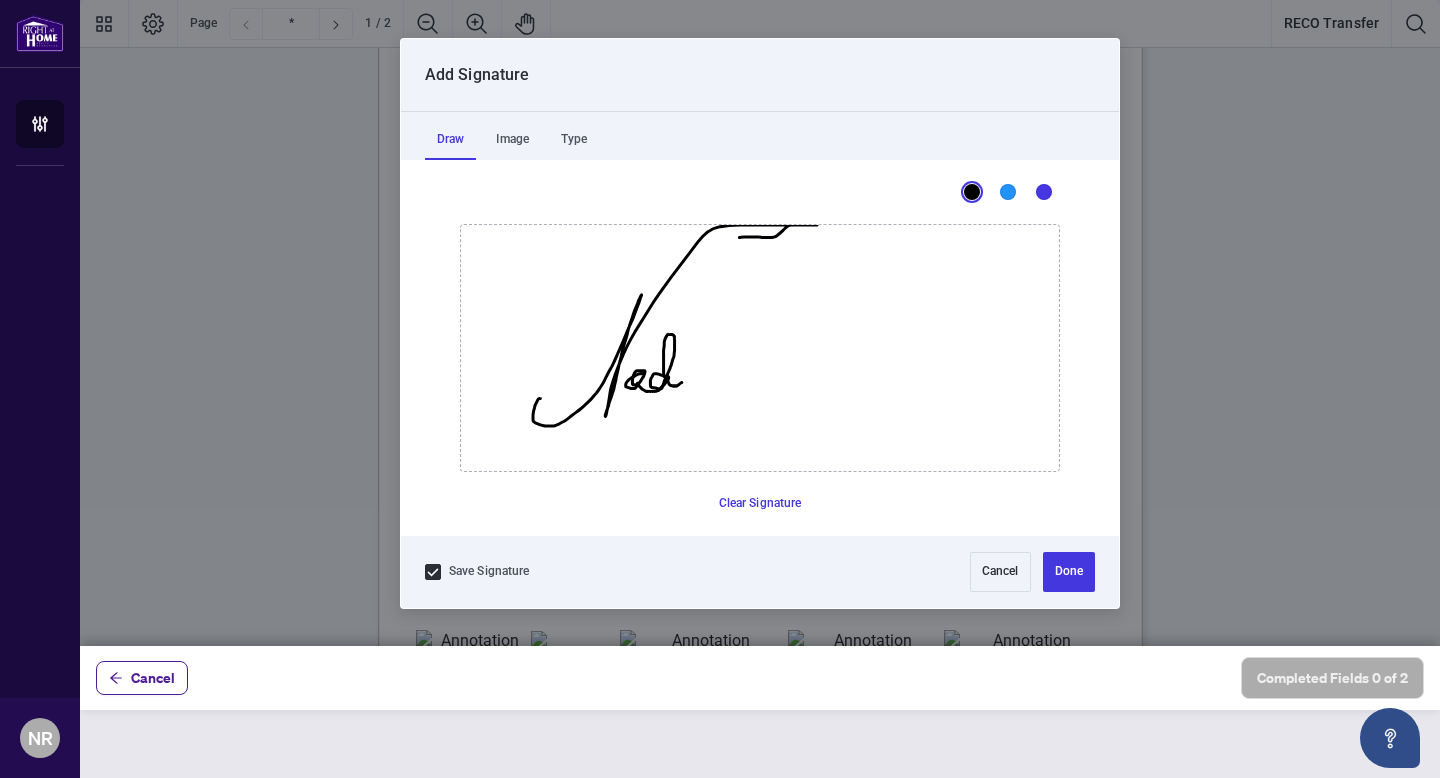 drag, startPoint x: 637, startPoint y: 382, endPoint x: 681, endPoint y: 382, distance: 44 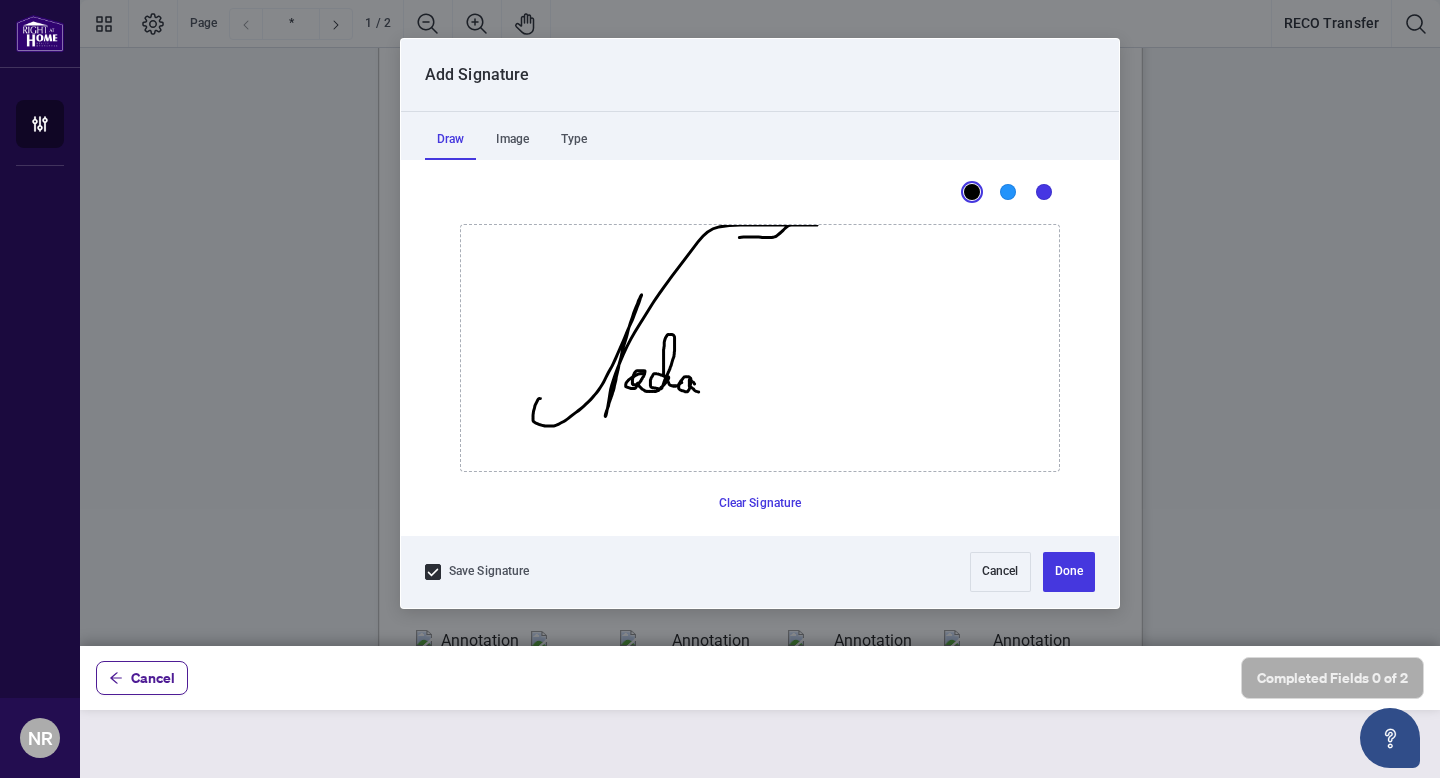 click 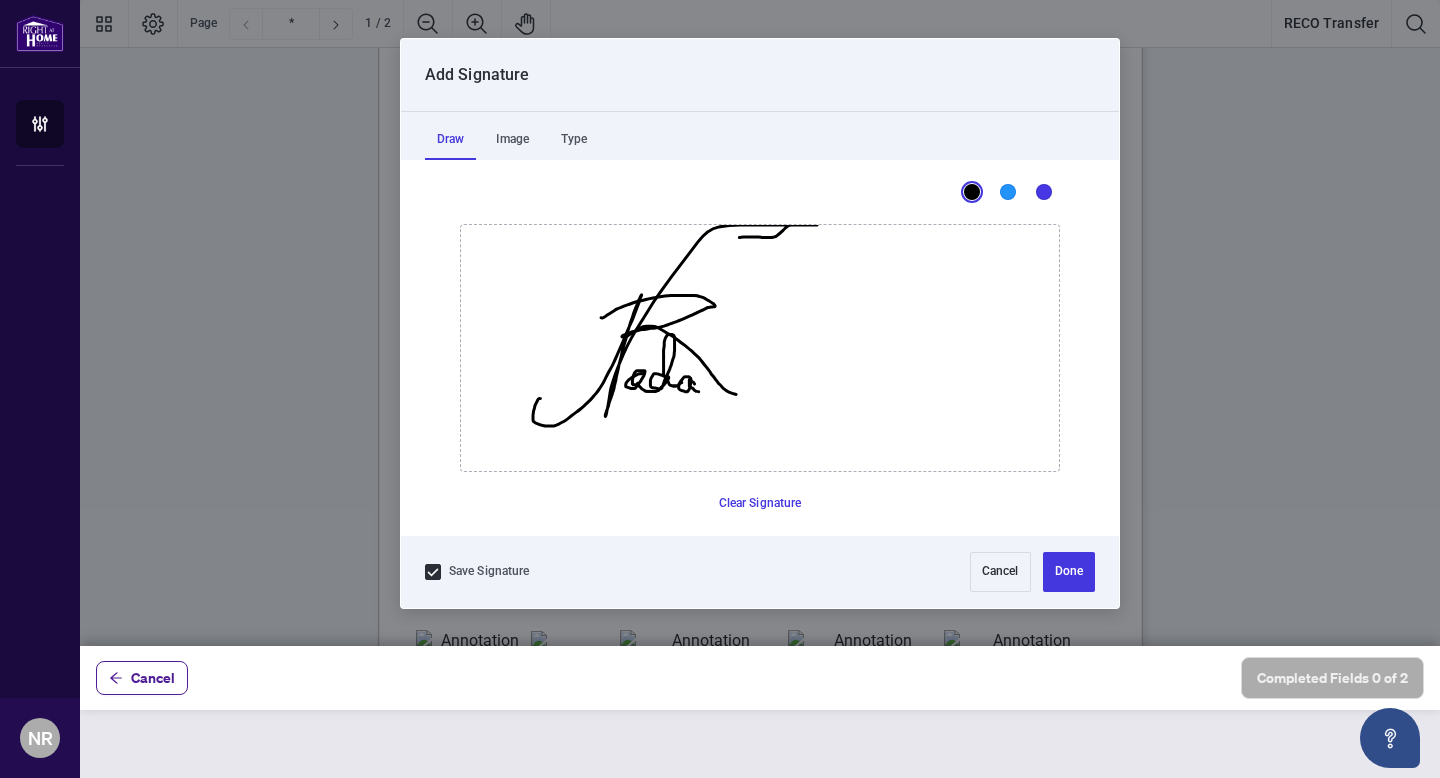 drag, startPoint x: 601, startPoint y: 317, endPoint x: 782, endPoint y: 380, distance: 191.65073 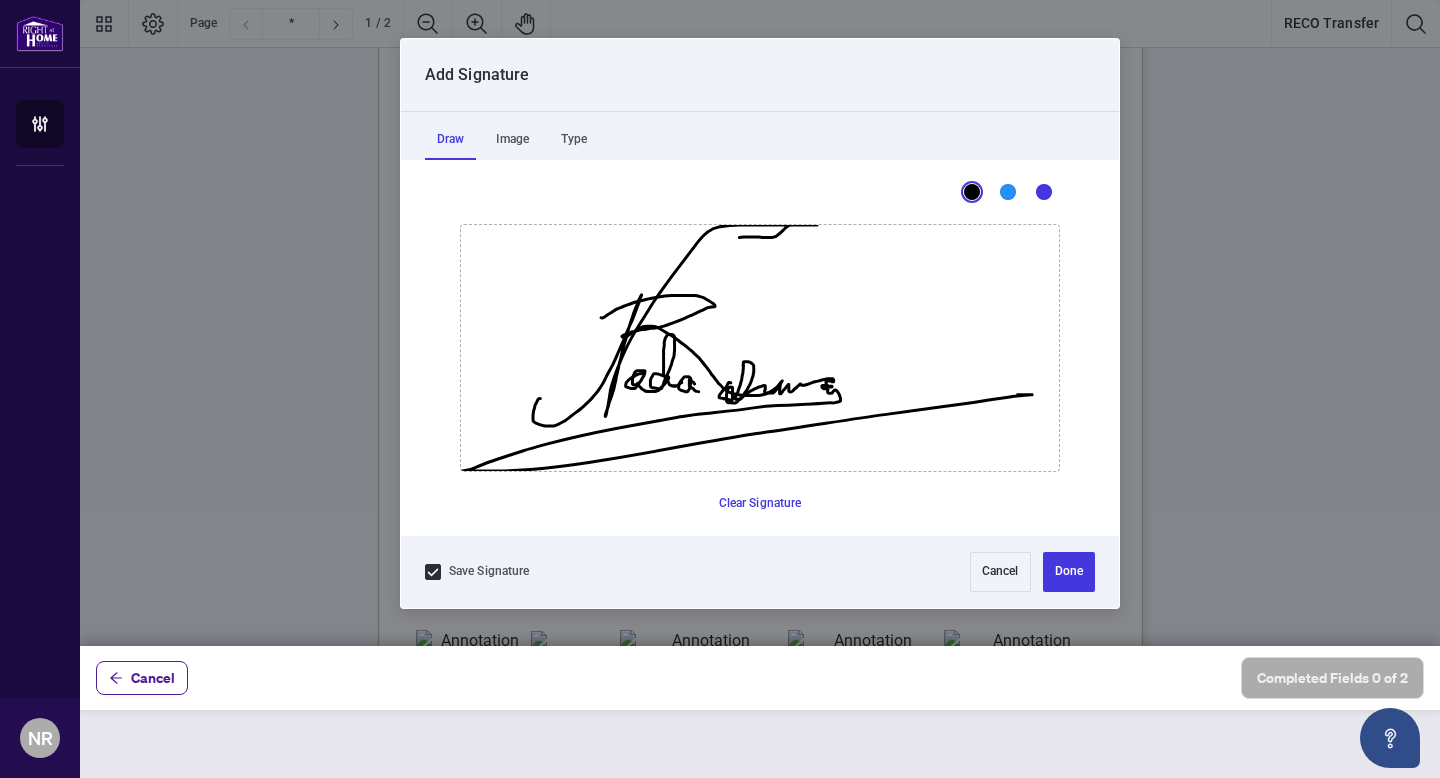 drag, startPoint x: 730, startPoint y: 382, endPoint x: 795, endPoint y: 475, distance: 113.46365 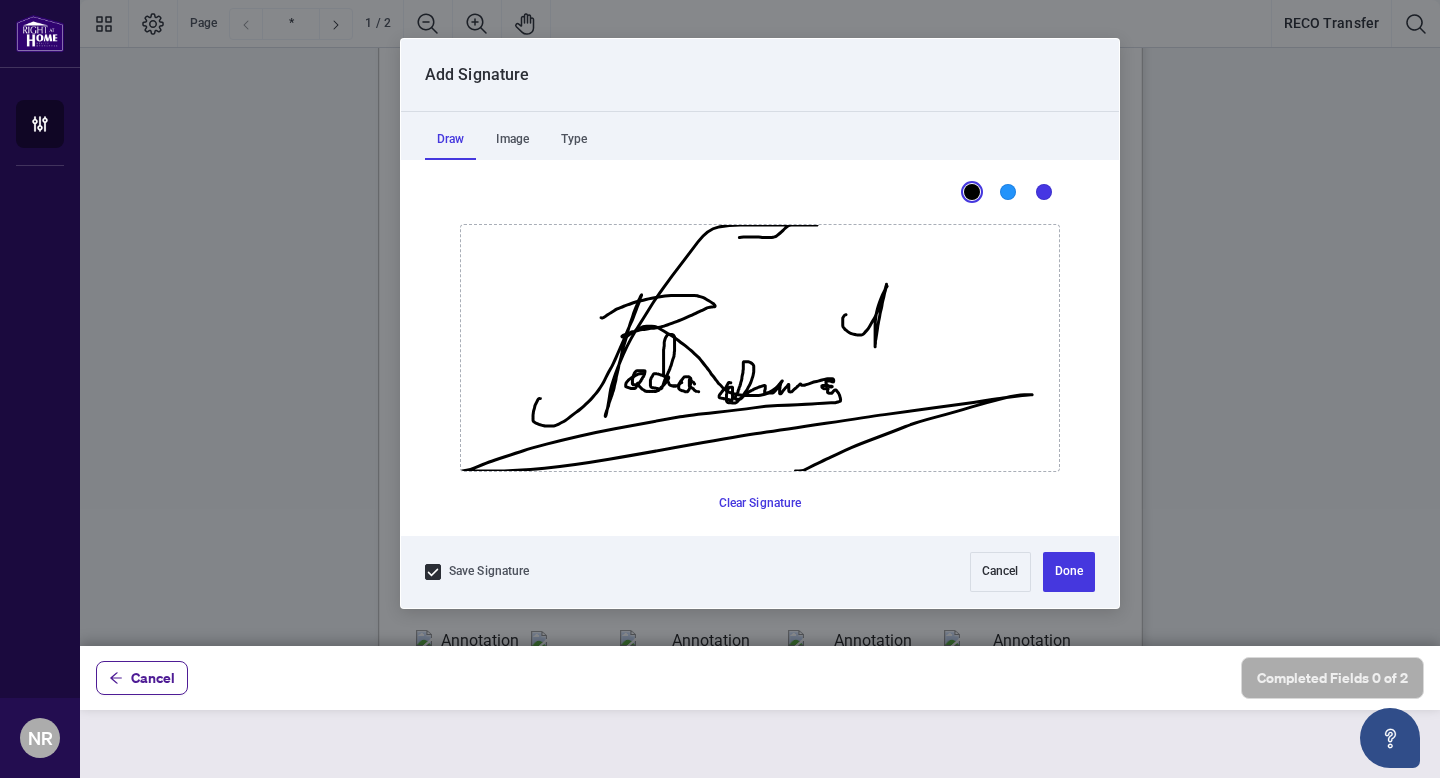 drag, startPoint x: 846, startPoint y: 314, endPoint x: 905, endPoint y: 288, distance: 64.4748 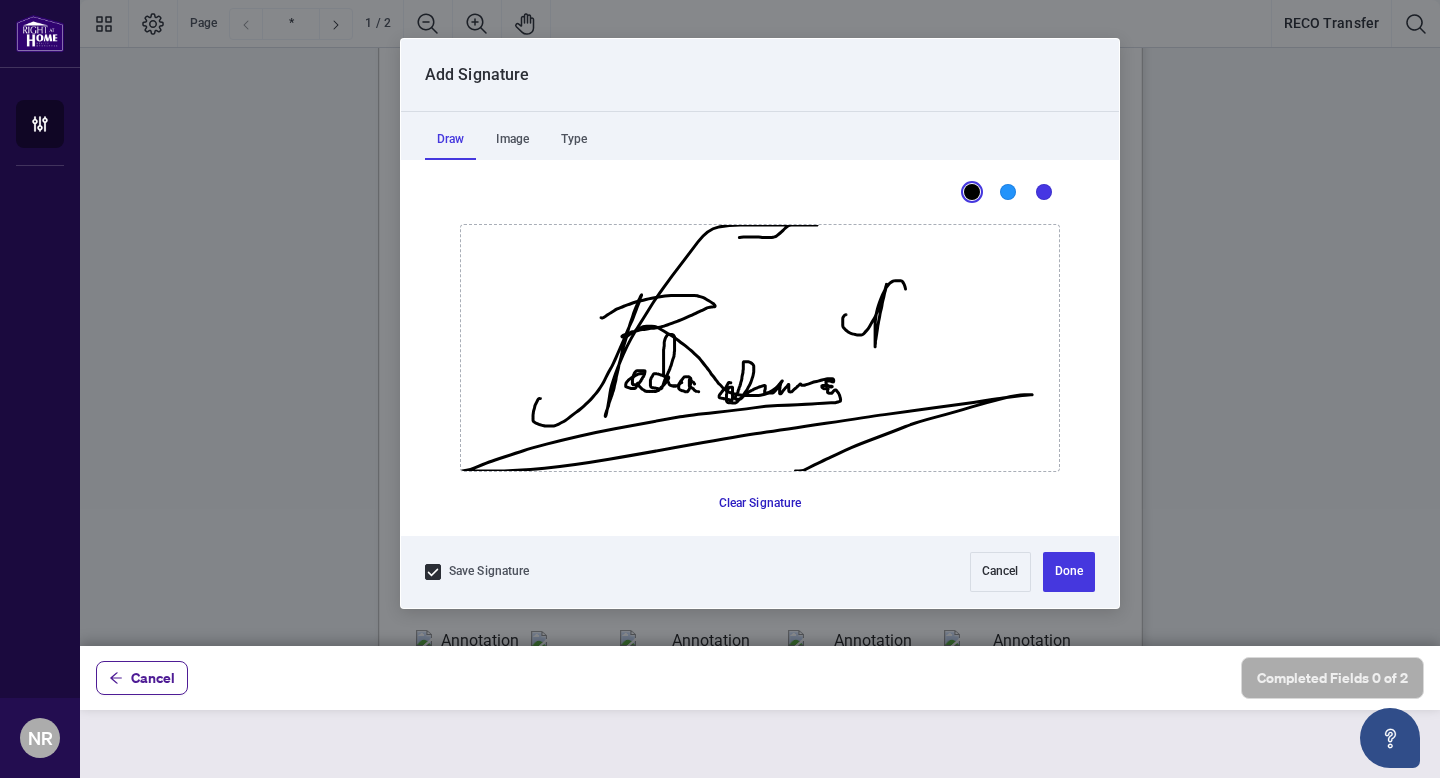 click on "Clear Signature" at bounding box center (760, 504) 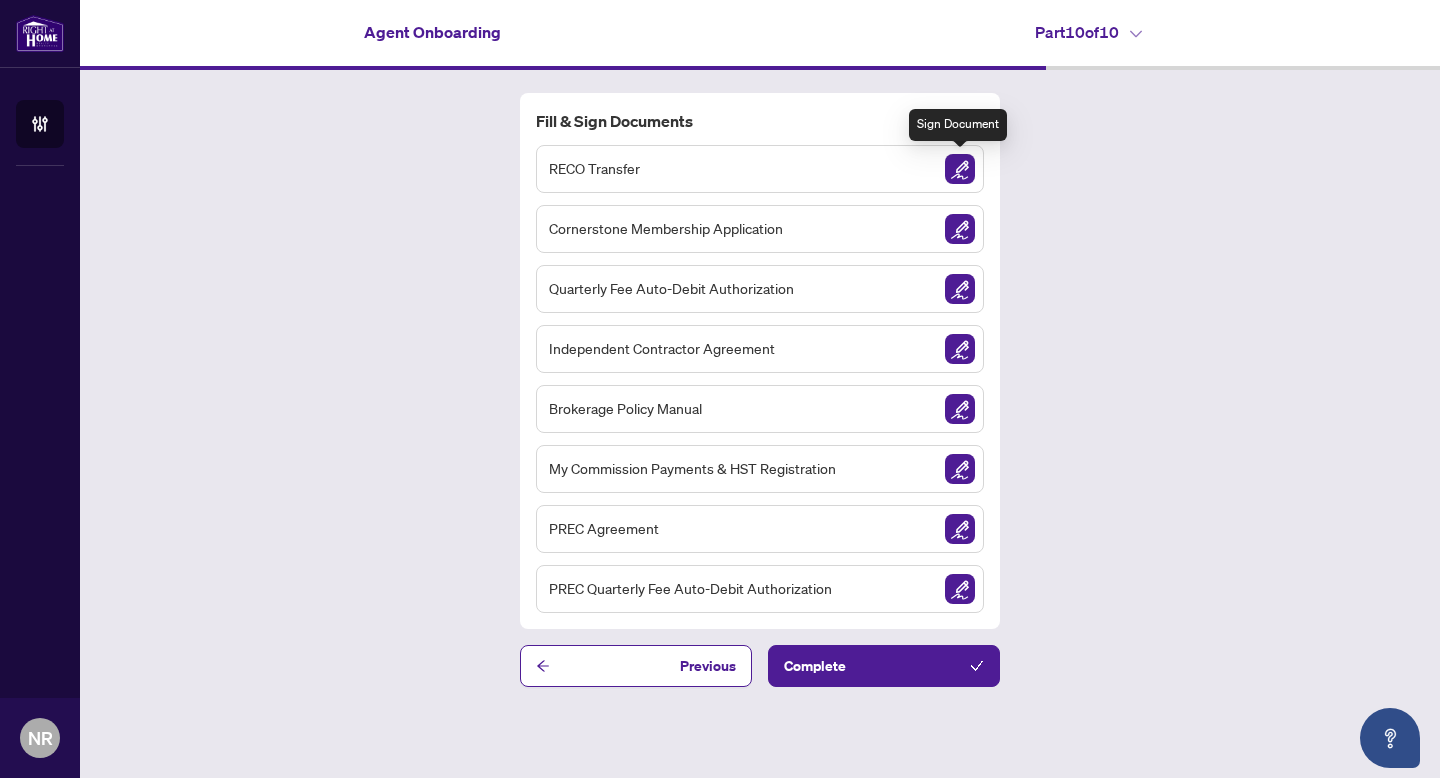 click at bounding box center [960, 169] 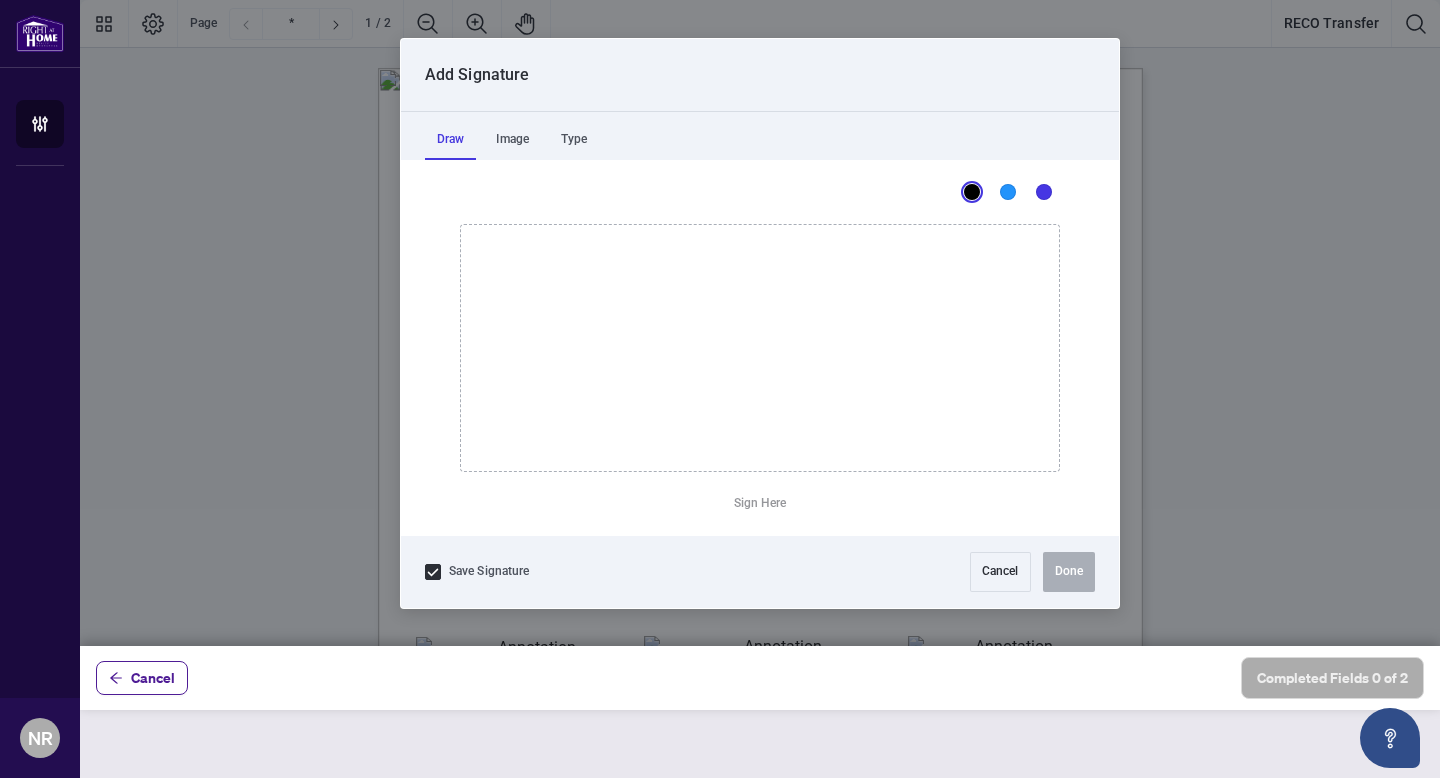 click at bounding box center (760, 323) 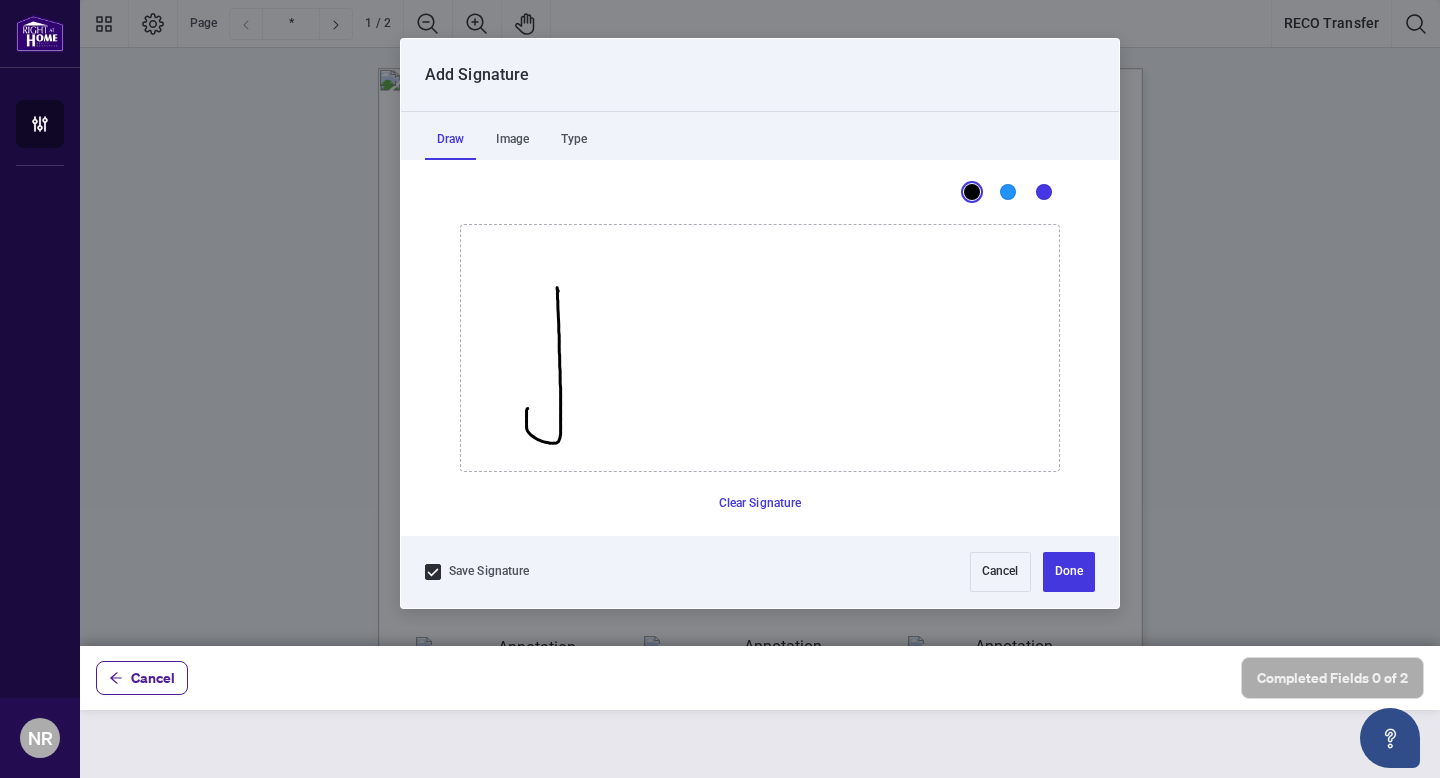 drag, startPoint x: 527, startPoint y: 407, endPoint x: 558, endPoint y: 290, distance: 121.037186 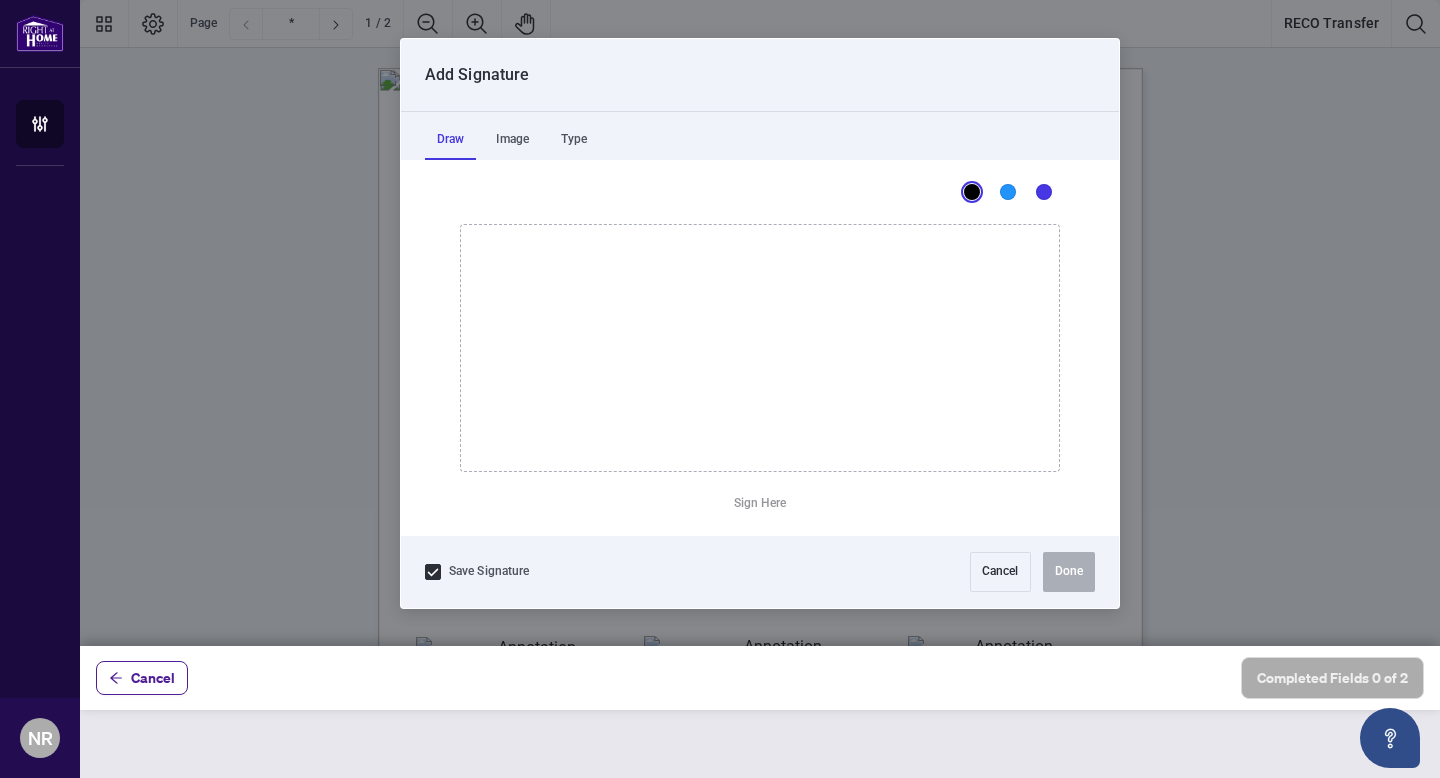 click at bounding box center [760, 323] 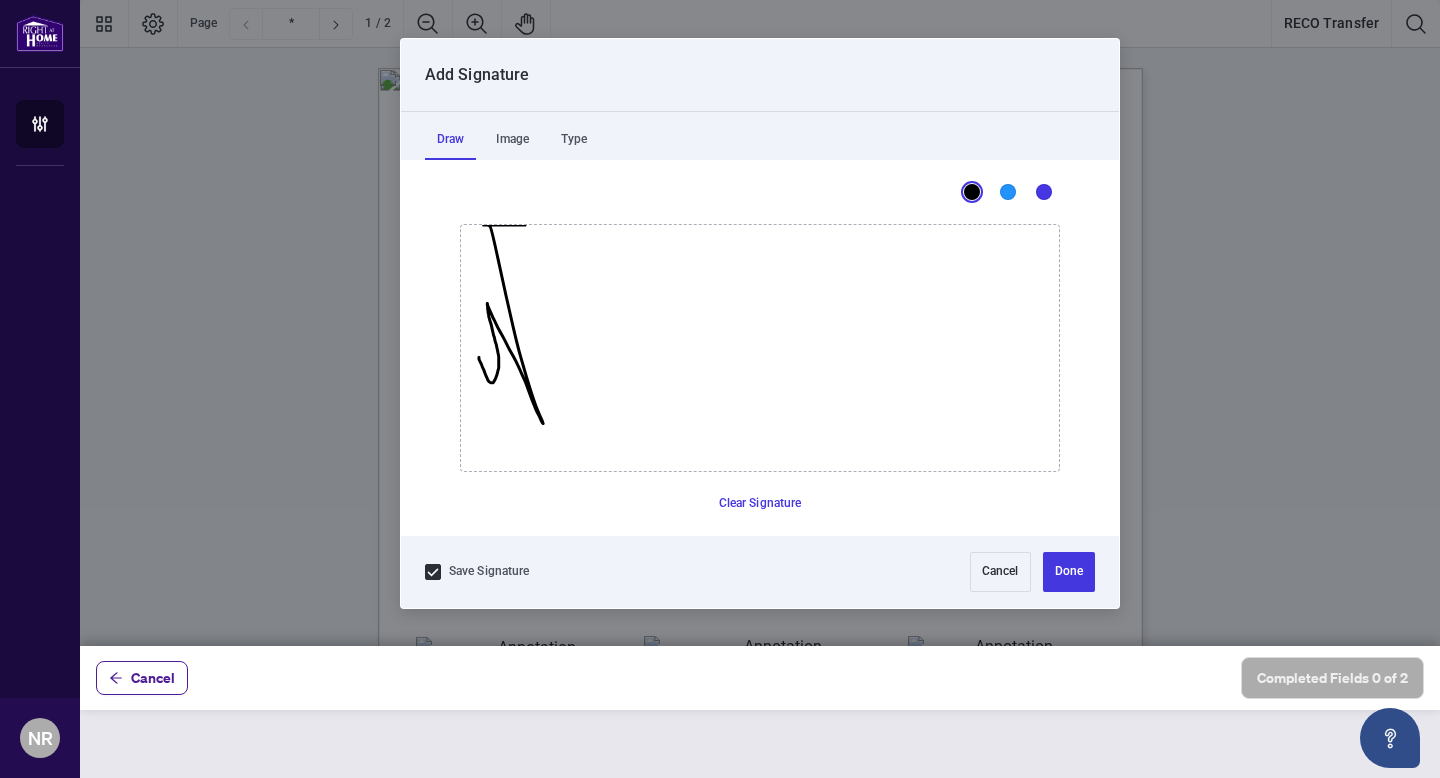 drag, startPoint x: 478, startPoint y: 356, endPoint x: 499, endPoint y: 121, distance: 235.93643 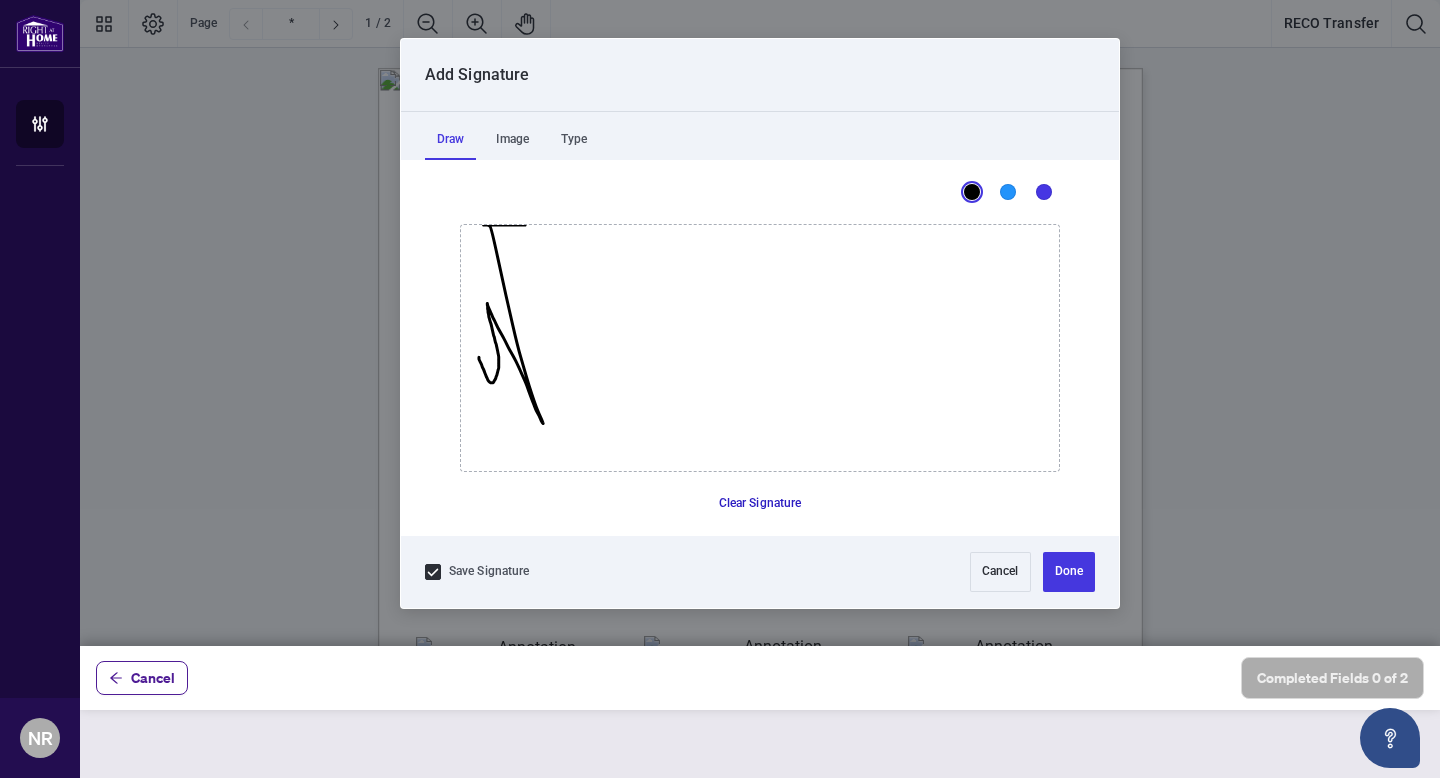 click on "Clear Signature" at bounding box center (760, 504) 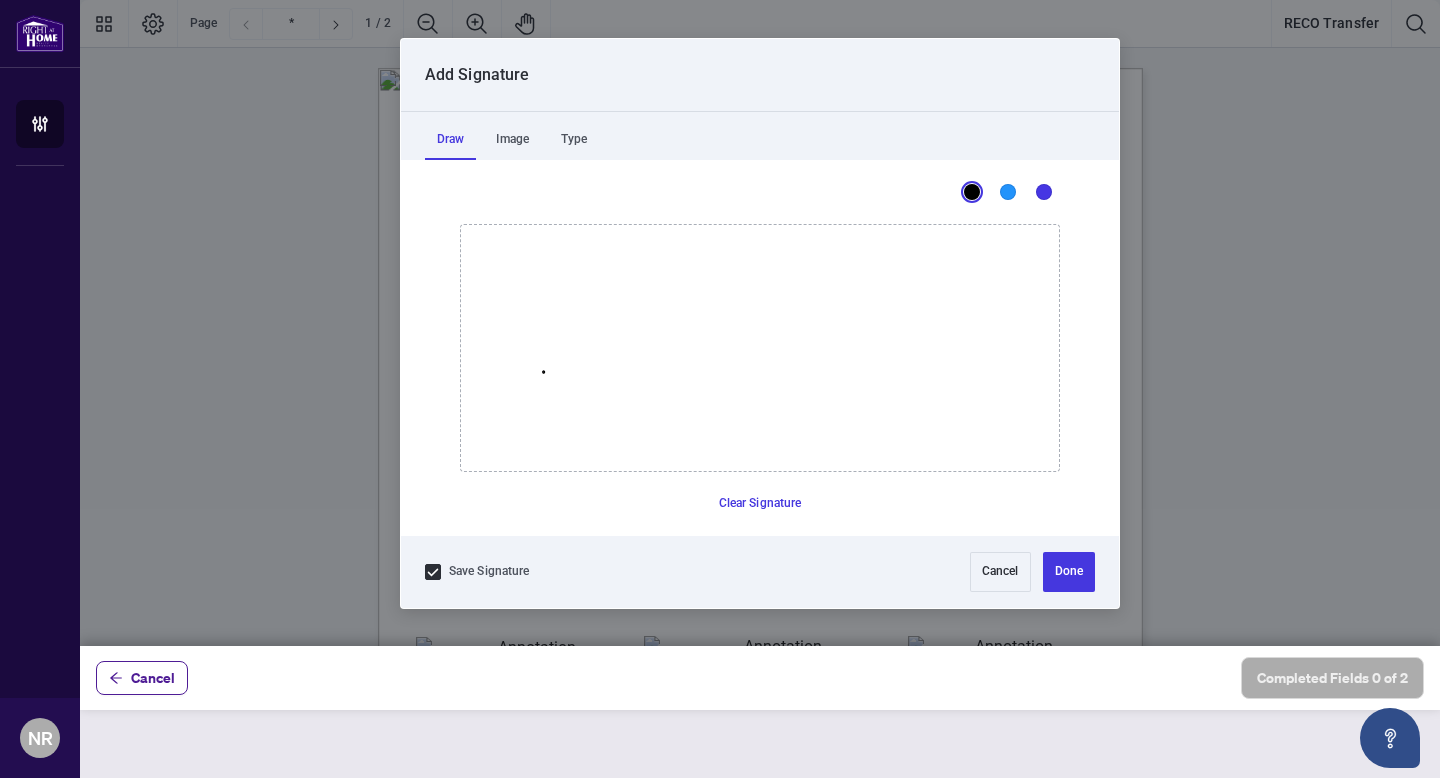 click 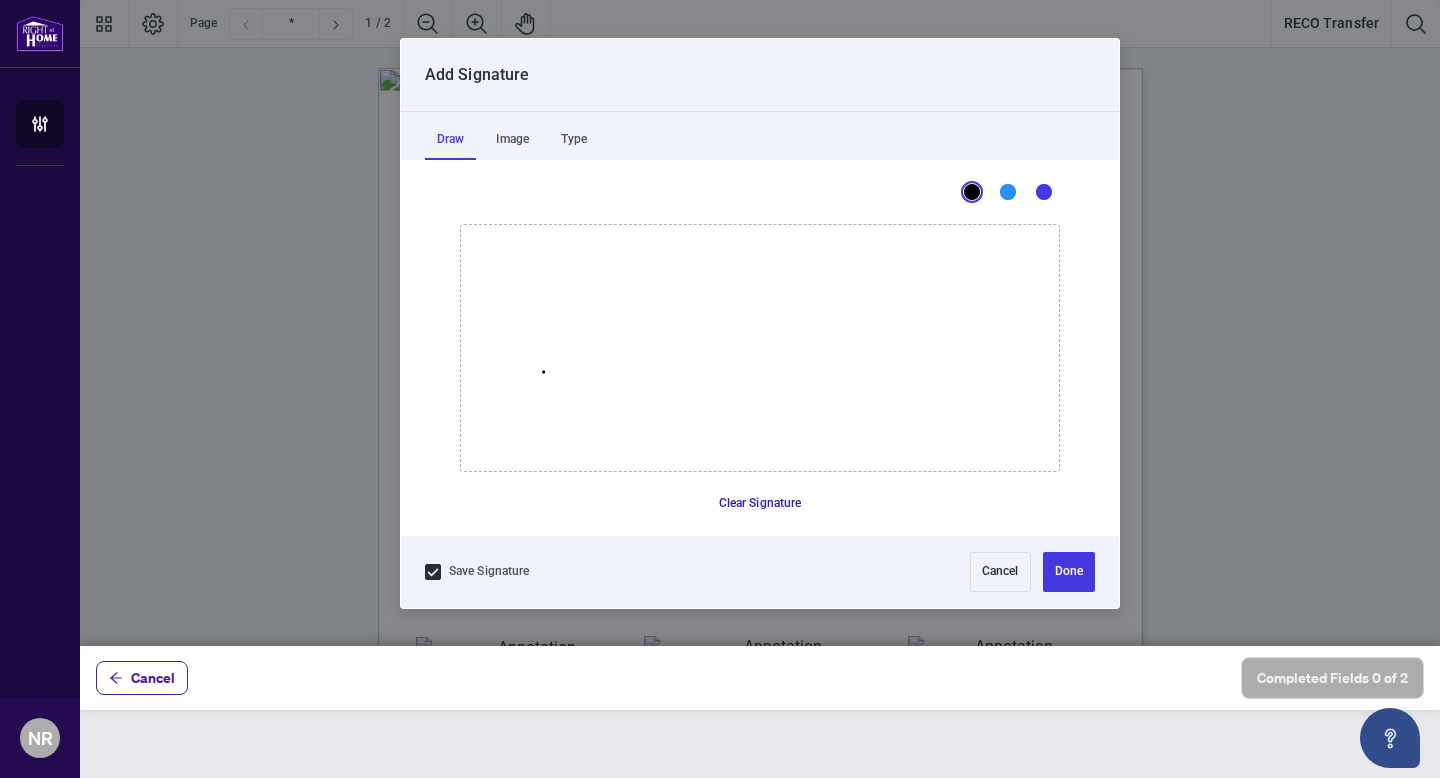 click on "Clear Signature" at bounding box center [760, 504] 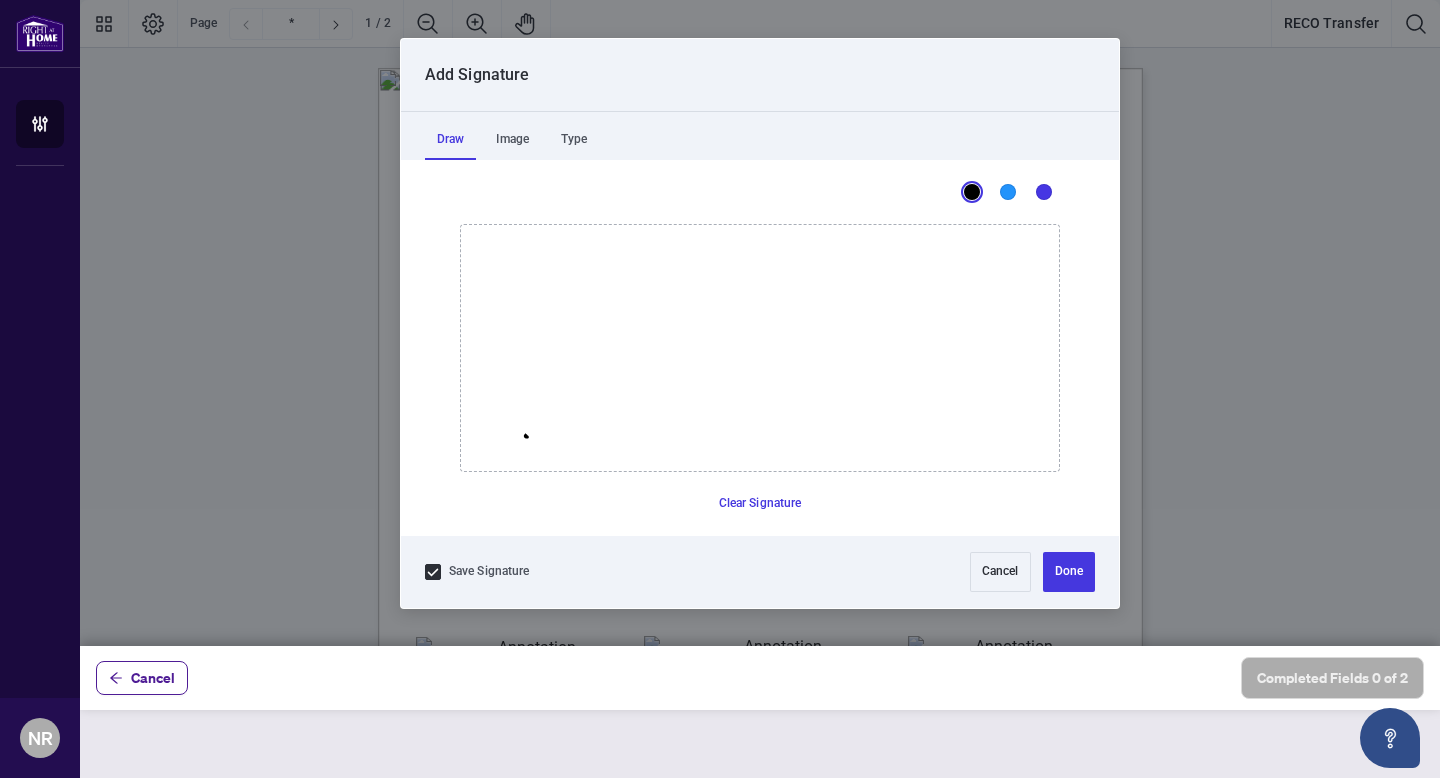click 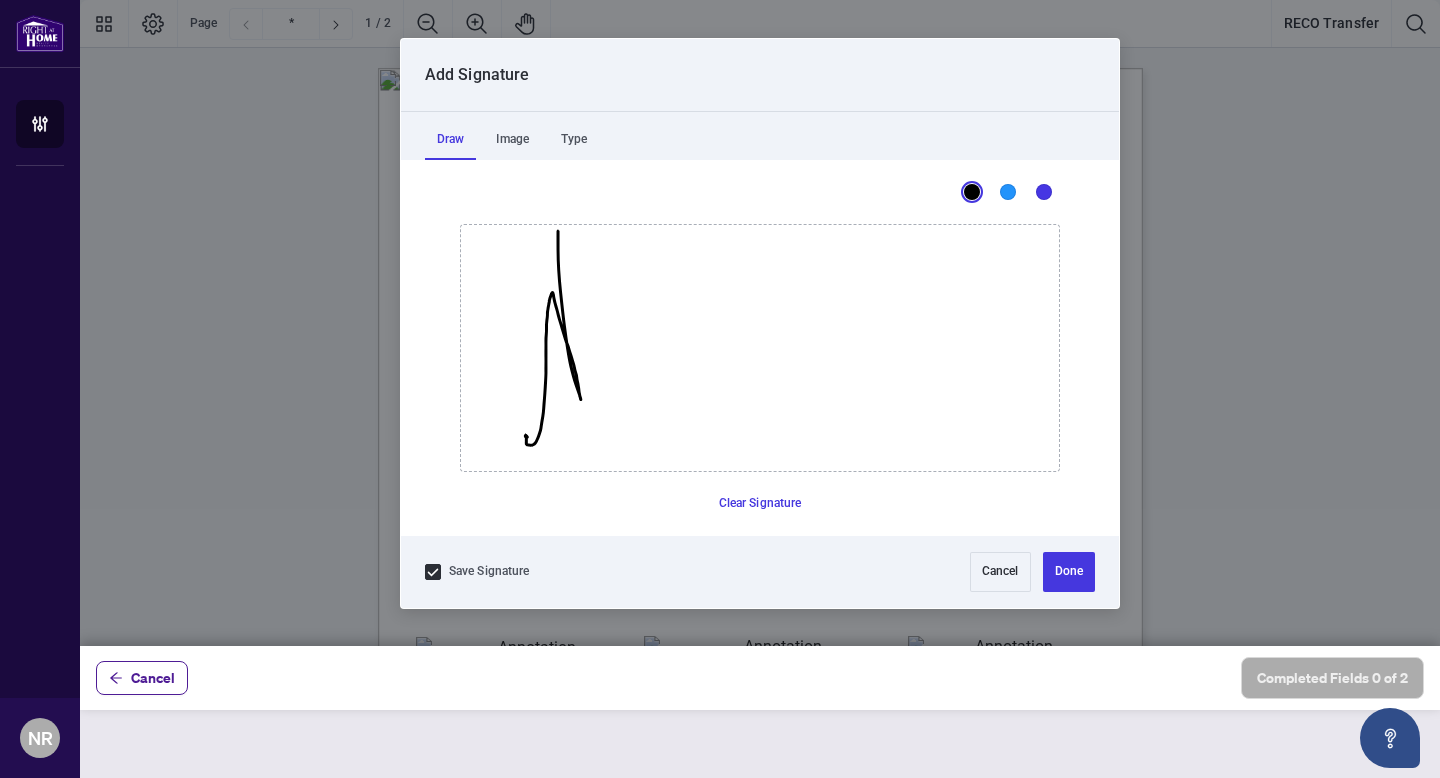 drag, startPoint x: 526, startPoint y: 435, endPoint x: 649, endPoint y: 45, distance: 408.93643 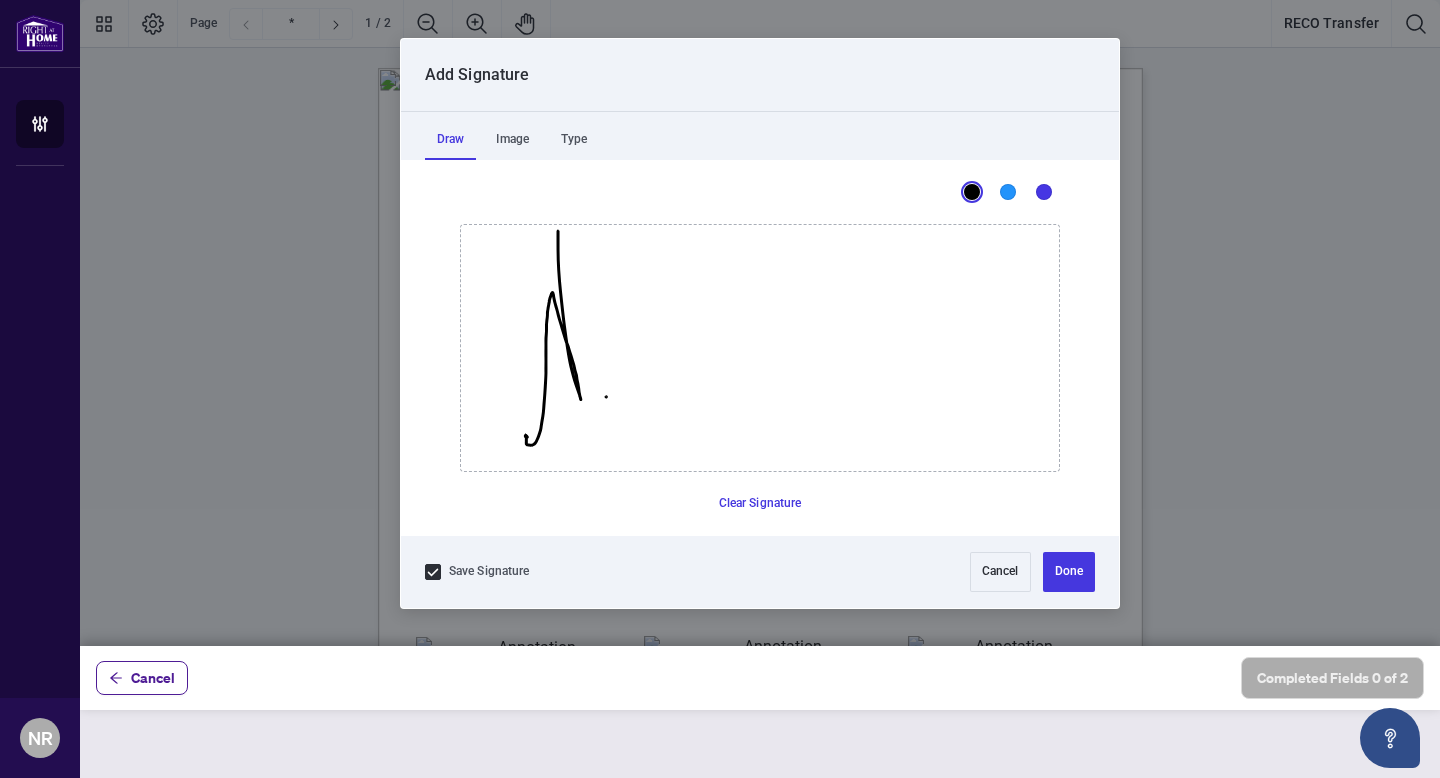 click 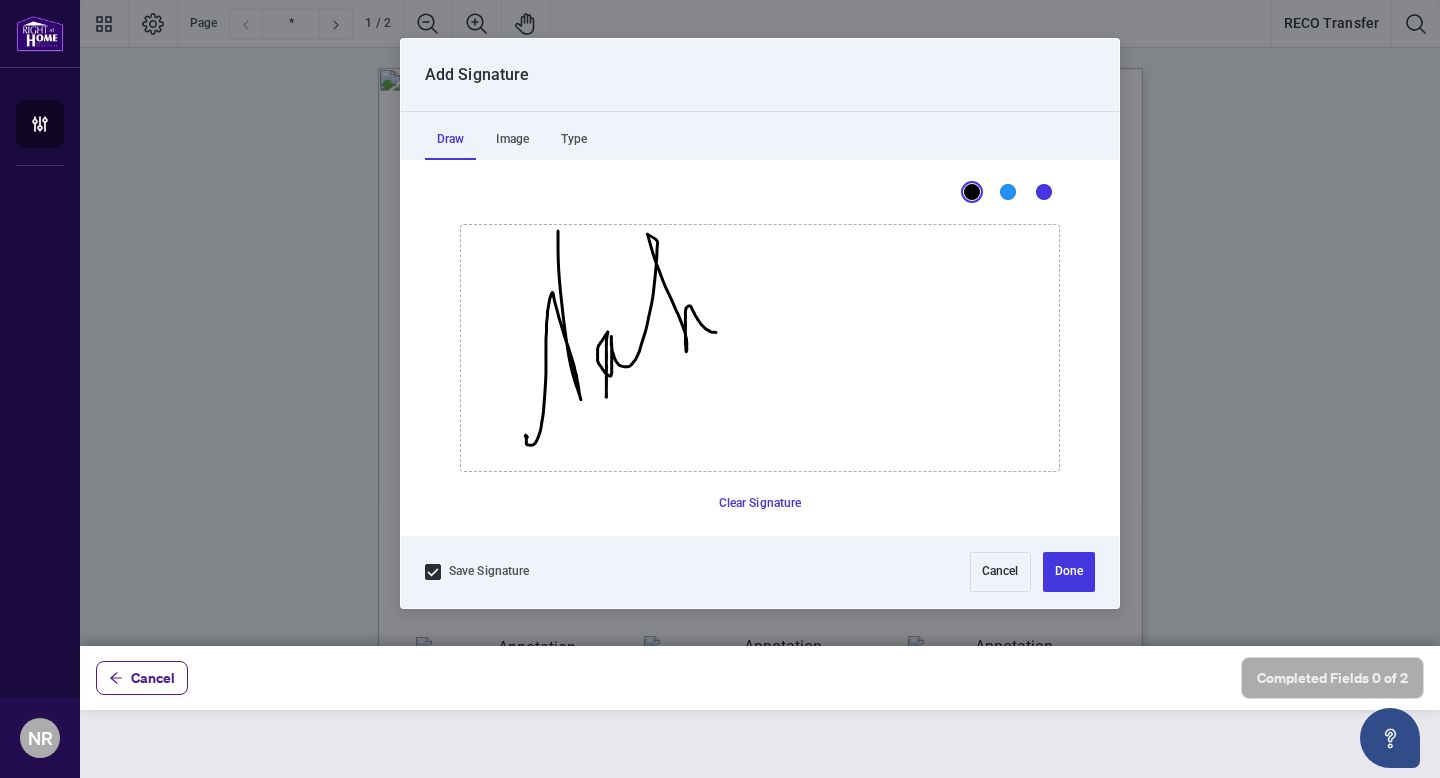 drag, startPoint x: 606, startPoint y: 396, endPoint x: 715, endPoint y: 331, distance: 126.90942 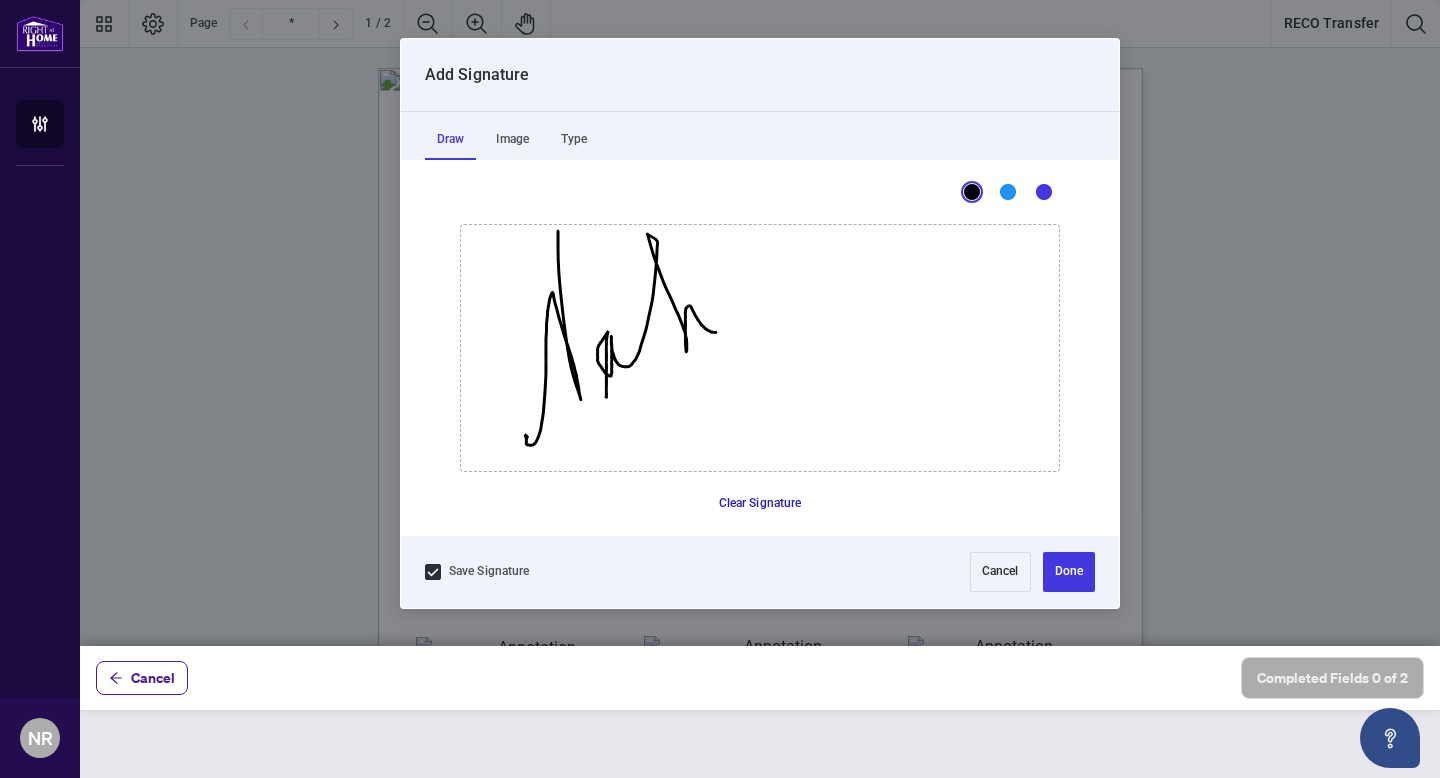 click on "Clear Signature" at bounding box center (760, 504) 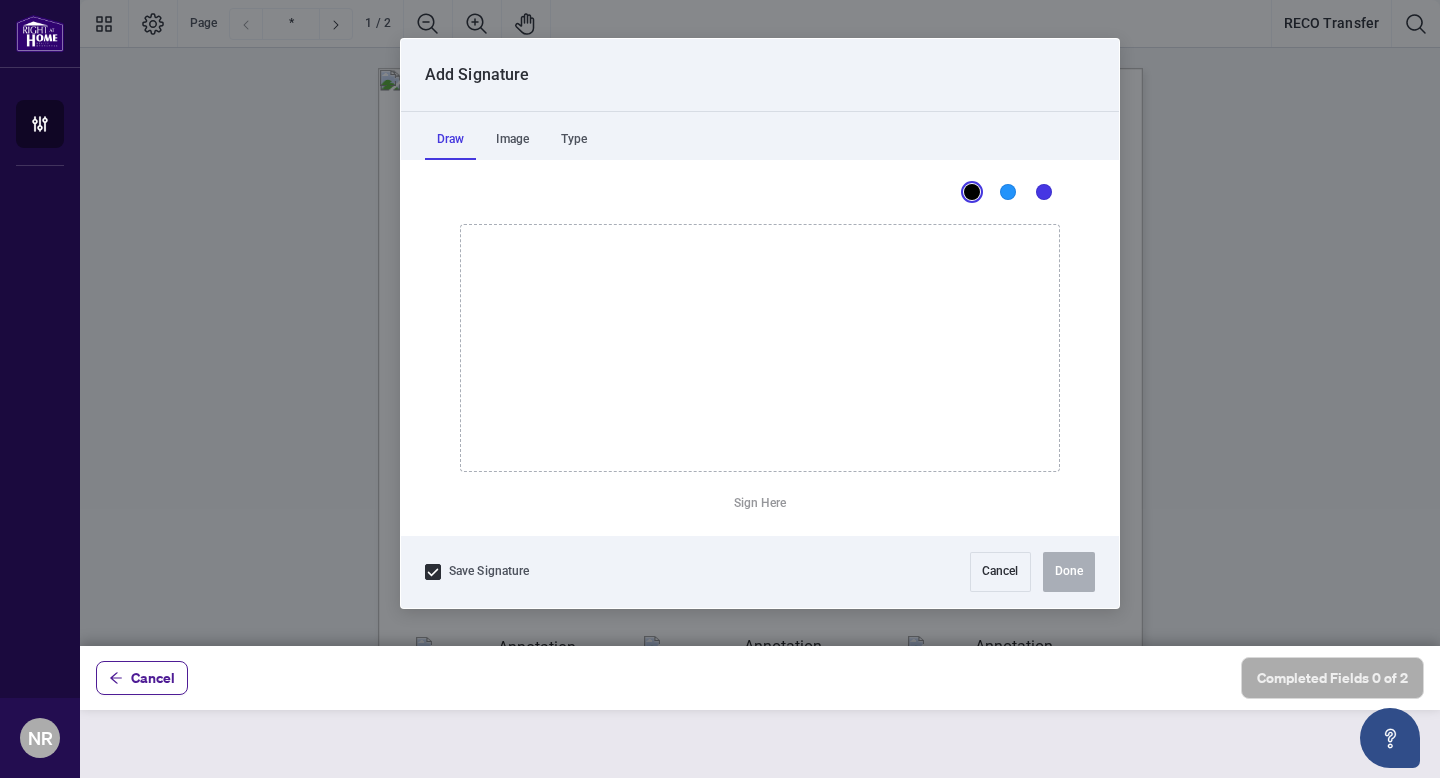 click 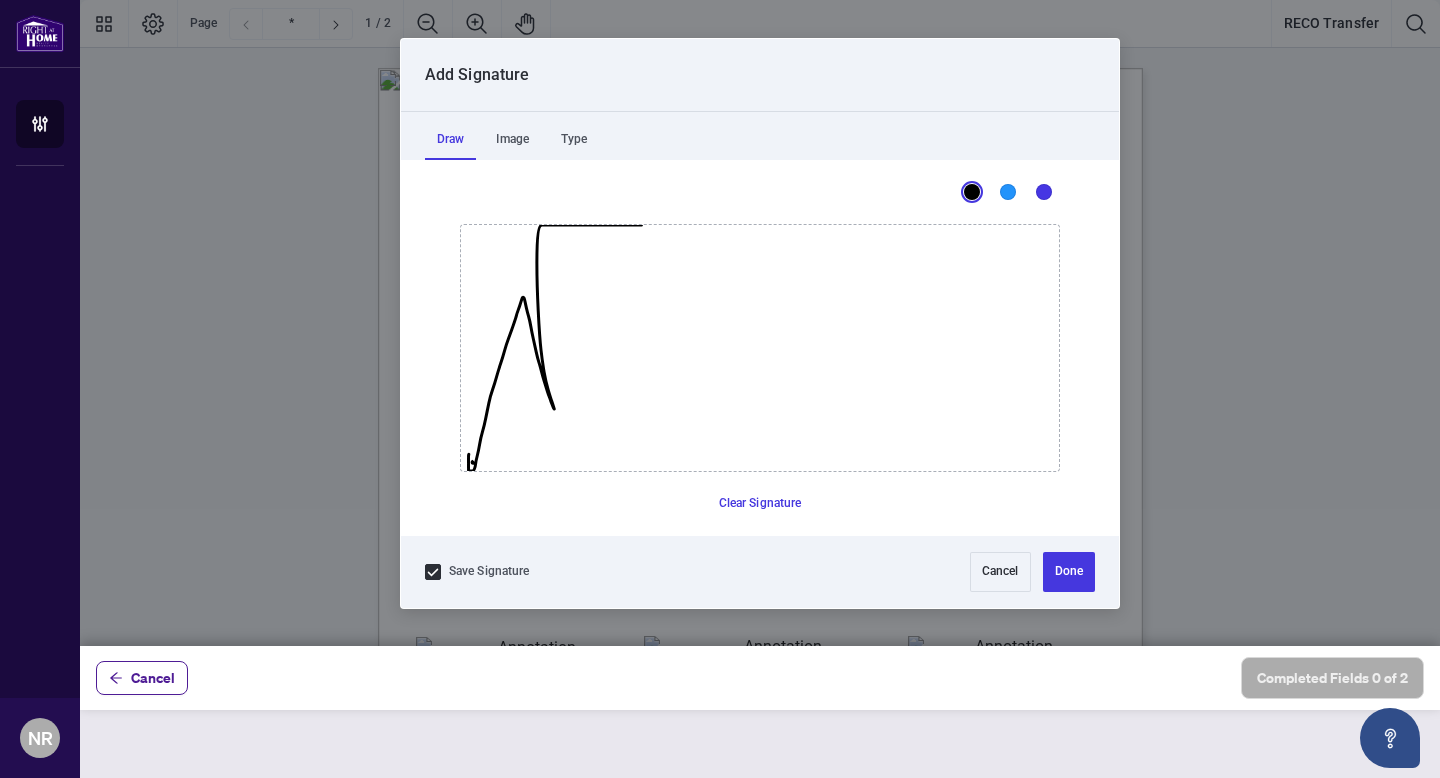 drag, startPoint x: 468, startPoint y: 453, endPoint x: 613, endPoint y: 104, distance: 377.92328 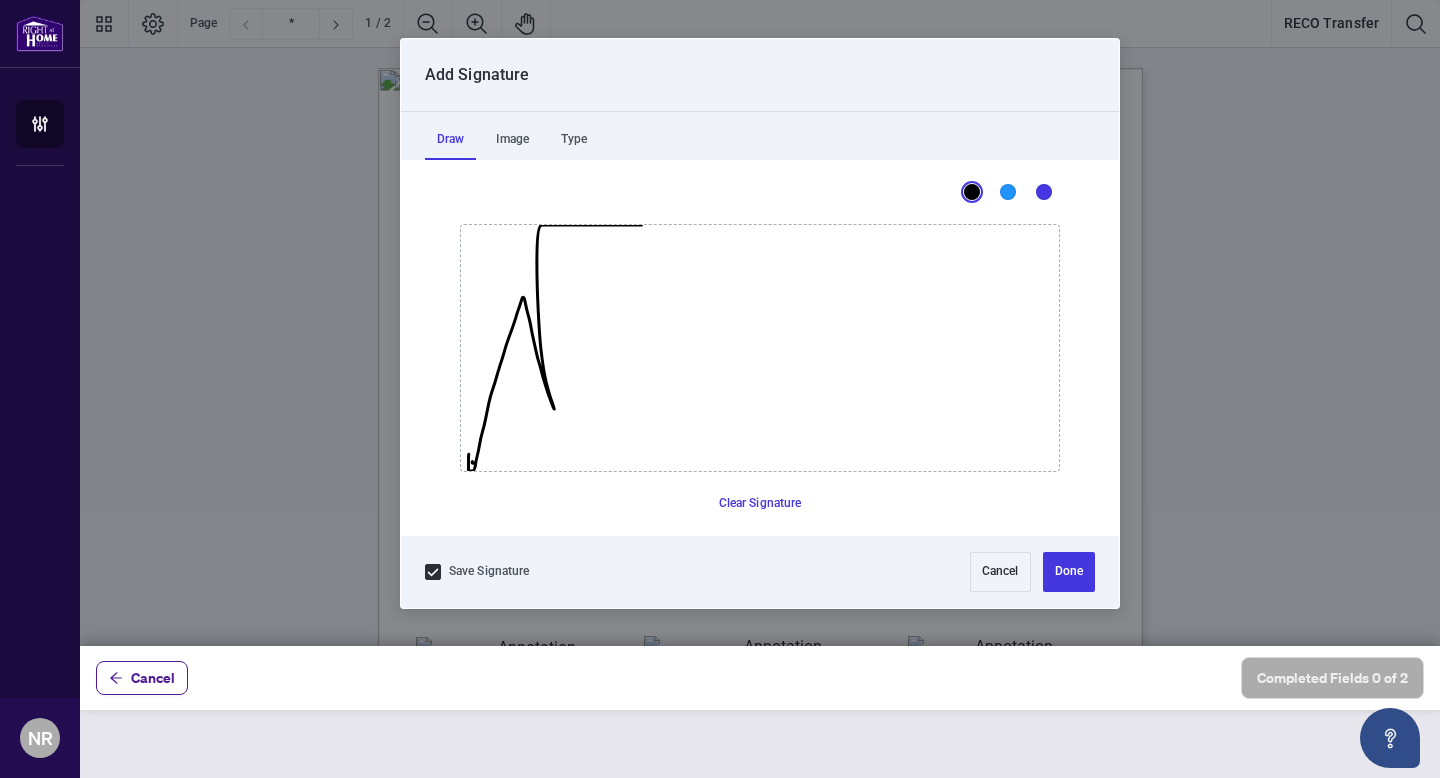 drag, startPoint x: 613, startPoint y: 104, endPoint x: 729, endPoint y: -36, distance: 181.8131 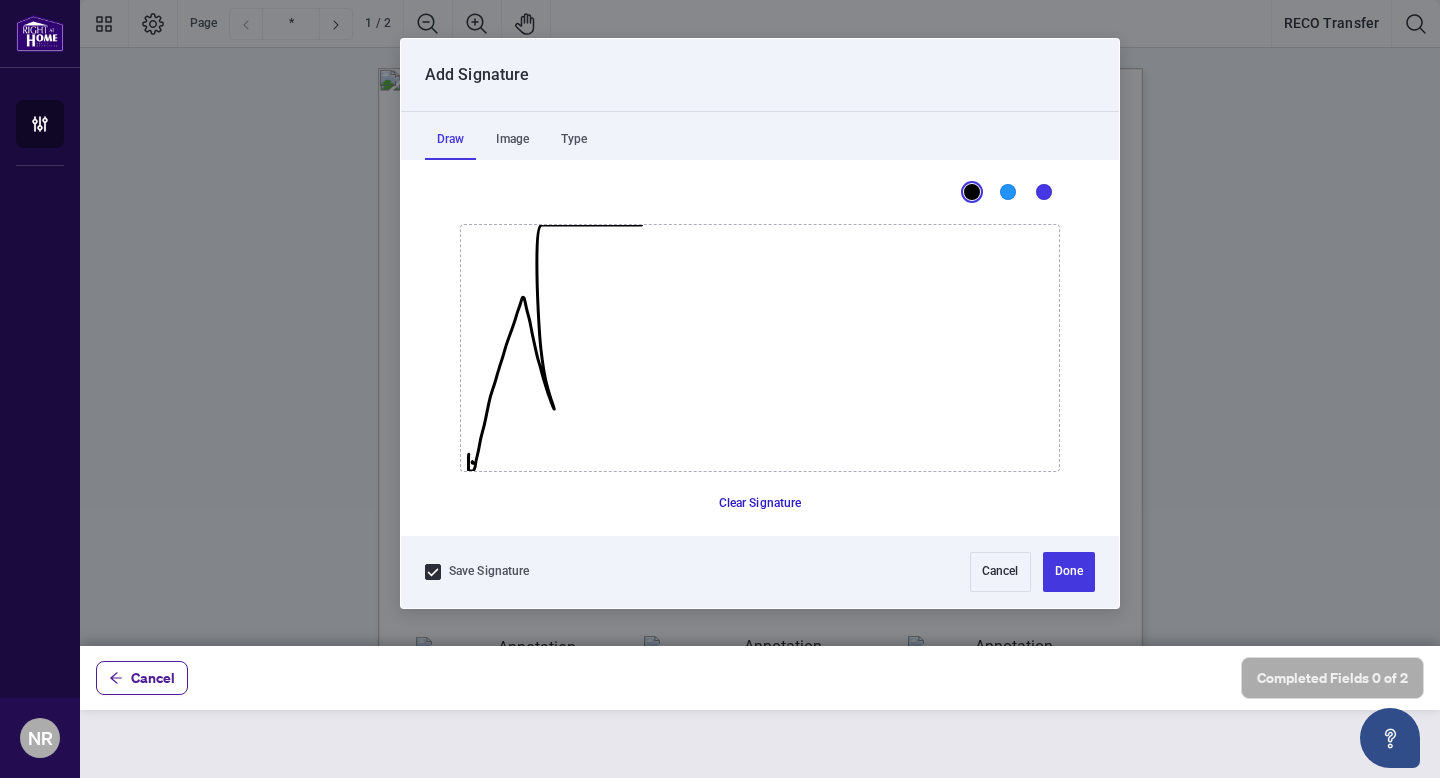 click on "Clear Signature" at bounding box center (760, 504) 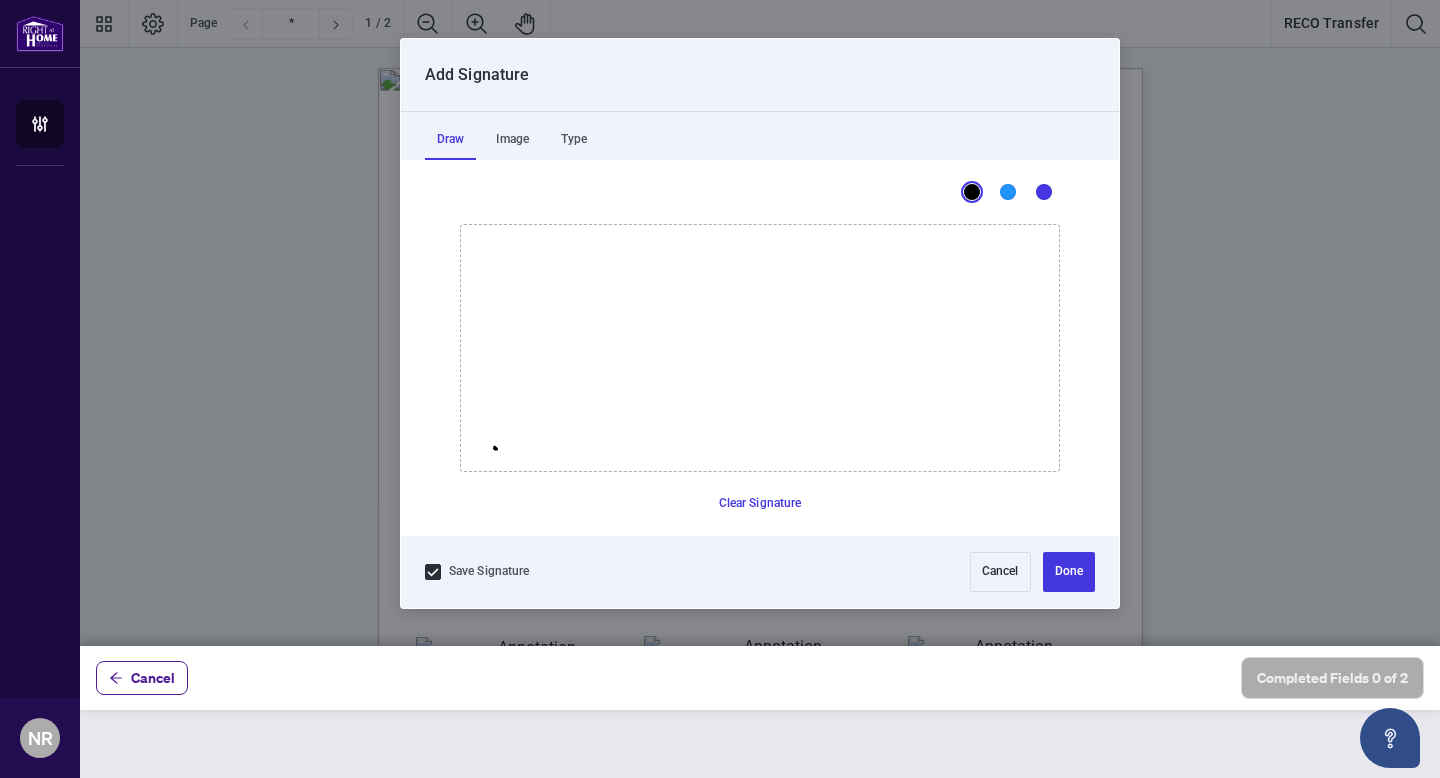 click 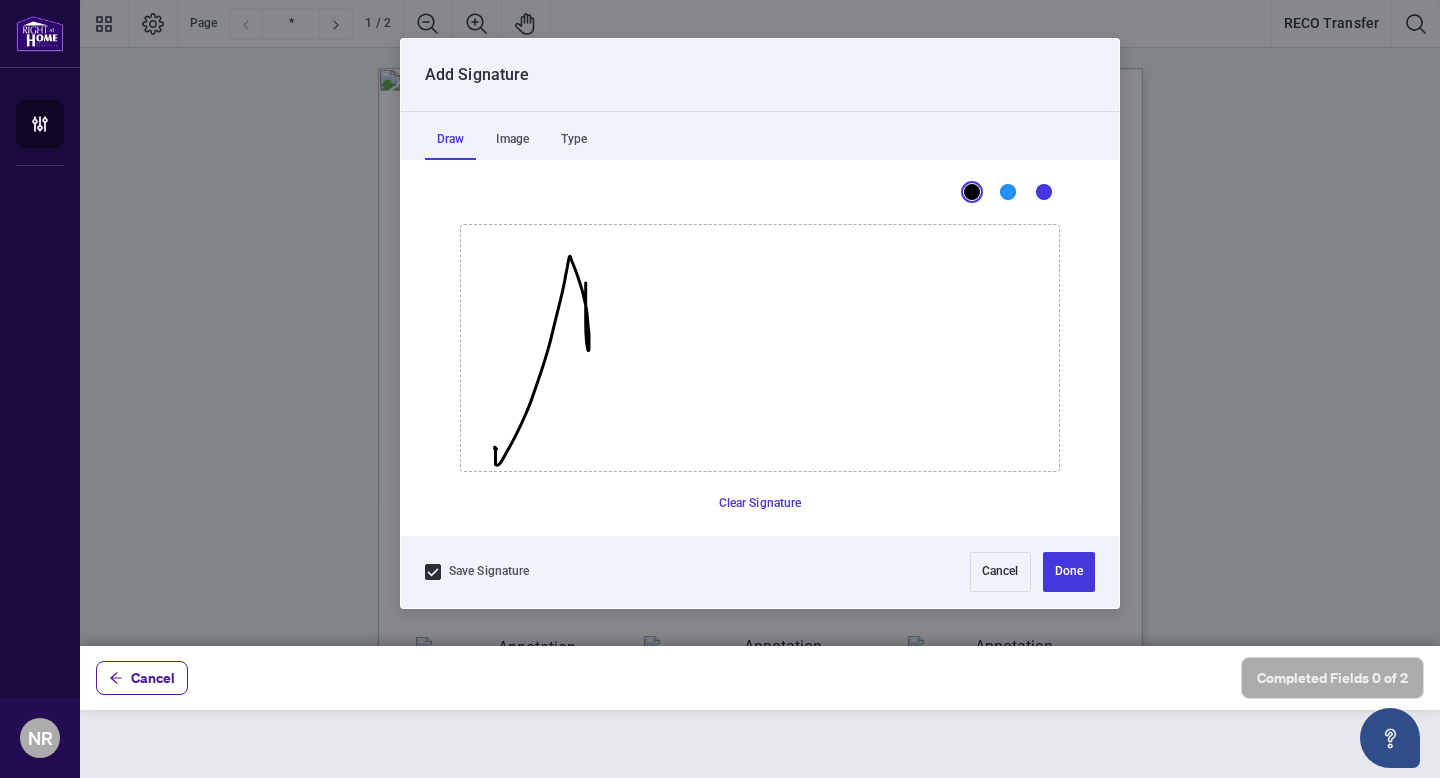 drag, startPoint x: 495, startPoint y: 447, endPoint x: 641, endPoint y: 66, distance: 408.01593 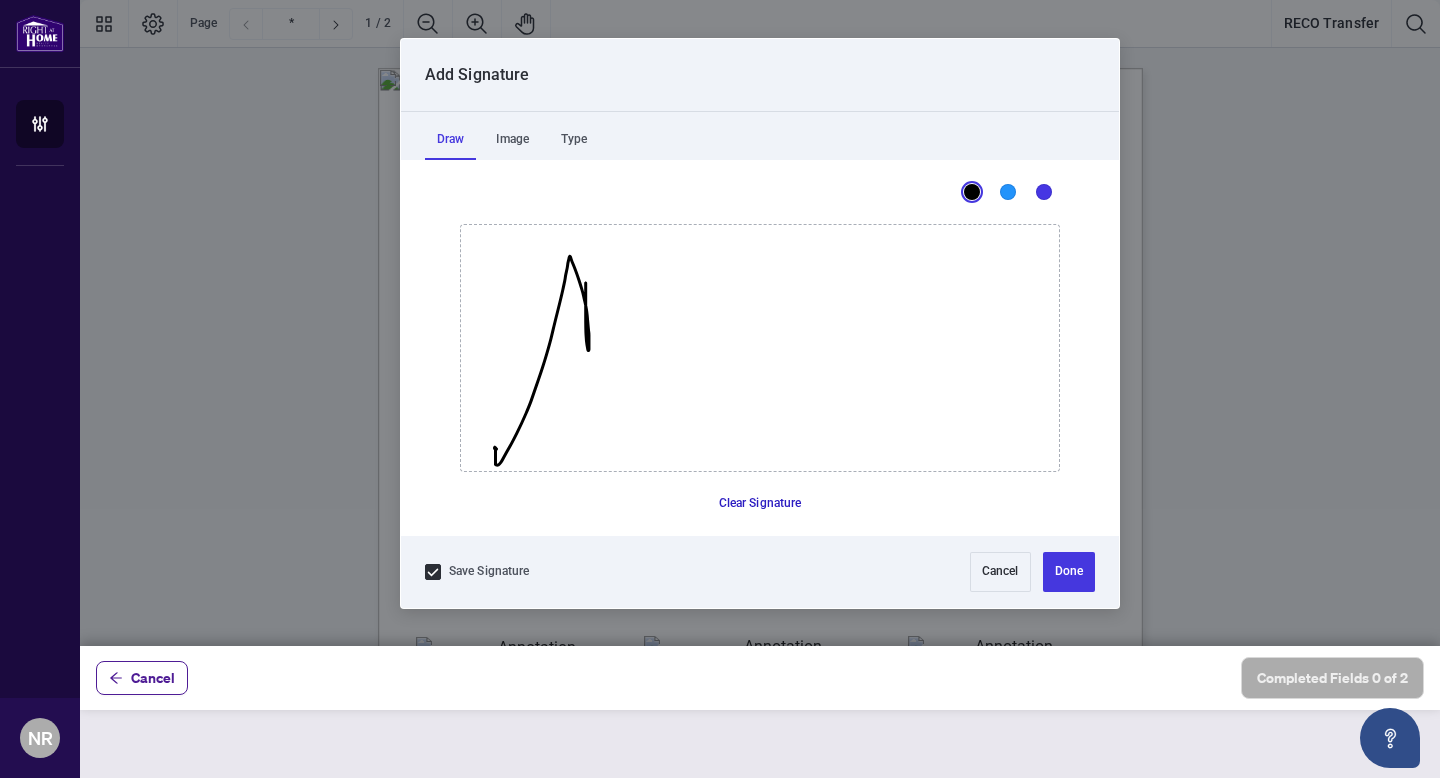 click on "Clear Signature" at bounding box center (760, 504) 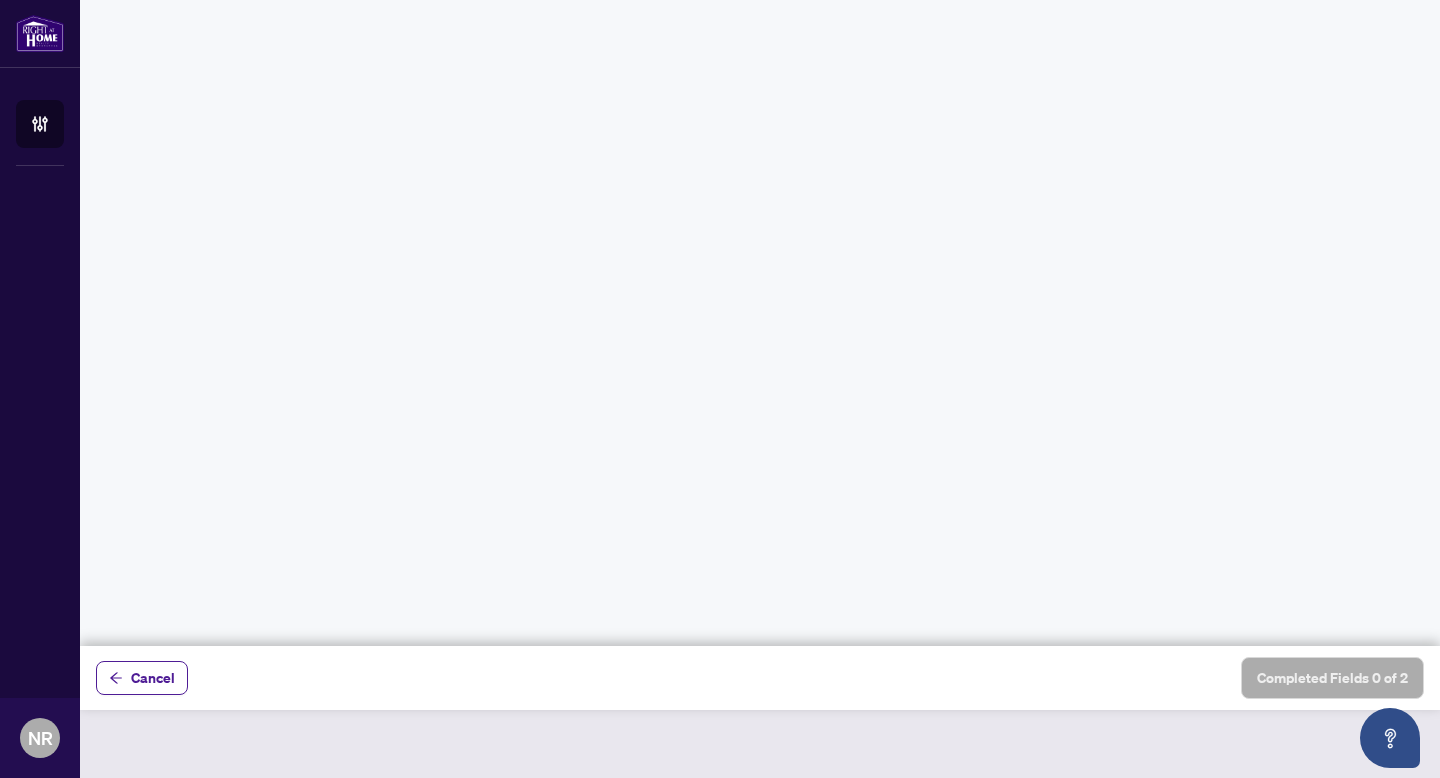drag, startPoint x: 802, startPoint y: 332, endPoint x: 470, endPoint y: 304, distance: 333.17862 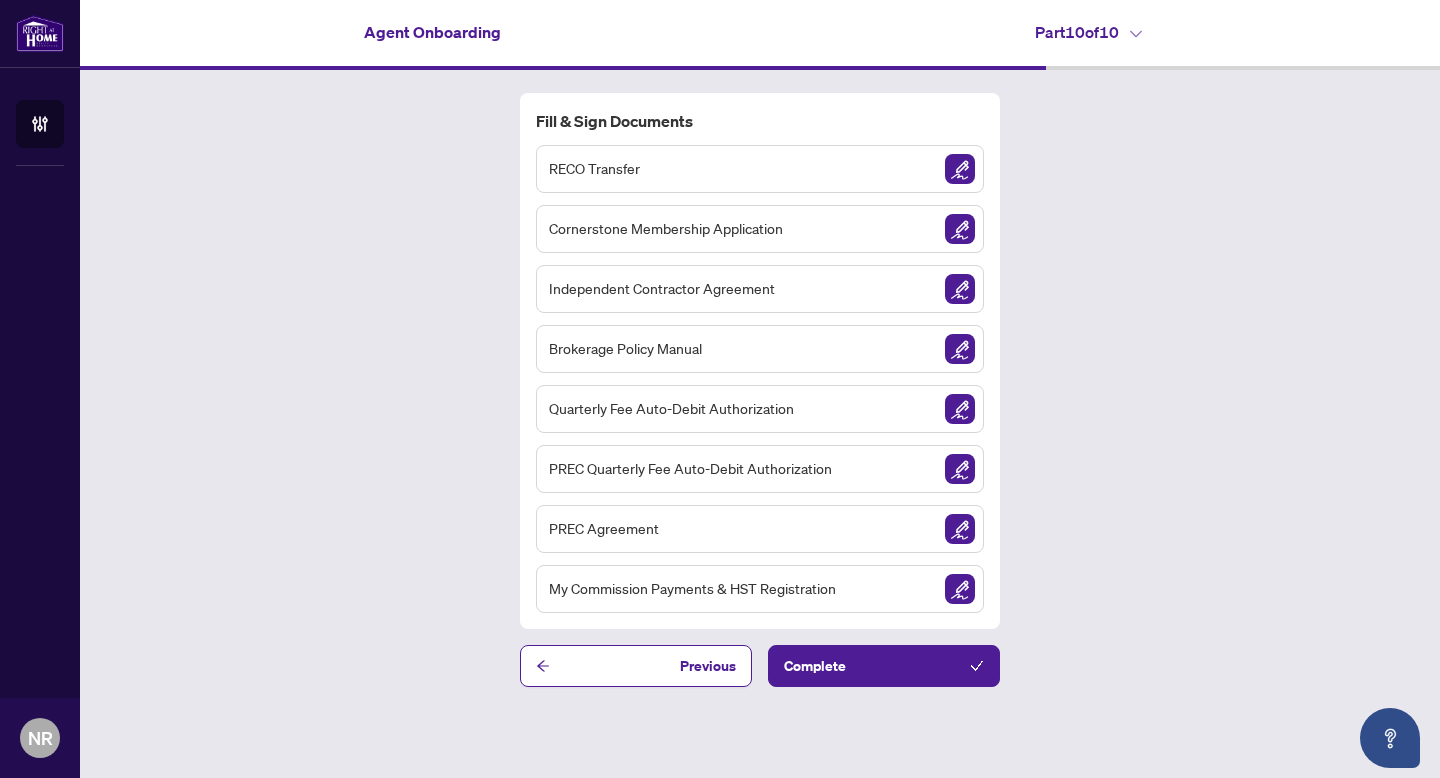 click at bounding box center (960, 169) 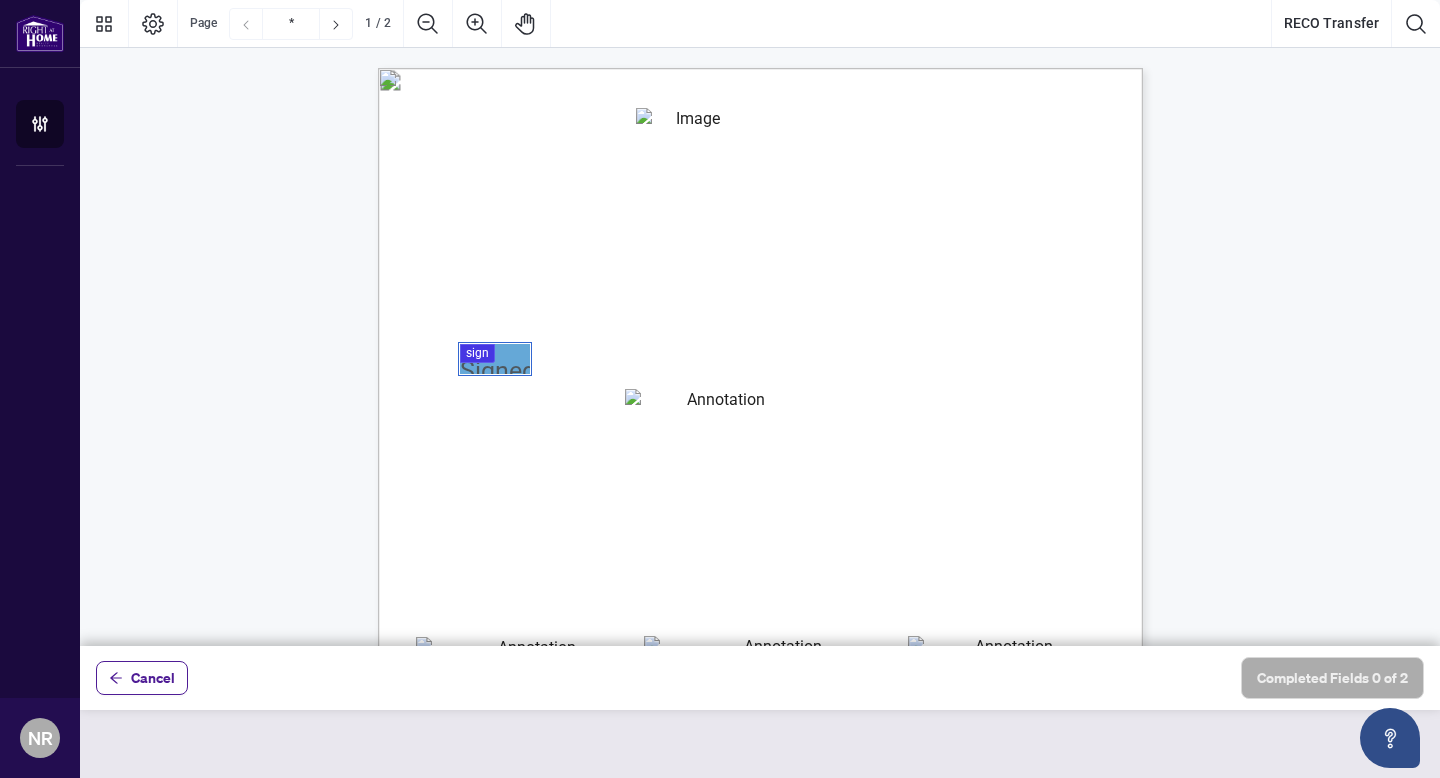 click at bounding box center [760, 323] 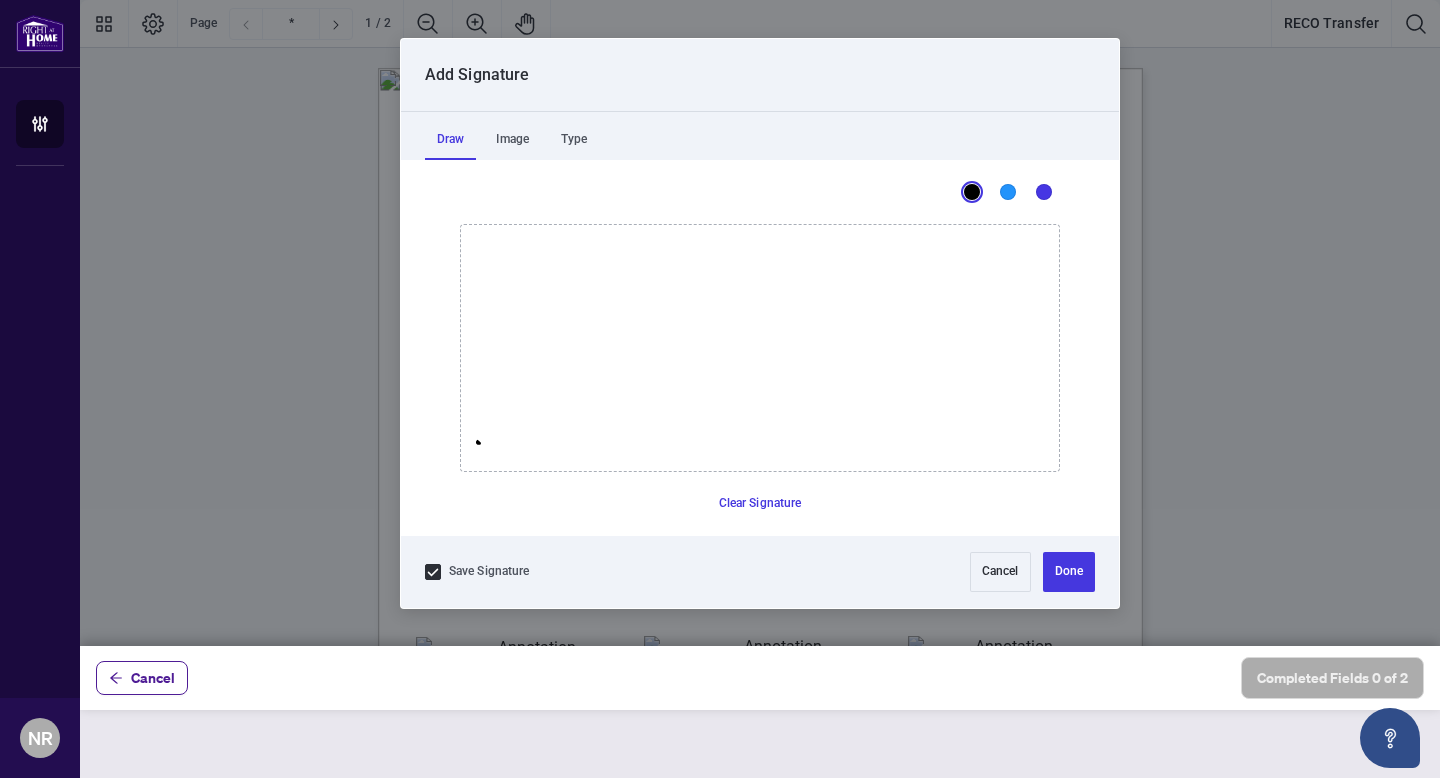 click 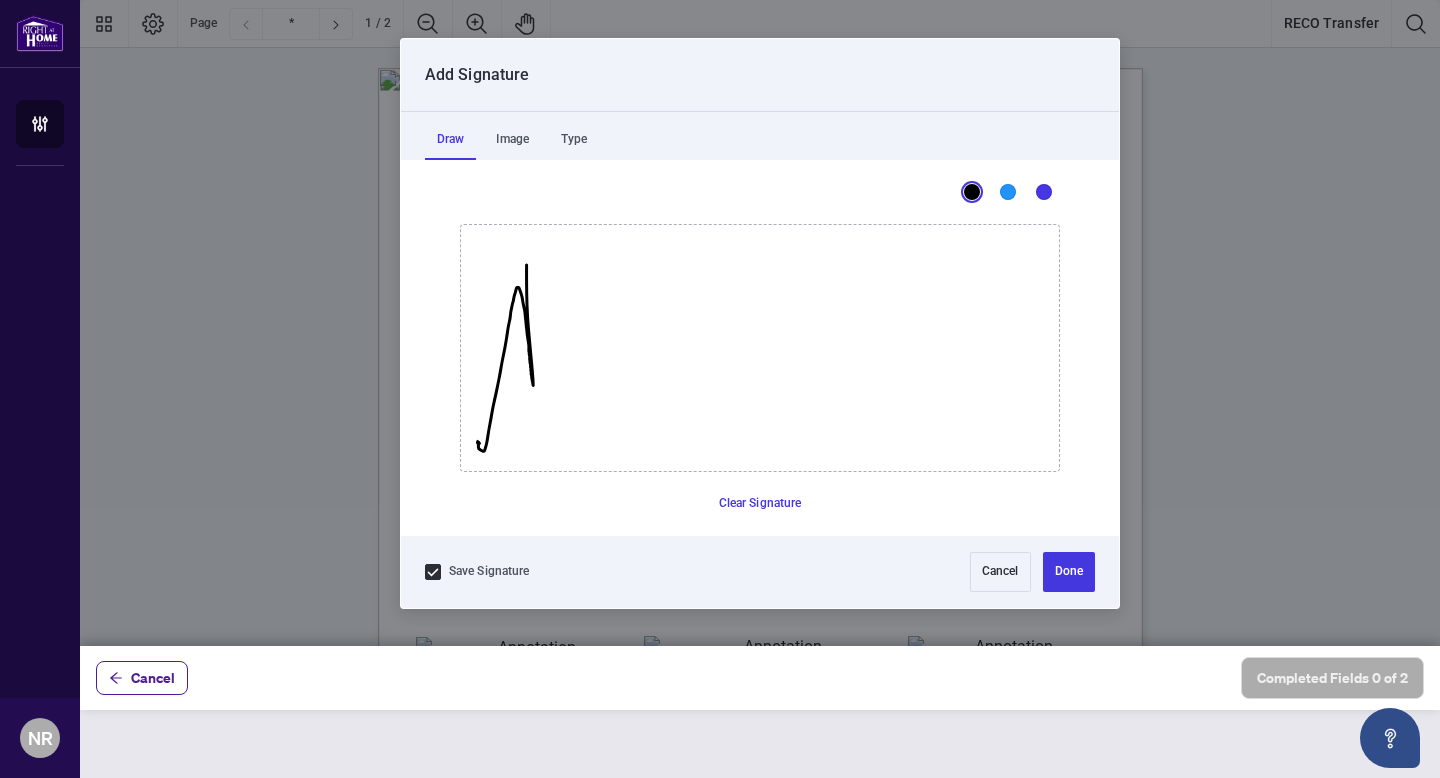 drag, startPoint x: 478, startPoint y: 441, endPoint x: 665, endPoint y: 14, distance: 466.15234 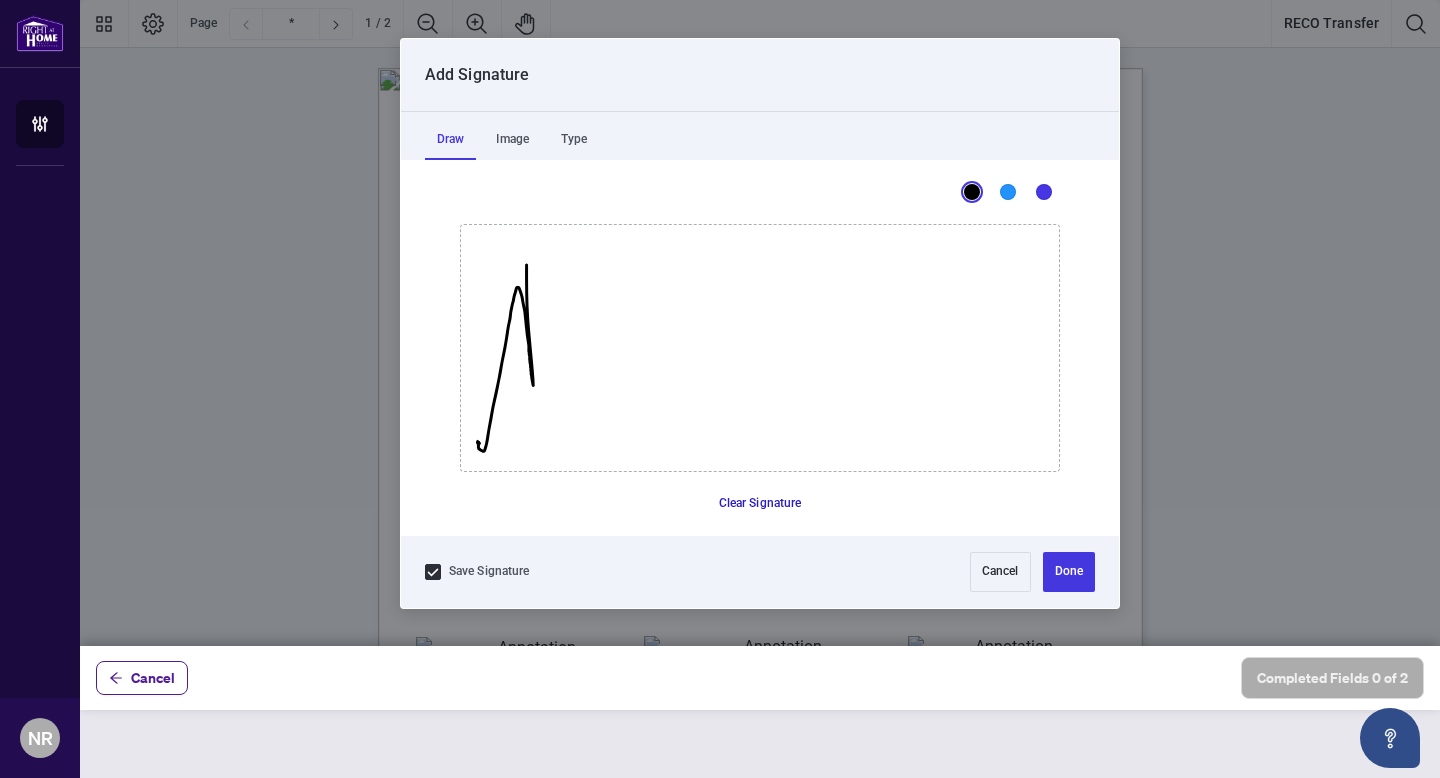 click on "Clear Signature" at bounding box center [760, 504] 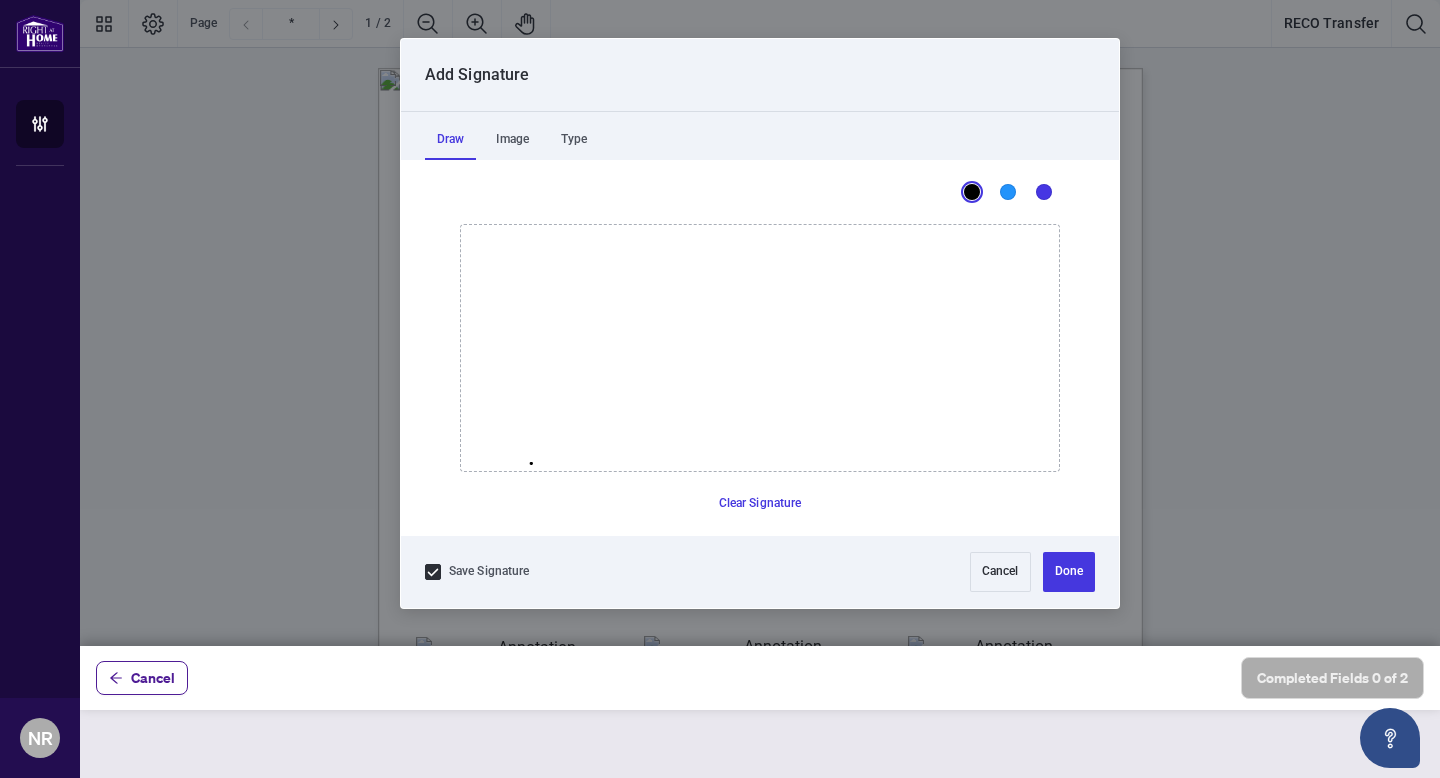 click 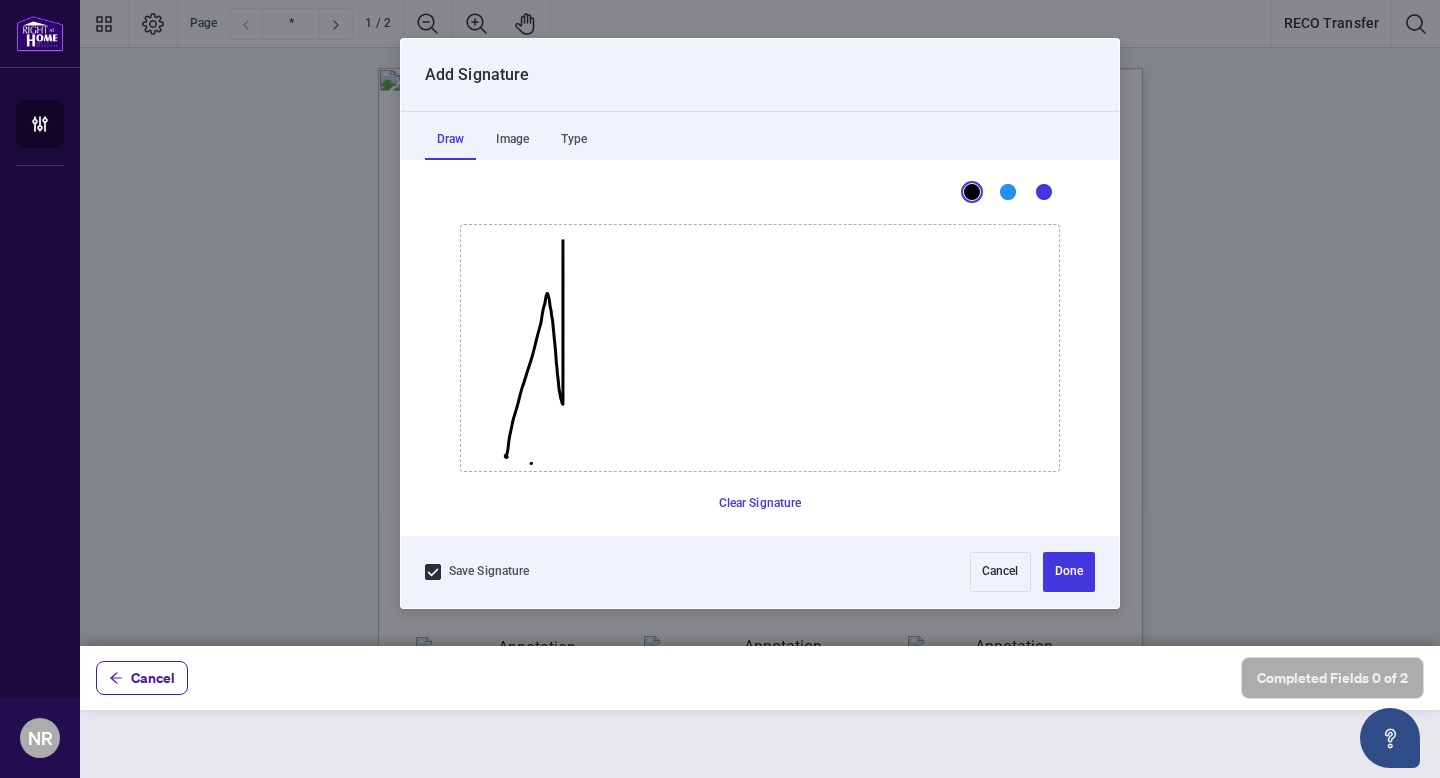 drag, startPoint x: 506, startPoint y: 455, endPoint x: 646, endPoint y: 9, distance: 467.45694 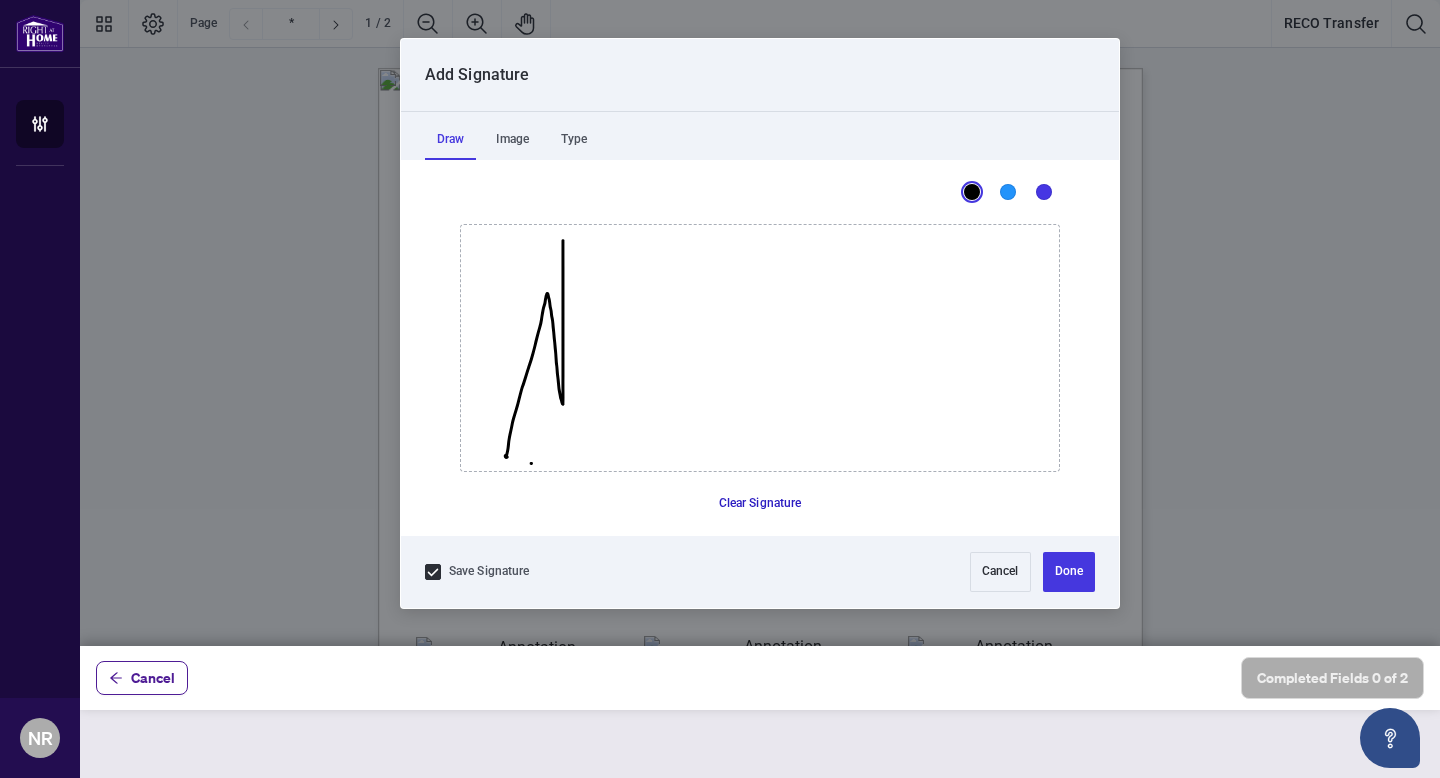 click on "Clear Signature" at bounding box center (760, 504) 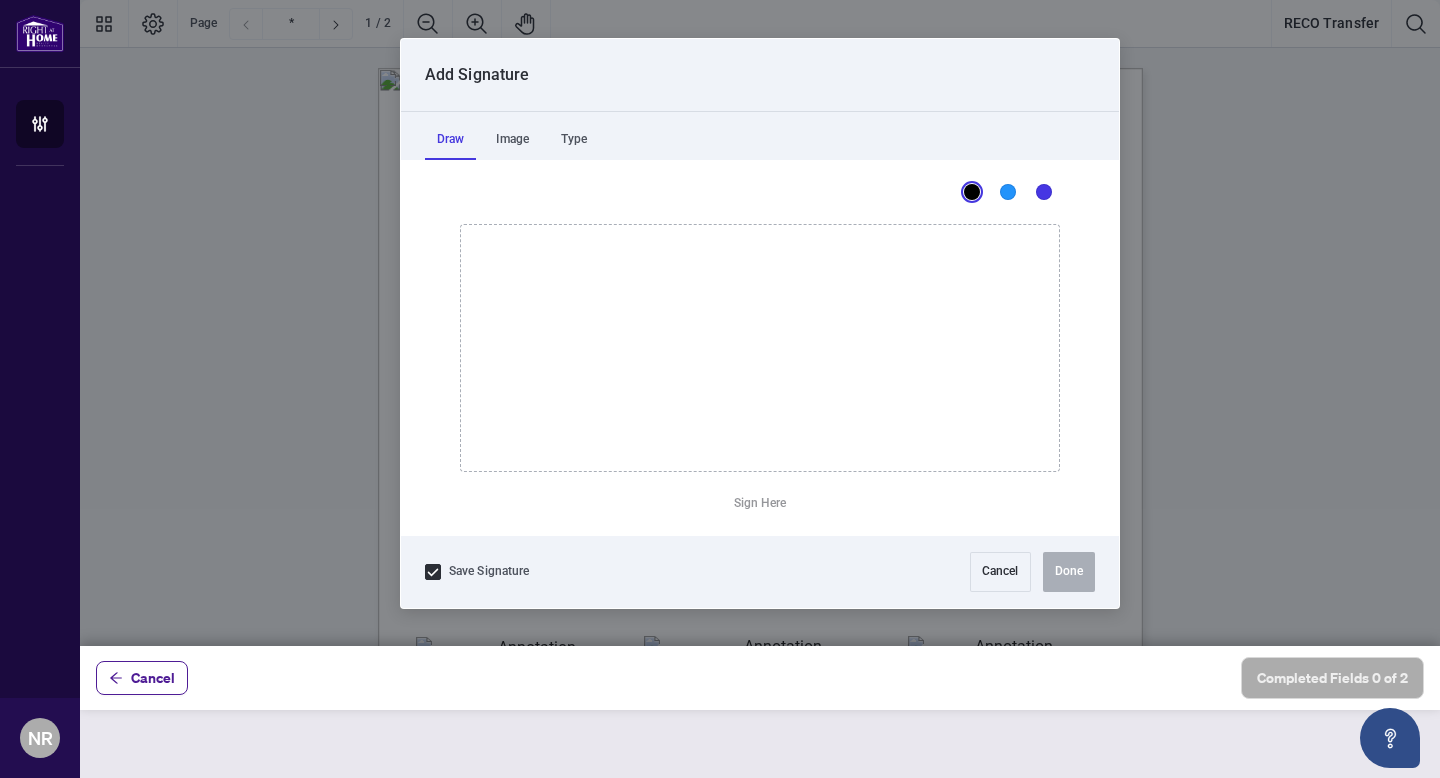 click 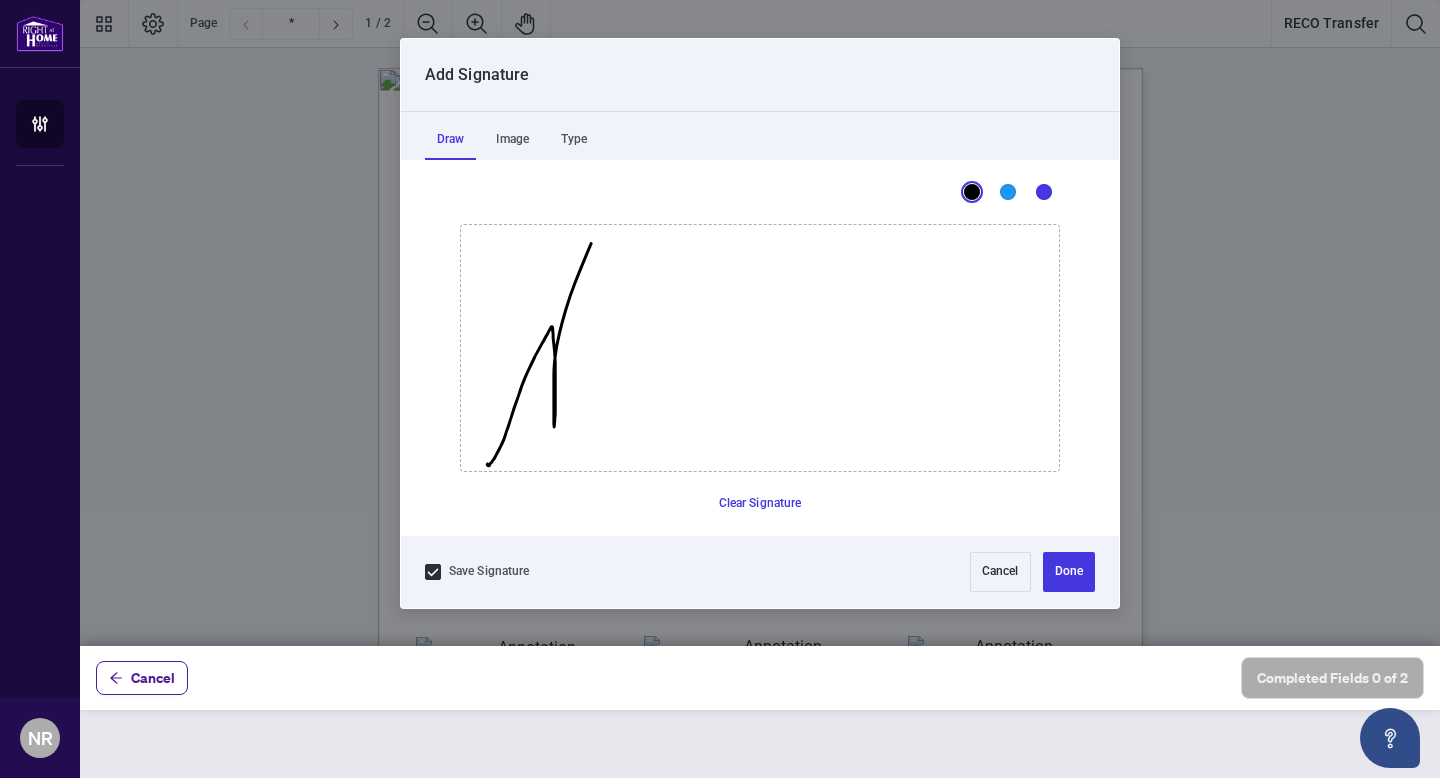 drag, startPoint x: 488, startPoint y: 464, endPoint x: 659, endPoint y: 210, distance: 306.19766 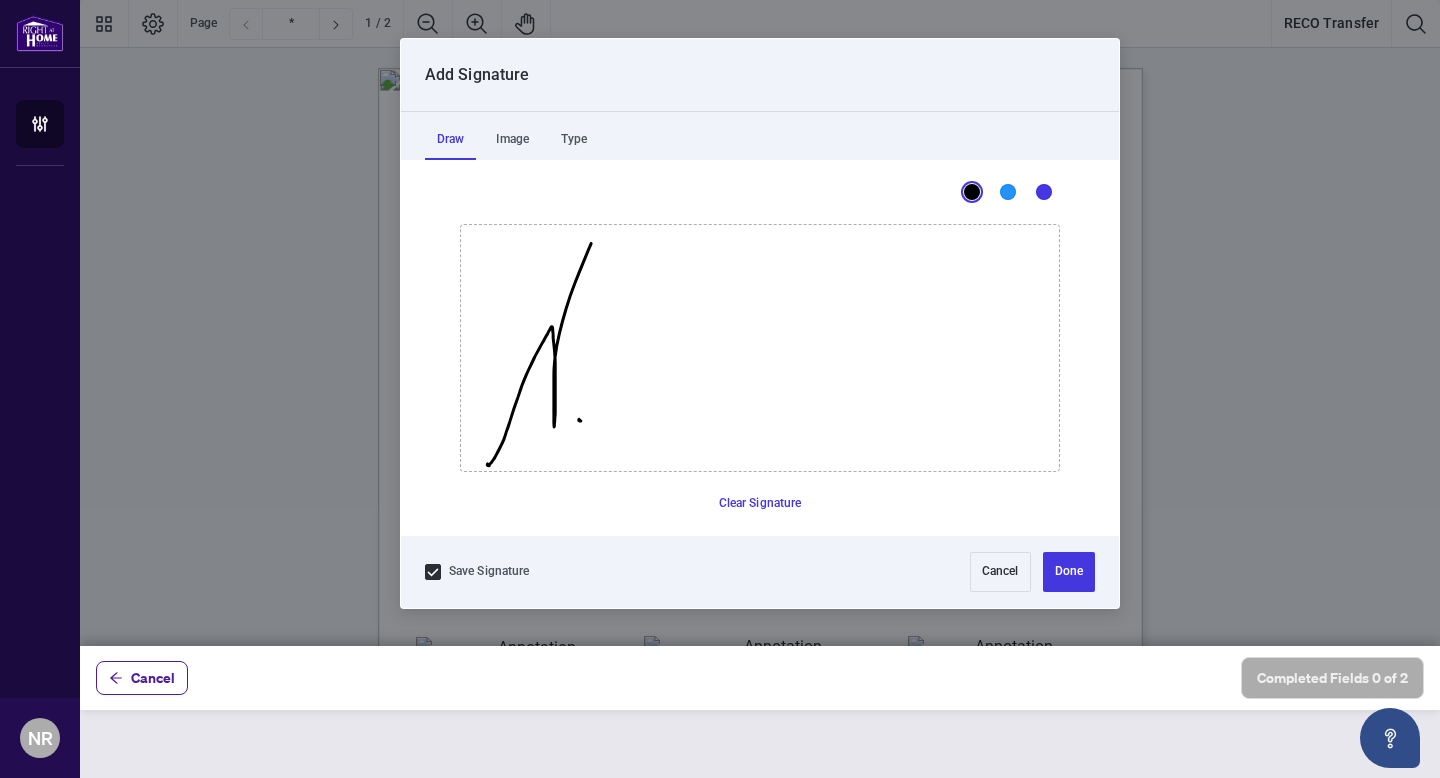 click 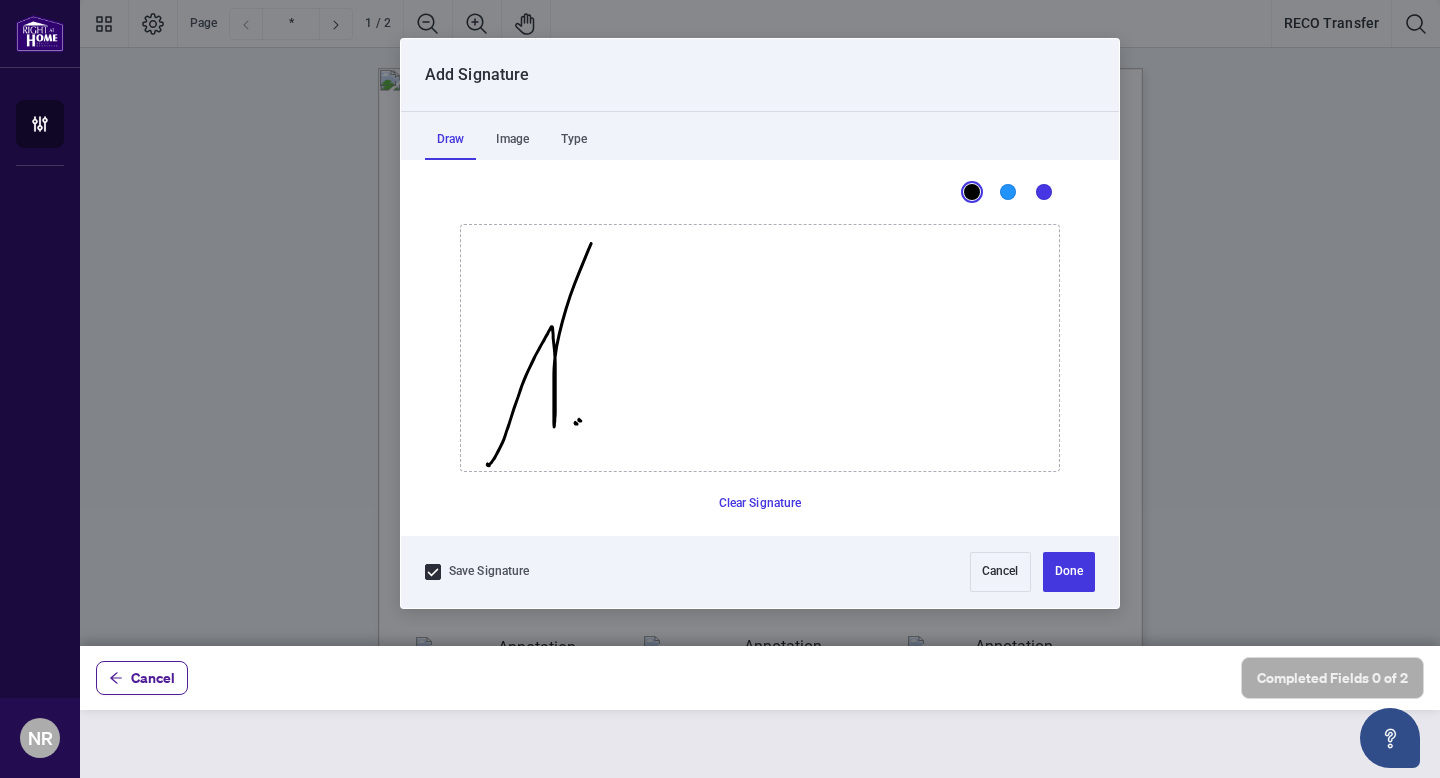click 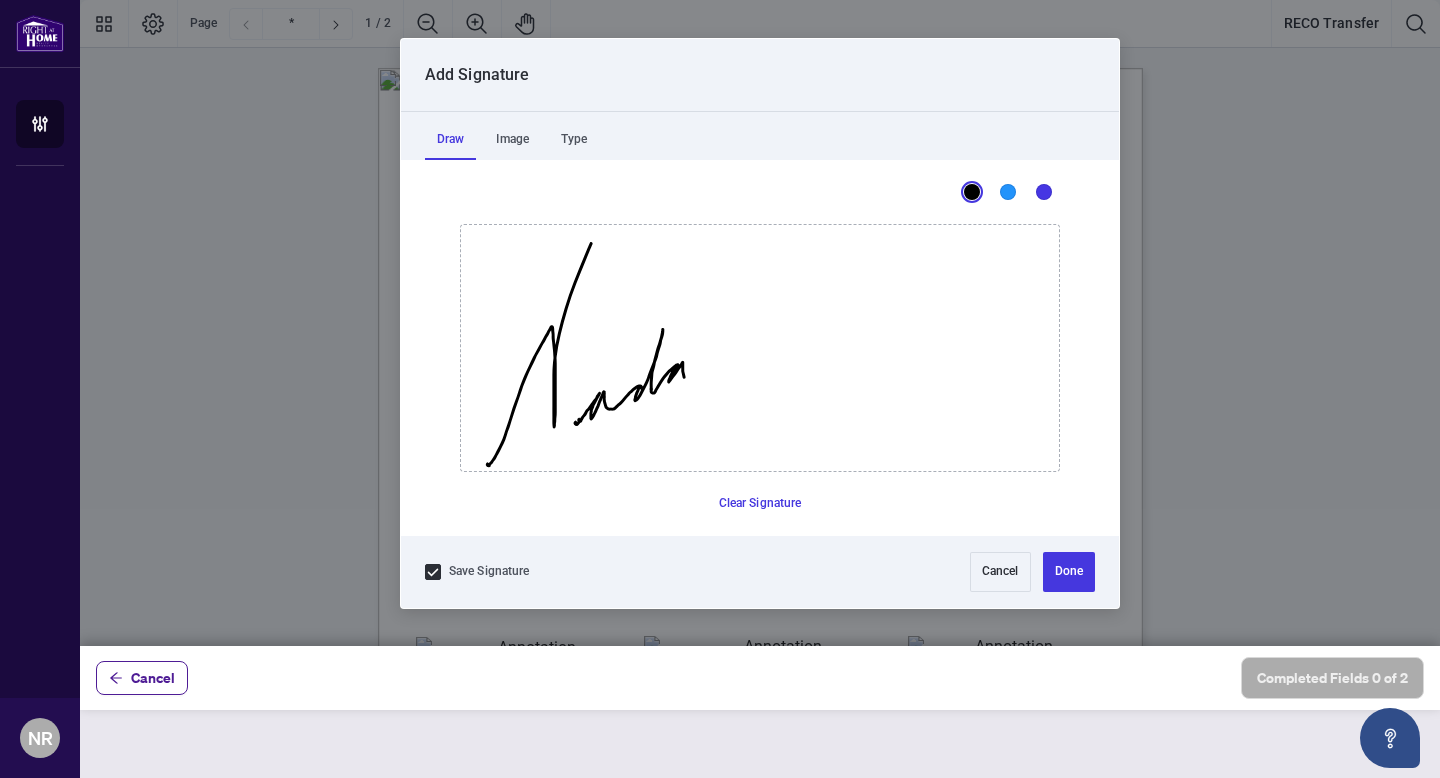 drag, startPoint x: 576, startPoint y: 422, endPoint x: 707, endPoint y: 366, distance: 142.46754 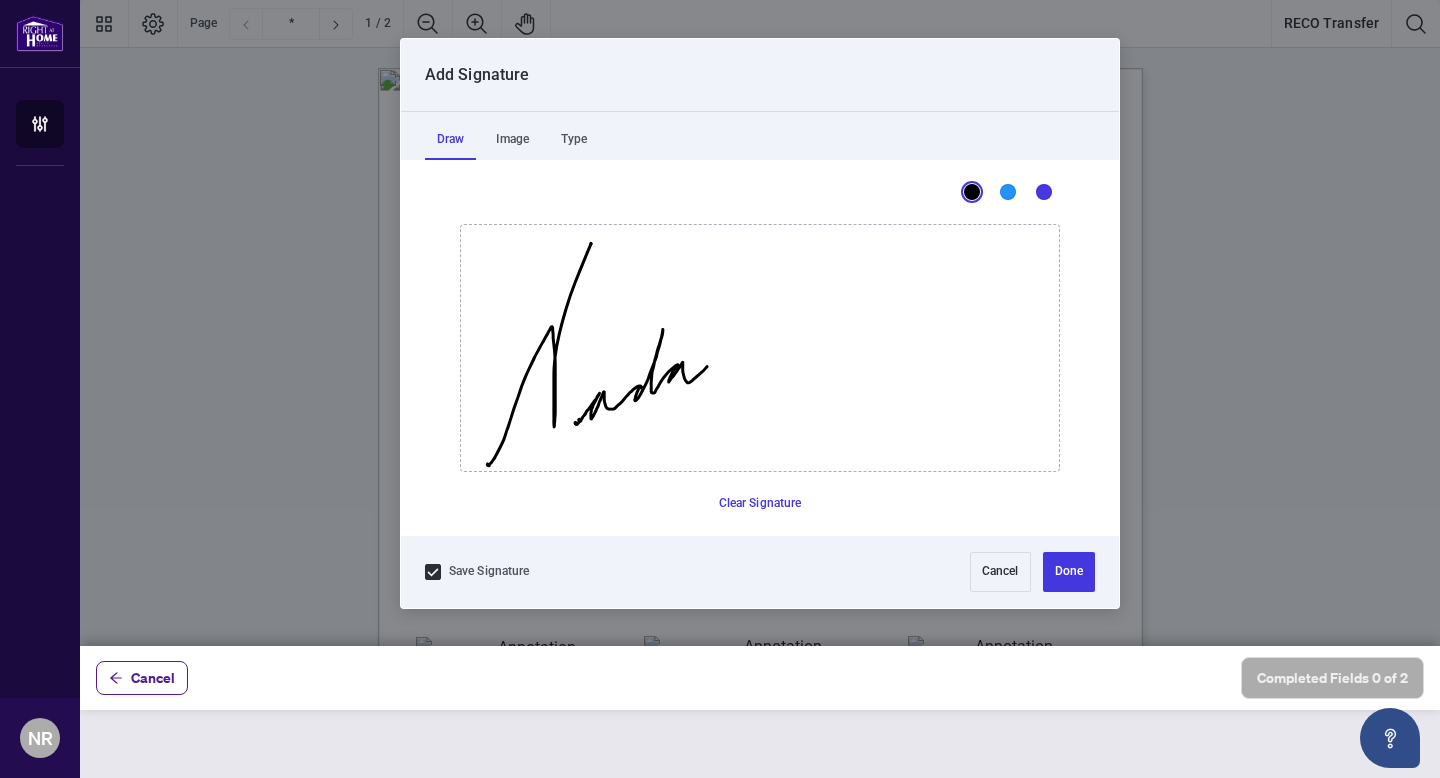 click 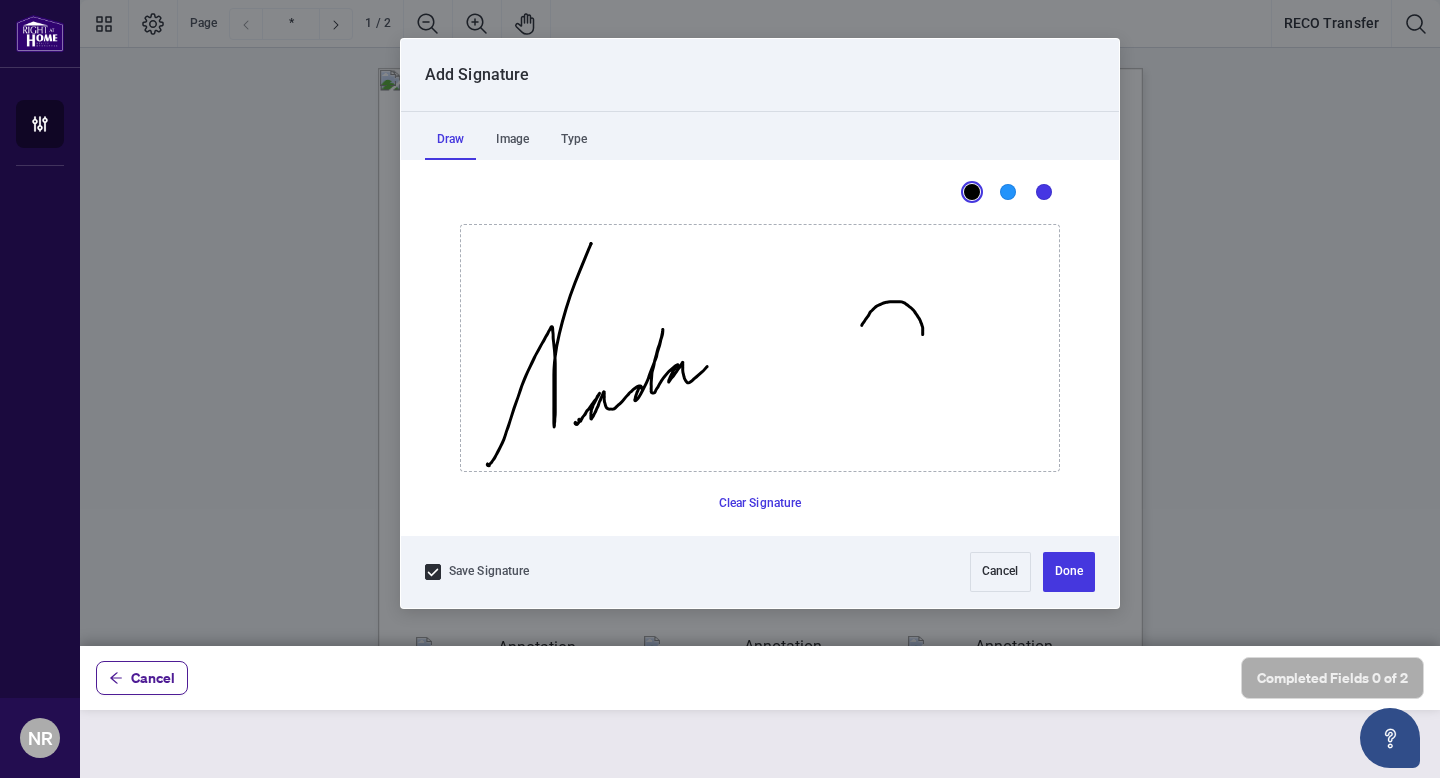 drag, startPoint x: 861, startPoint y: 324, endPoint x: 922, endPoint y: 334, distance: 61.81424 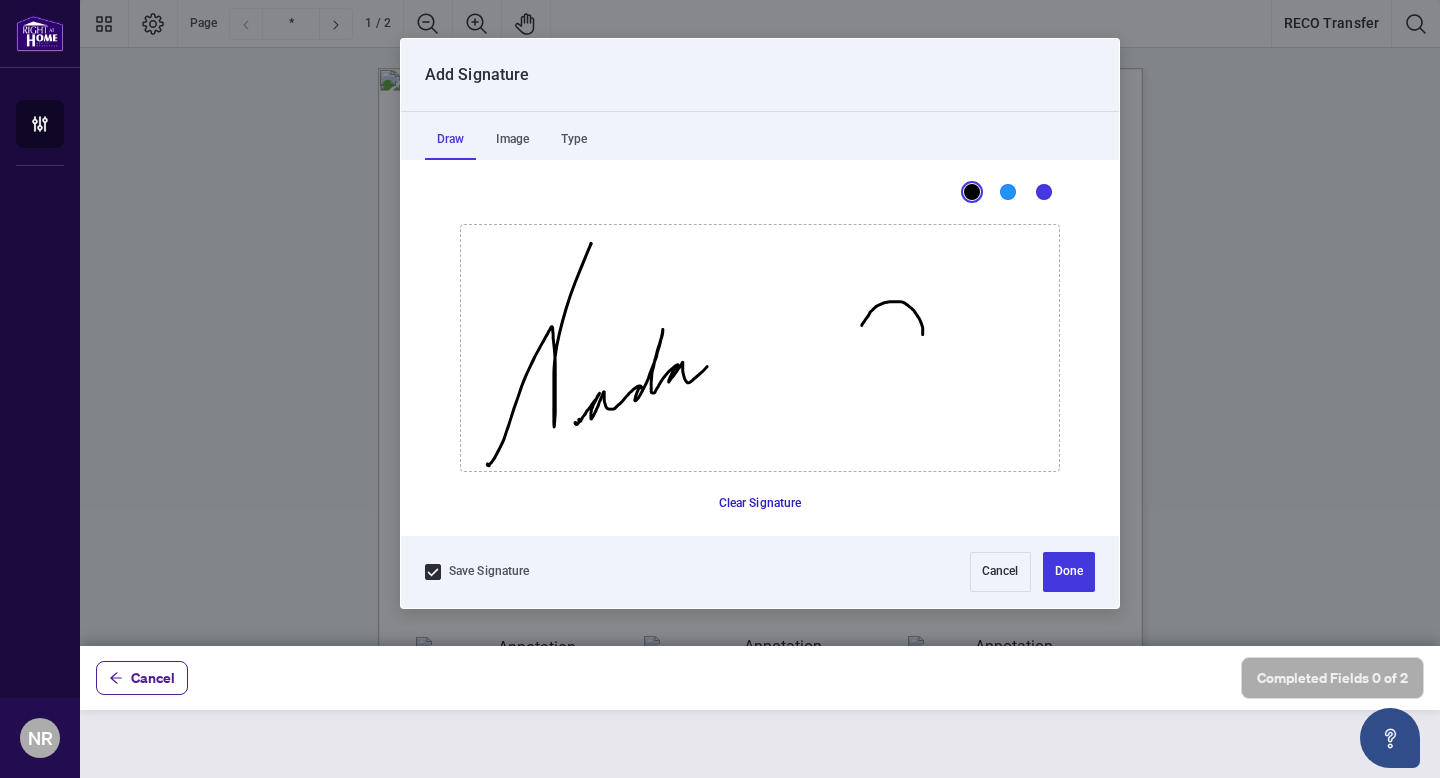 click on "Clear Signature" at bounding box center (760, 504) 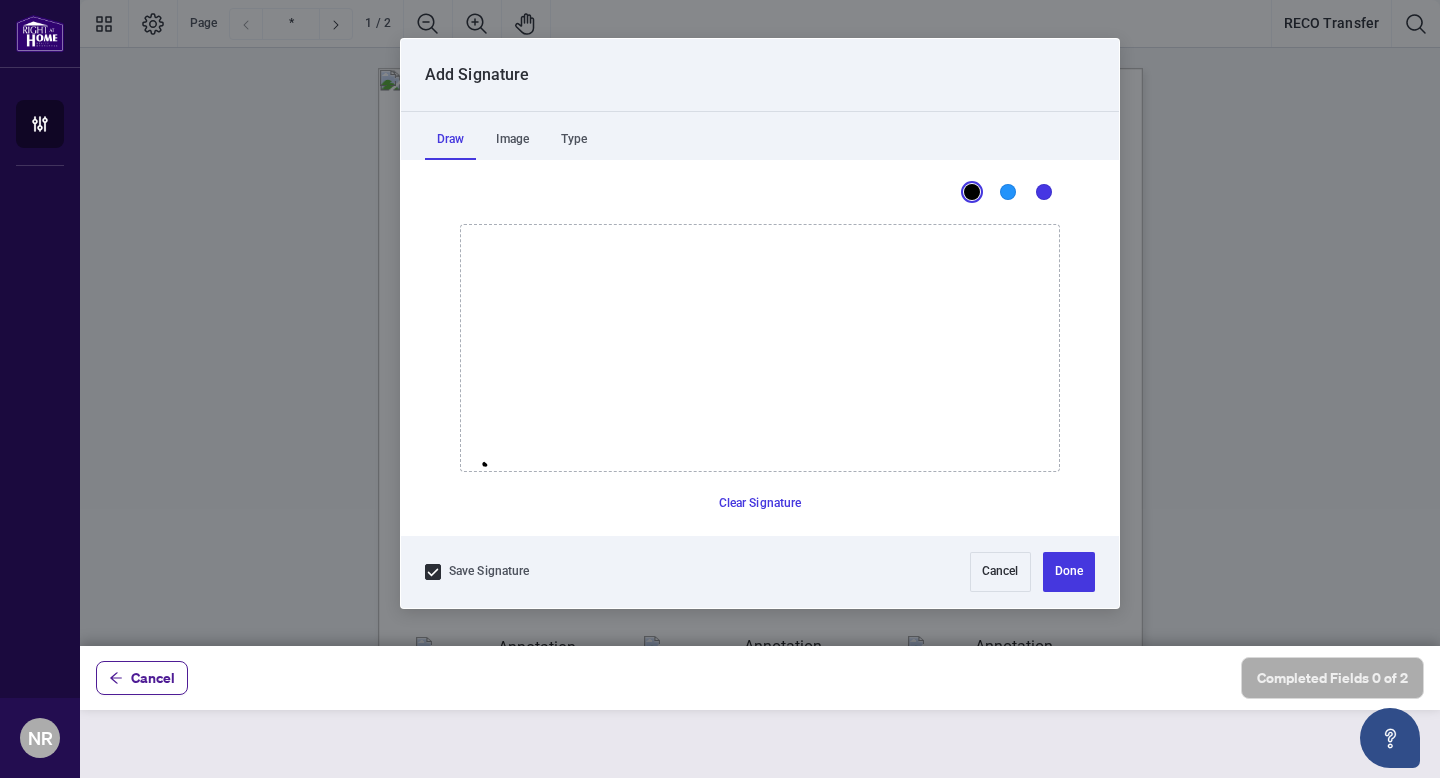 click 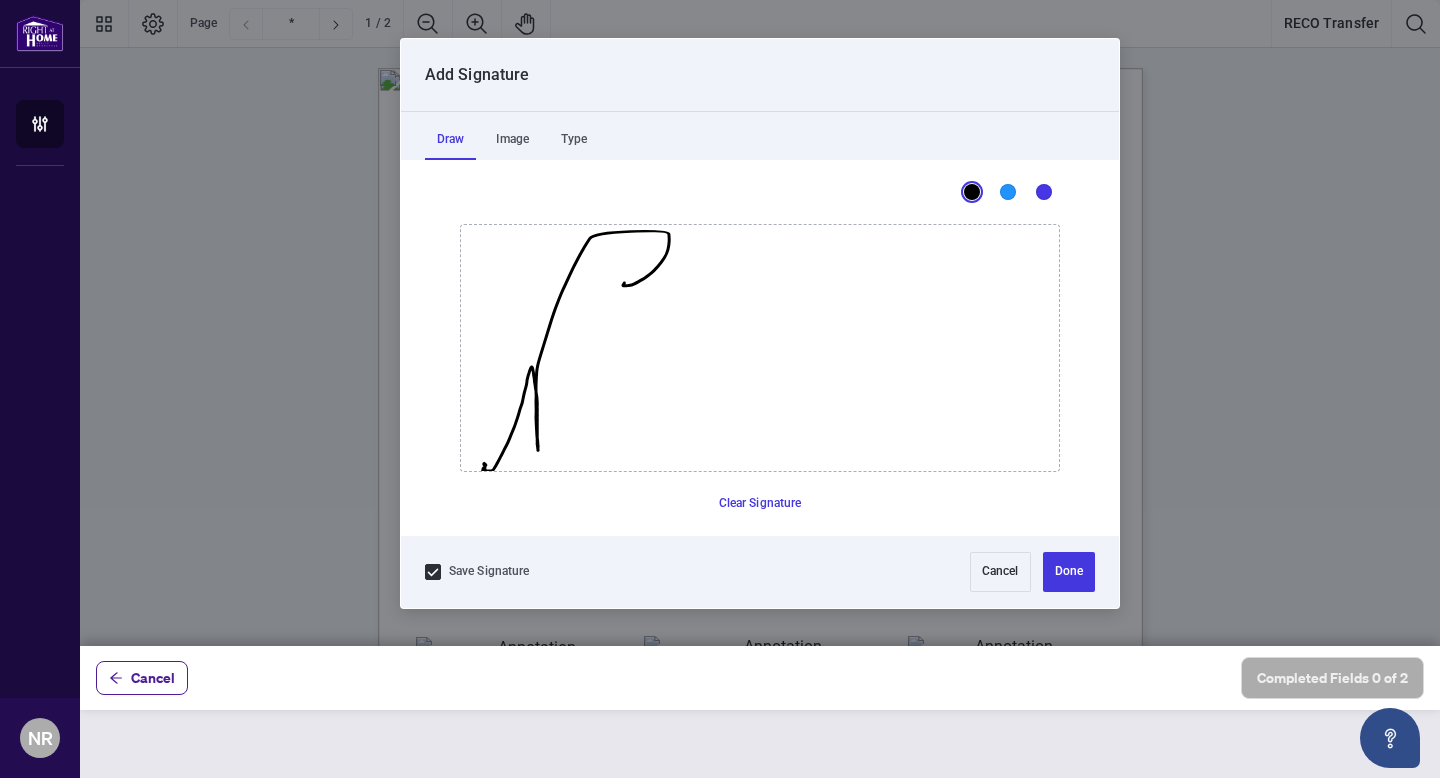 drag, startPoint x: 484, startPoint y: 468, endPoint x: 625, endPoint y: 283, distance: 232.60696 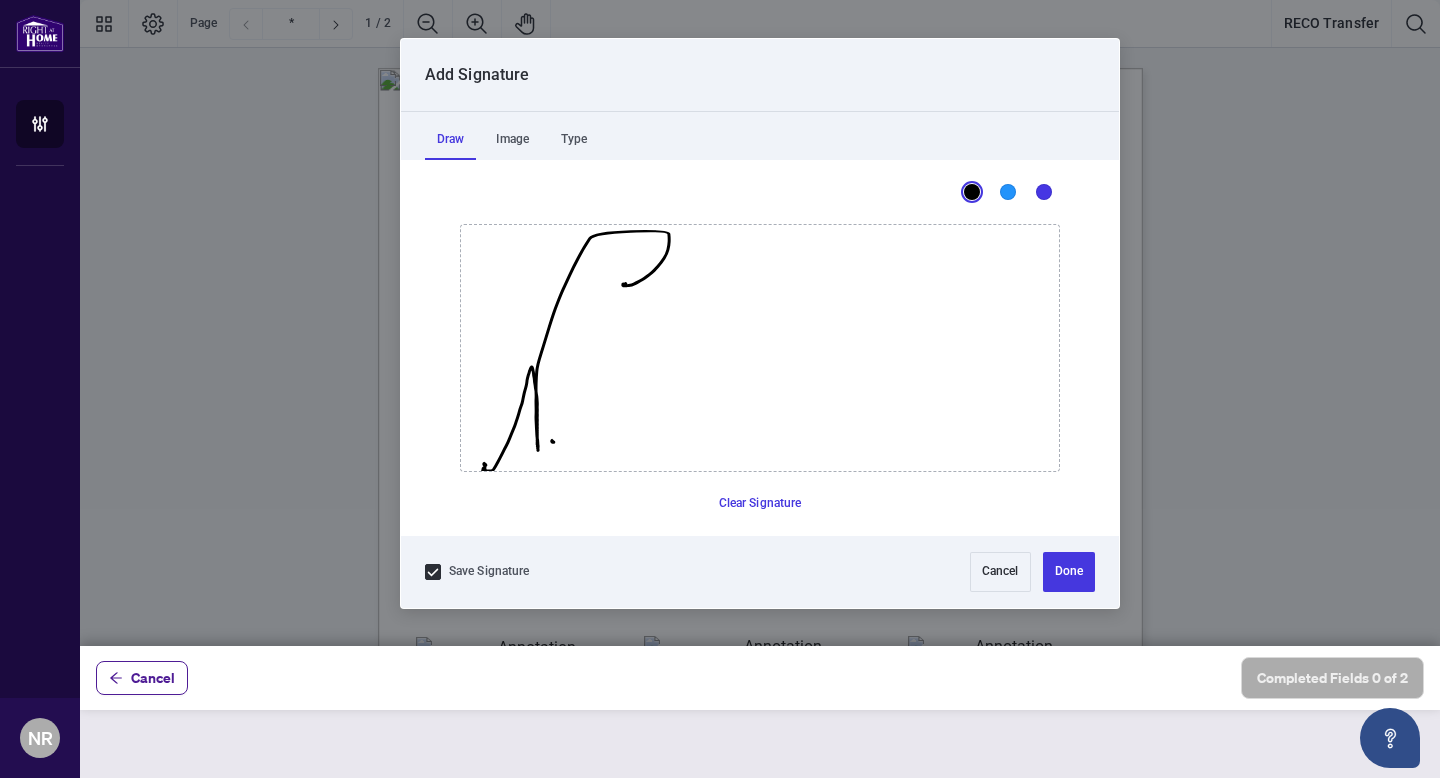 click 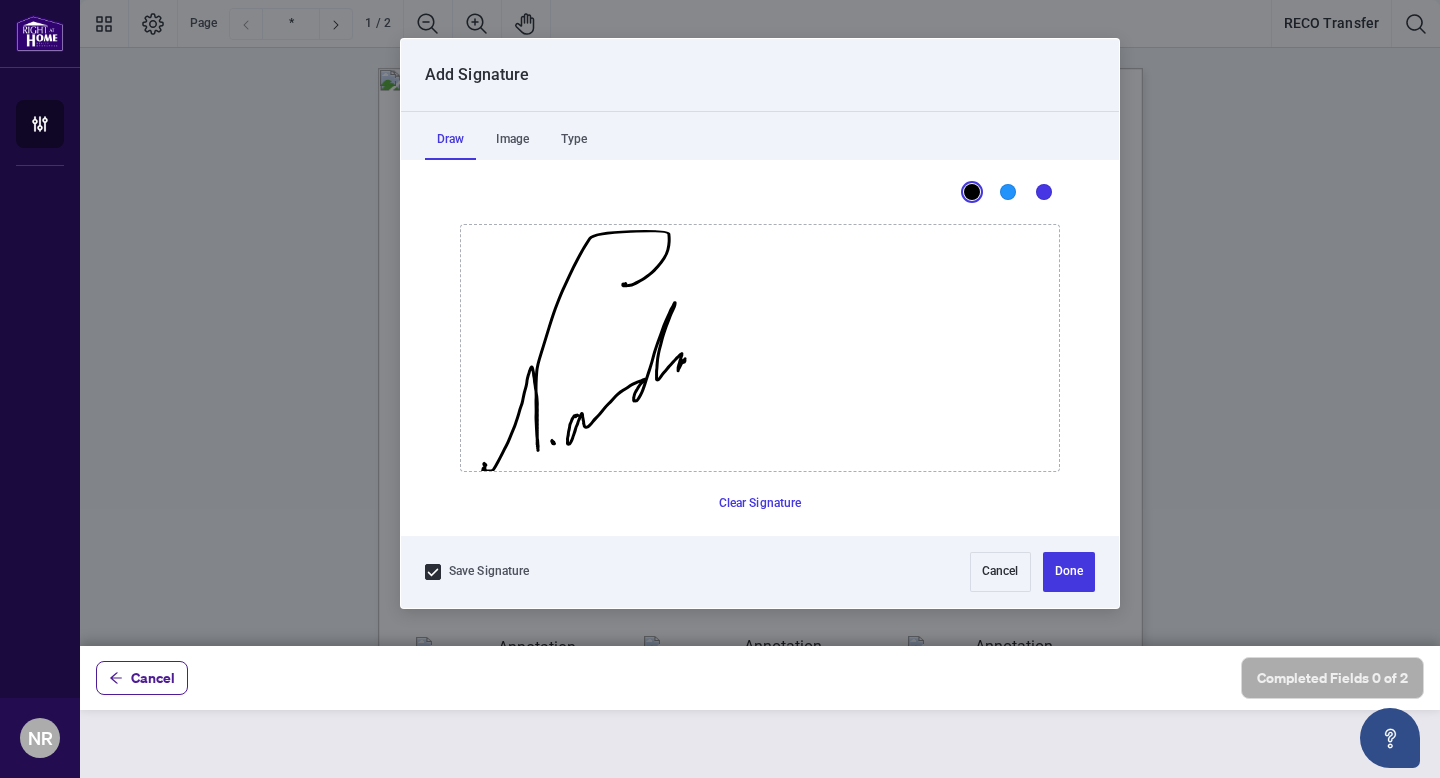 drag, startPoint x: 577, startPoint y: 414, endPoint x: 693, endPoint y: 353, distance: 131.06105 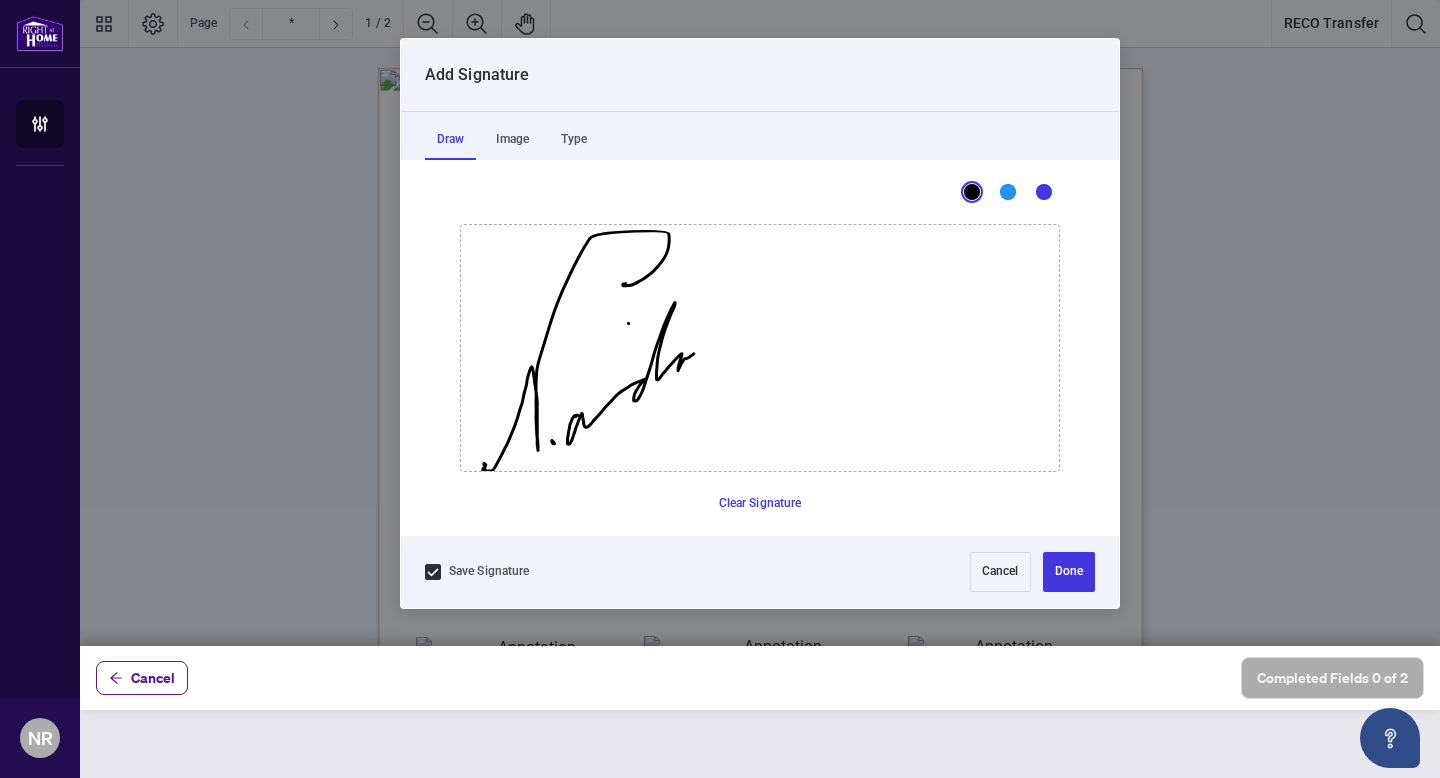 click 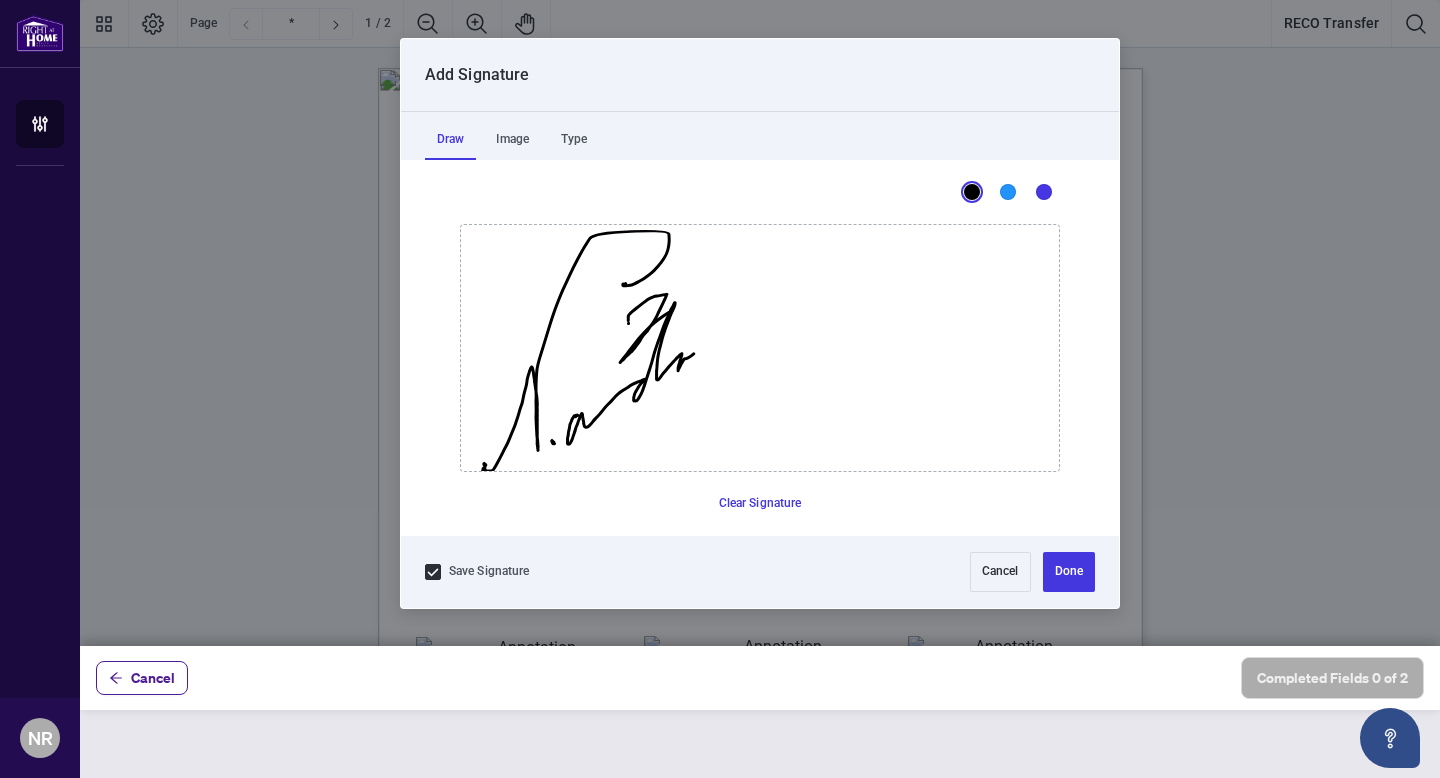 drag, startPoint x: 628, startPoint y: 320, endPoint x: 749, endPoint y: 343, distance: 123.16656 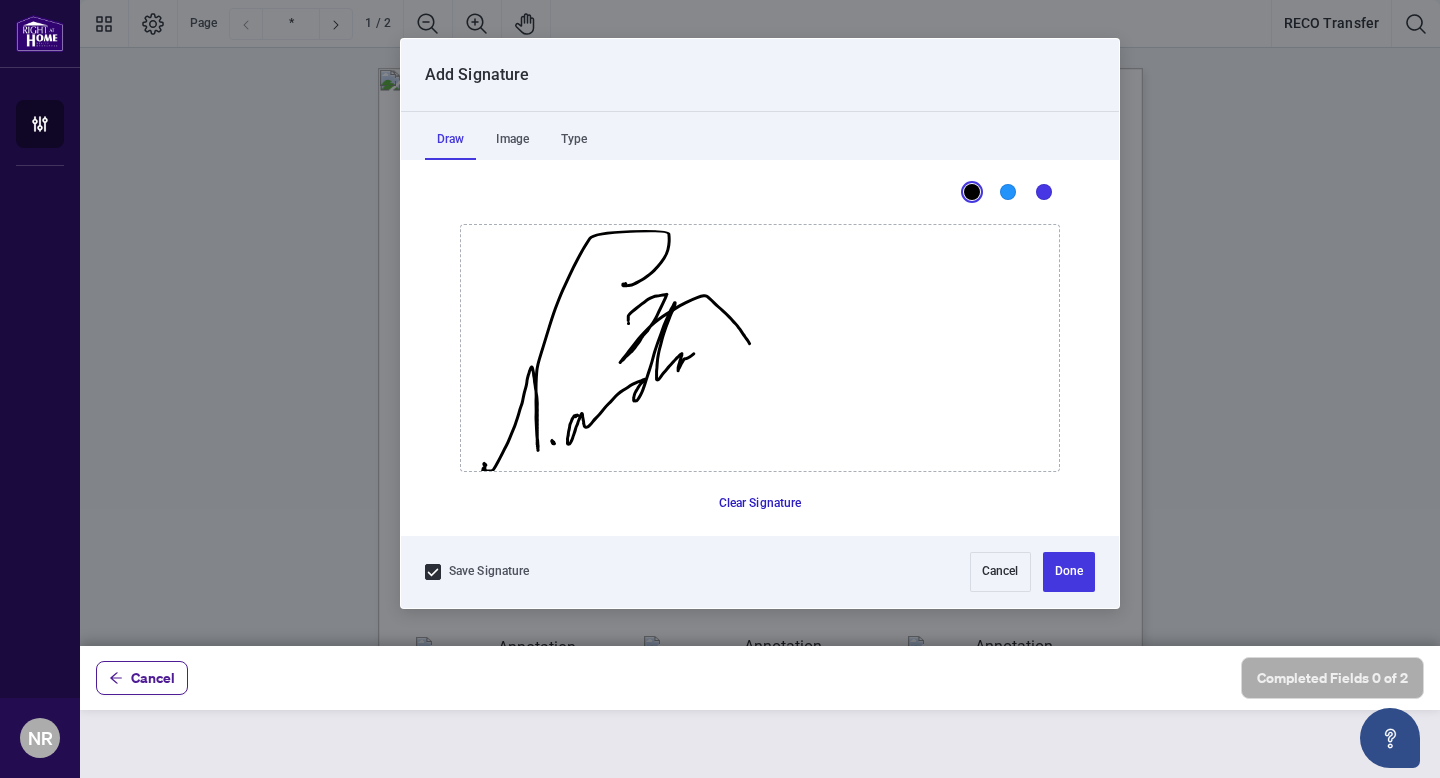 click on "Clear Signature" at bounding box center [760, 504] 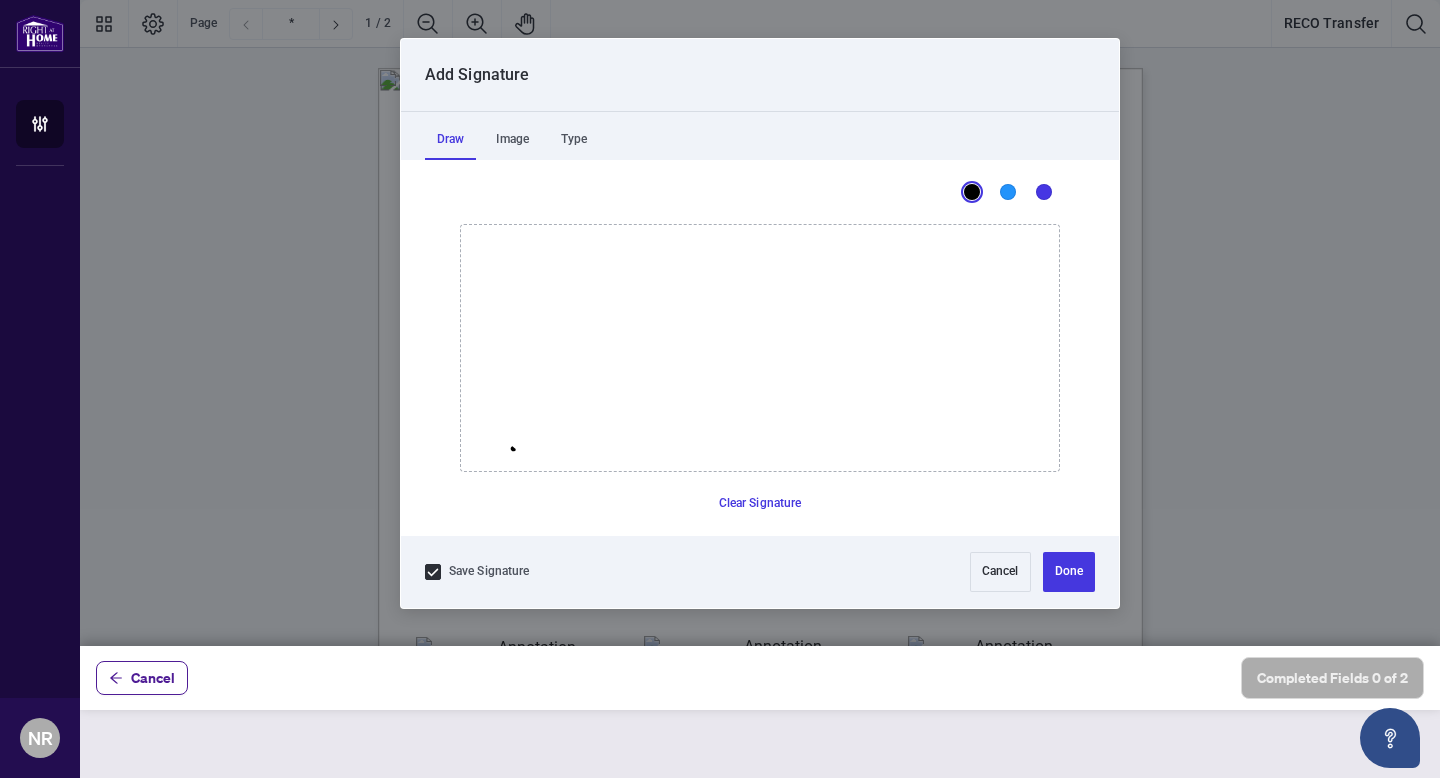 click 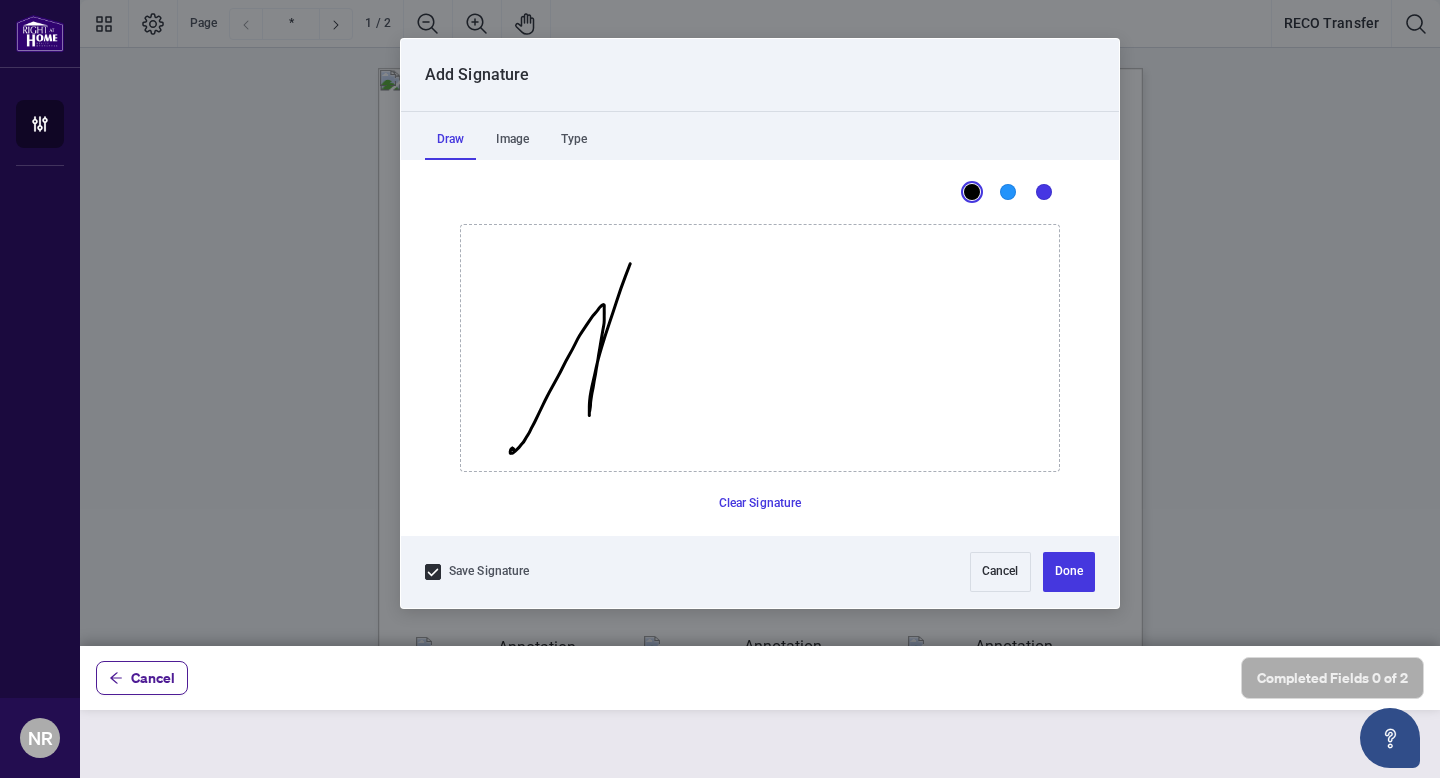 drag, startPoint x: 513, startPoint y: 448, endPoint x: 753, endPoint y: 163, distance: 372.5923 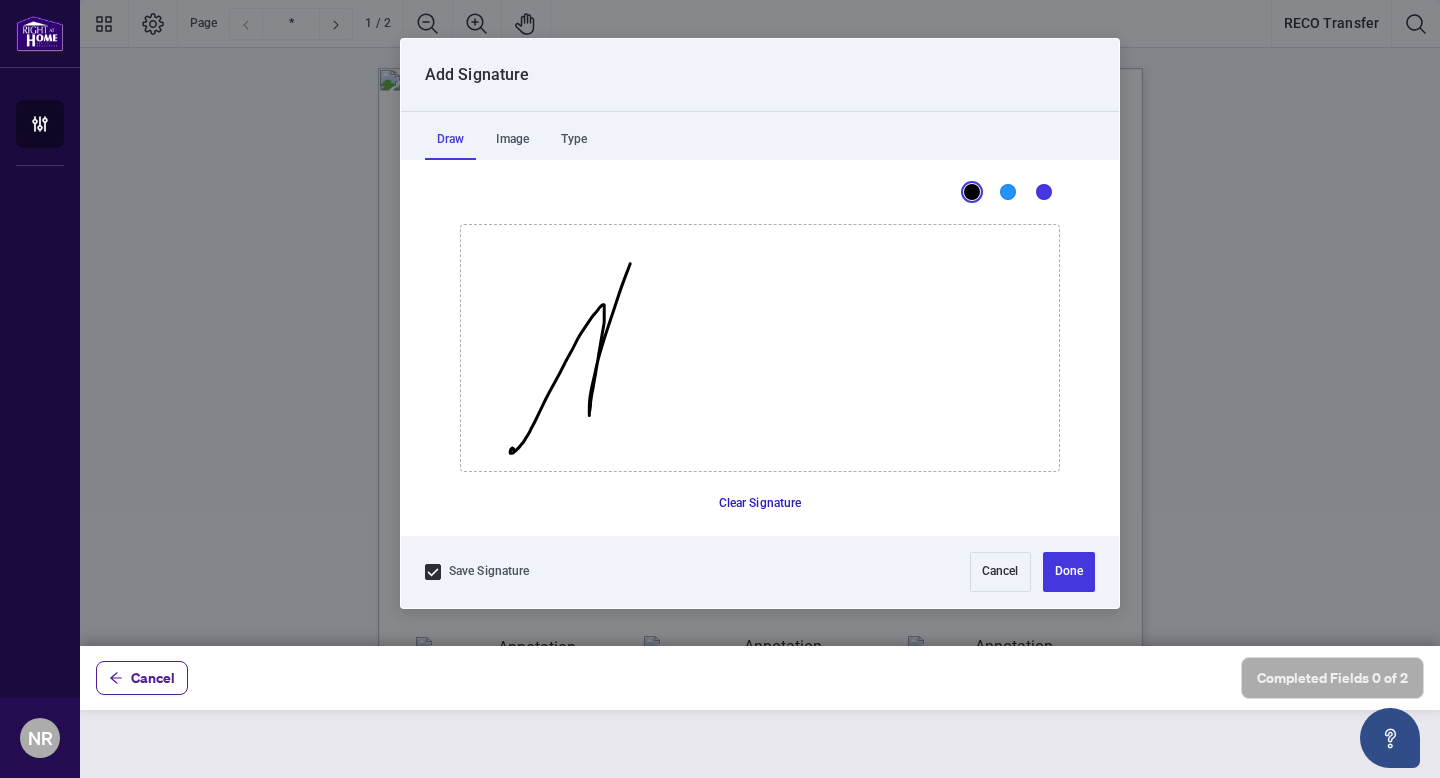 click on "Clear Signature" at bounding box center [760, 504] 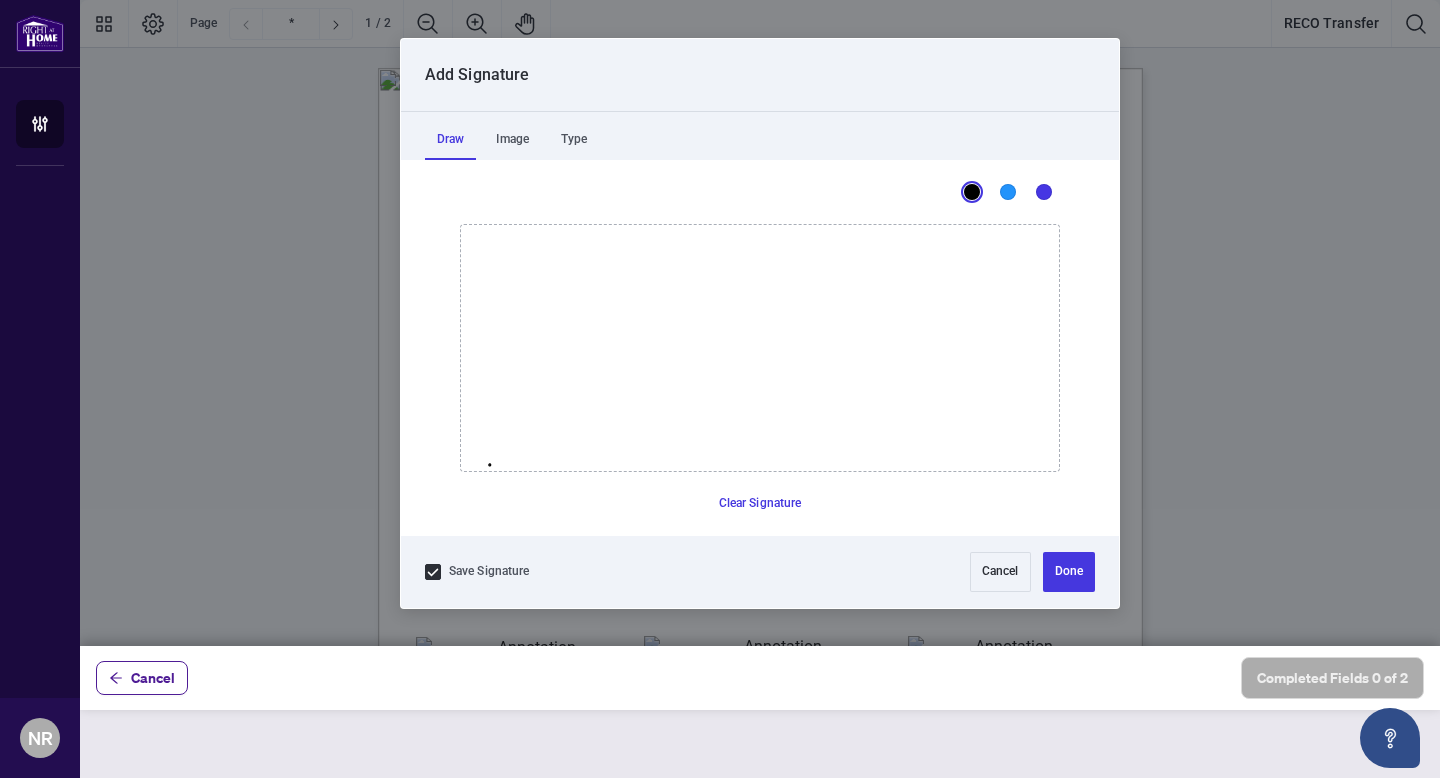 click 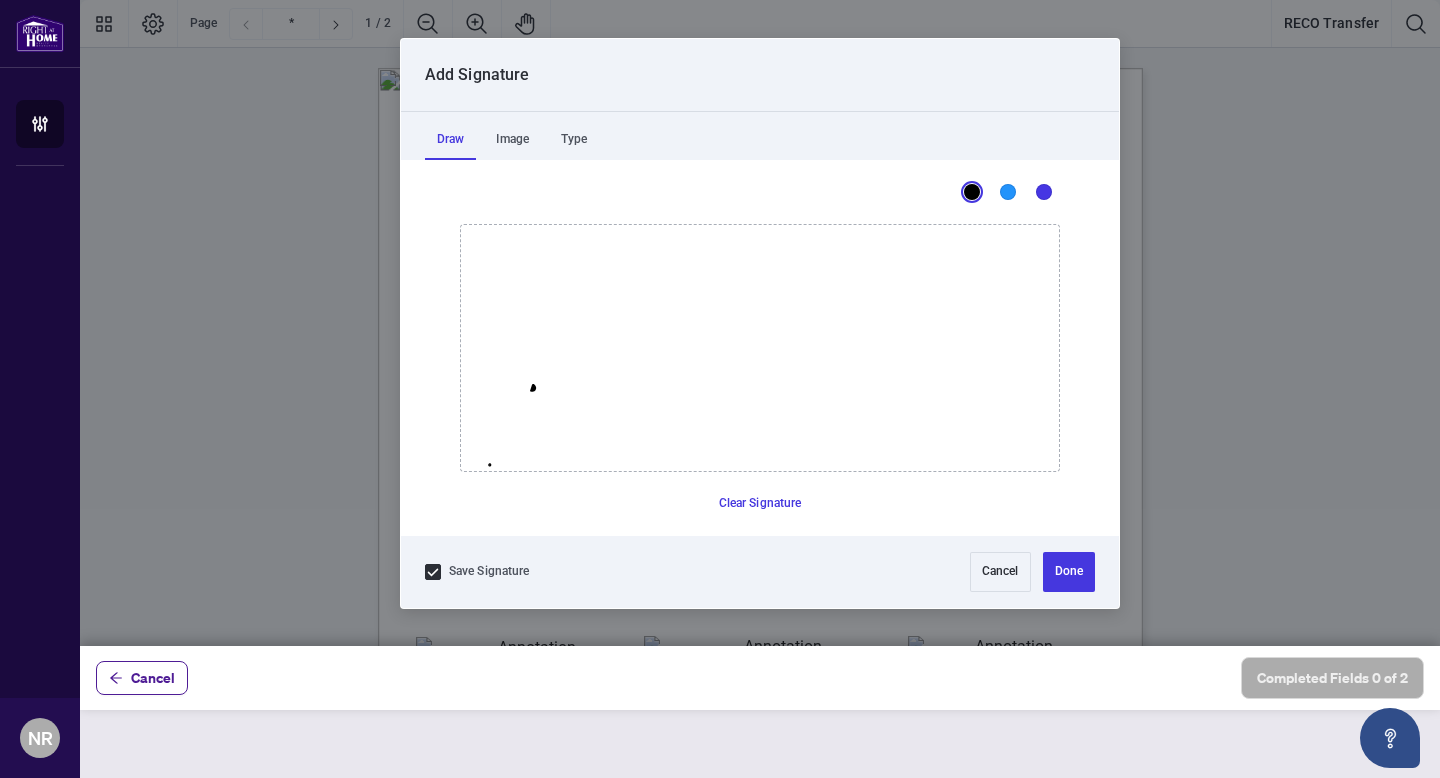 click 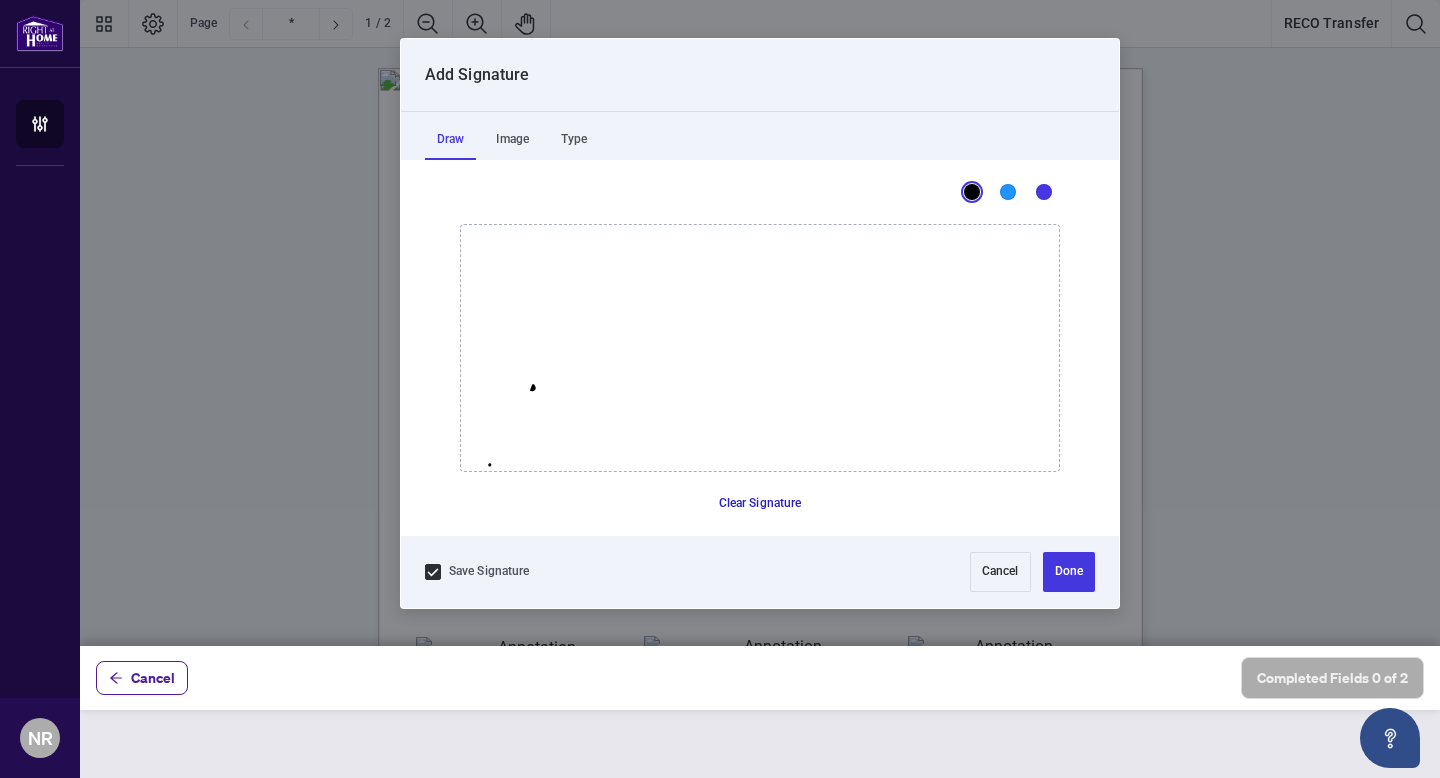 click on "Clear Signature" at bounding box center (760, 504) 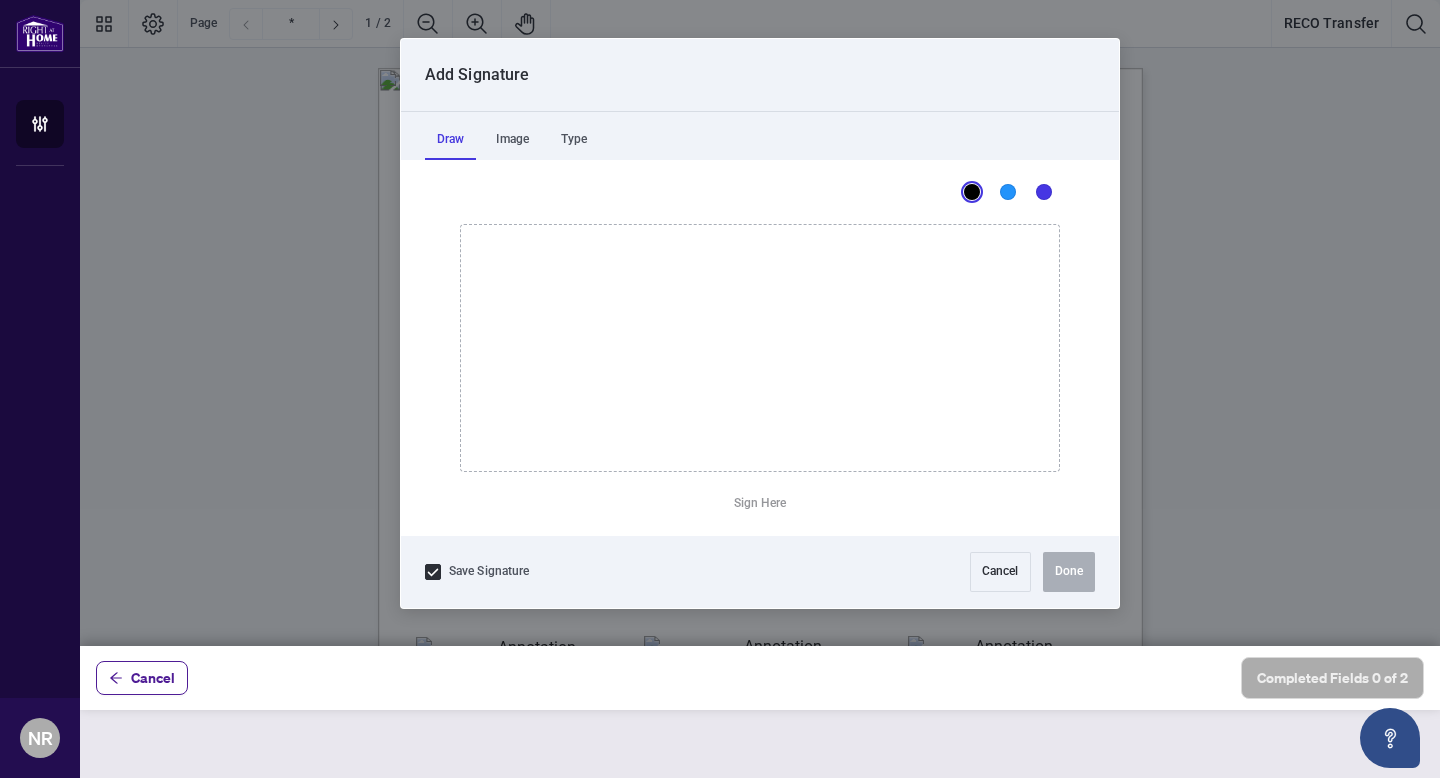 click 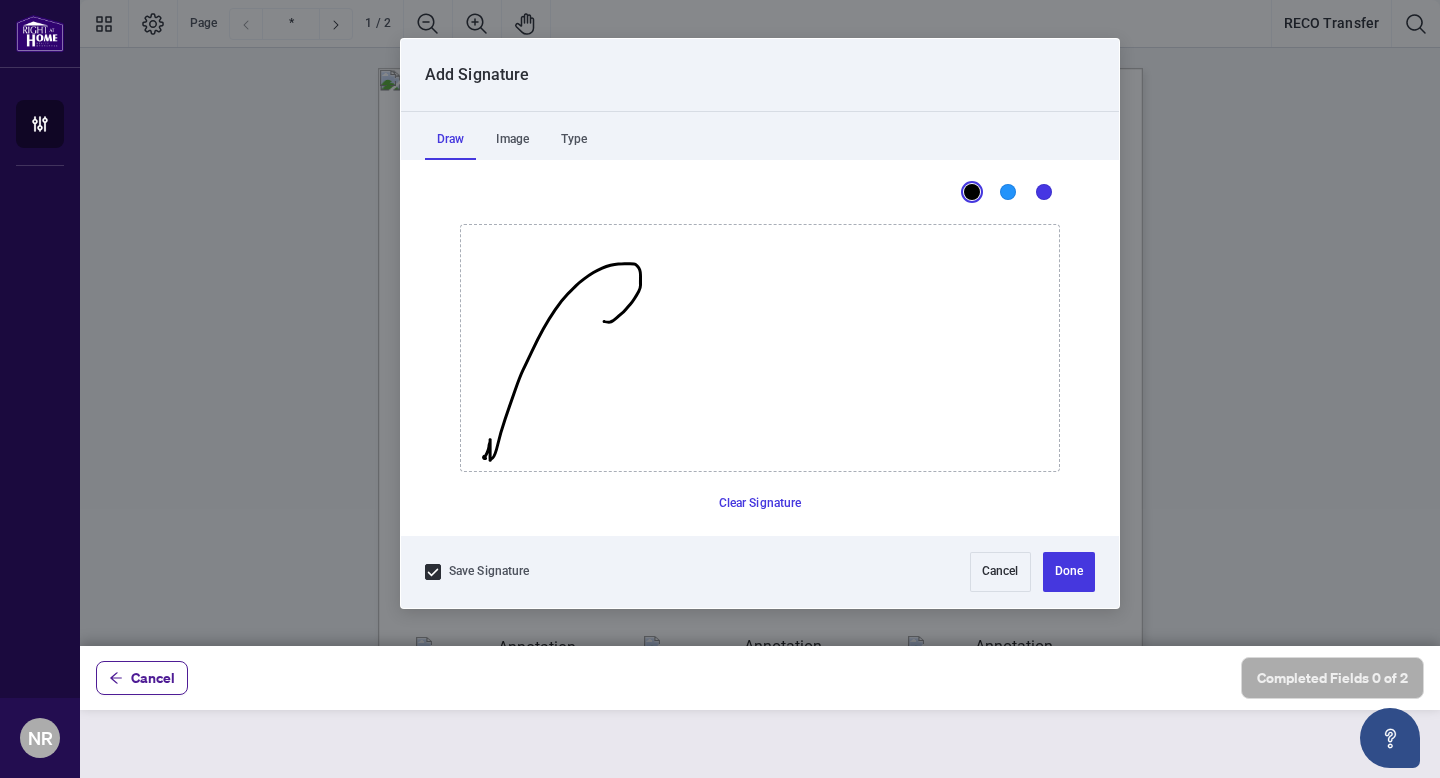 drag, startPoint x: 484, startPoint y: 456, endPoint x: 609, endPoint y: 297, distance: 202.25232 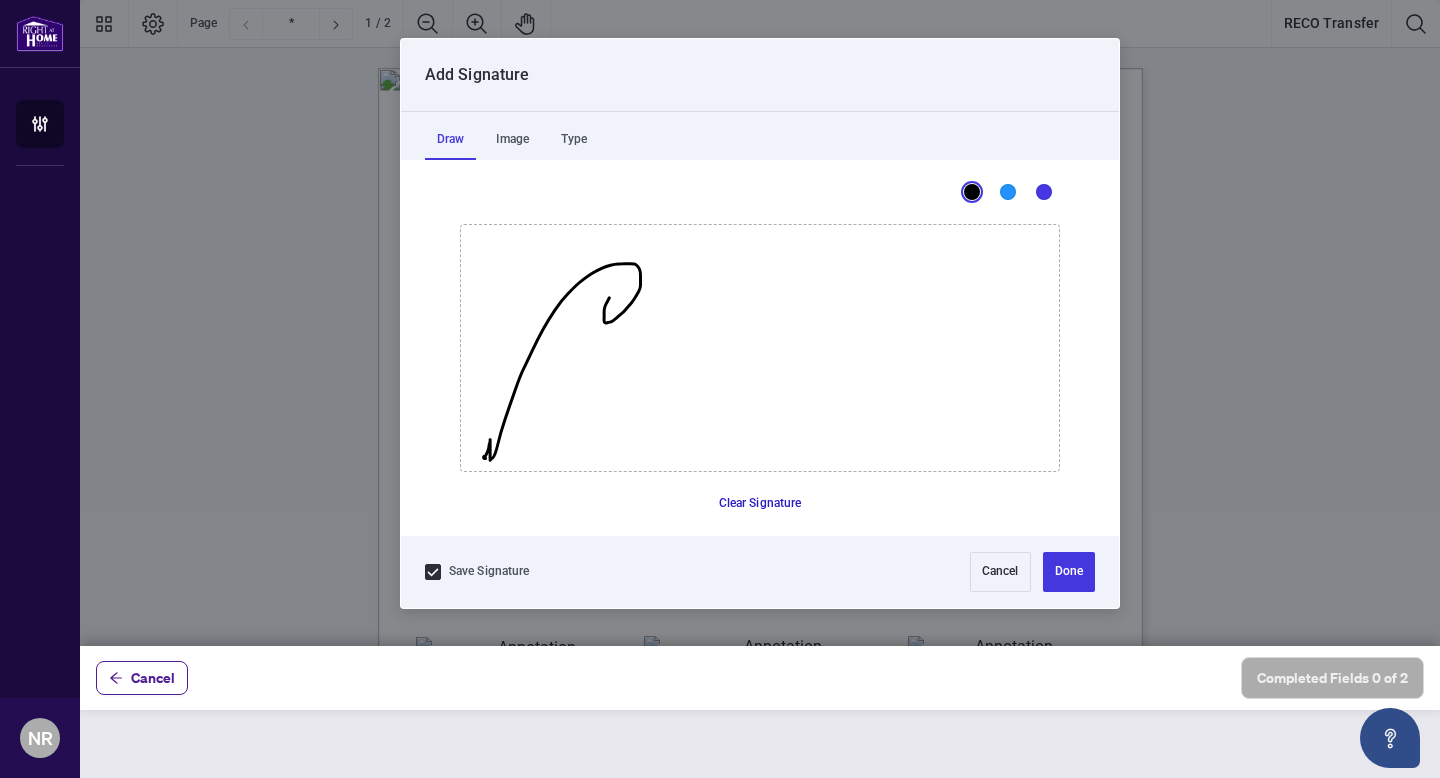 click on "Clear Signature" at bounding box center [760, 504] 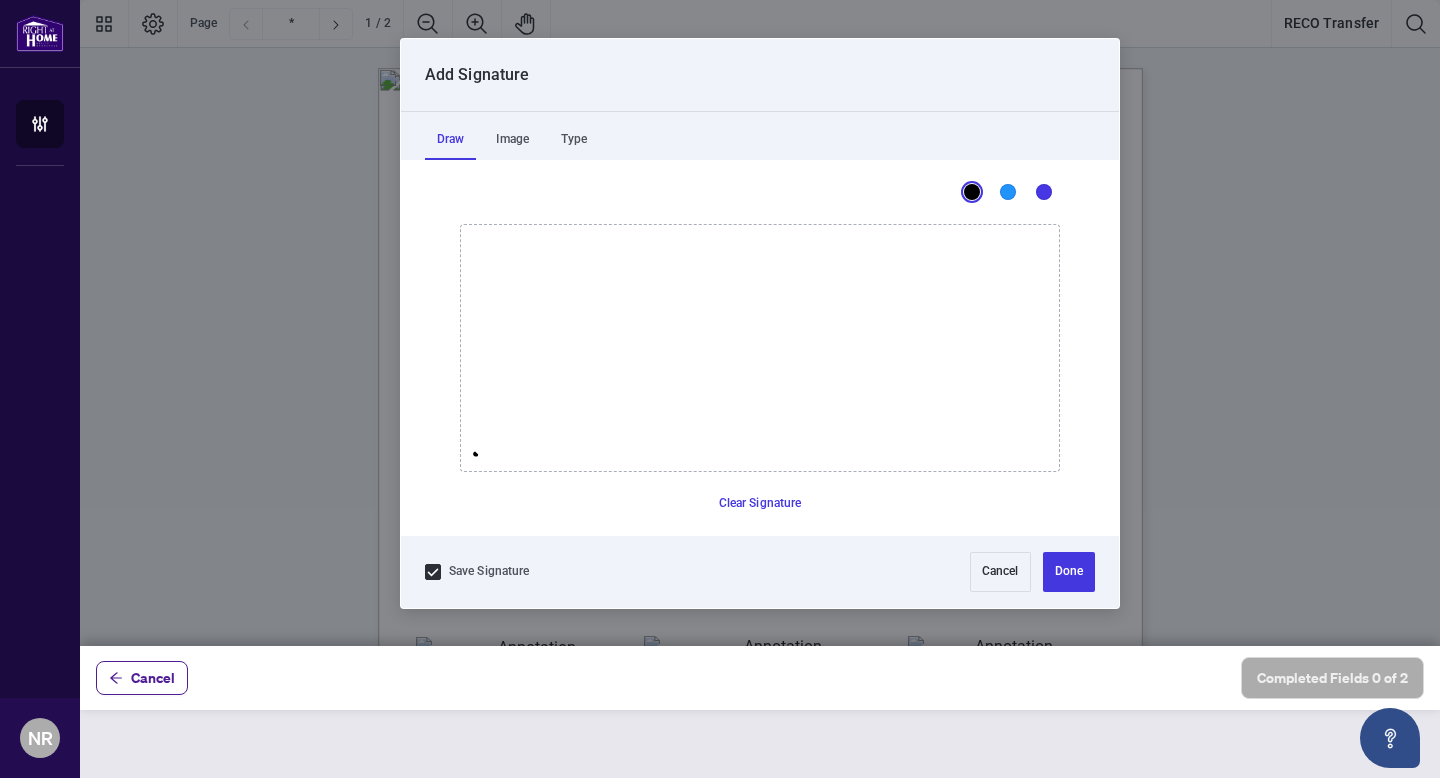 click 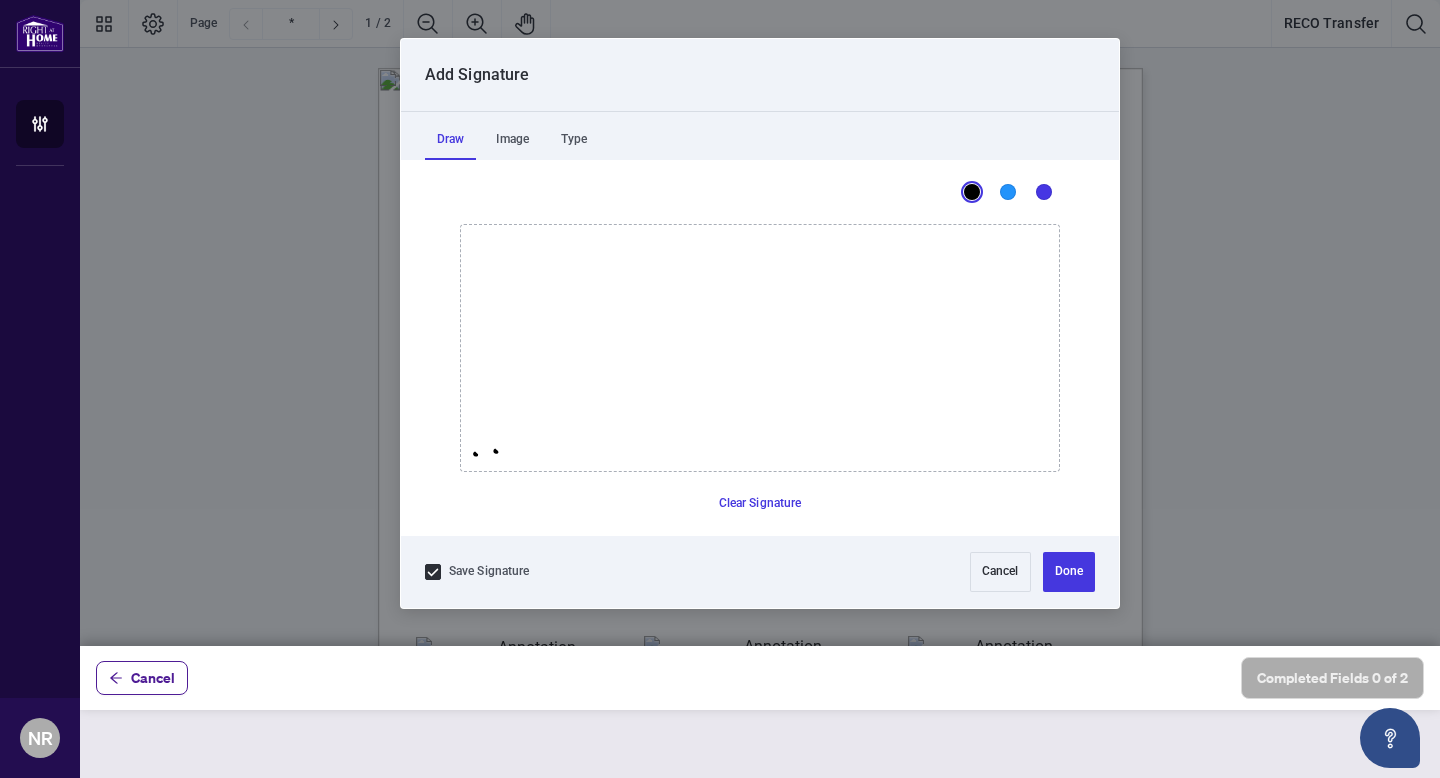 click 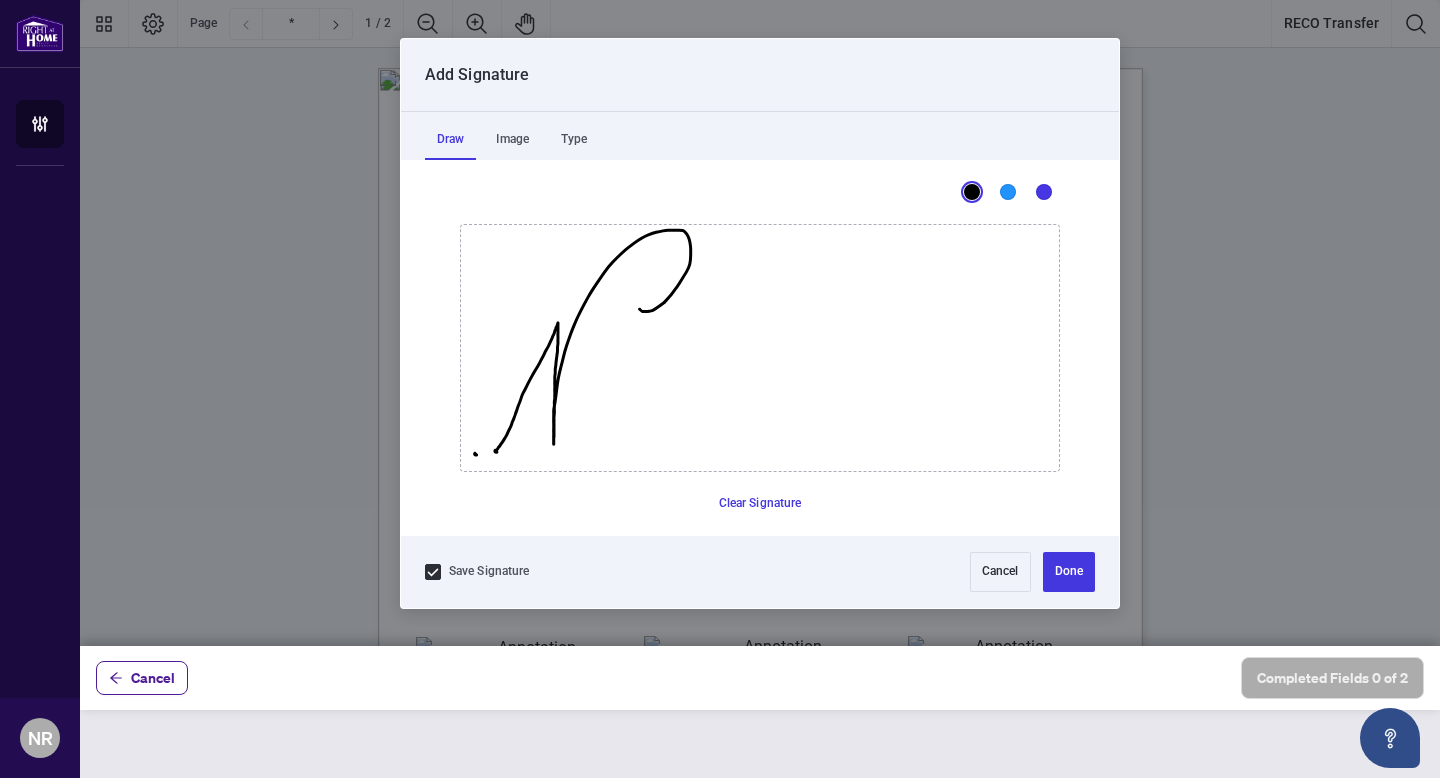 drag, startPoint x: 495, startPoint y: 450, endPoint x: 639, endPoint y: 308, distance: 202.23749 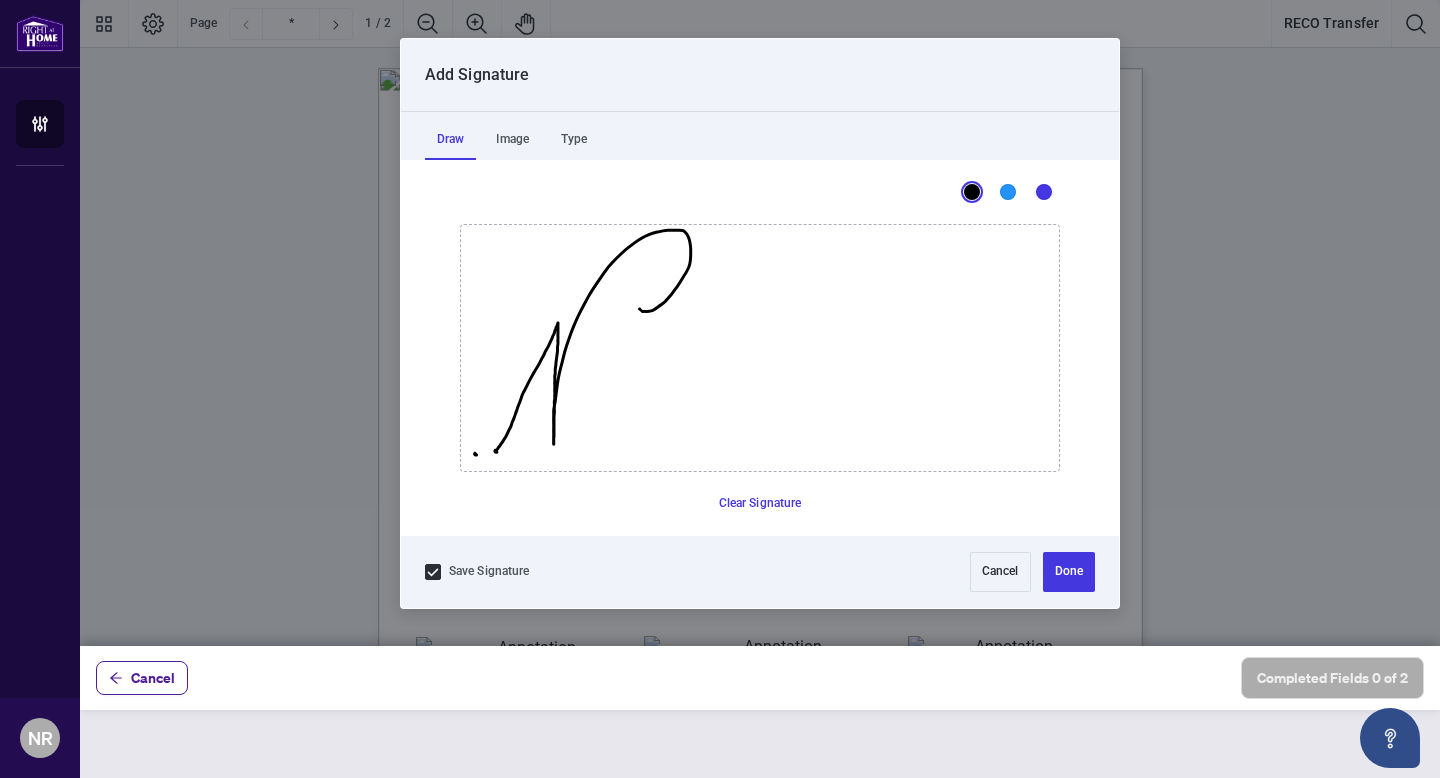 click 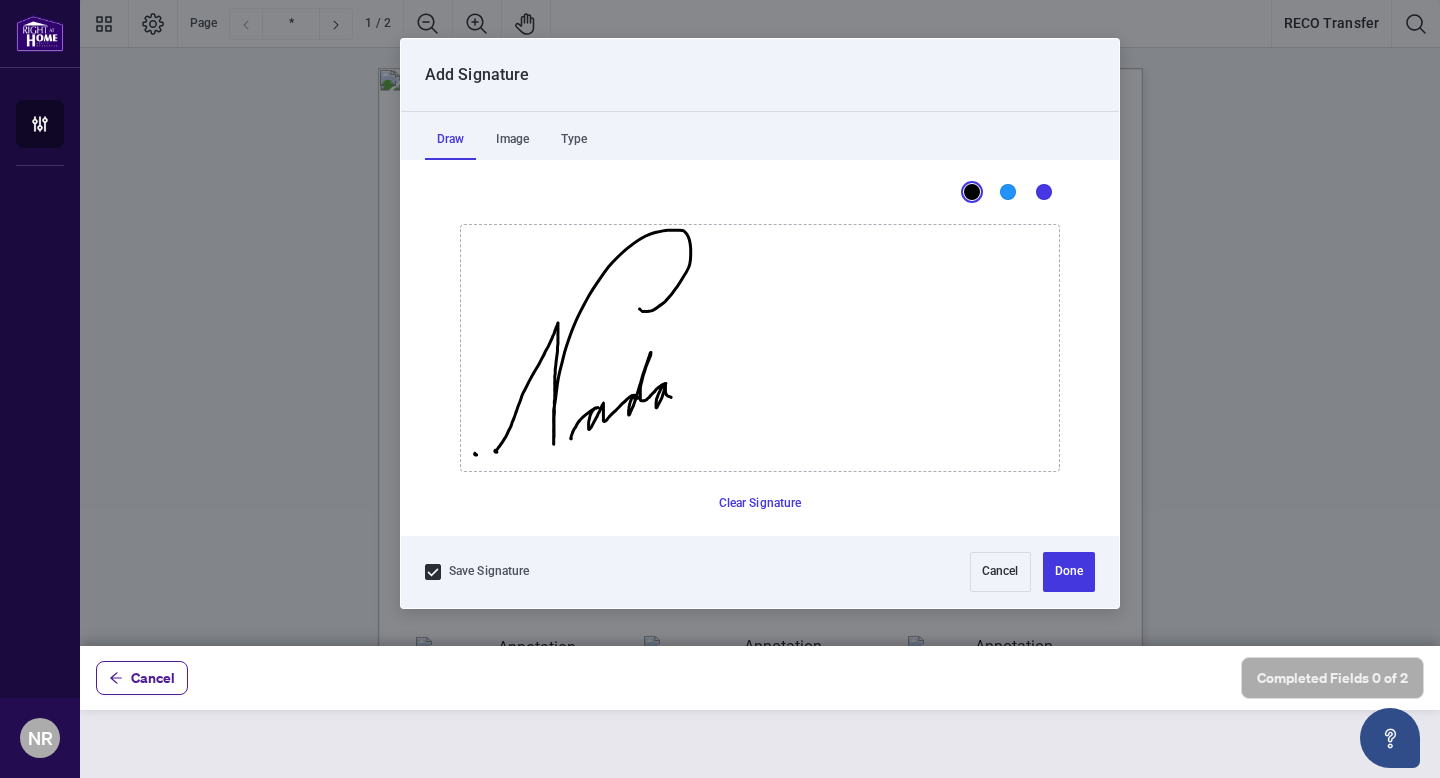 drag, startPoint x: 570, startPoint y: 438, endPoint x: 687, endPoint y: 387, distance: 127.632286 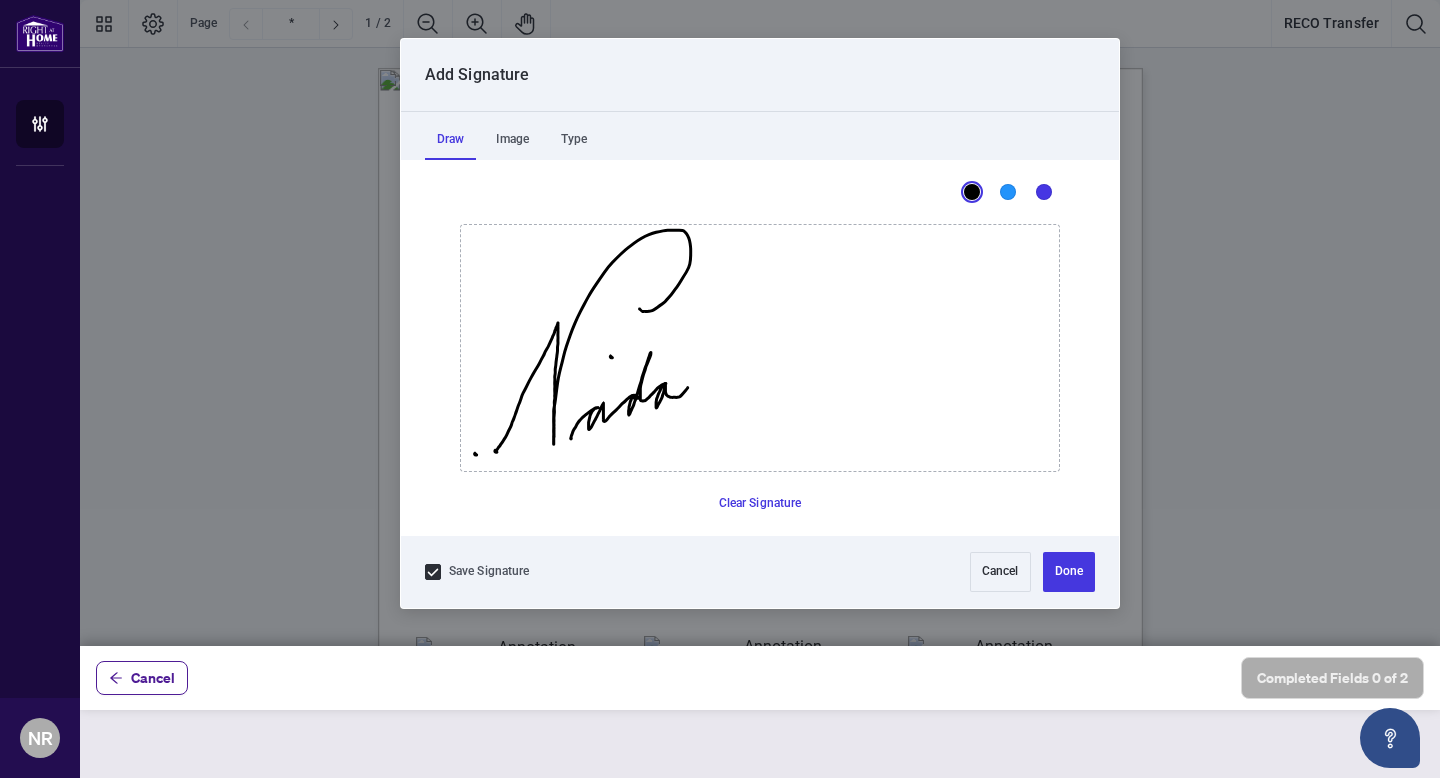 click 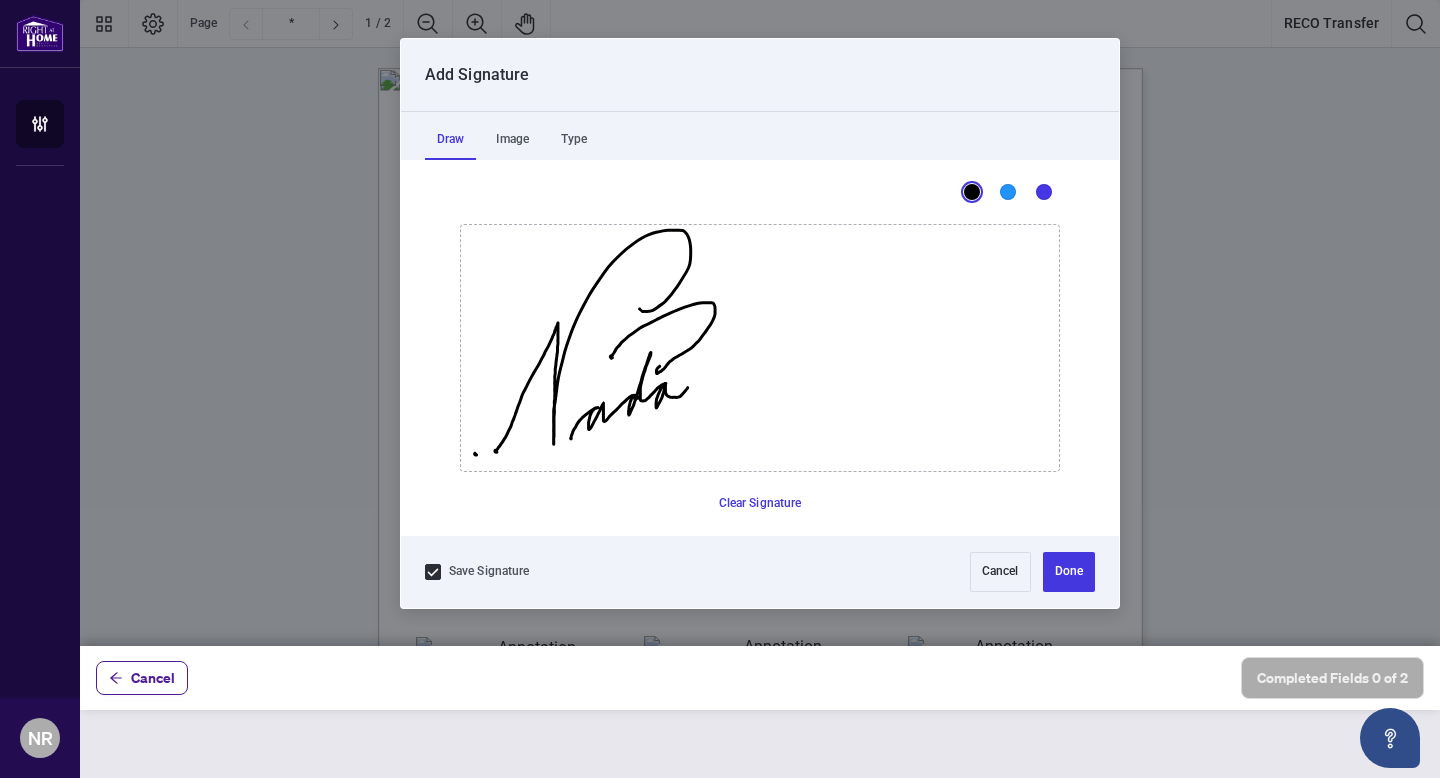 drag, startPoint x: 611, startPoint y: 357, endPoint x: 713, endPoint y: 390, distance: 107.205414 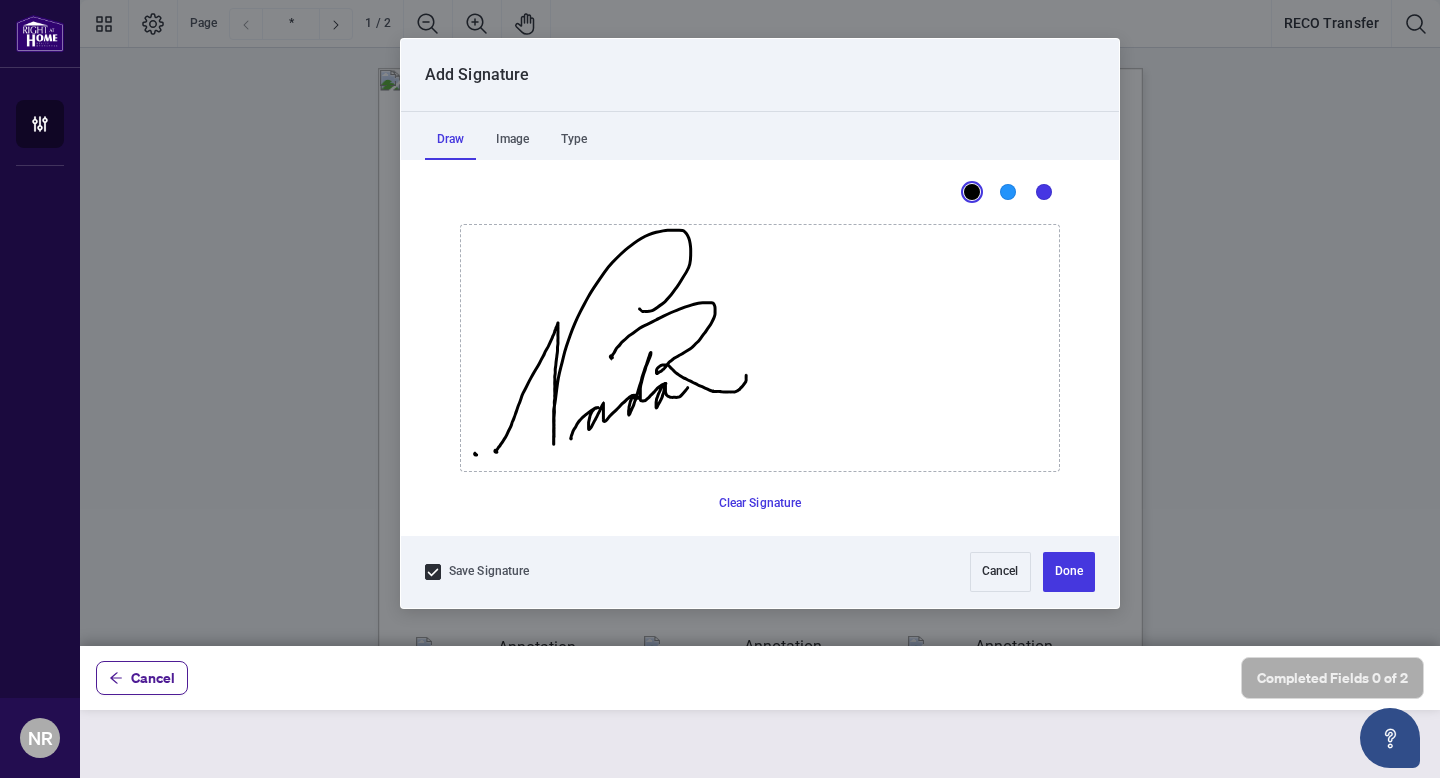 drag, startPoint x: 713, startPoint y: 390, endPoint x: 740, endPoint y: 372, distance: 32.449963 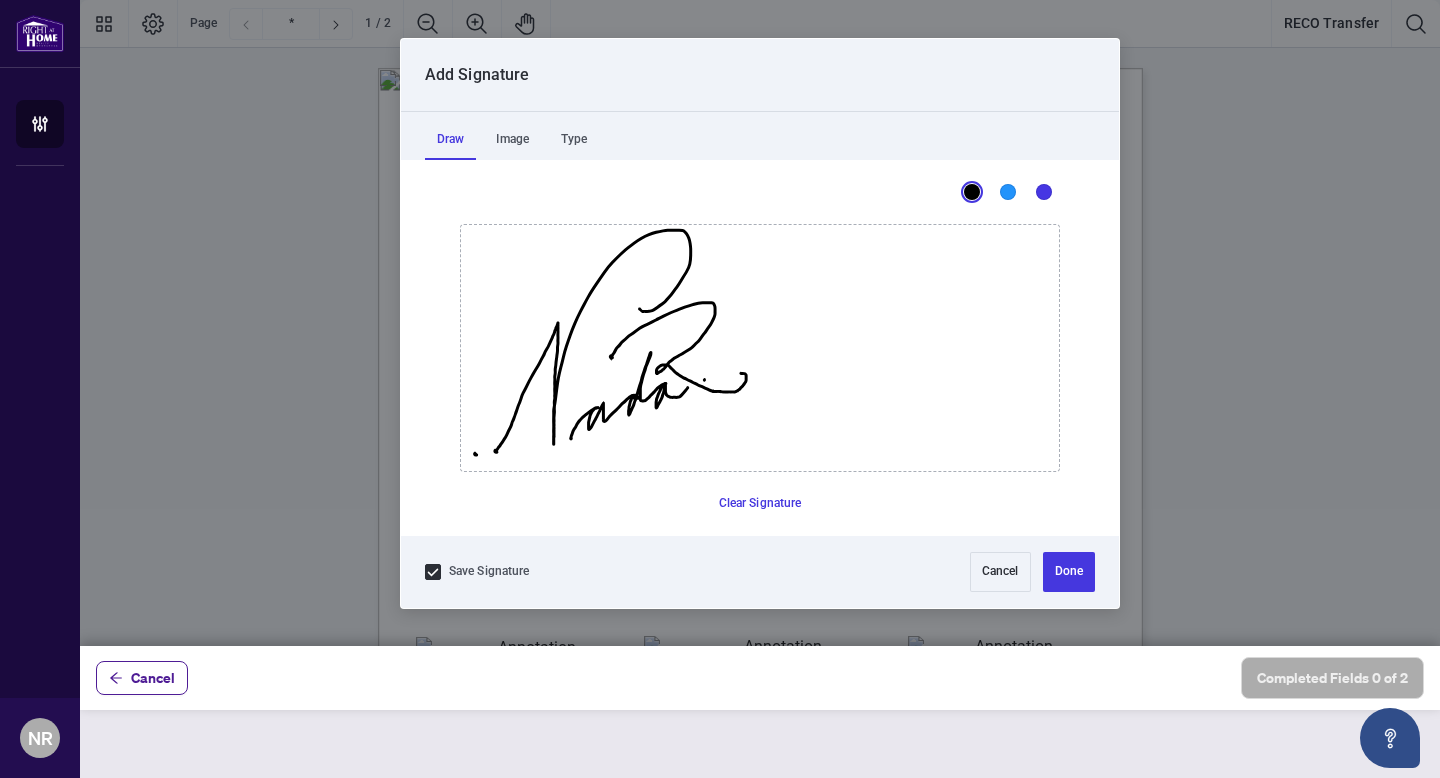 click 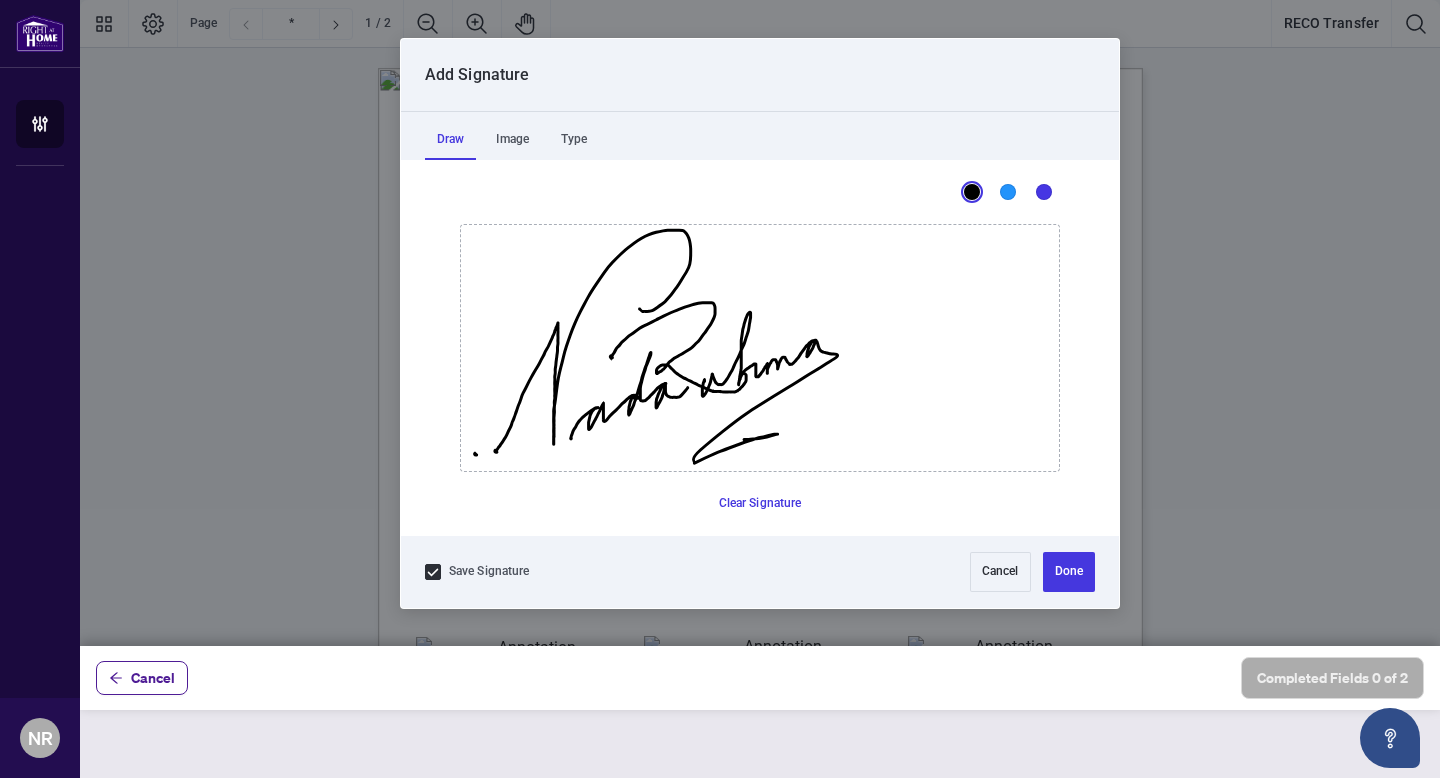 drag, startPoint x: 704, startPoint y: 380, endPoint x: 738, endPoint y: 436, distance: 65.51336 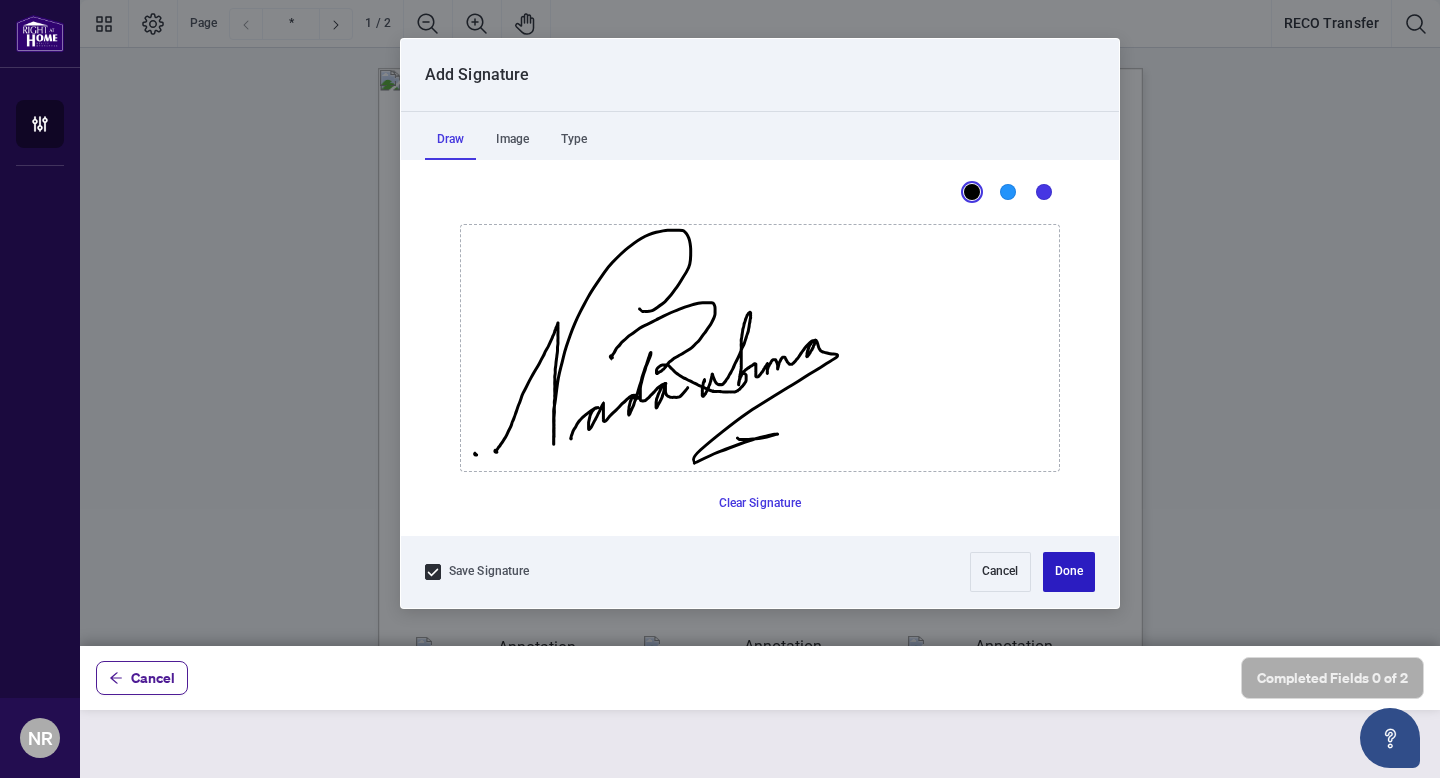 click on "Done" at bounding box center [1069, 572] 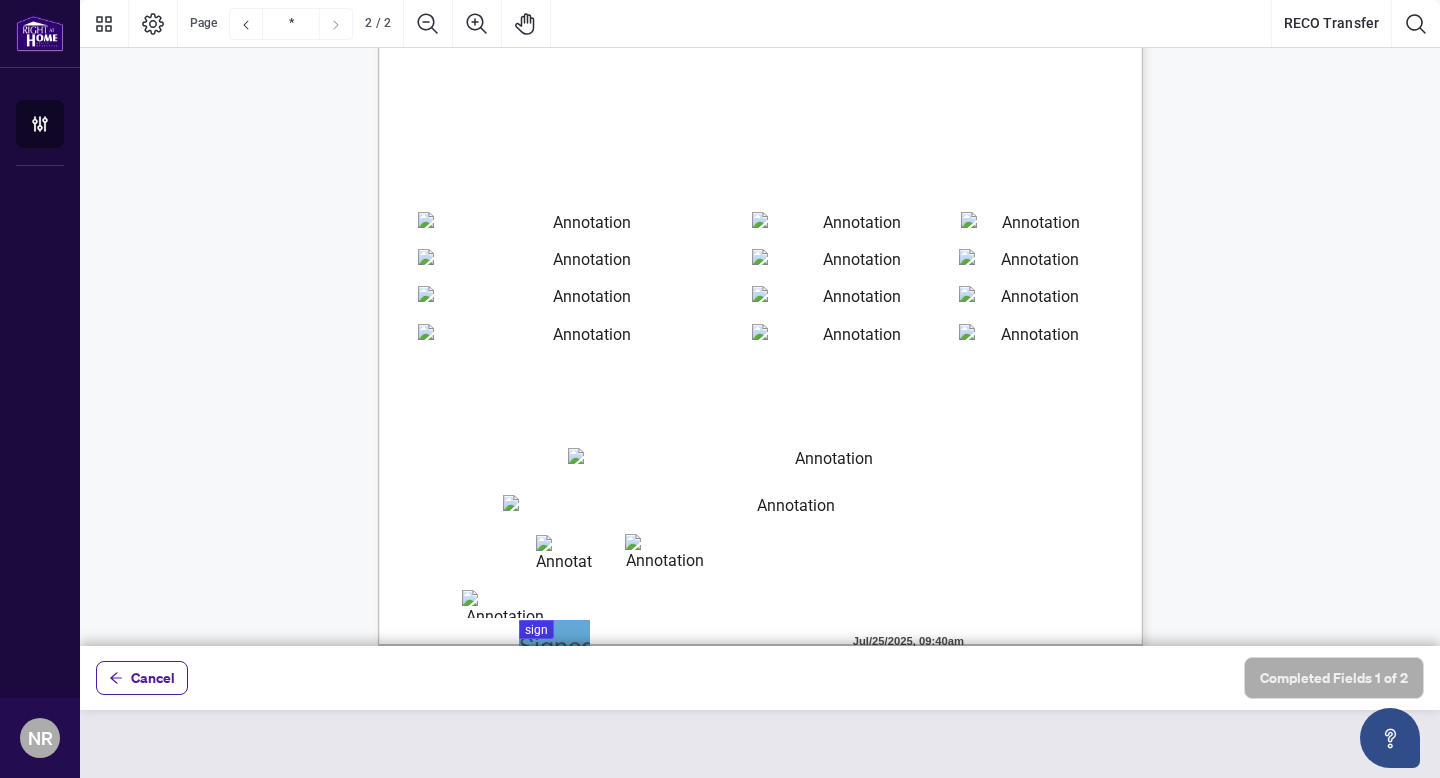 scroll, scrollTop: 191, scrollLeft: 0, axis: vertical 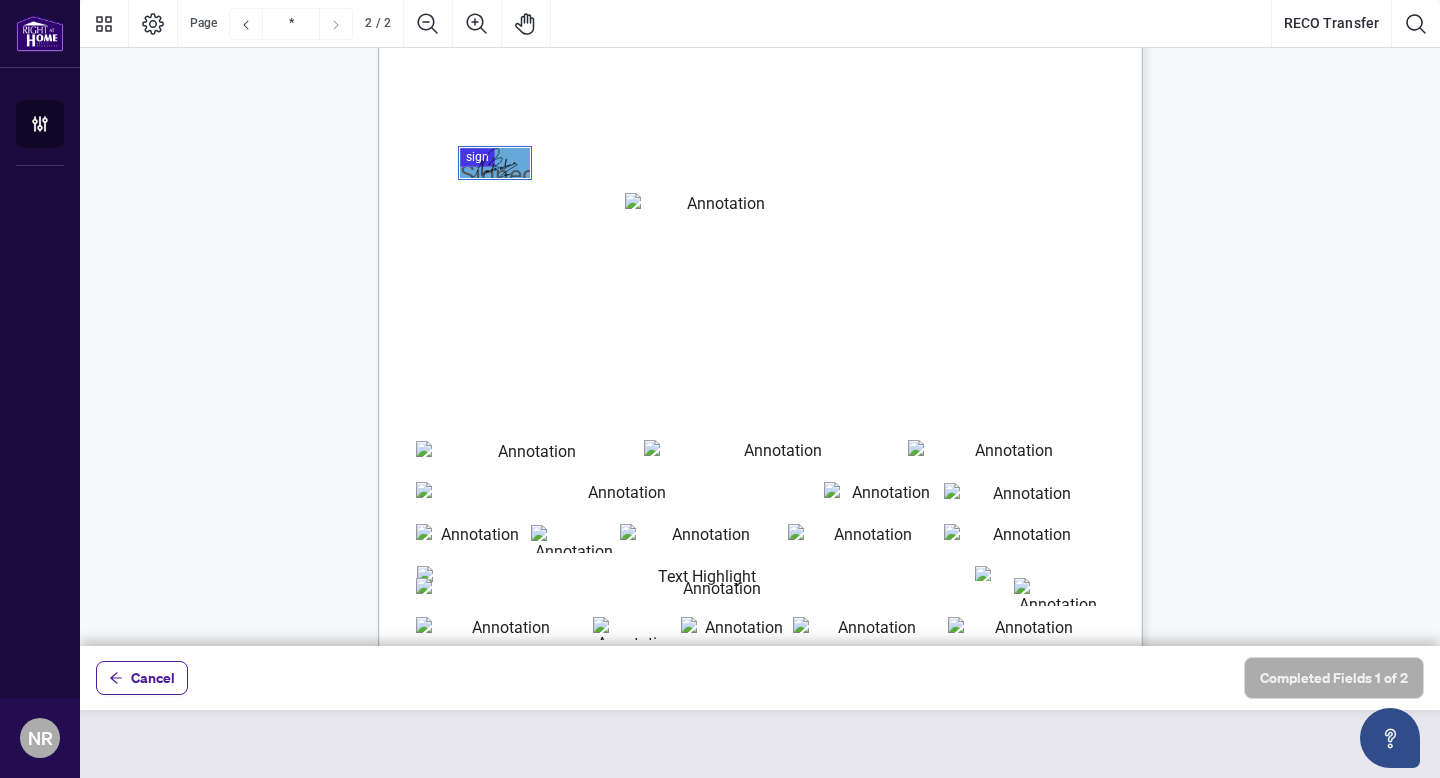 type on "*" 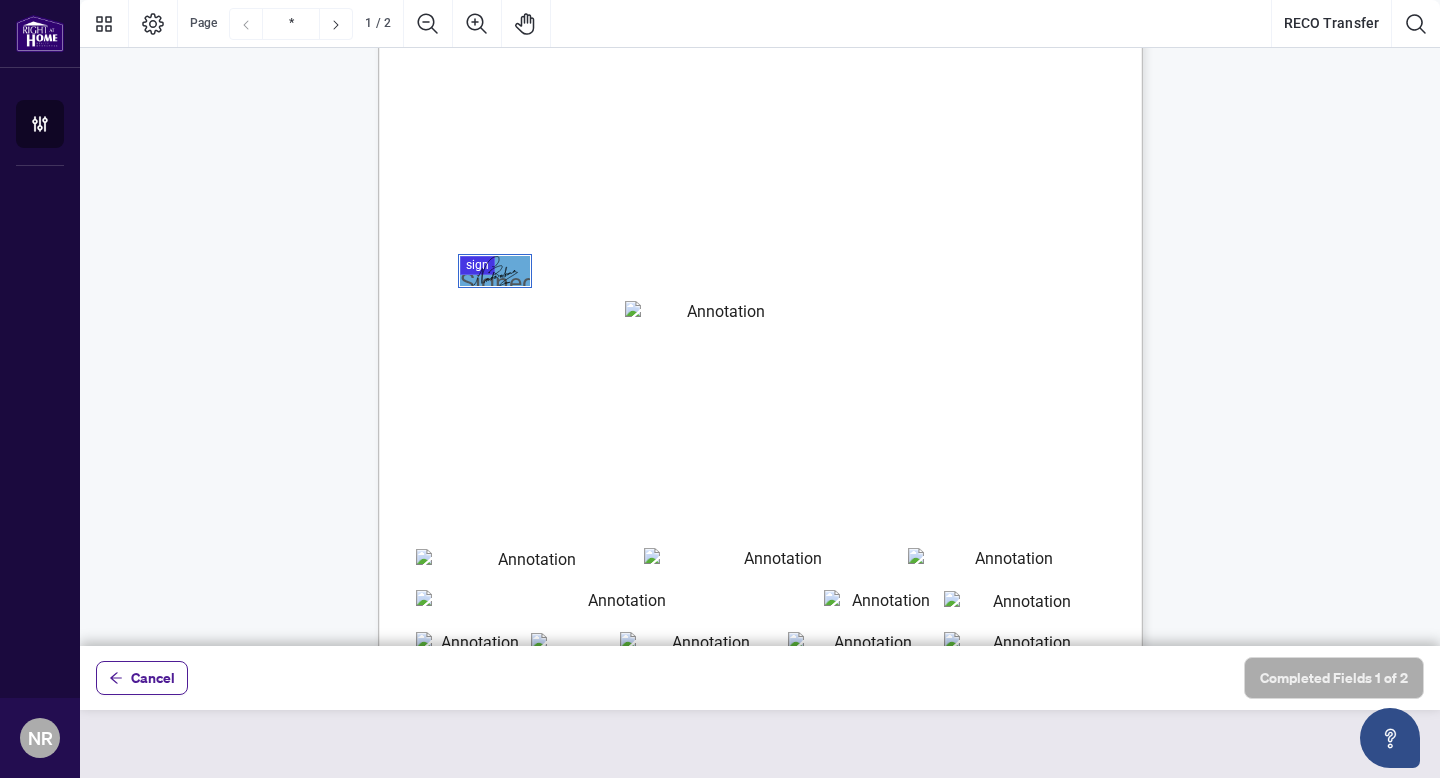 scroll, scrollTop: 90, scrollLeft: 0, axis: vertical 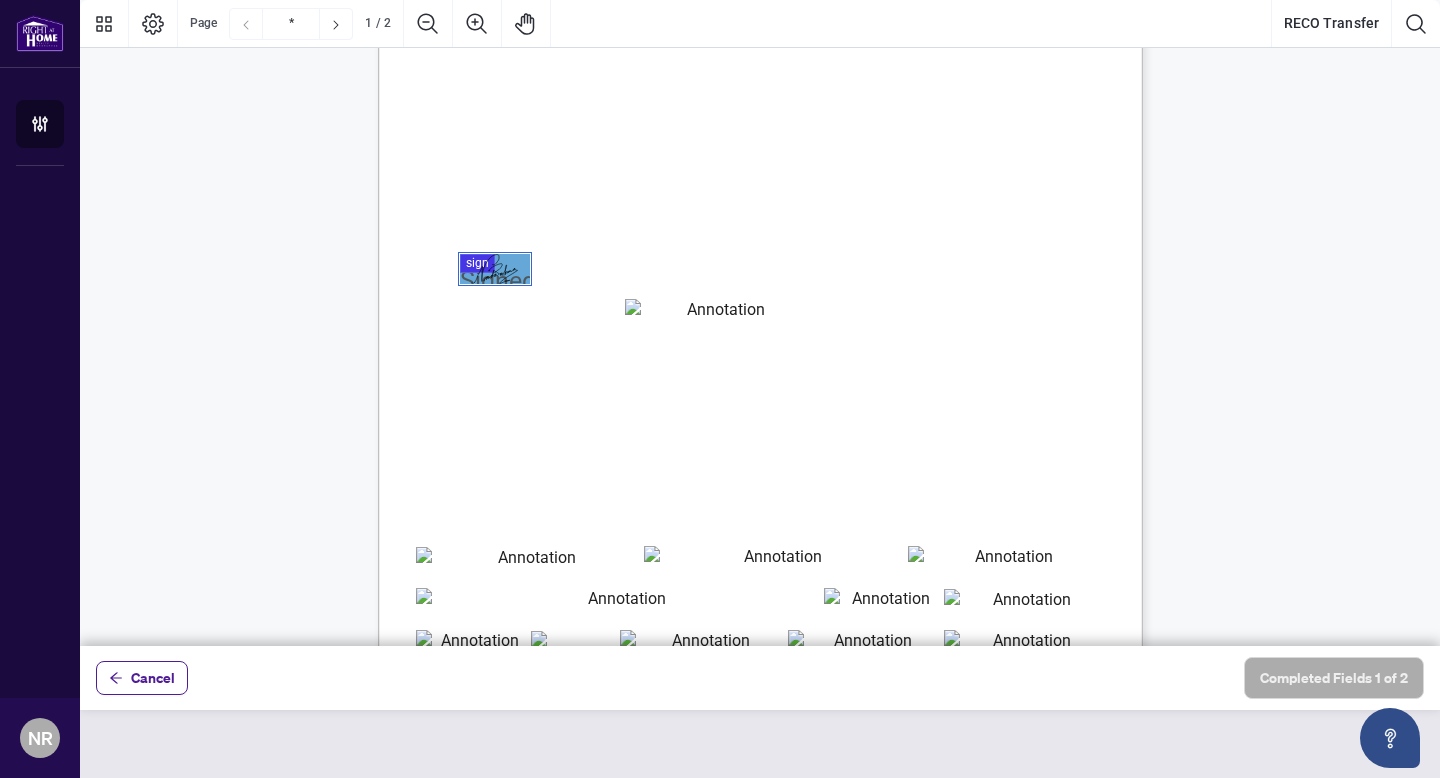 click at bounding box center [718, 316] 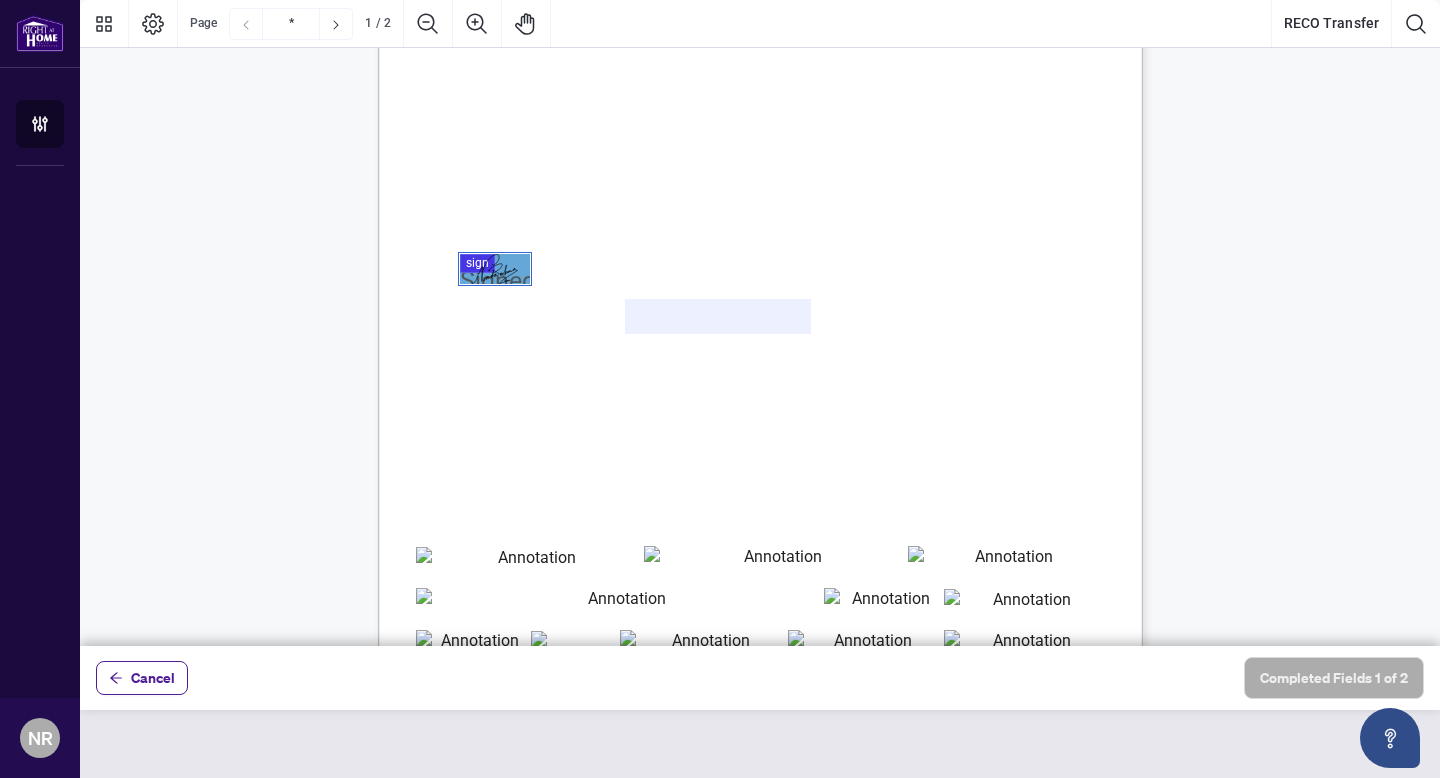 click on "Real Estate Council of Ontario
3300 Bloor St. W. West Tower
Suite 1200, Toronto, Ontario M8X 2X2
Website:  www.reco.on.ca Tel: 416-207-4800
Toll Free: 1-800-245-6910
Fax: 416-207-4820
E-mail:  registration@example.com
MyWeb:  https://myweb.reco.on.ca Important: PRINT or TYPE all information in BLACK INK
NOTICE OF EMPLOYEE CHANGE FORM: TRANSFER
WARNING – IT IS AN OFFENCE TO PROVIDE FALSE INFORMATION ON THIS APPLICATION
Employee Signature  Name & Title of Authorized Signing Official
(Please Print)
Signature  of Authorized Signing Official  Date
IMPORTANT INFORMATION
RECO REGISTRATION NUMBER
Payment can be made by Cheque, Bank Draft, Money Order, Visa or Mastercard made payable to the “Real Estate Council of
Ontario”.  Application Fees Apply -  CLICK HERE FOR FEE SCHEDULE
•  If an employee has been terminated in excess of 60 days, a Transfer will not be accepted. After 60 days, an employee must file an
•  The Address for Service must be identified in order to process a transfer." at bounding box center [856, 597] 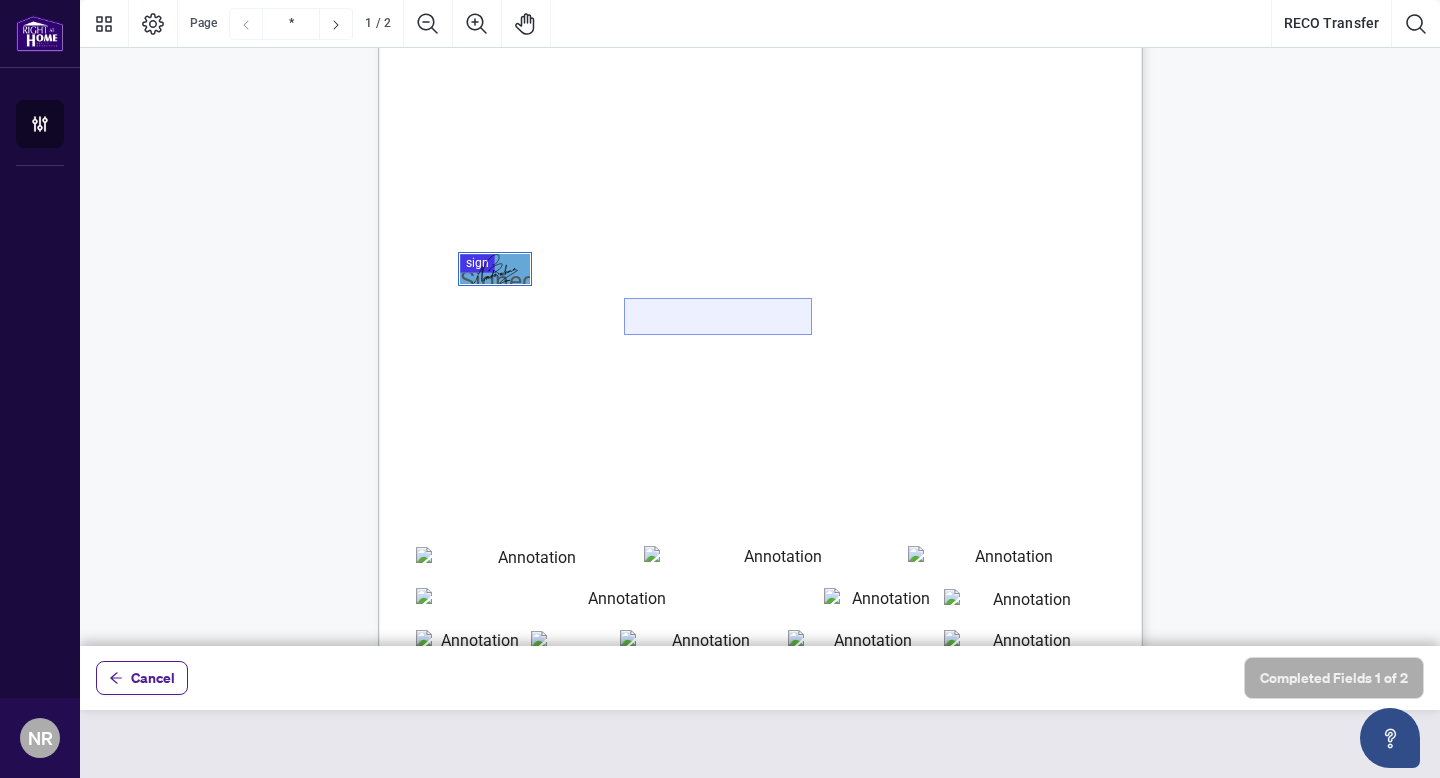 click at bounding box center (718, 316) 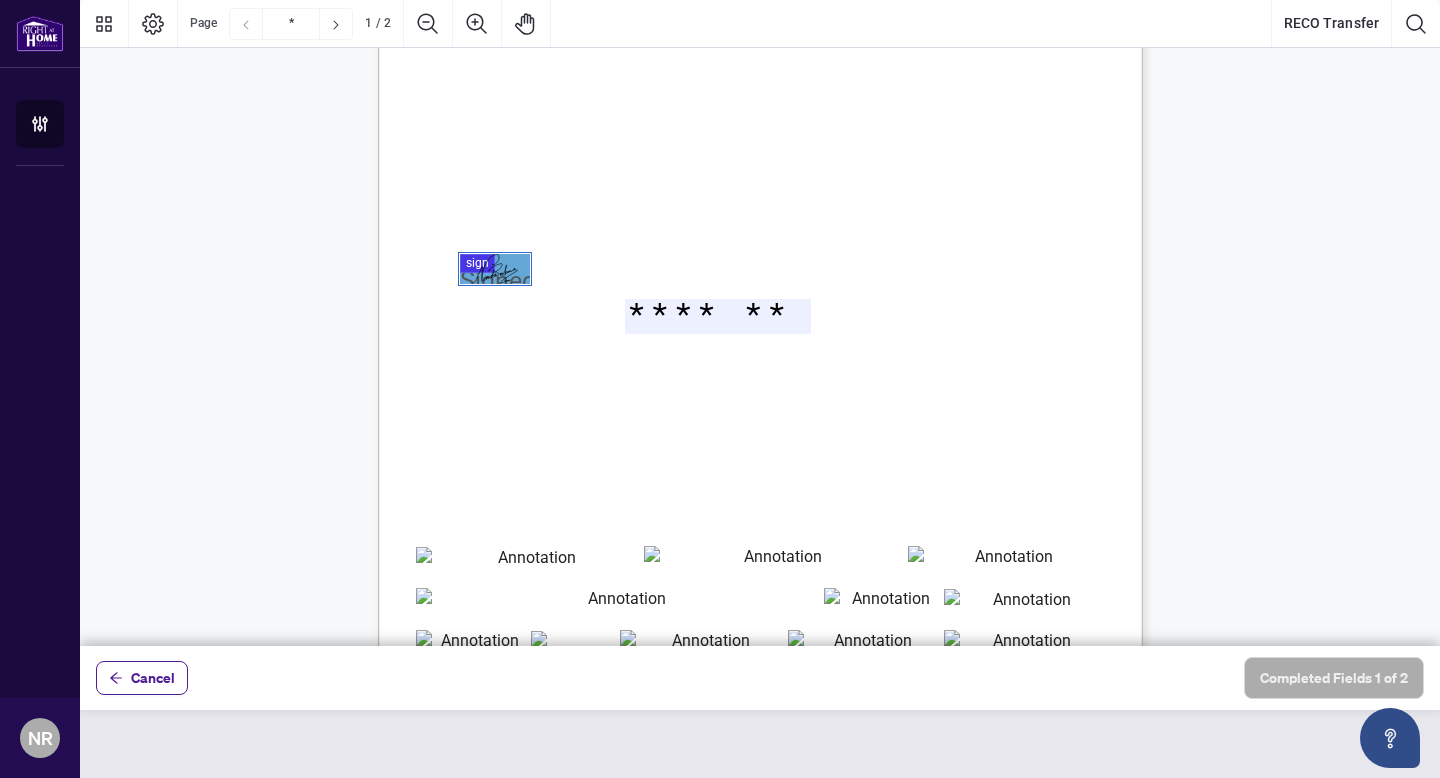 type on "*******" 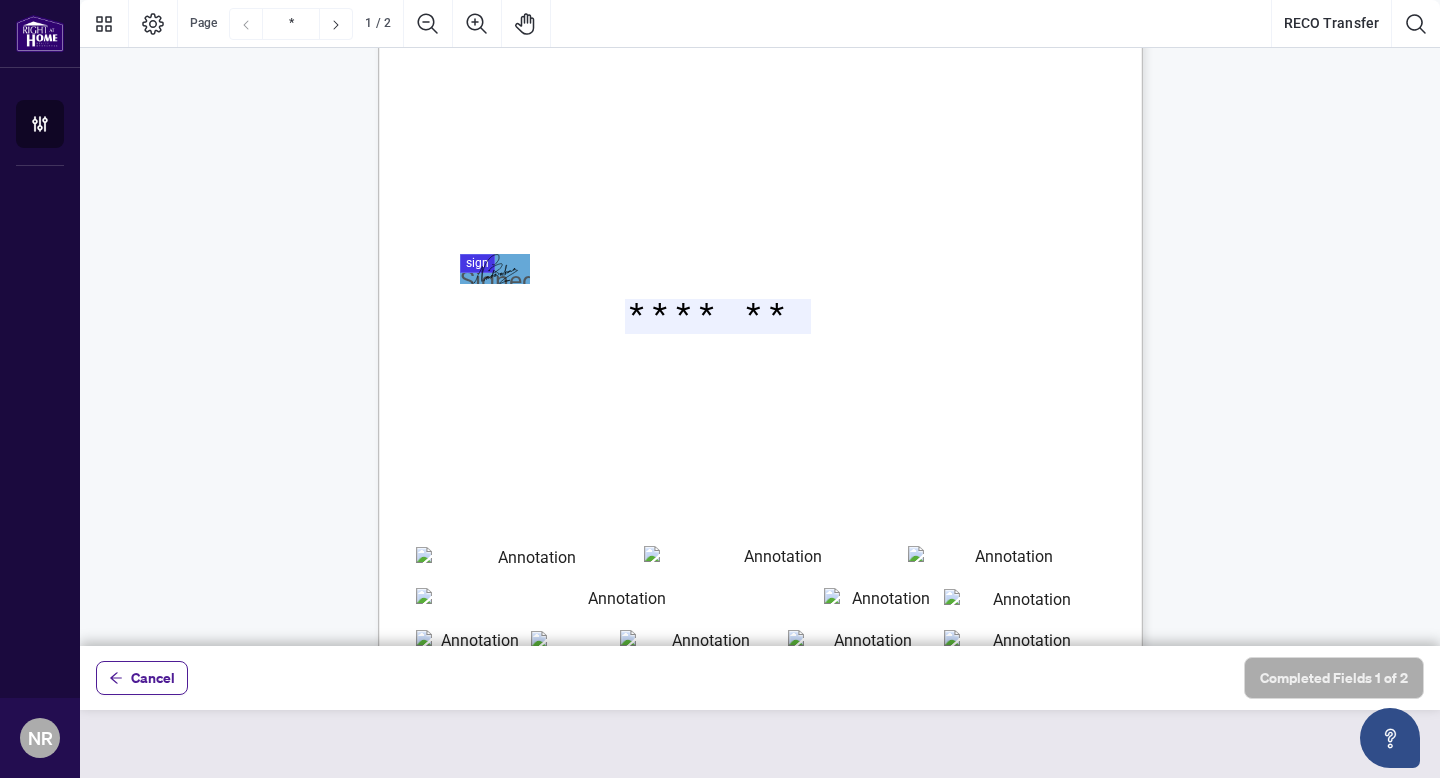 click on "Real Estate Council of Ontario
3300 Bloor St. W. West Tower
Suite 1200, Toronto, Ontario M8X 2X2
Website:  www.reco.on.ca Tel: 416-207-4800
Toll Free: 1-800-245-6910
Fax: 416-207-4820
E-mail:  registration@example.com
MyWeb:  https://myweb.reco.on.ca Important: PRINT or TYPE all information in BLACK INK
NOTICE OF EMPLOYEE CHANGE FORM: TRANSFER
WARNING – IT IS AN OFFENCE TO PROVIDE FALSE INFORMATION ON THIS APPLICATION
Employee Signature  Name & Title of Authorized Signing Official
(Please Print)
Signature  of Authorized Signing Official  Date
IMPORTANT INFORMATION
RECO REGISTRATION NUMBER
Payment can be made by Cheque, Bank Draft, Money Order, Visa or Mastercard made payable to the “Real Estate Council of
Ontario”.  Application Fees Apply -  CLICK HERE FOR FEE SCHEDULE
•  If an employee has been terminated in excess of 60 days, a Transfer will not be accepted. After 60 days, an employee must file an
•  The Address for Service must be identified in order to process a transfer." at bounding box center (760, 970) 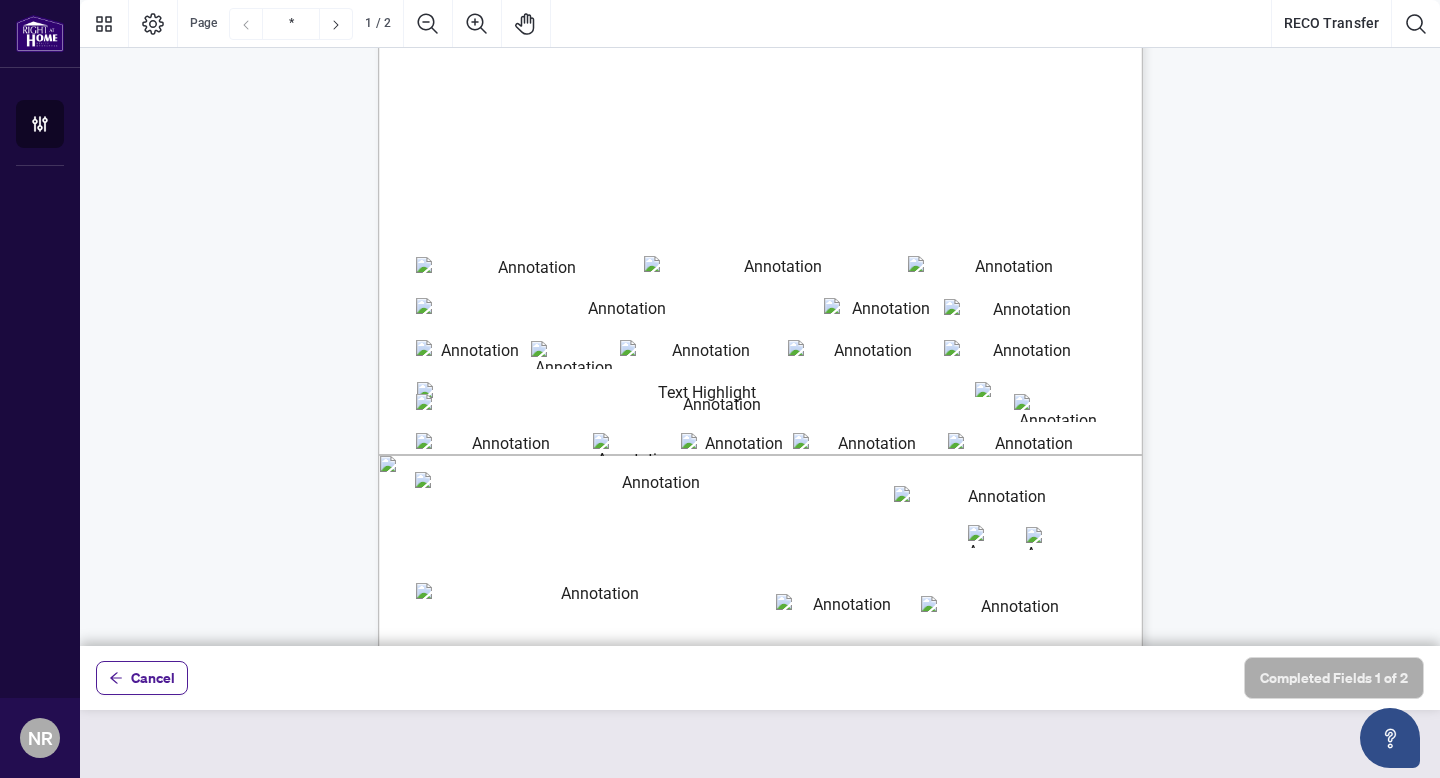 scroll, scrollTop: 382, scrollLeft: 0, axis: vertical 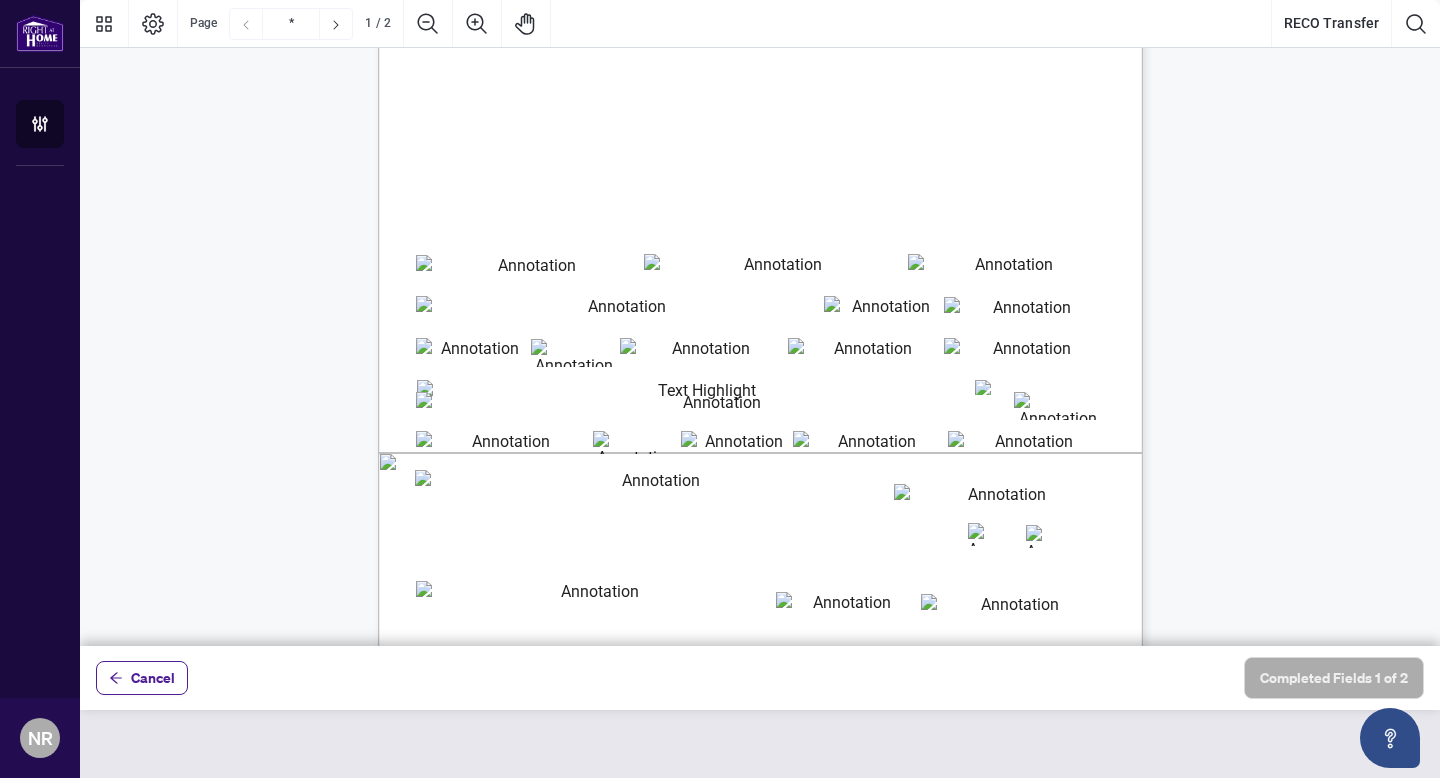 click at bounding box center (528, 269) 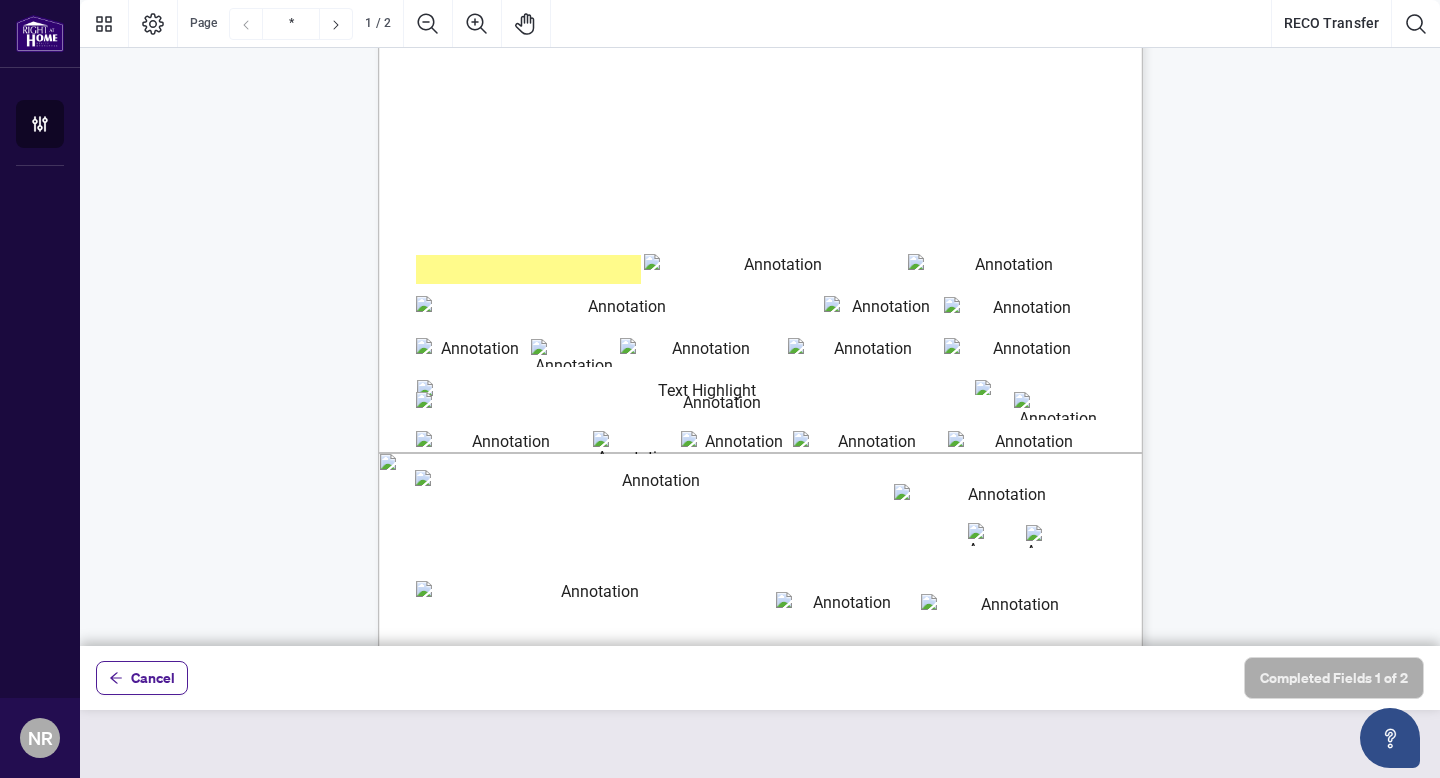 type on "*****" 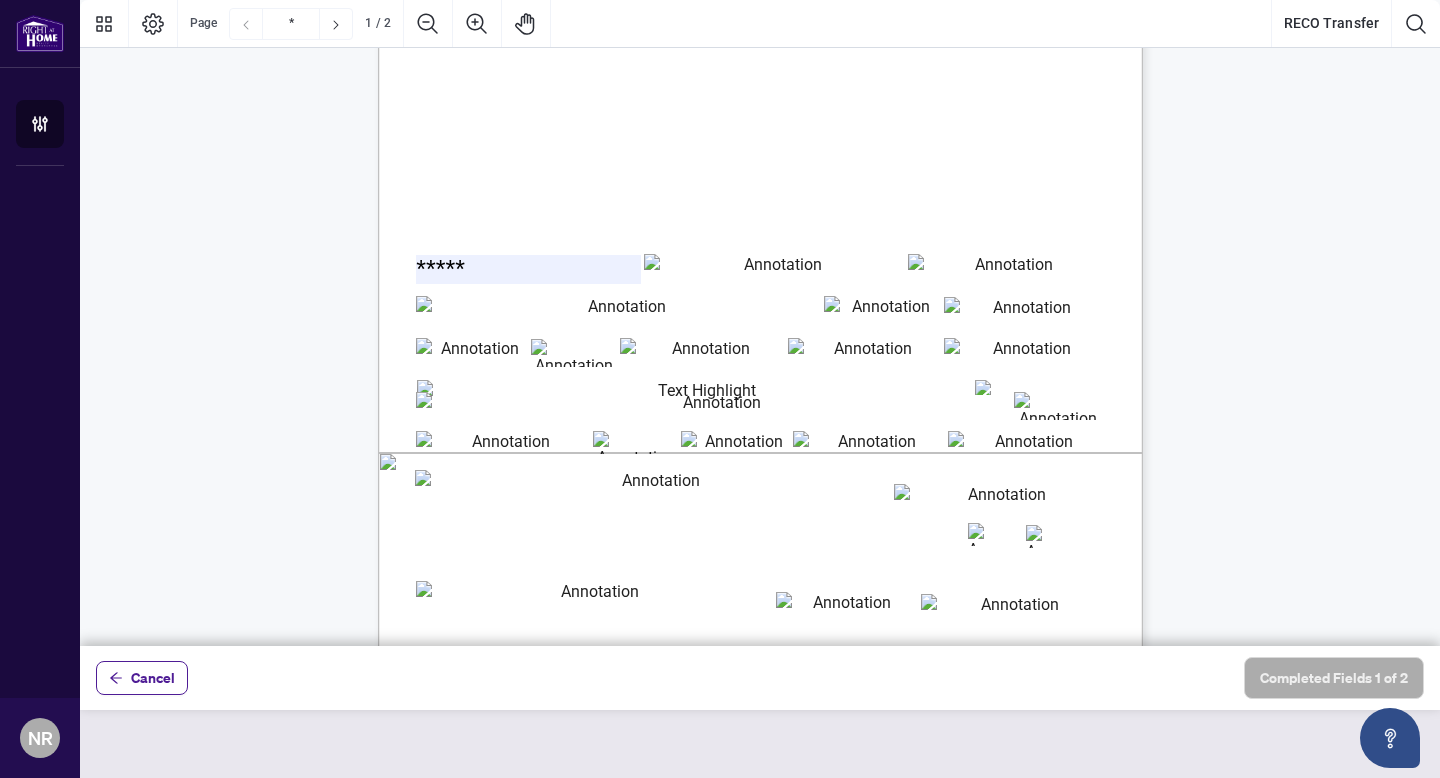 type on "****" 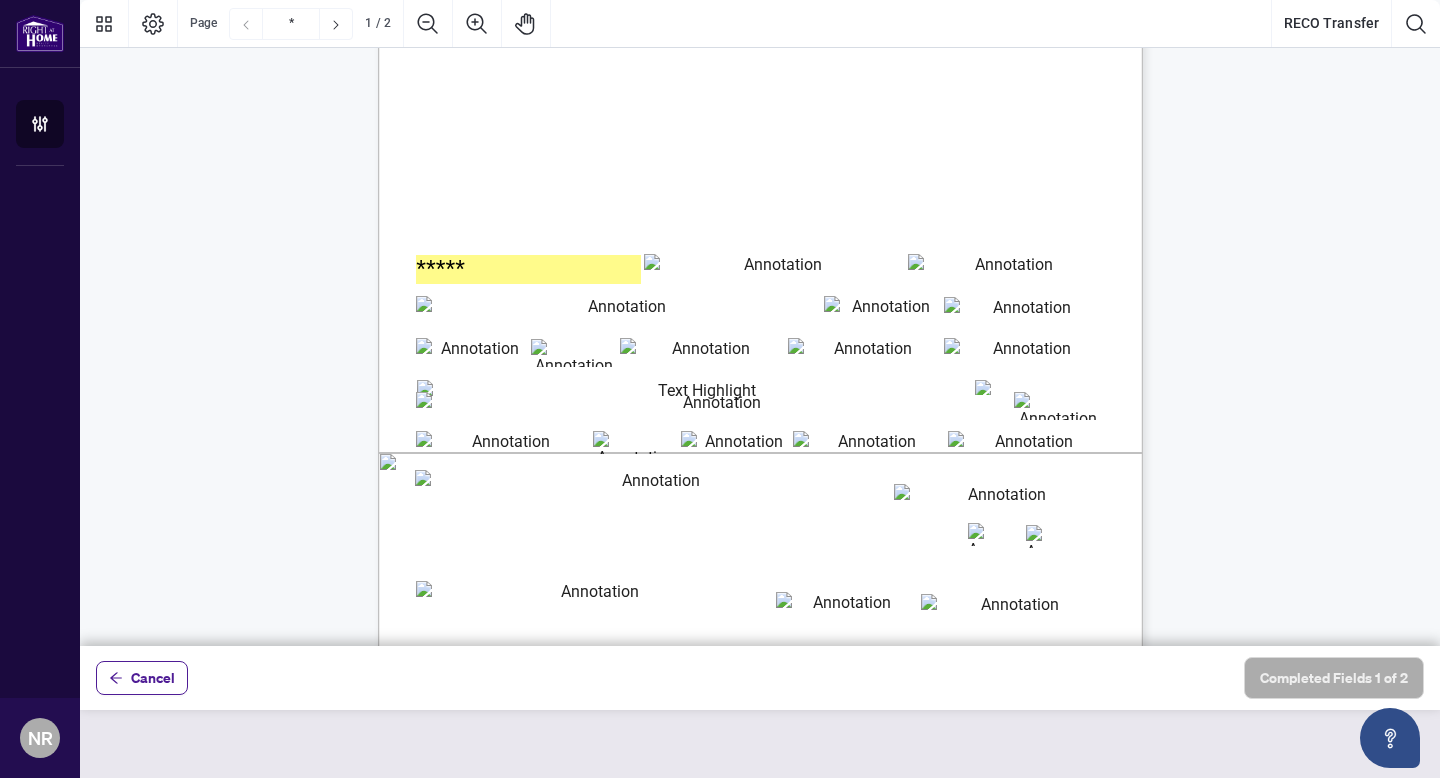 click on "****" at bounding box center (775, 268) 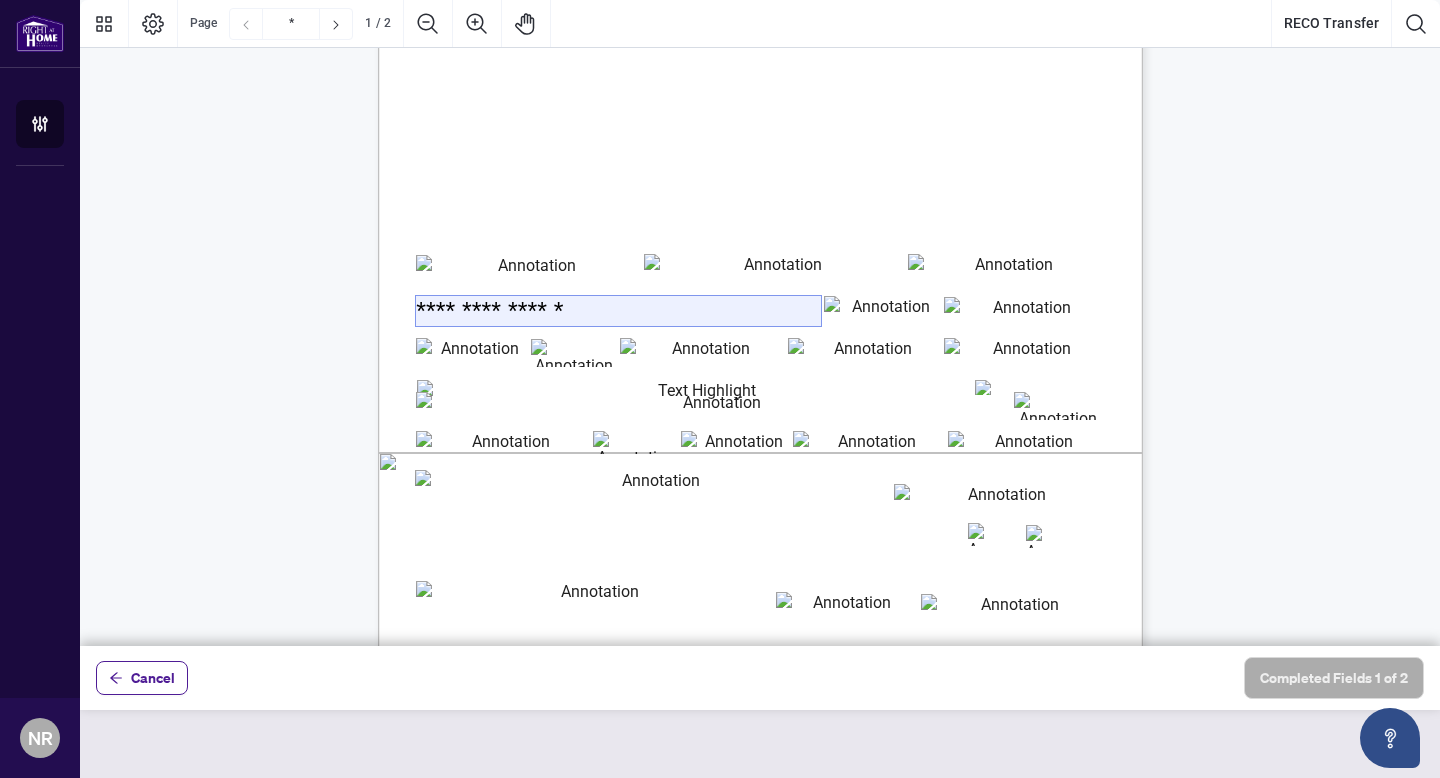 click on "**********" at bounding box center [618, 311] 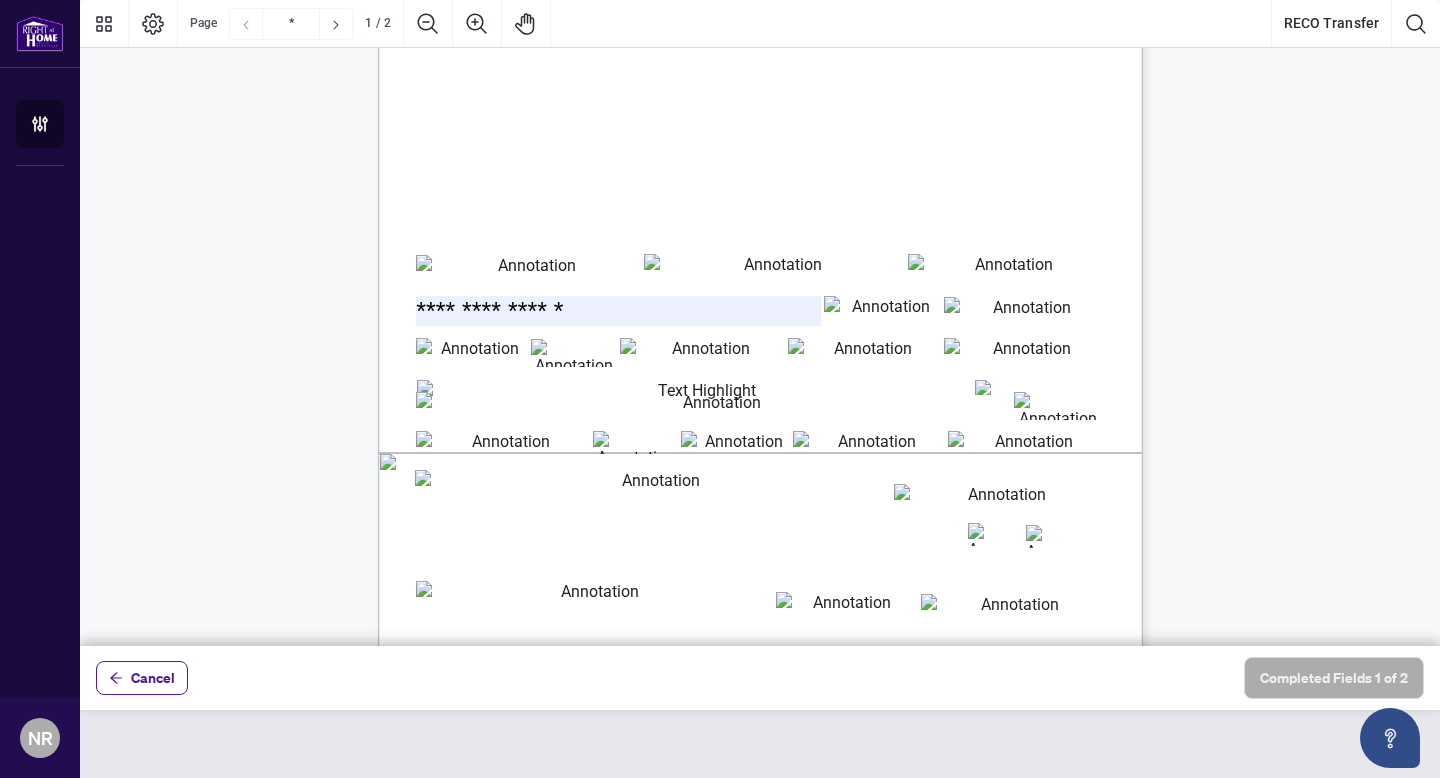click on "**" at bounding box center [472, 352] 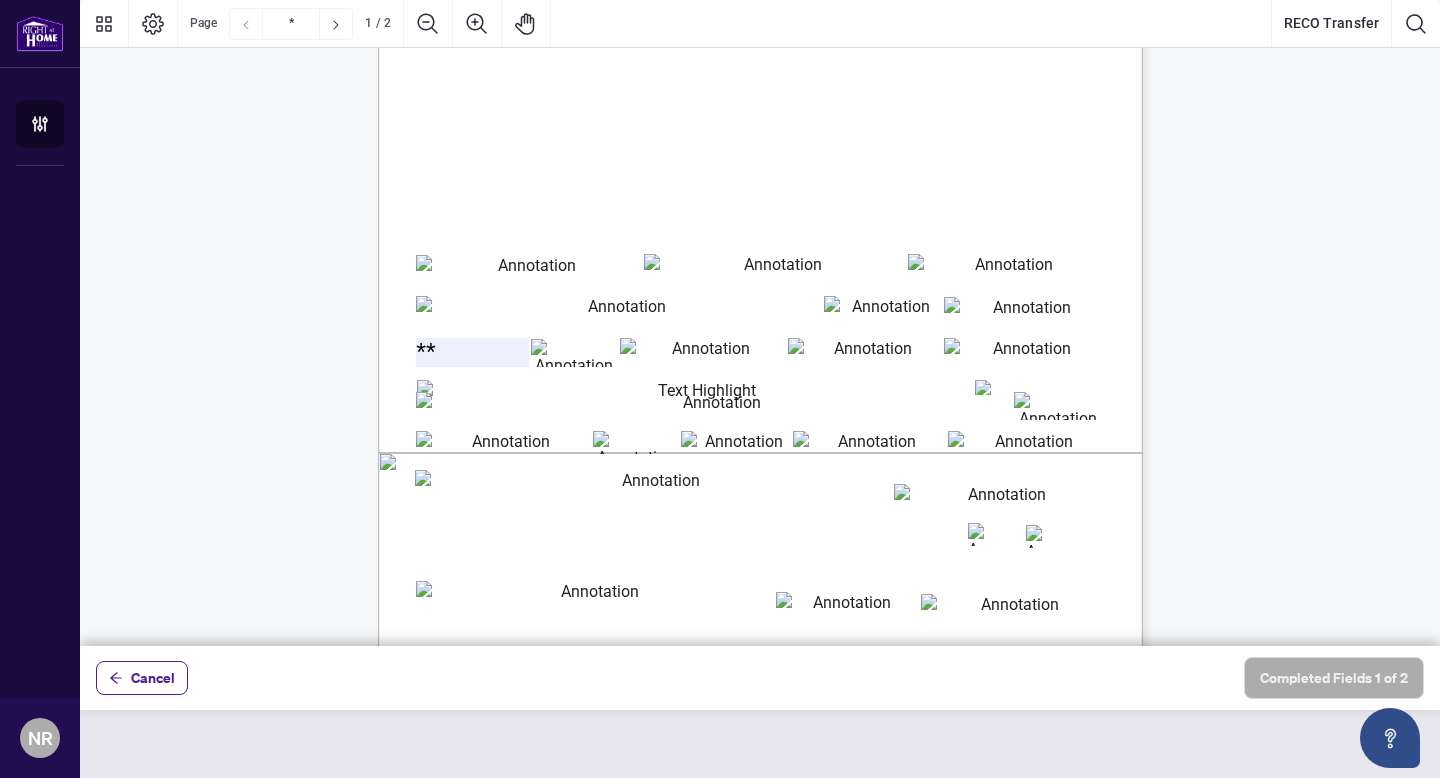 click at bounding box center (574, 353) 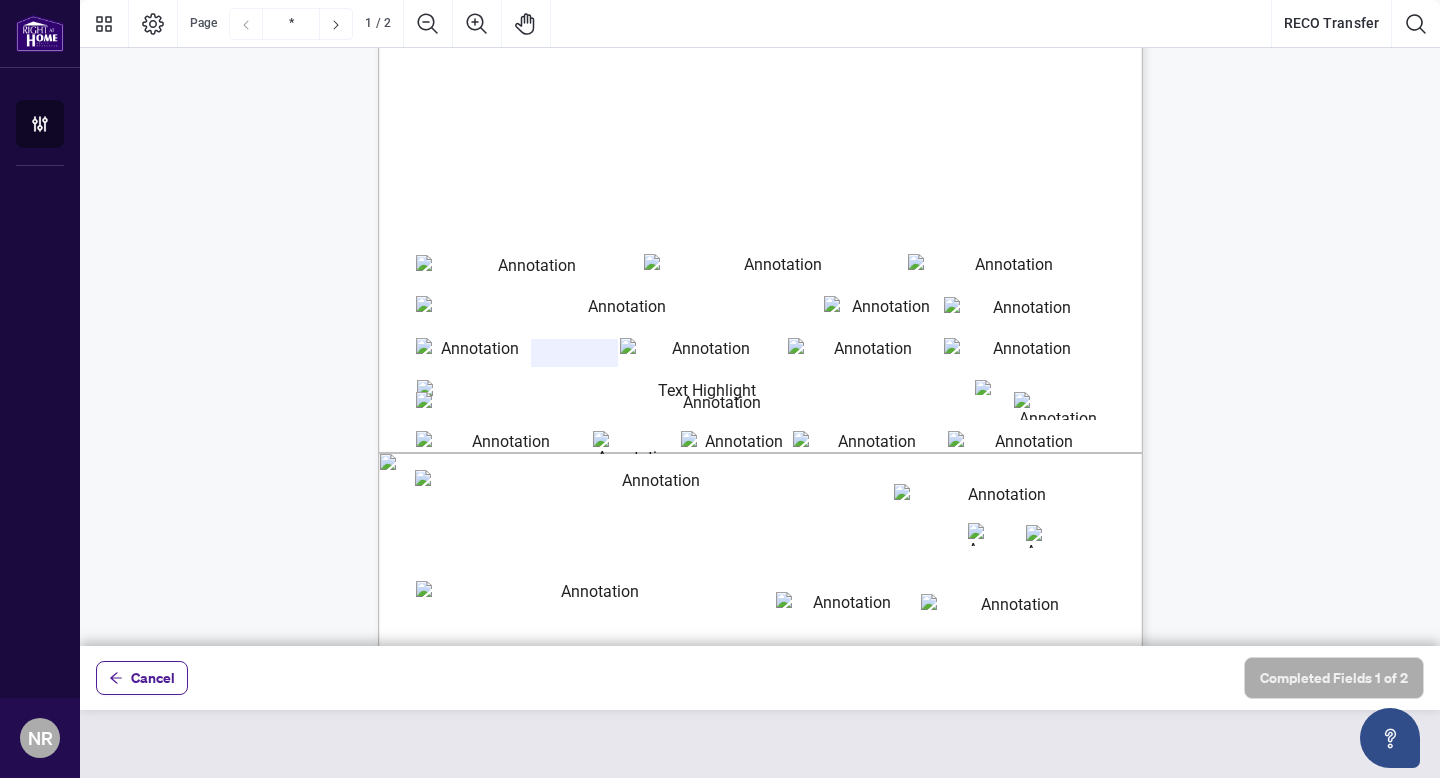 type on "*******" 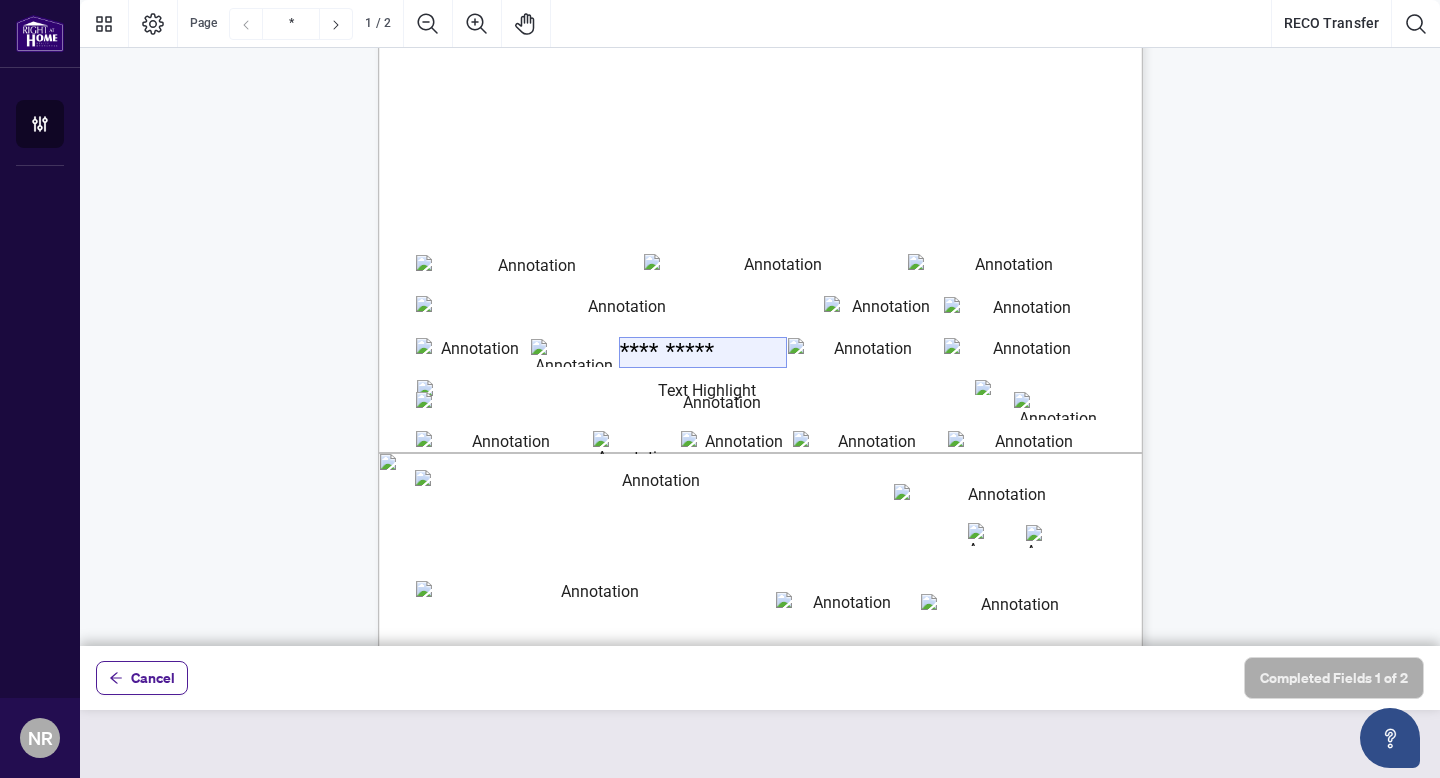 click on "**********" at bounding box center (703, 352) 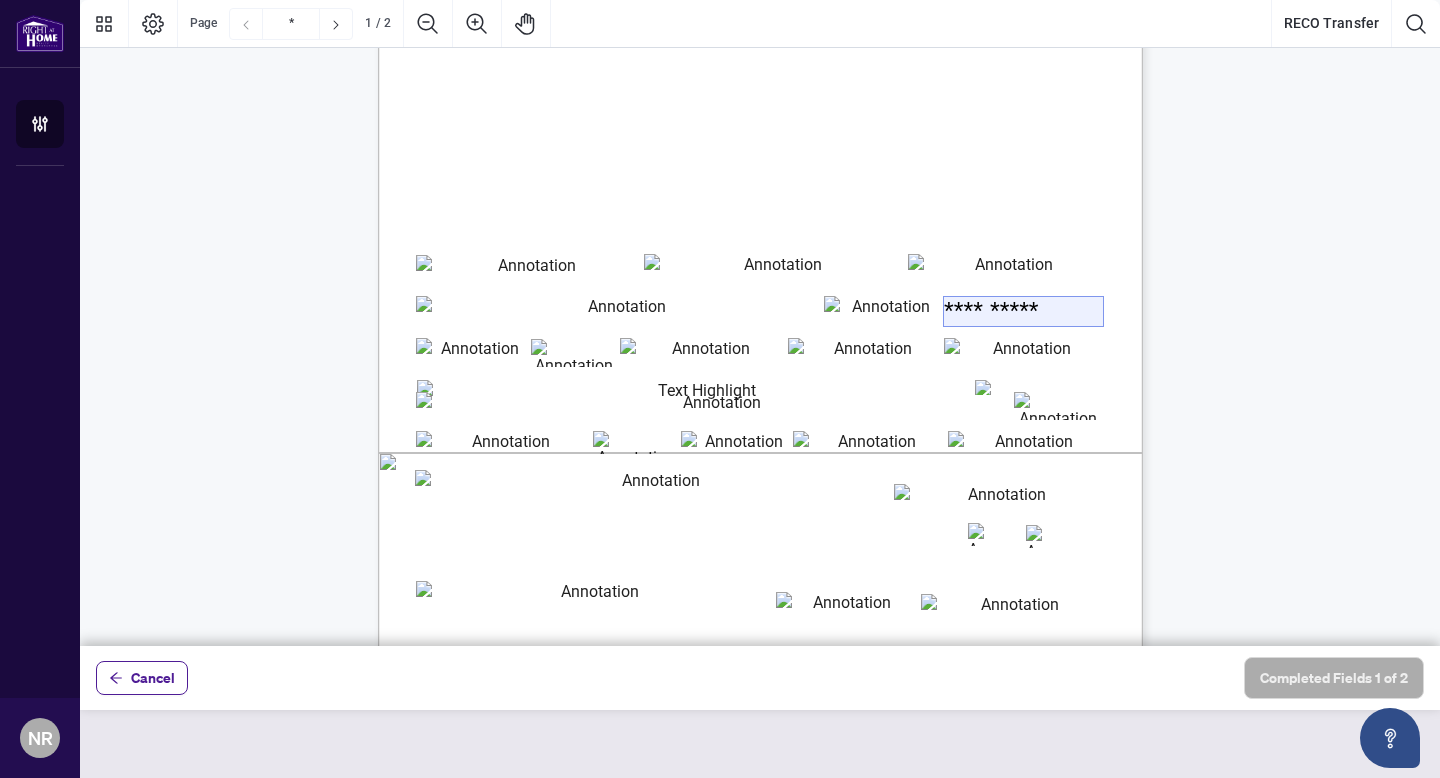click on "**********" at bounding box center (1023, 311) 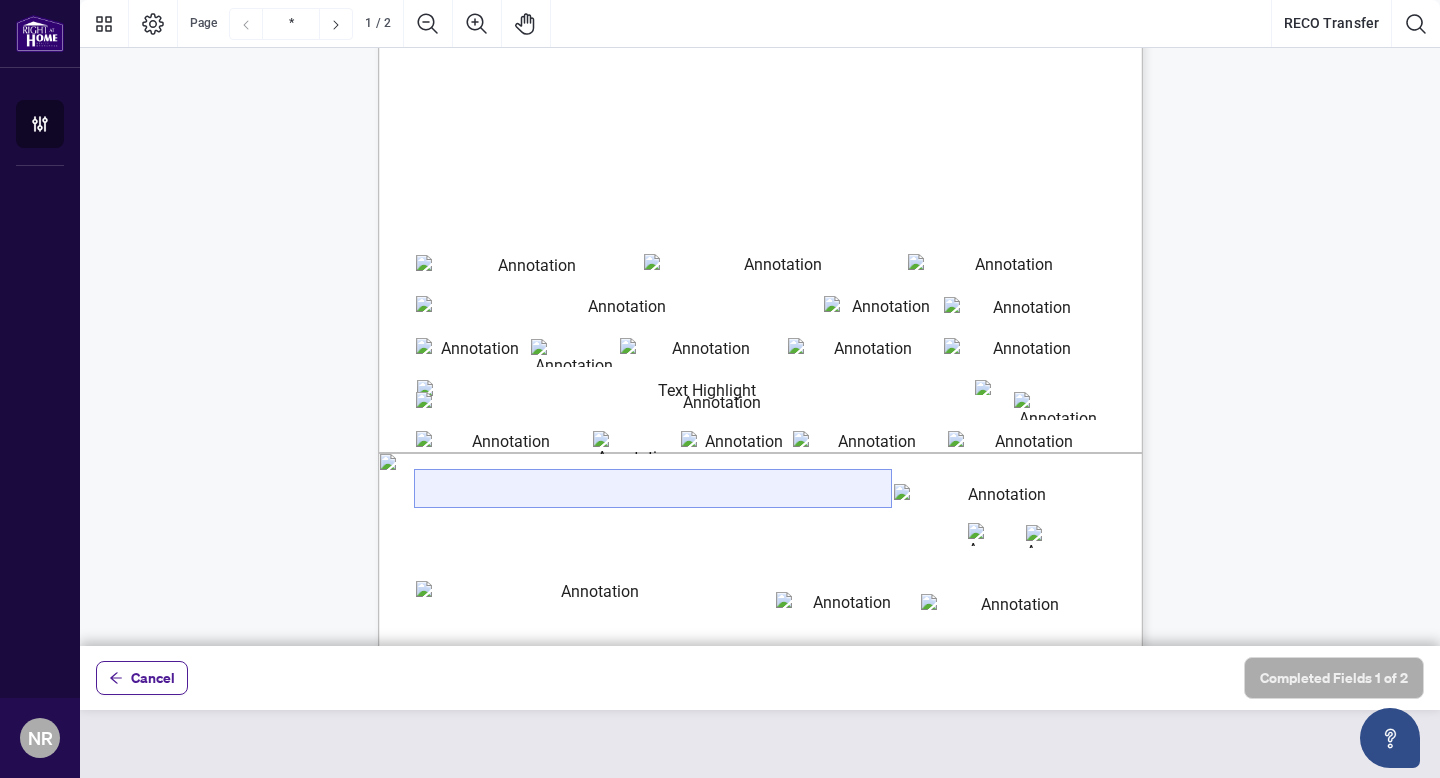 click at bounding box center [653, 488] 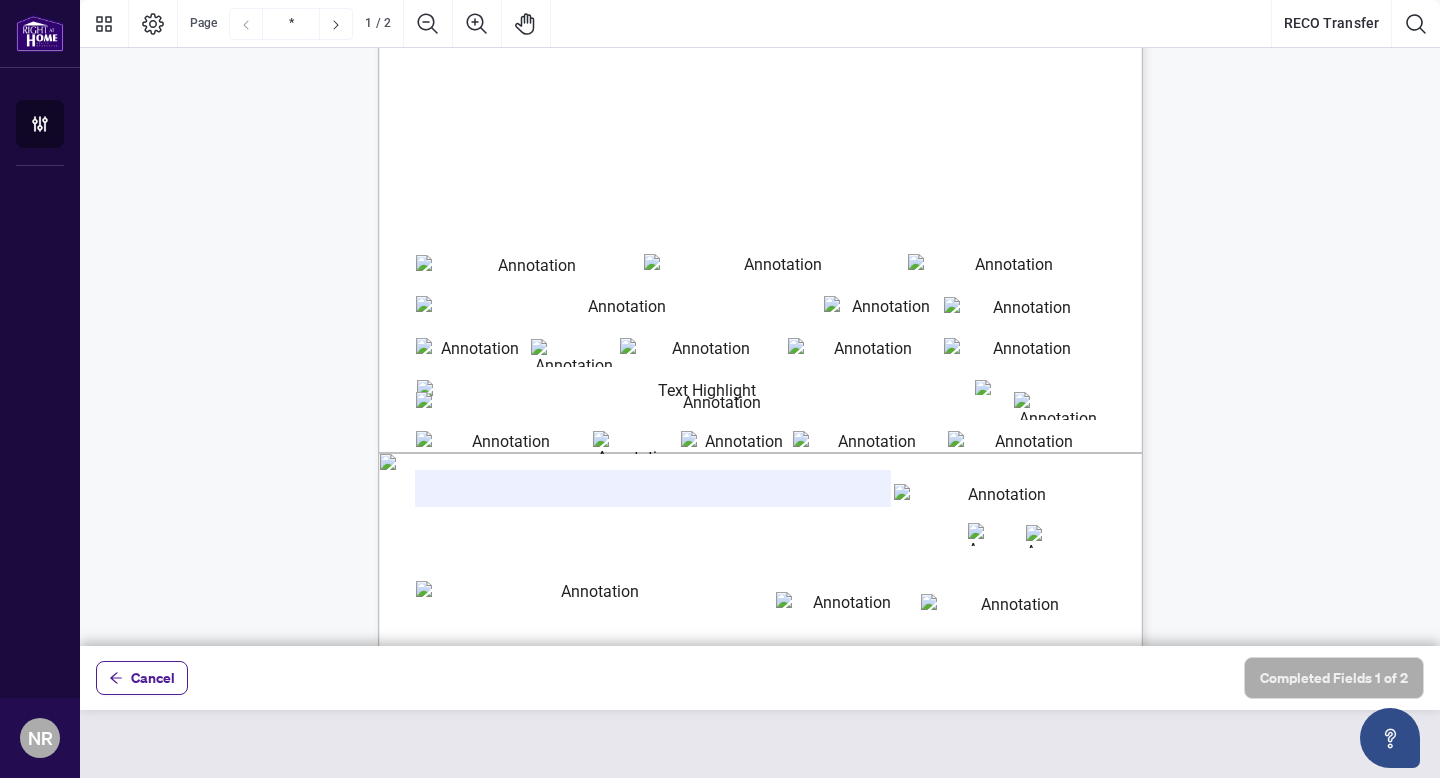 click on "Real Estate Council of Ontario
3300 Bloor St. W. West Tower
Suite 1200, Toronto, Ontario M8X 2X2
Website:  www.reco.on.ca Tel: 416-207-4800
Toll Free: 1-800-245-6910
Fax: 416-207-4820
E-mail:  registration@example.com
MyWeb:  https://myweb.reco.on.ca Important: PRINT or TYPE all information in BLACK INK
NOTICE OF EMPLOYEE CHANGE FORM: TRANSFER
WARNING – IT IS AN OFFENCE TO PROVIDE FALSE INFORMATION ON THIS APPLICATION
Employee Signature  Name & Title of Authorized Signing Official
(Please Print)
Signature  of Authorized Signing Official  Date
IMPORTANT INFORMATION
RECO REGISTRATION NUMBER
Payment can be made by Cheque, Bank Draft, Money Order, Visa or Mastercard made payable to the “Real Estate Council of
Ontario”.  Application Fees Apply -  CLICK HERE FOR FEE SCHEDULE
•  If an employee has been terminated in excess of 60 days, a Transfer will not be accepted. After 60 days, an employee must file an
•  The Address for Service must be identified in order to process a transfer." at bounding box center (760, 678) 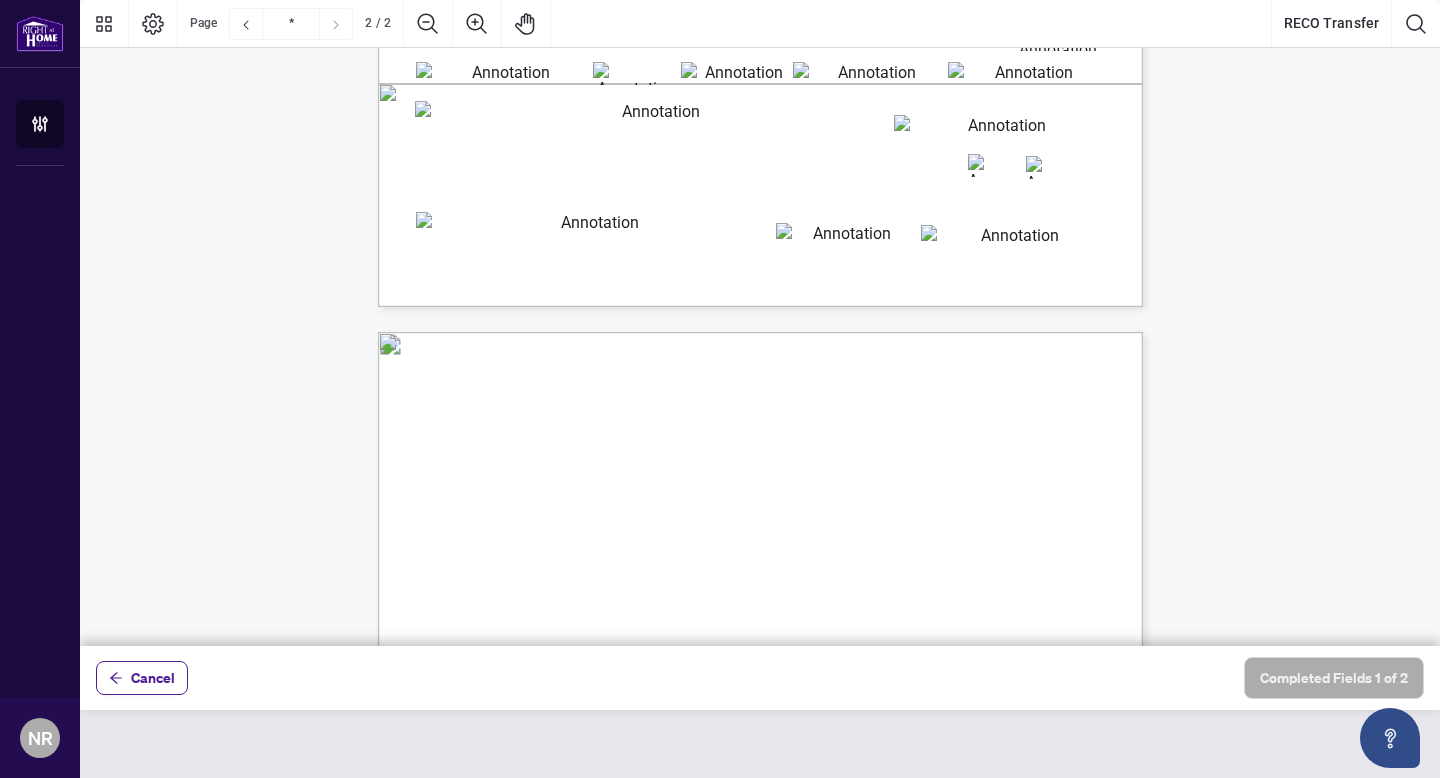 type on "*" 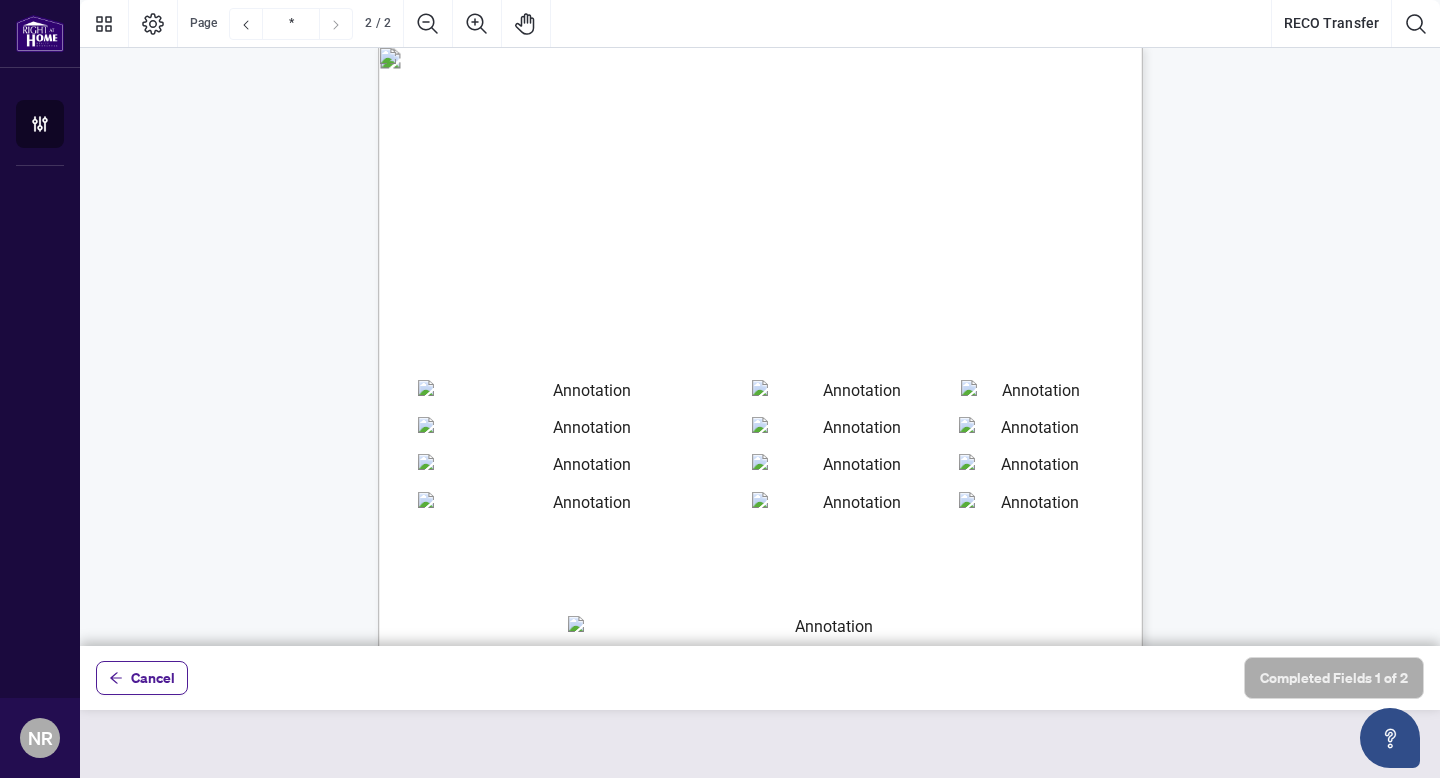 scroll, scrollTop: 1045, scrollLeft: 0, axis: vertical 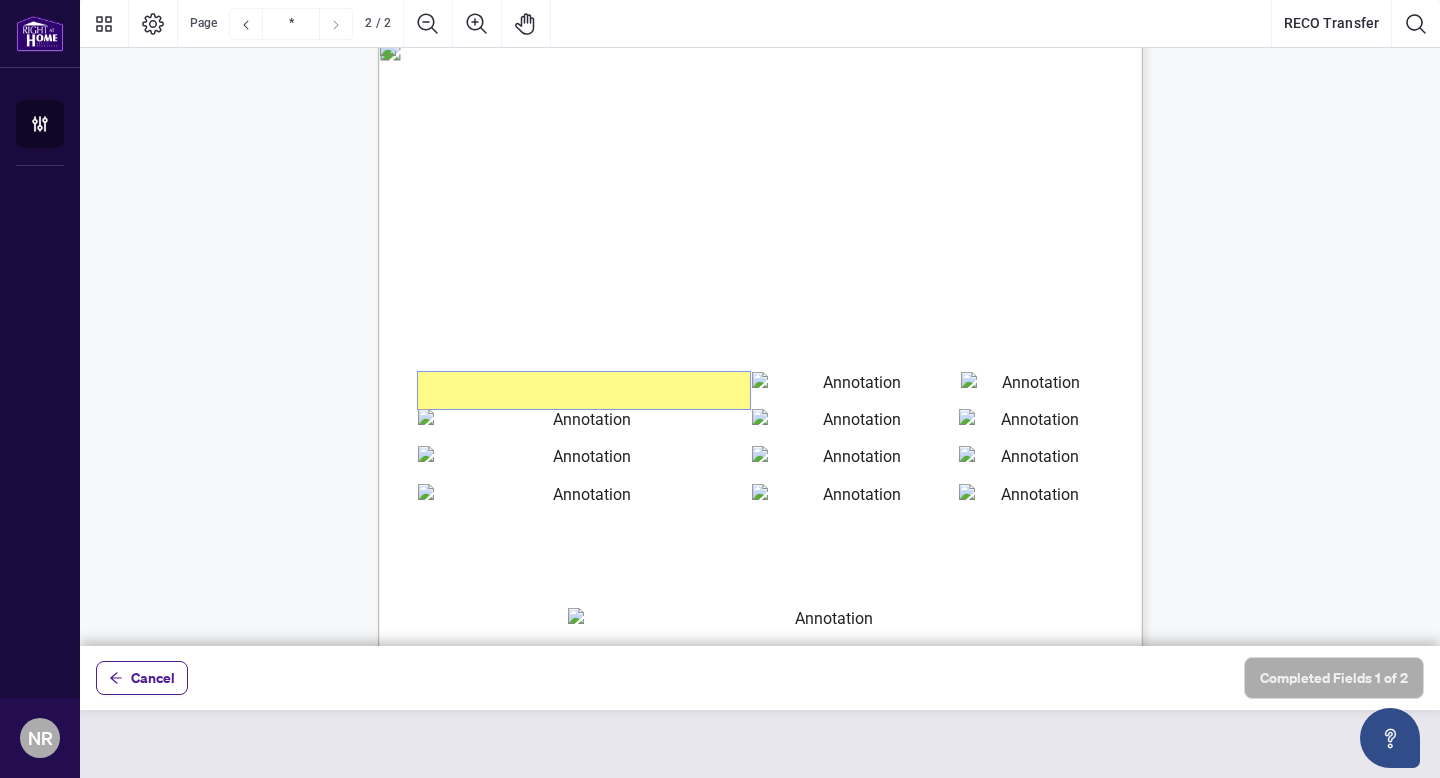 click at bounding box center [584, 390] 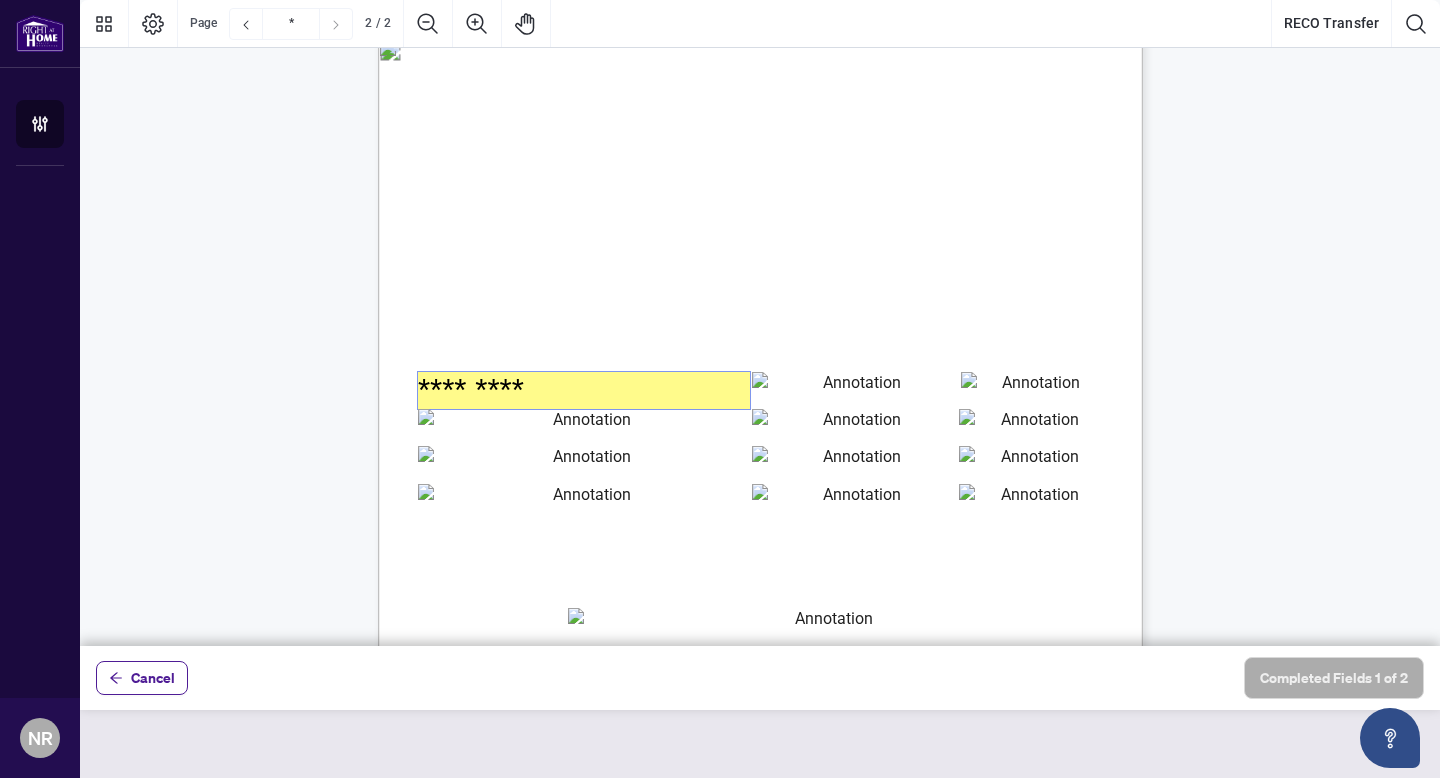 type on "**********" 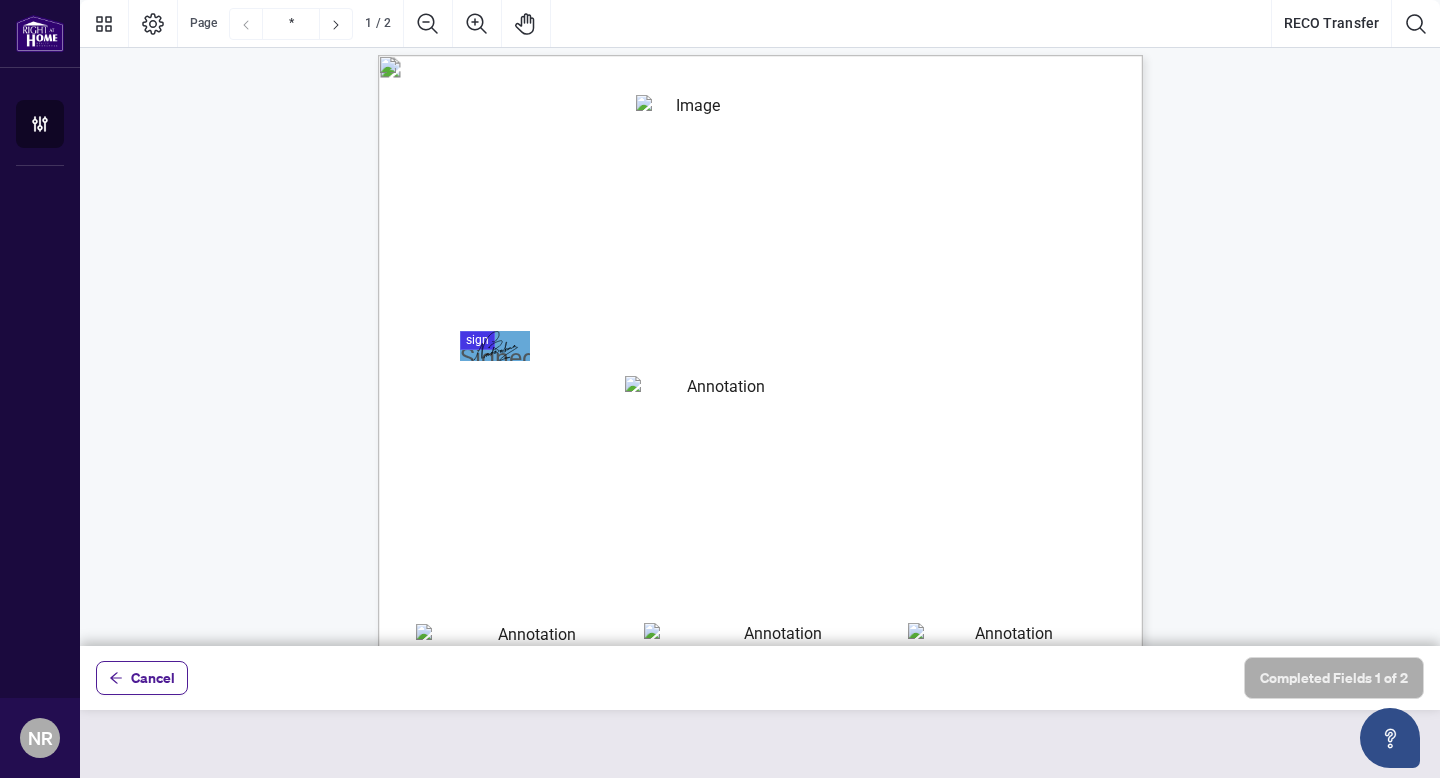 scroll, scrollTop: 0, scrollLeft: 0, axis: both 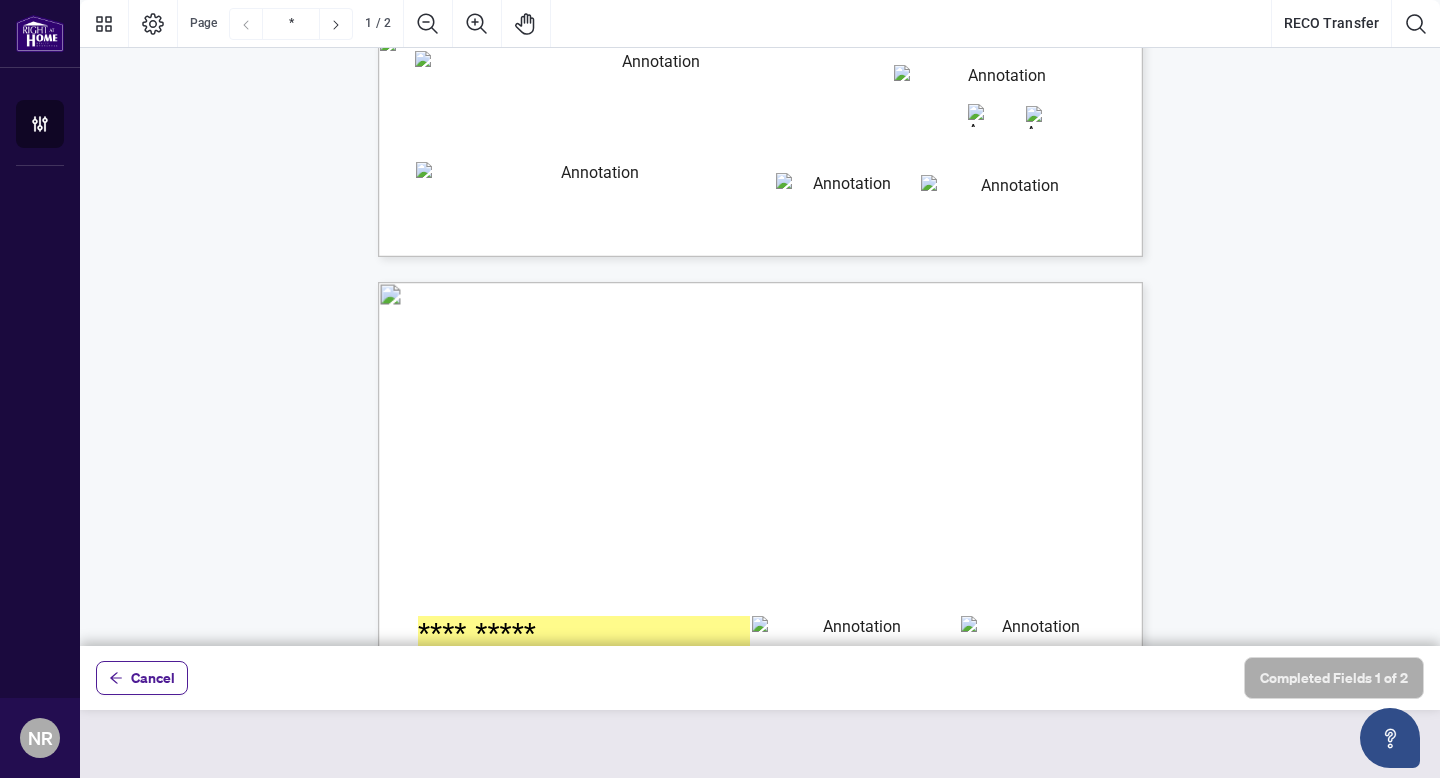 type on "*" 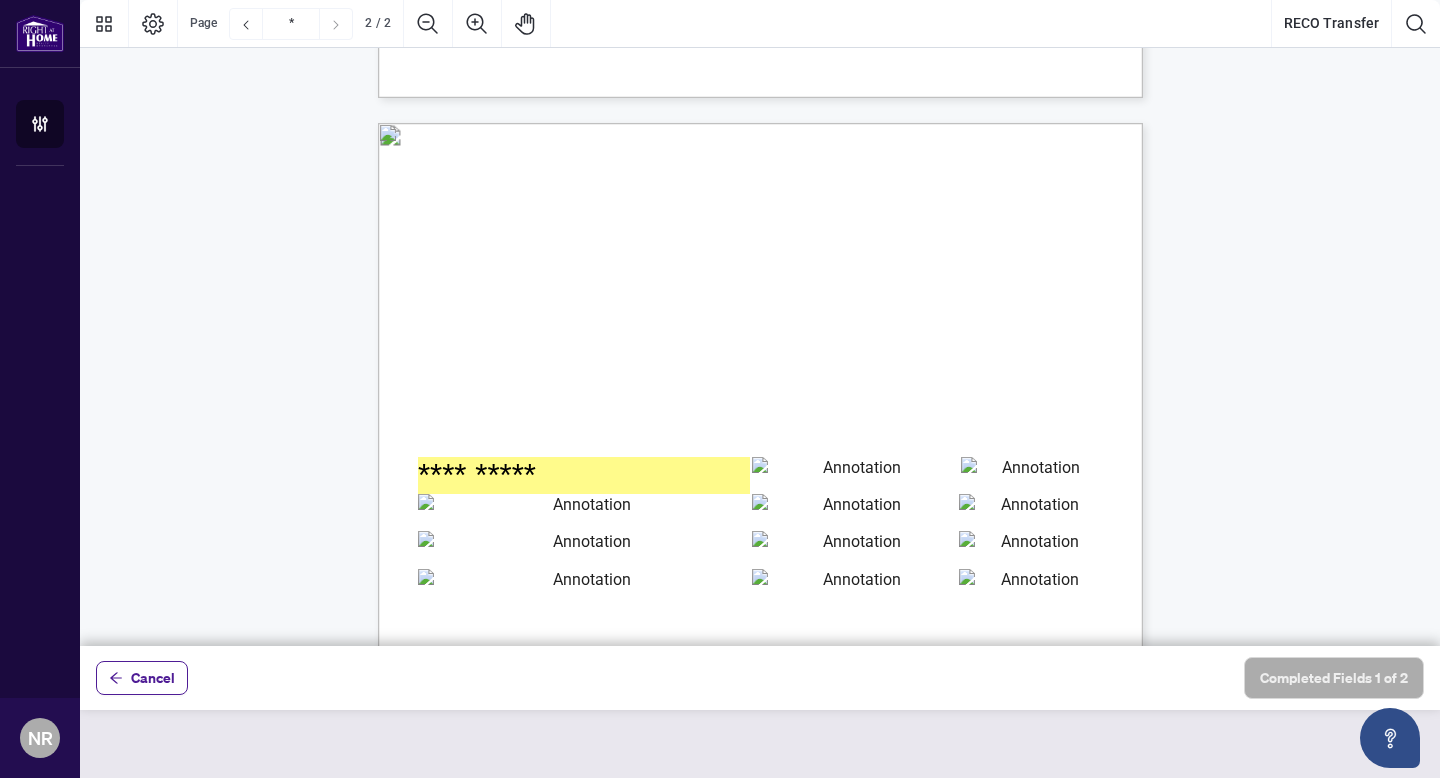 scroll, scrollTop: 968, scrollLeft: 0, axis: vertical 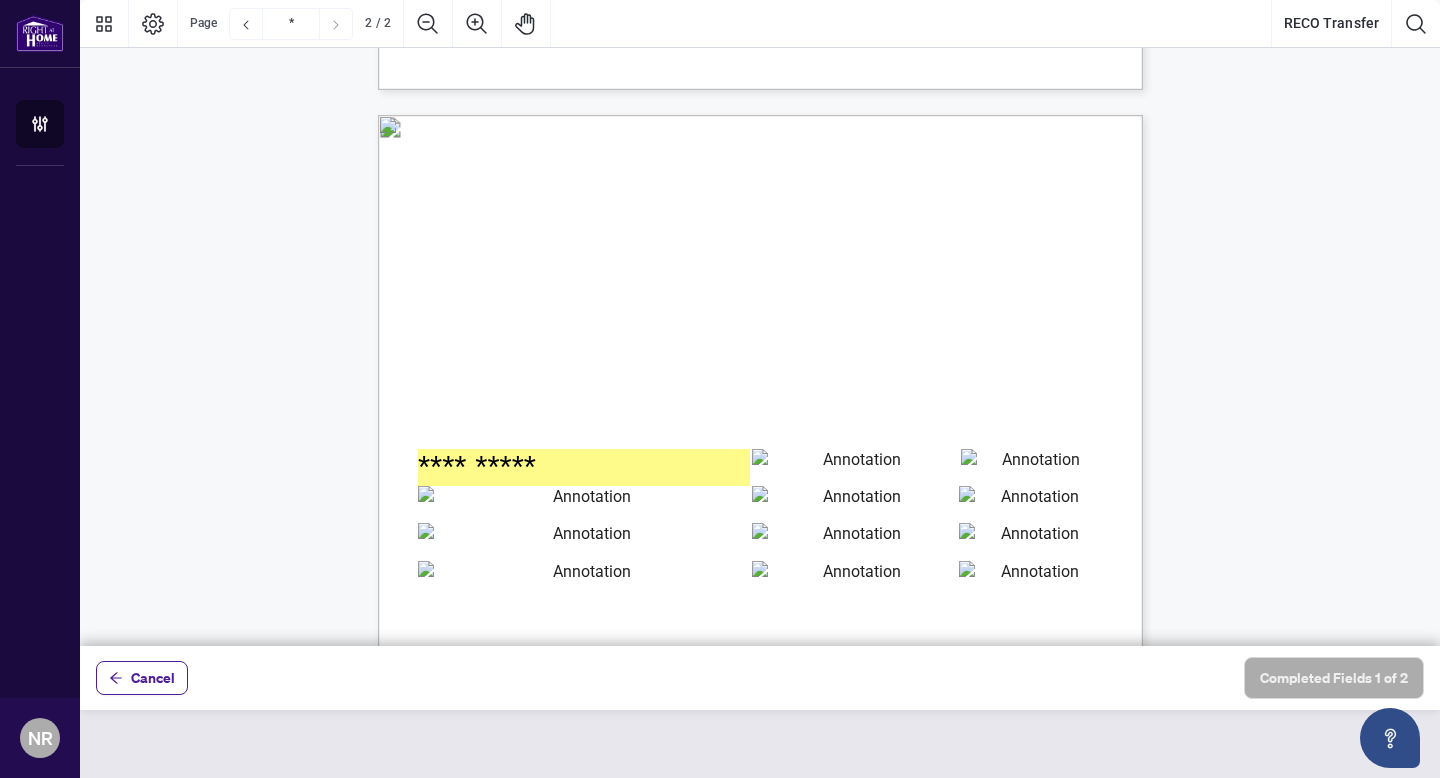 type on "**********" 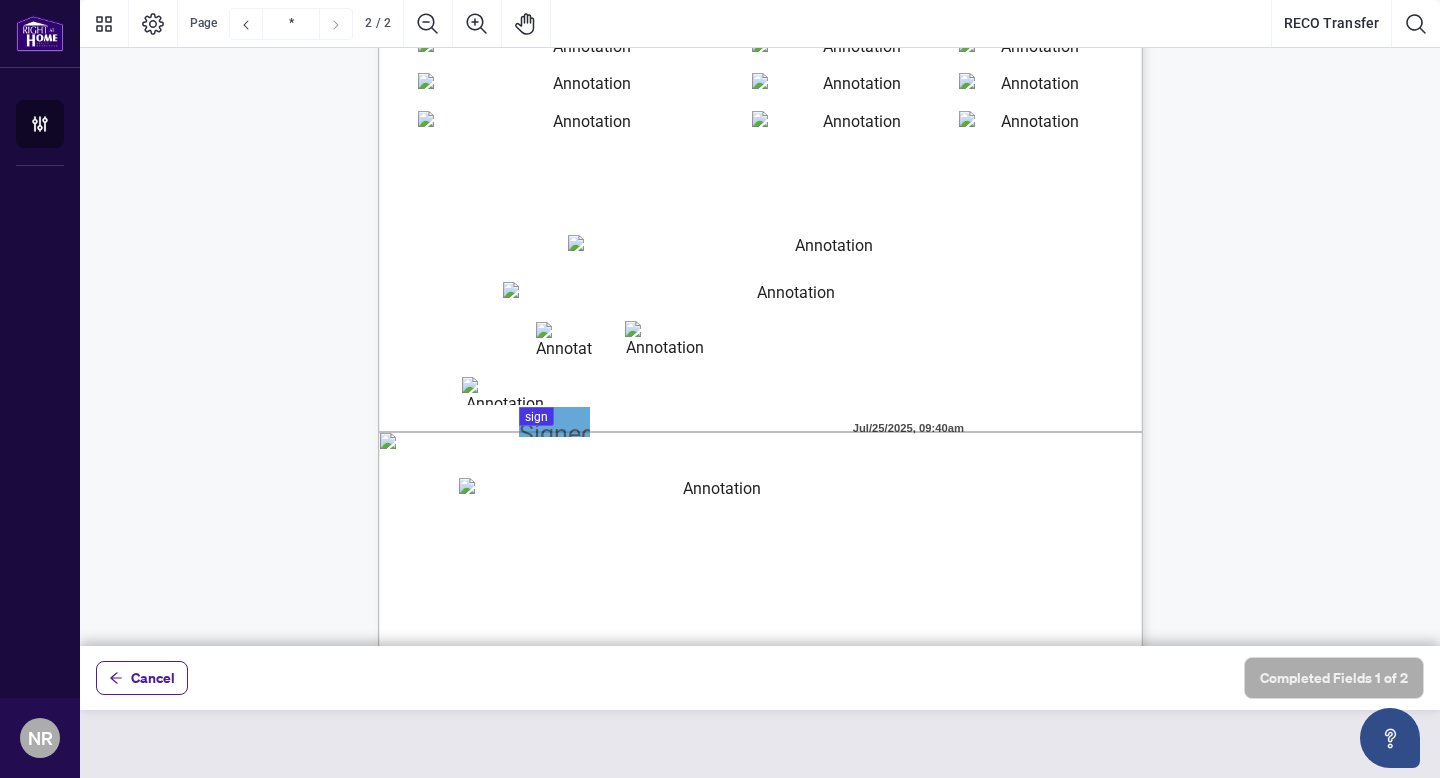 scroll, scrollTop: 1420, scrollLeft: 0, axis: vertical 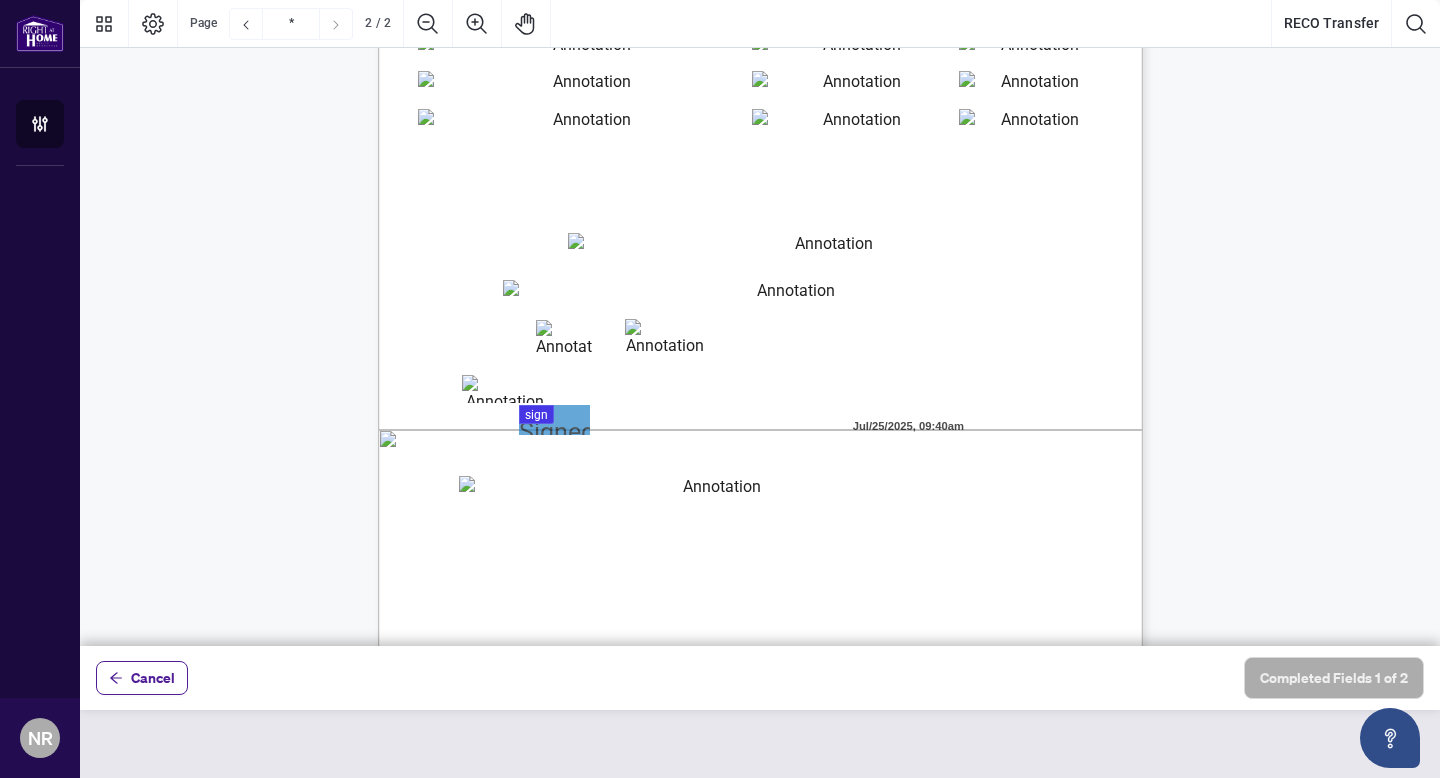 type on "*******" 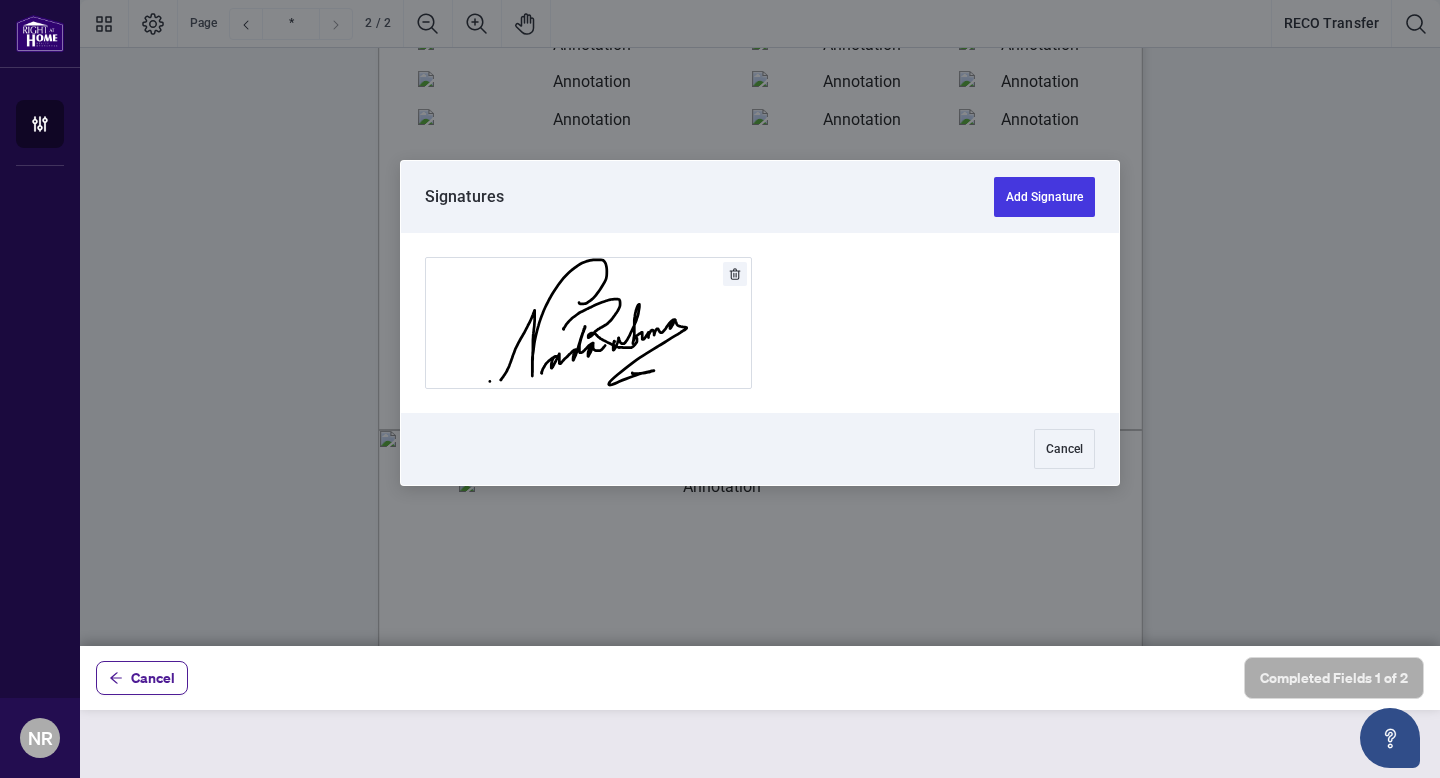 click at bounding box center (760, 323) 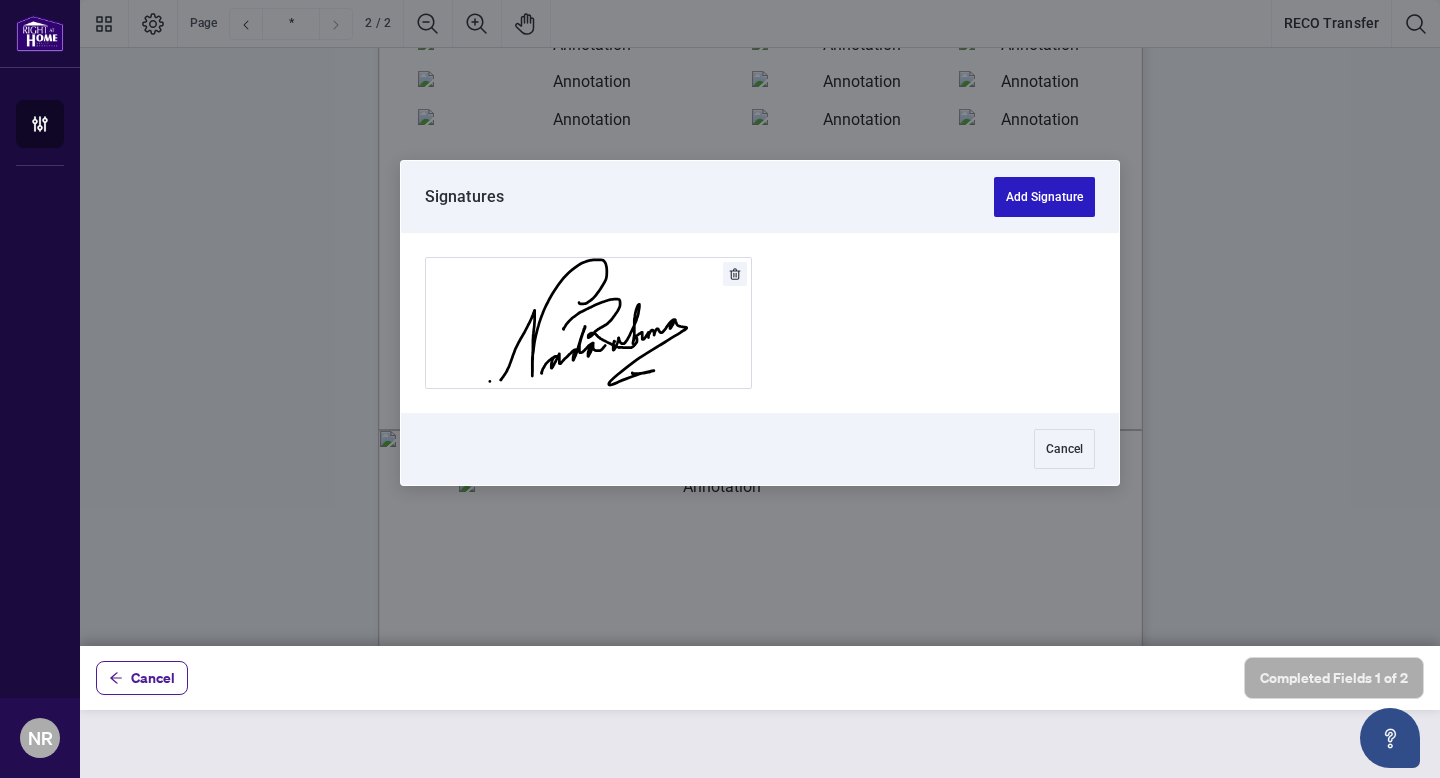 click on "Add Signature" at bounding box center [1044, 197] 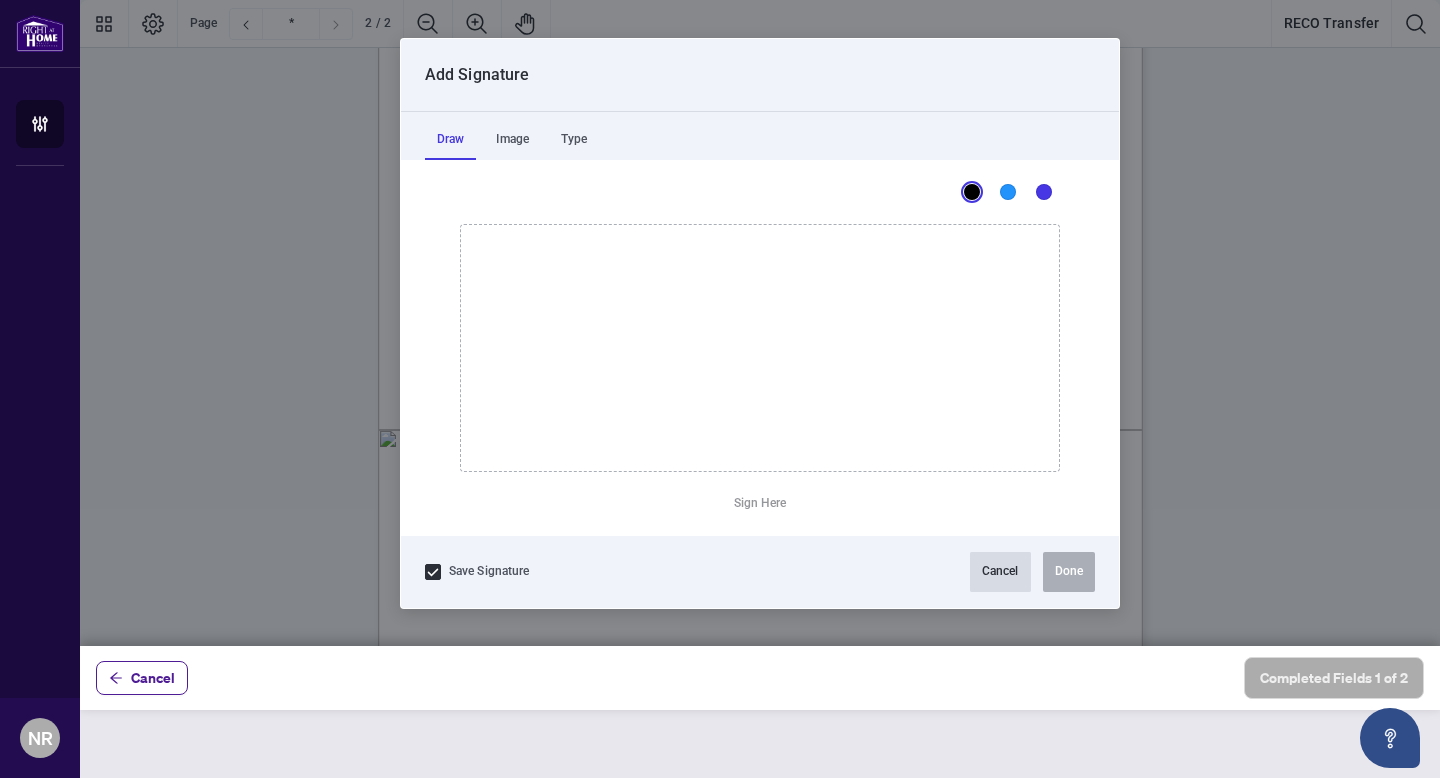 click on "Cancel" at bounding box center [1000, 572] 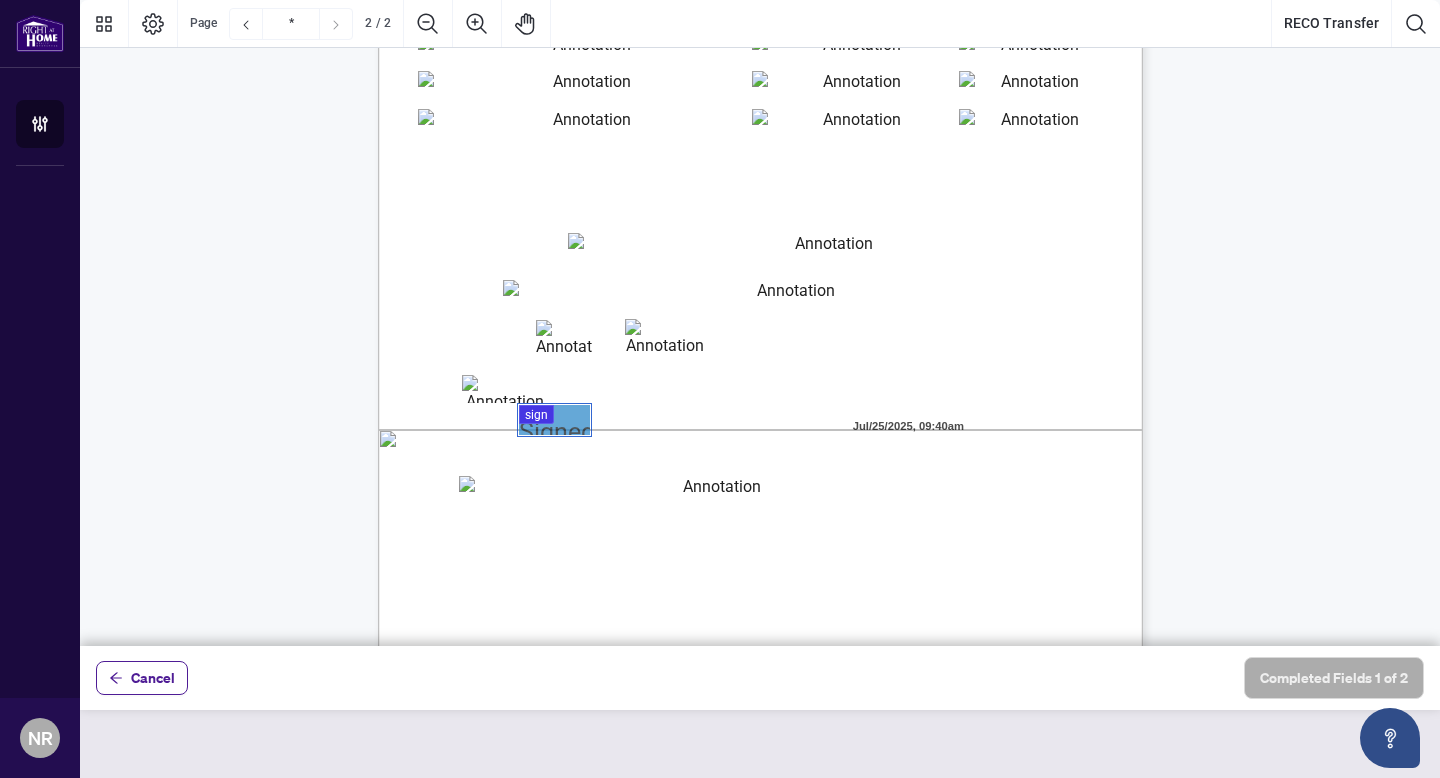 click at bounding box center [760, 323] 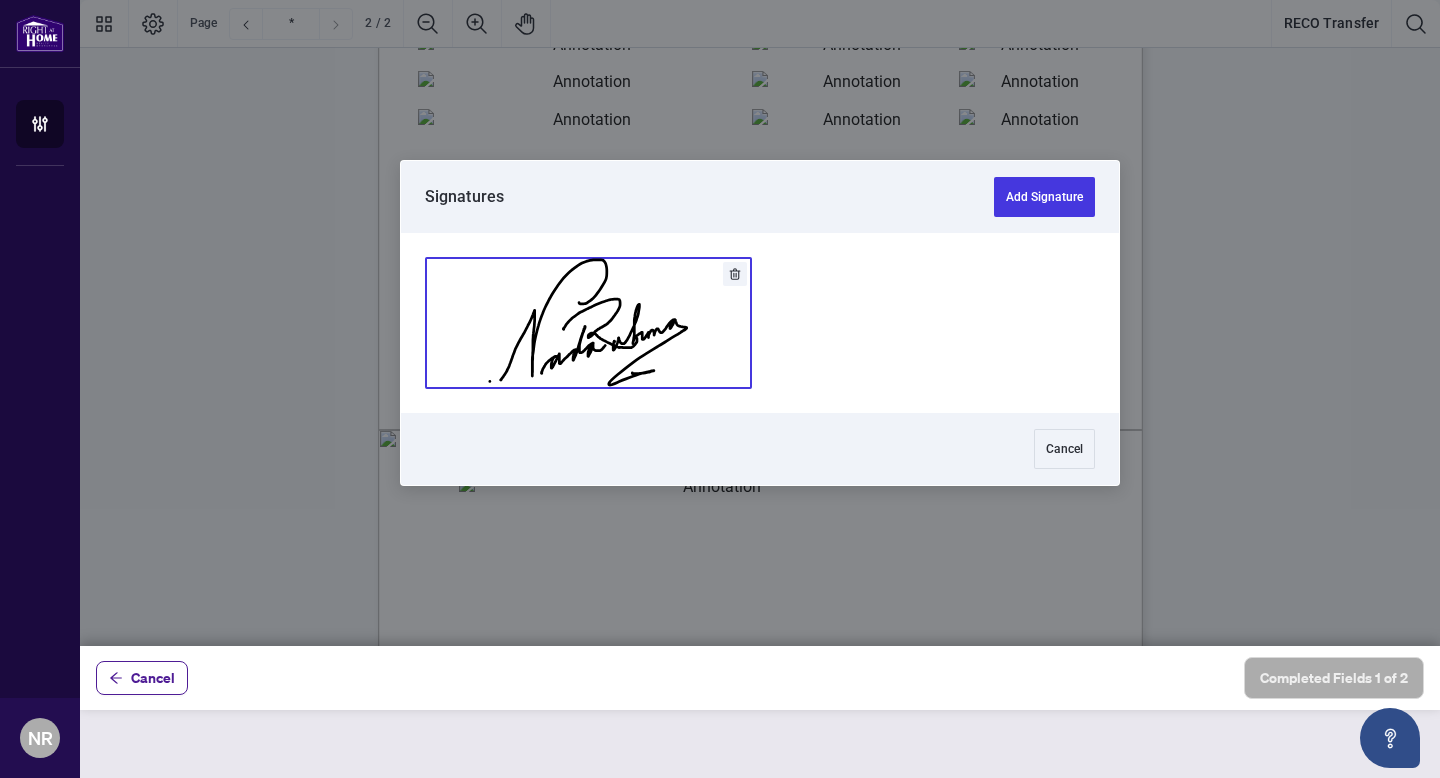 click at bounding box center [588, 323] 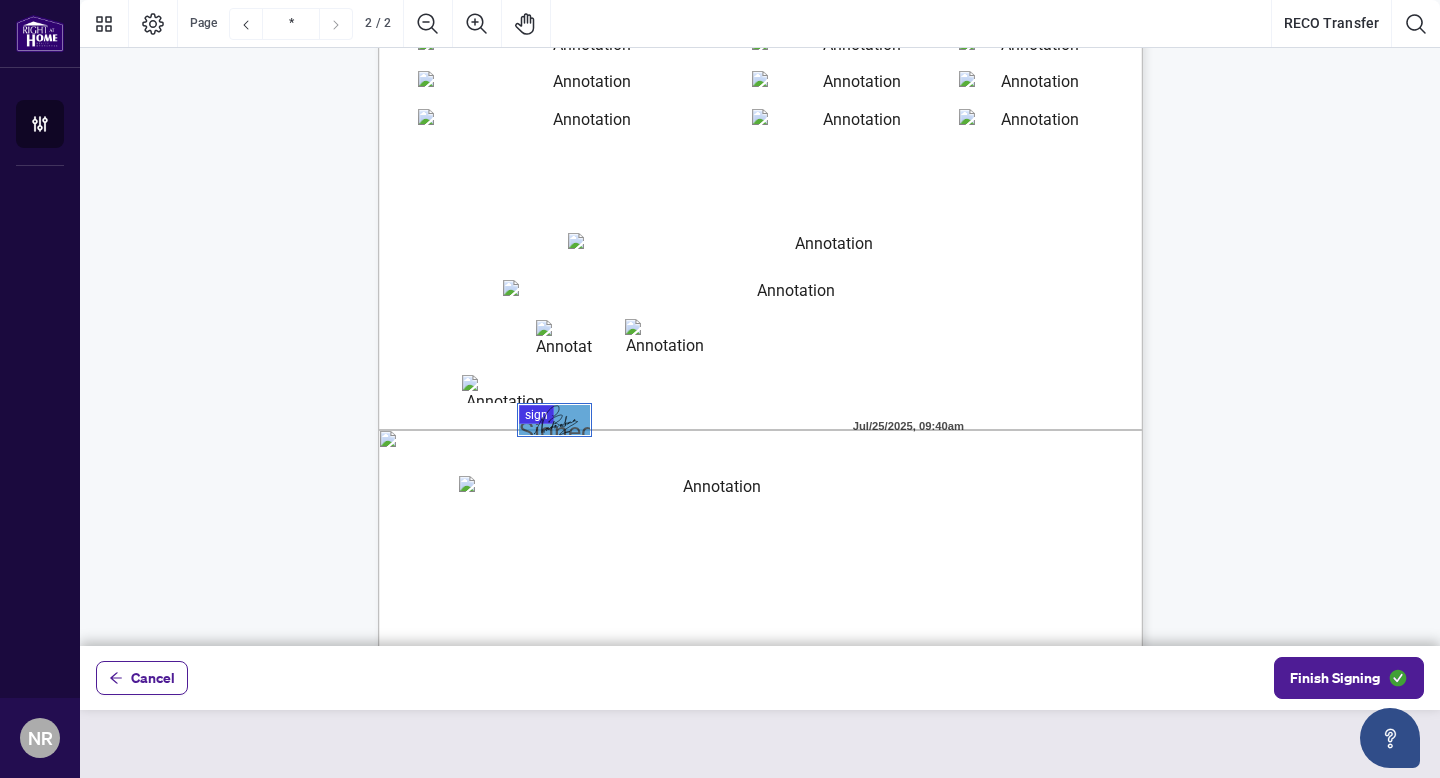 drag, startPoint x: 590, startPoint y: 433, endPoint x: 612, endPoint y: 444, distance: 24.596748 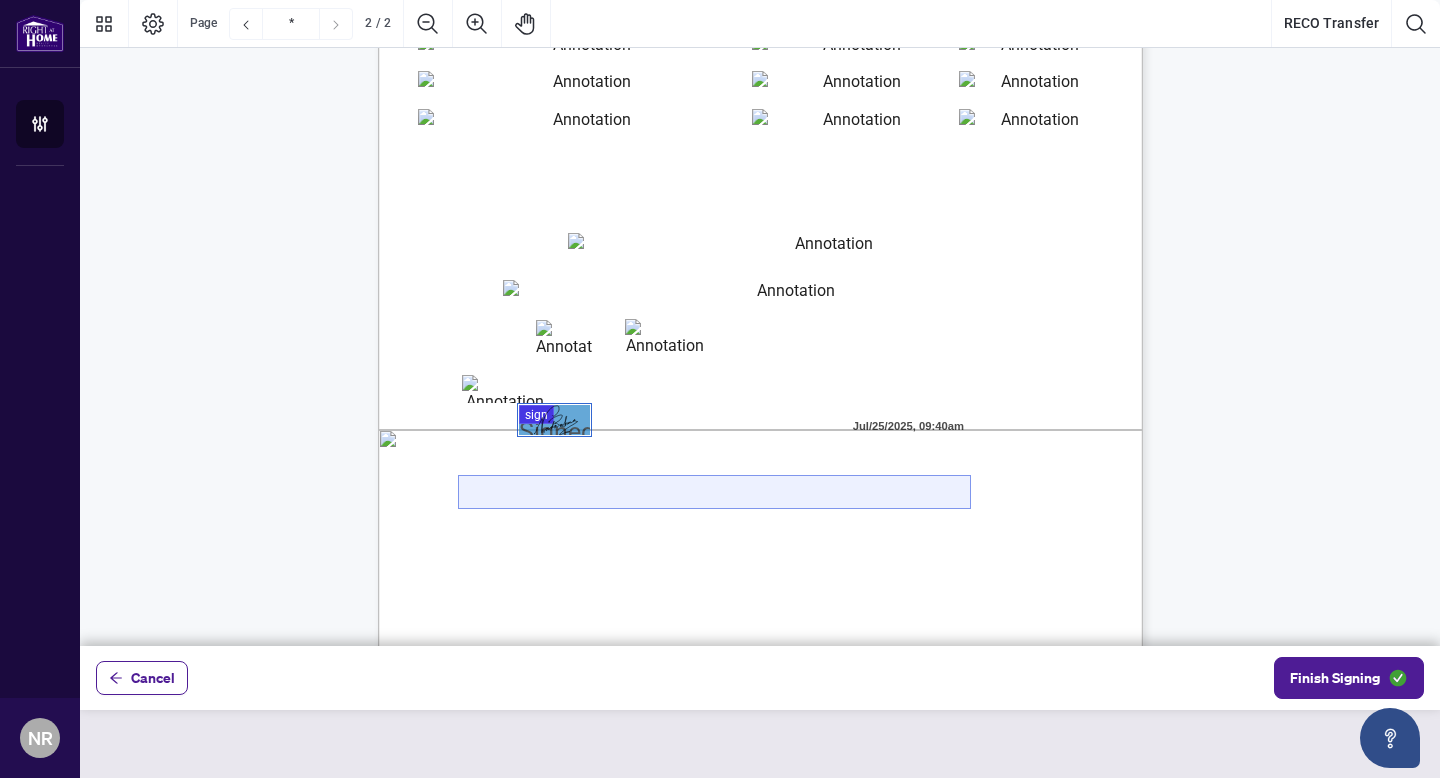 click at bounding box center [714, 492] 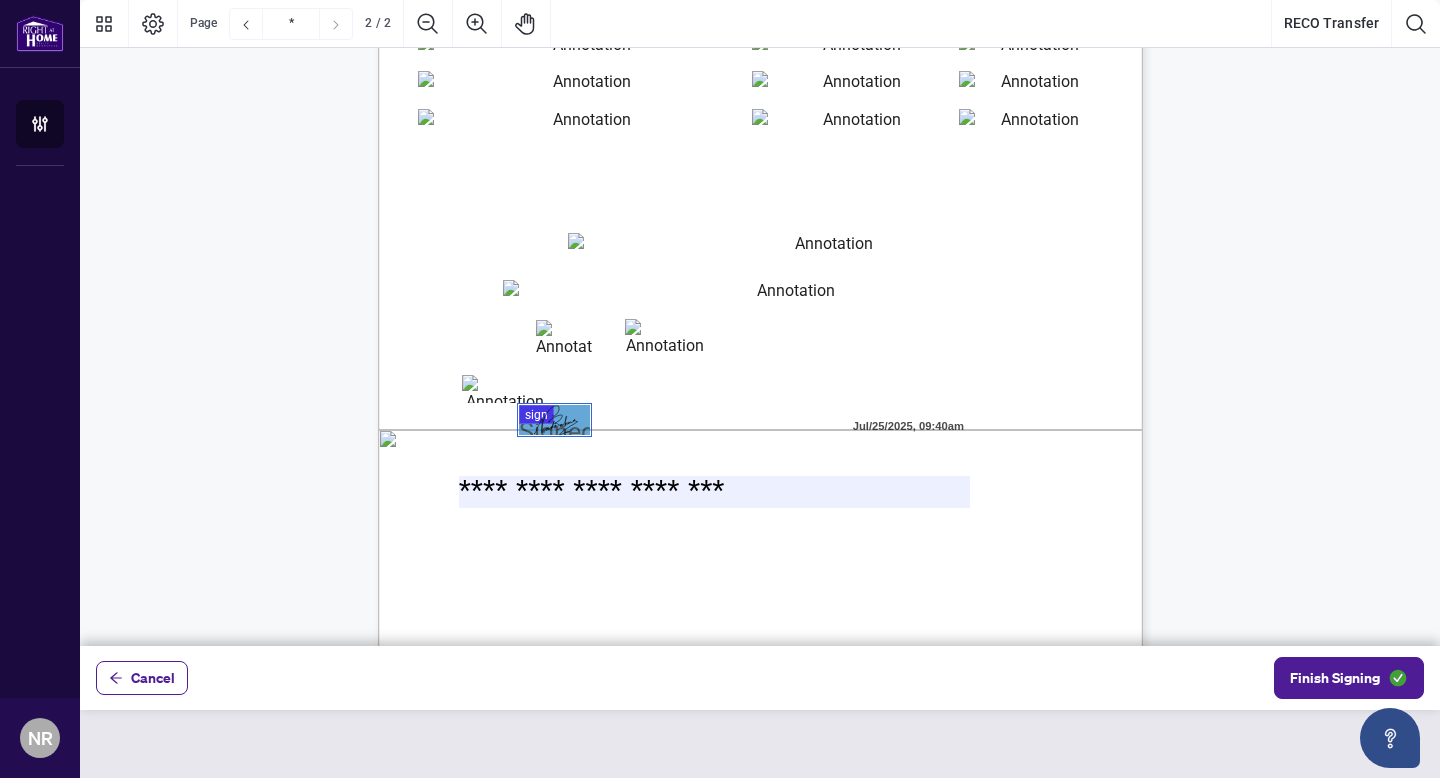 click on "CREDIT CARD PAYMENT
PLEASE NOTE THAT INCOMPLETE CREDIT CARD PAYMENT FORMS CANNOT BE PROCESSED
PLEASE ENSURE THAT ALL FIELDS ARE COMPLETED IN FULL TO ENABLE US TO PROCESS YOUR APPLICATION
PAYMENT INFORMATION
Name(s) of applicants
(If Business Application-Business Name Required)
Registration number
(If New Application leave blank)
Fee
CREDIT CARD INFORMATION
VISA OR MASTERCARD Accepted
Cardholder’s name
Card Number
Expiry Date
MM  YYYY
CVV
Signature  _  Date  _
E-mail
Please note: the email address provided on this form will replace the one currently on file with the RECO (if applicable) and will be
utilized as the primary email address for all future electronic communications. Should you wish to amend the address in the future
you may do so by visiting My Web and making the necessary amendments.
Form  EXFR
Sept  2018
Important: PRINT or TYPE all information in BLACK INK
Notice of Employee Change Form: Transfer
Page 2 of 2" at bounding box center (856, 282) 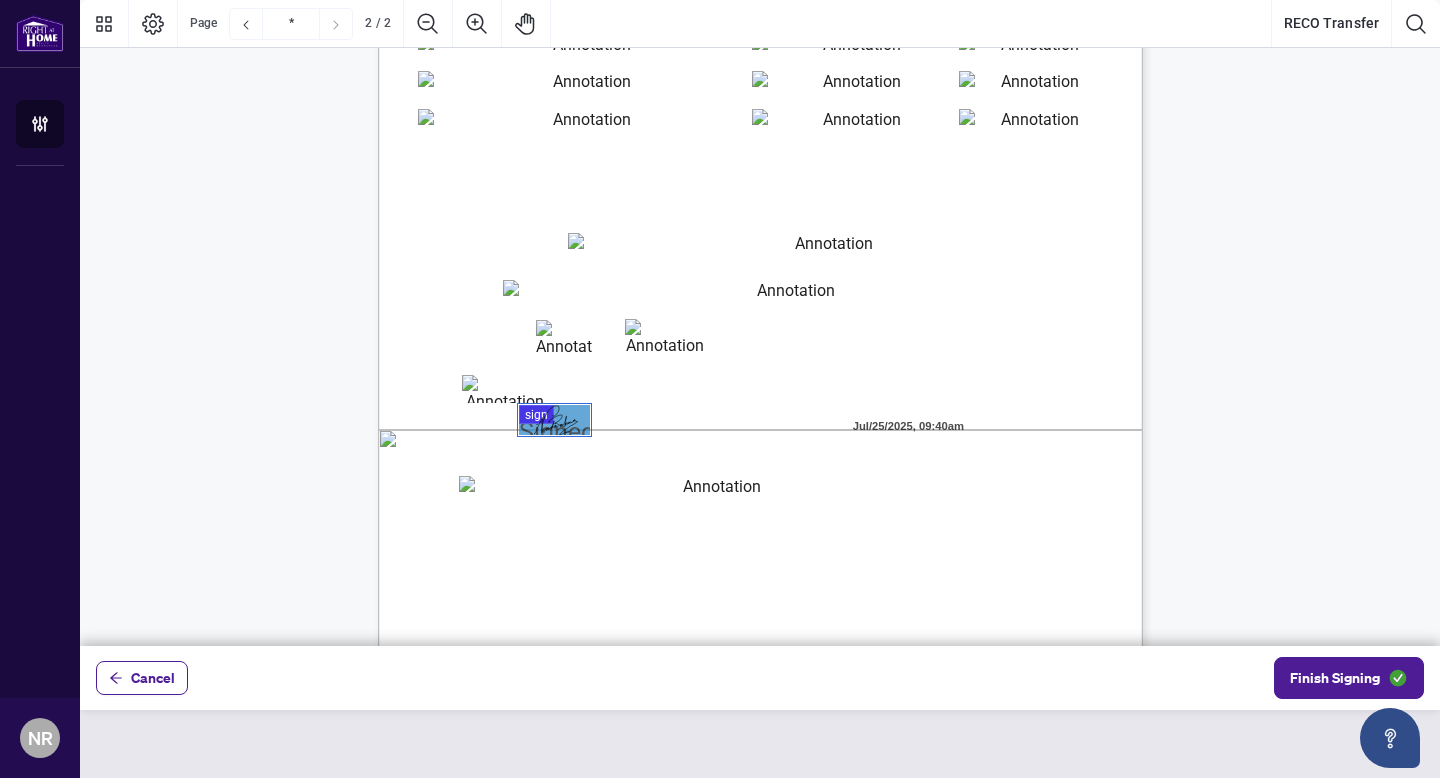 click on "**********" at bounding box center (787, 297) 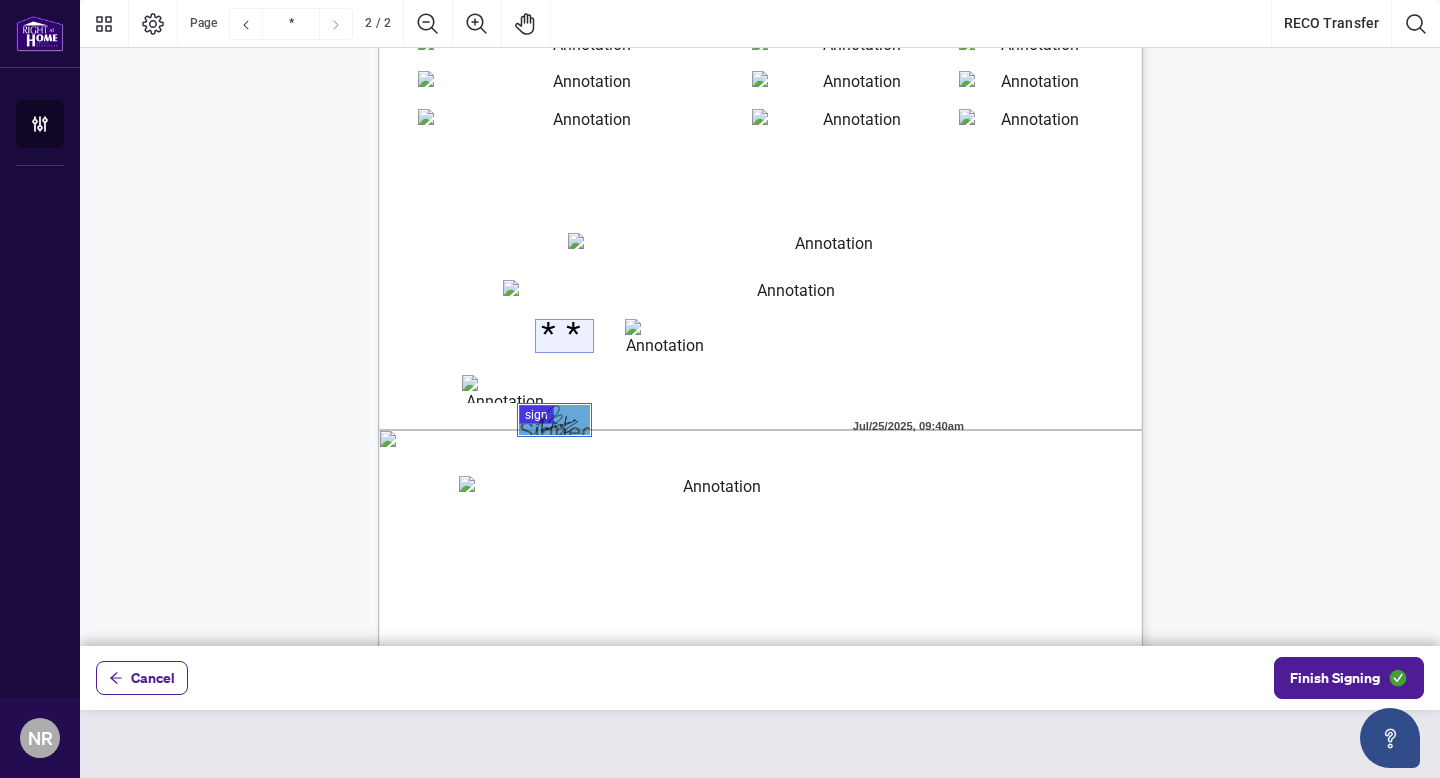 click on "**" at bounding box center (564, 336) 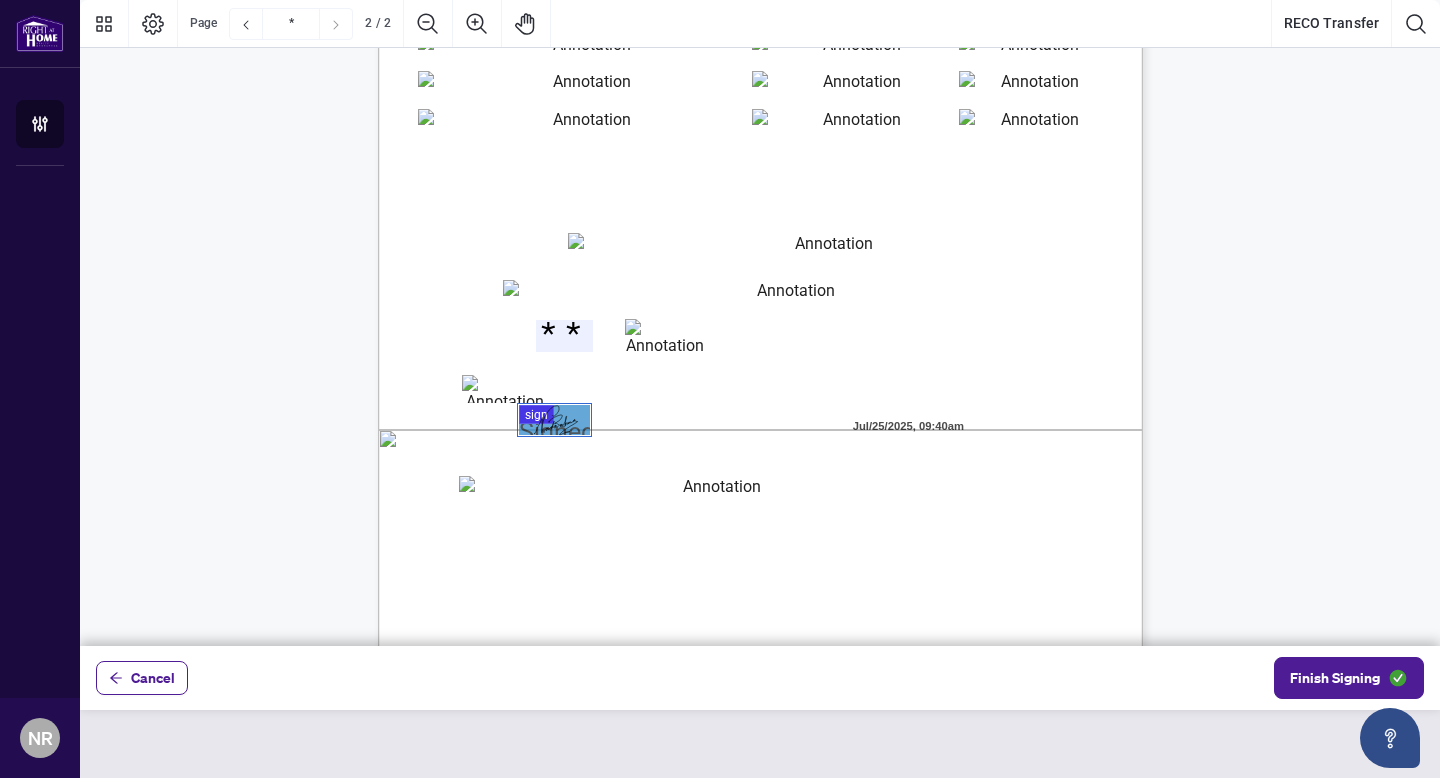 click on "****" at bounding box center [665, 335] 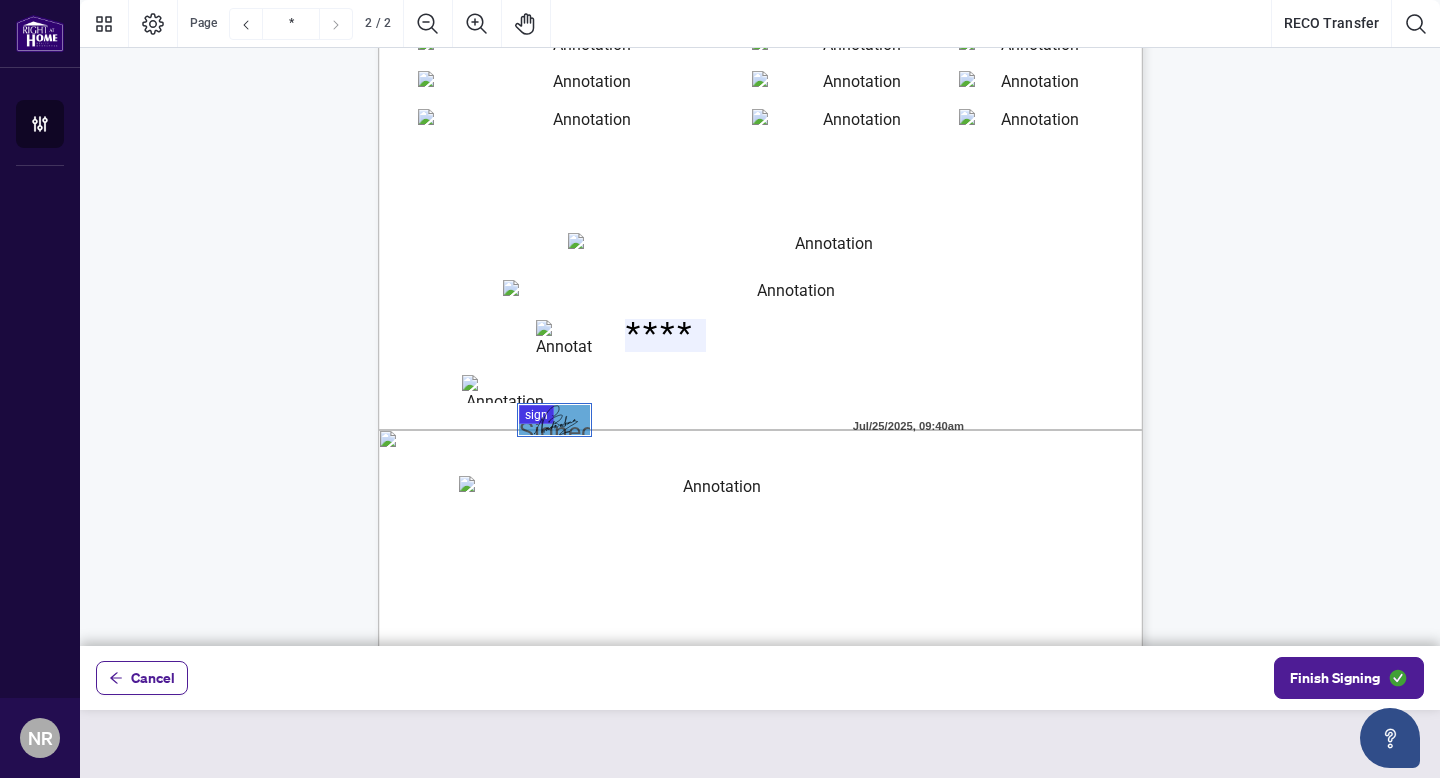 click at bounding box center [505, 389] 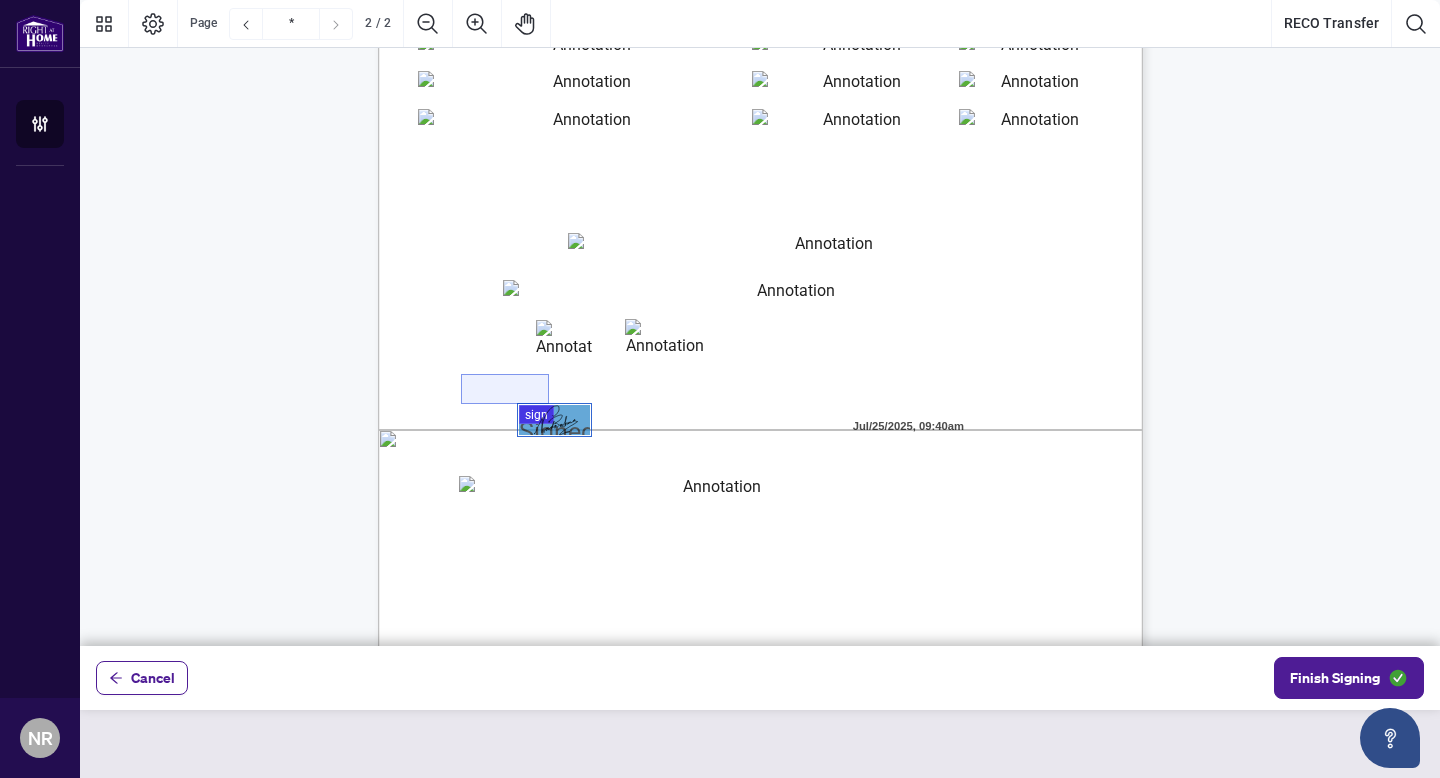 click at bounding box center (505, 389) 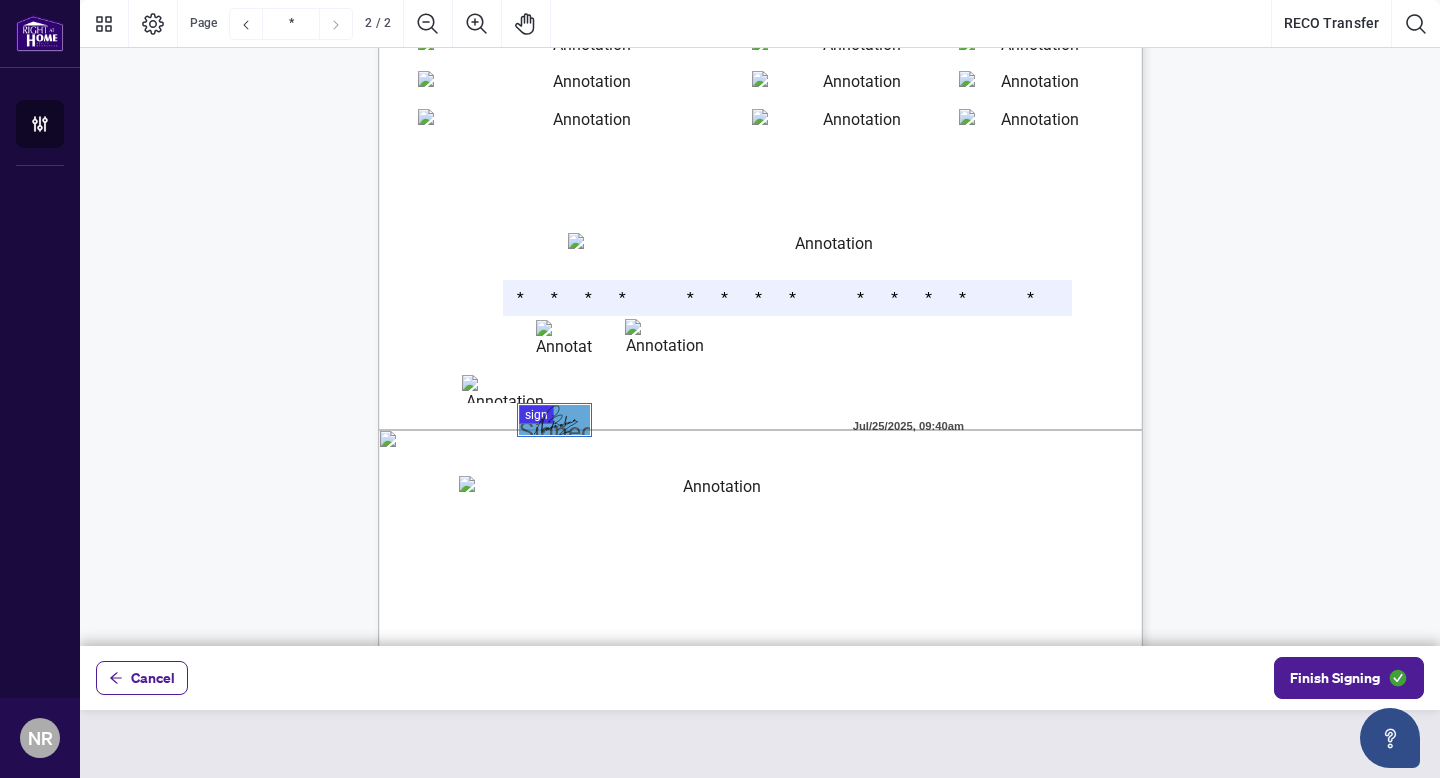 drag, startPoint x: 1064, startPoint y: 303, endPoint x: 508, endPoint y: 279, distance: 556.51776 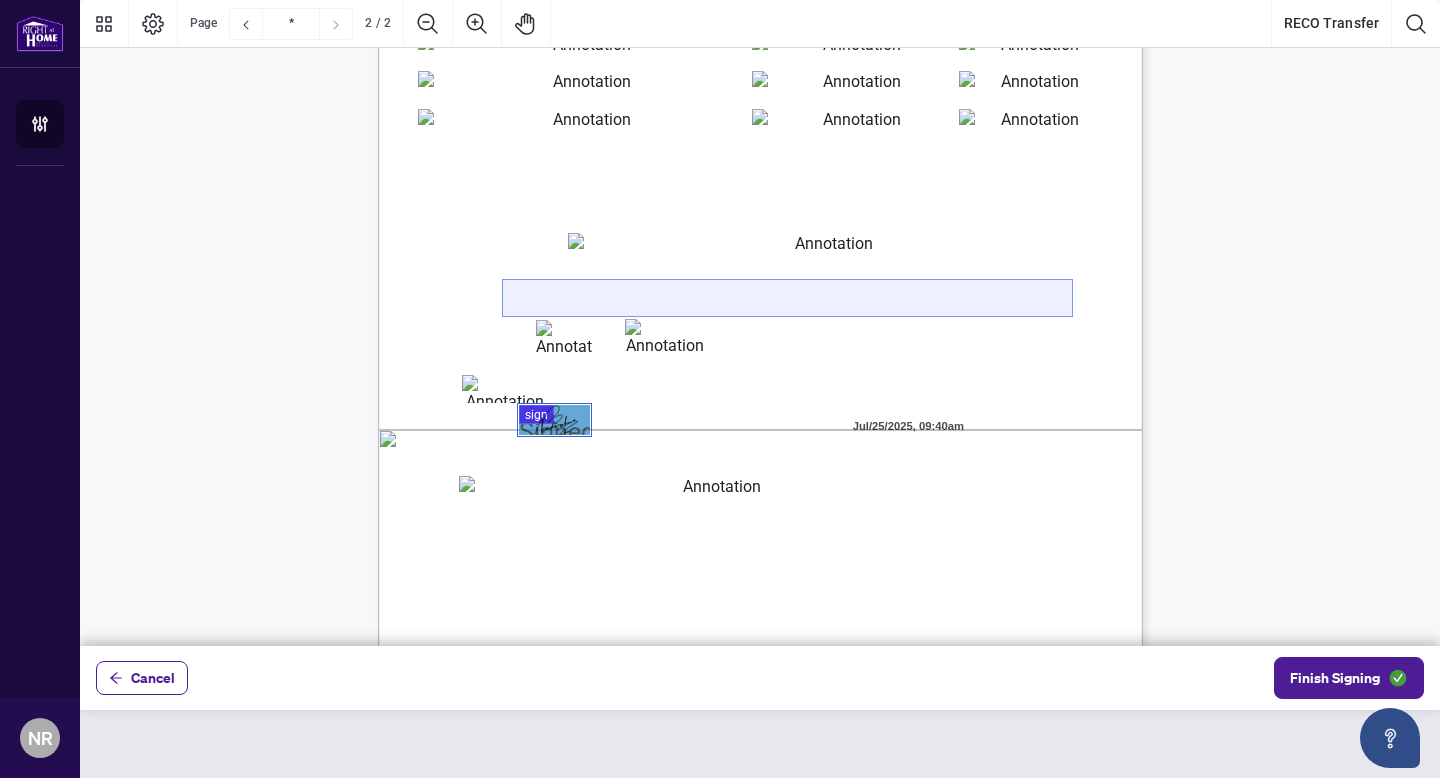 click at bounding box center [787, 298] 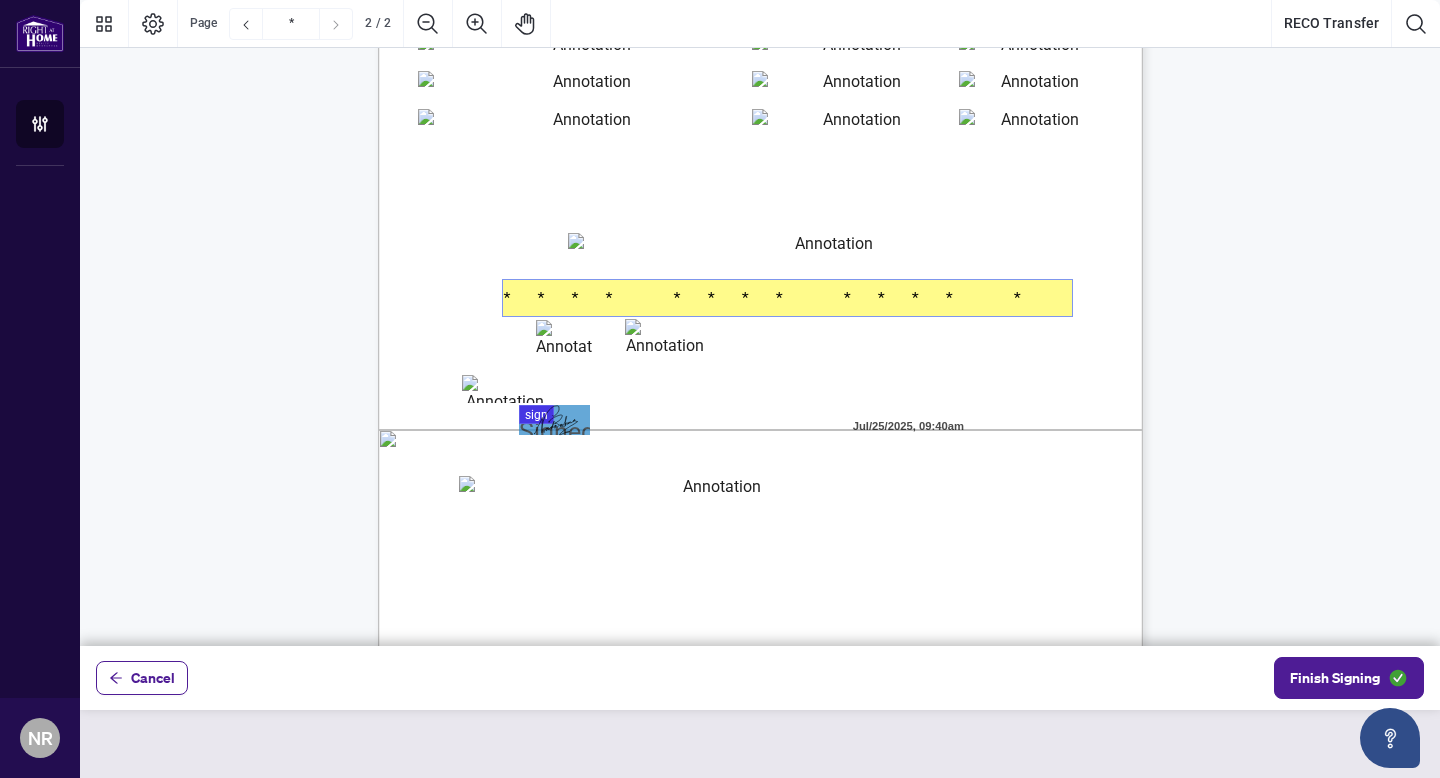 drag, startPoint x: 1065, startPoint y: 298, endPoint x: 850, endPoint y: 299, distance: 215.00232 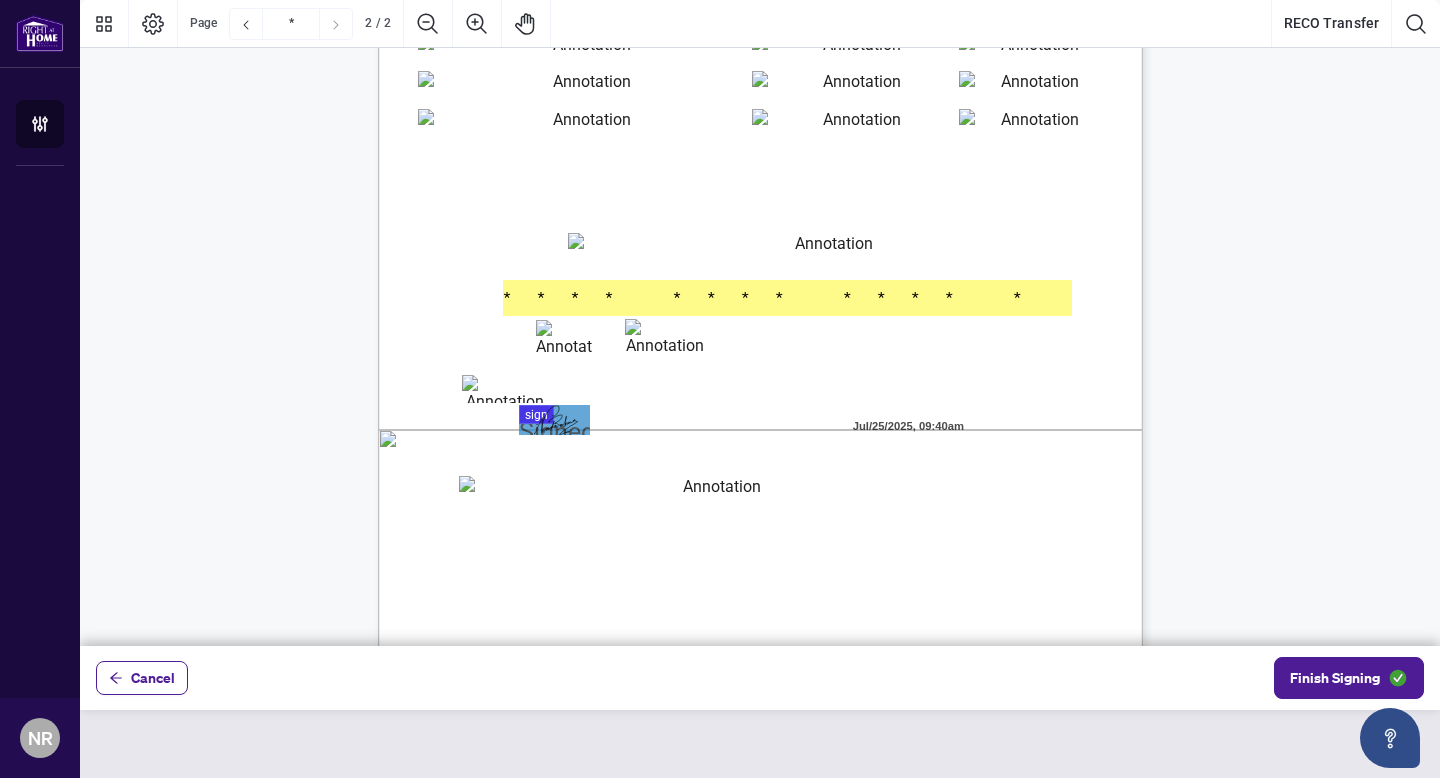 type on "**********" 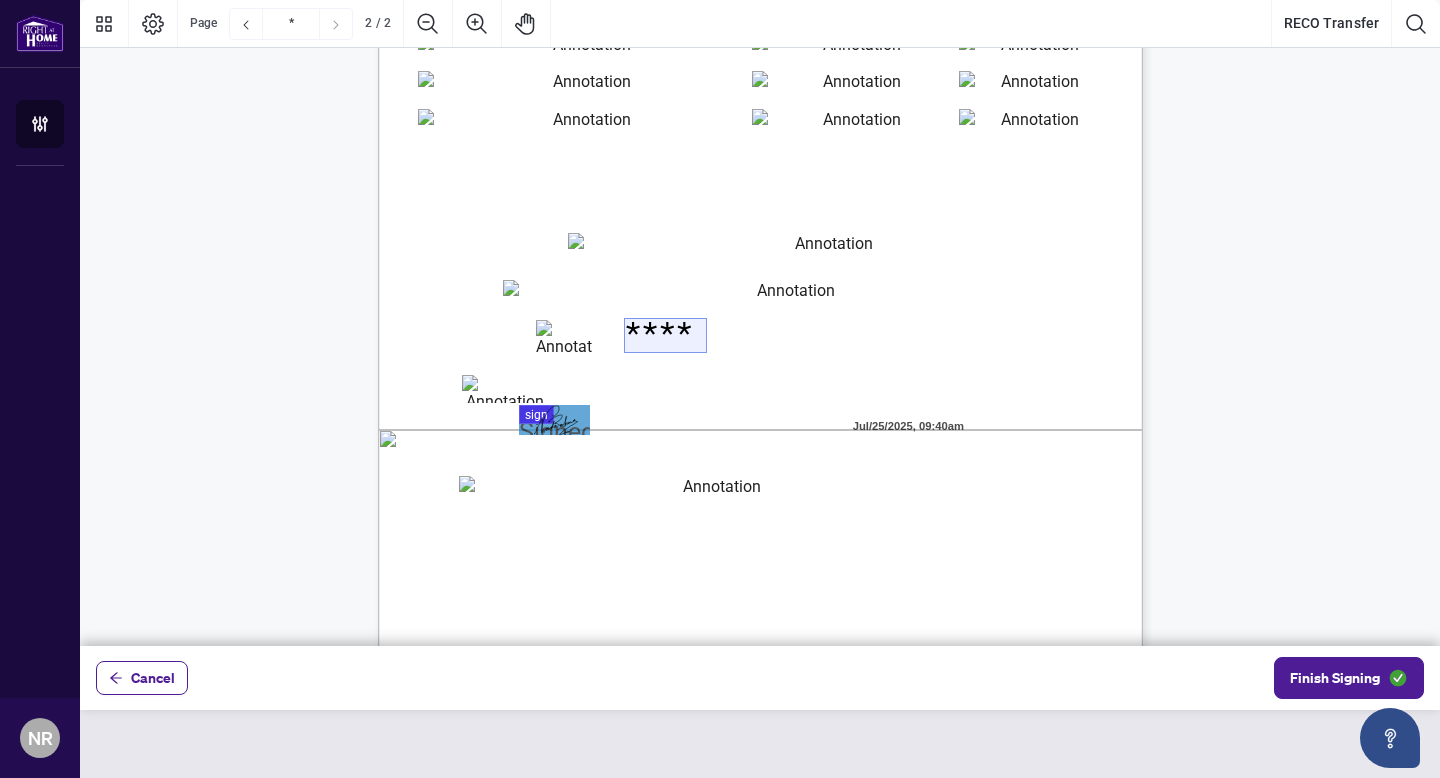 drag, startPoint x: 704, startPoint y: 339, endPoint x: 687, endPoint y: 335, distance: 17.464249 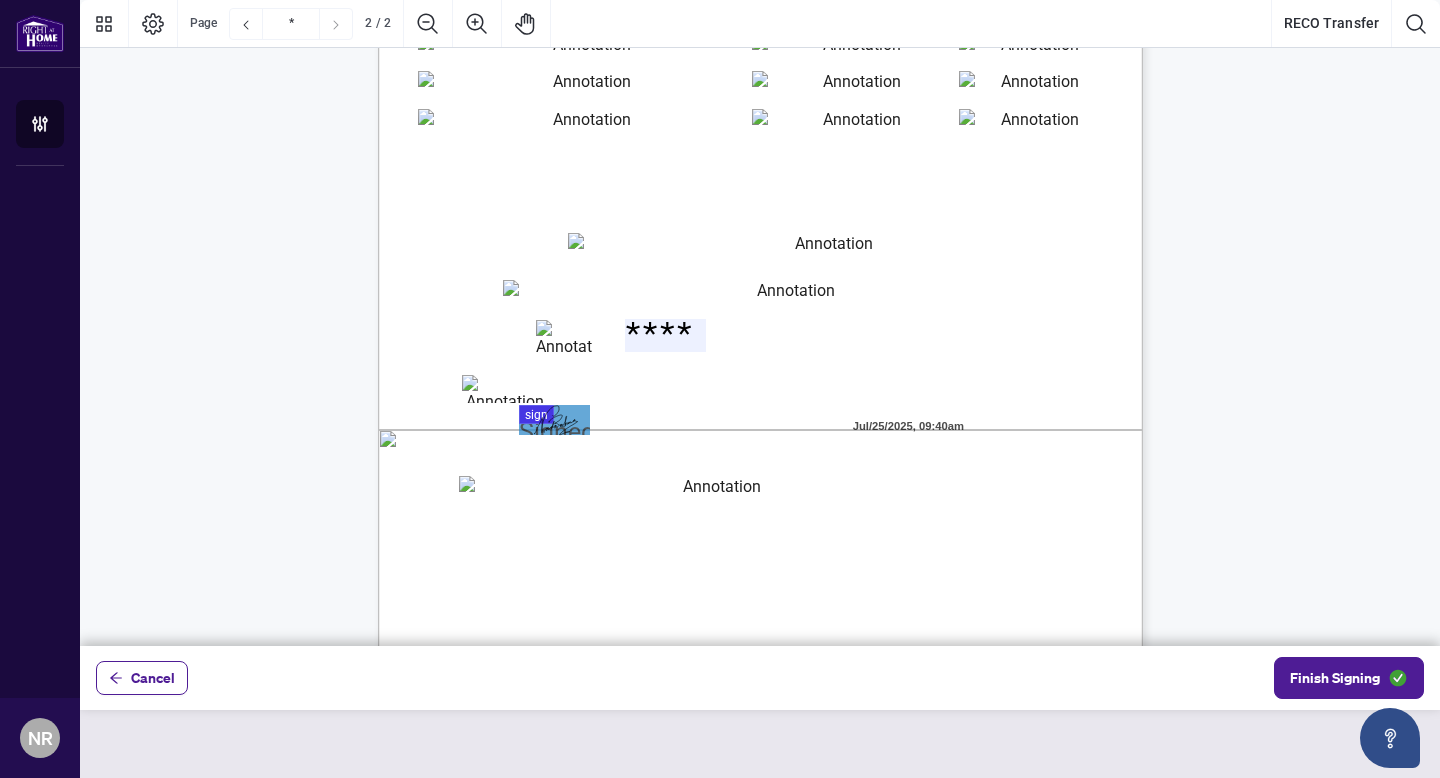 type on "****" 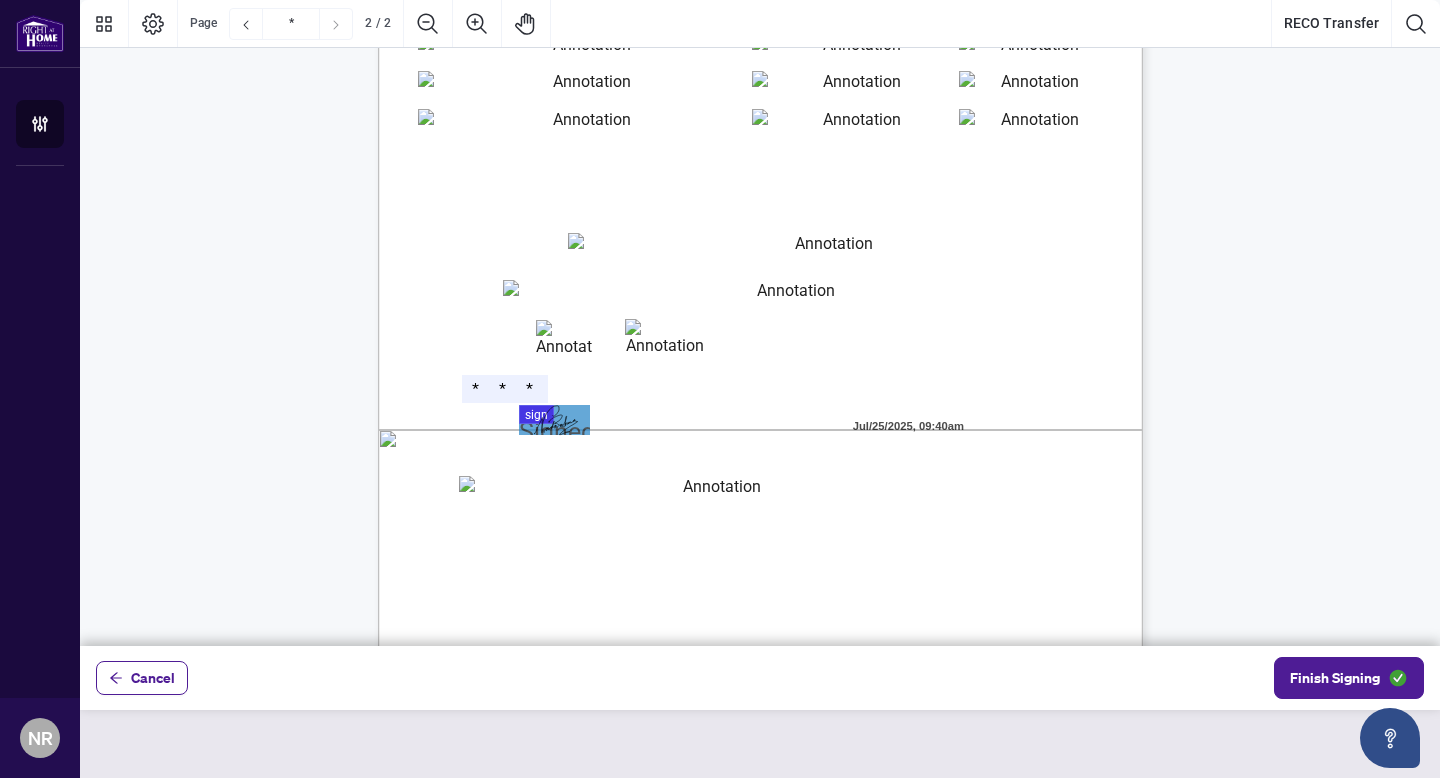 type on "***" 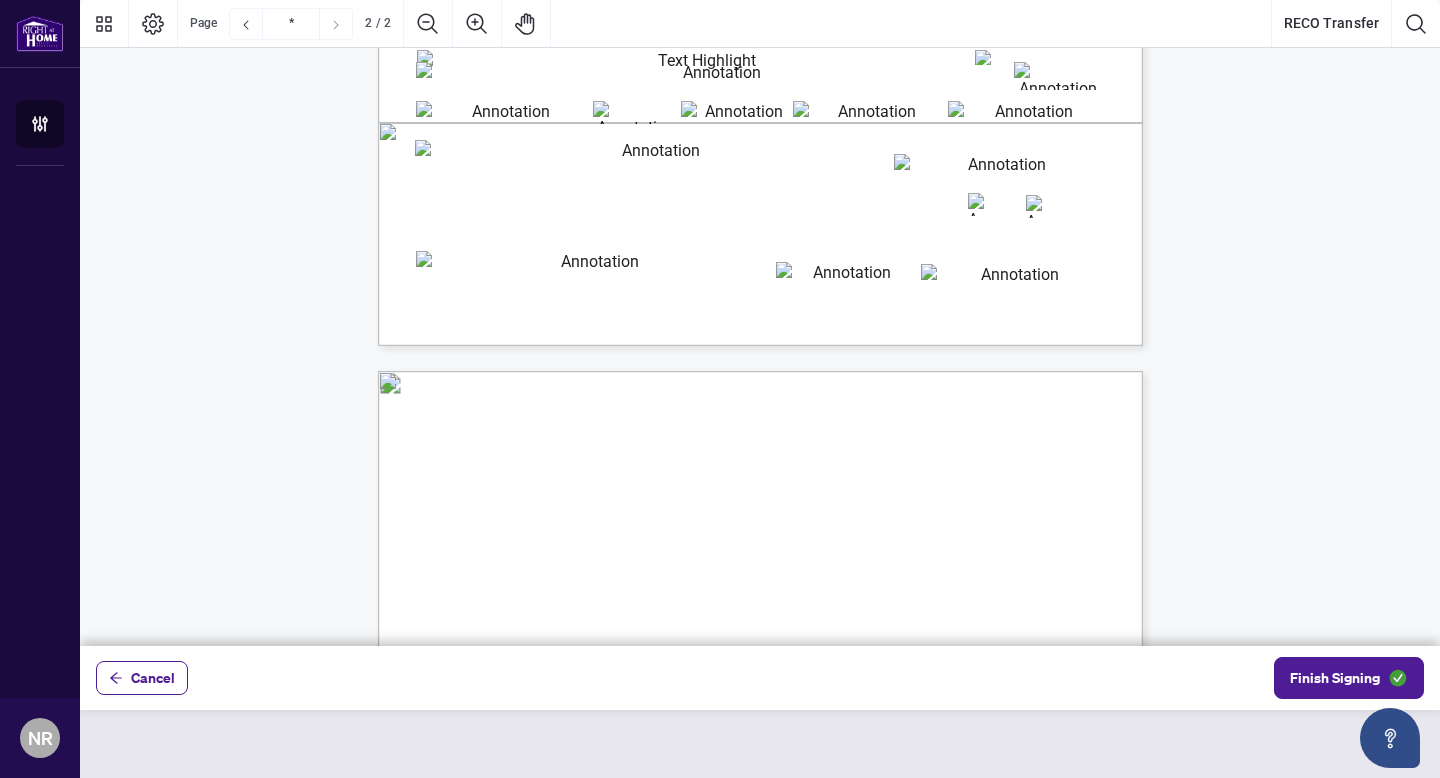 type on "*" 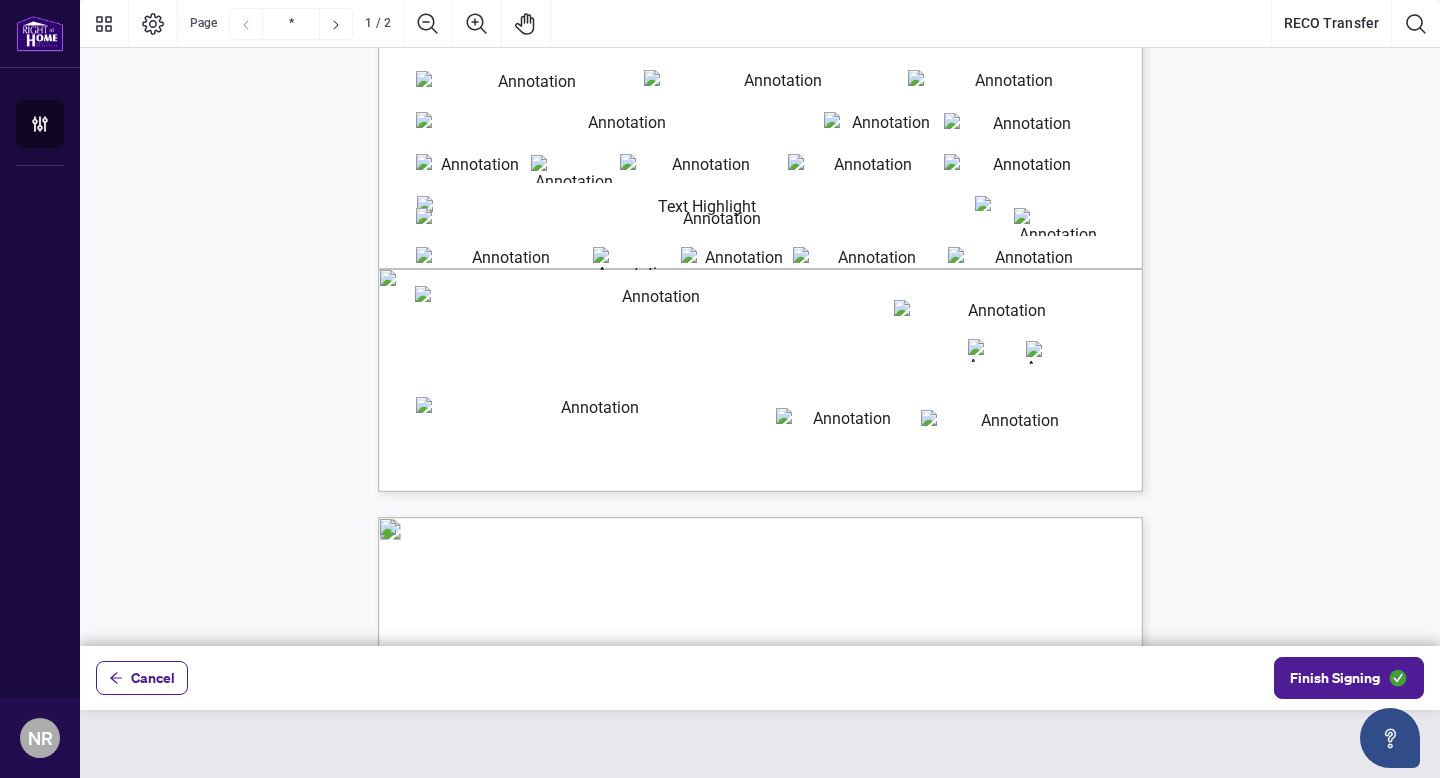scroll, scrollTop: 563, scrollLeft: 0, axis: vertical 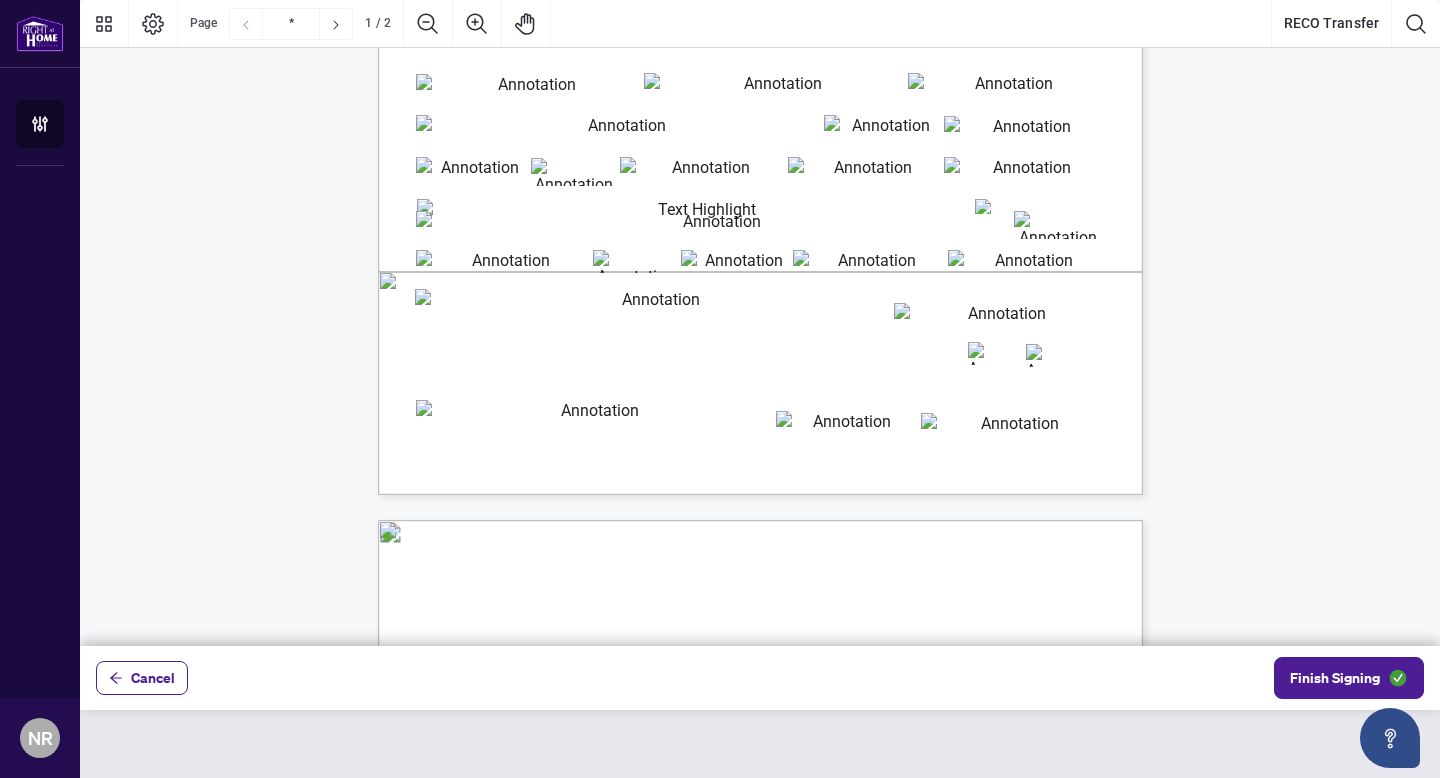 click at bounding box center [653, 307] 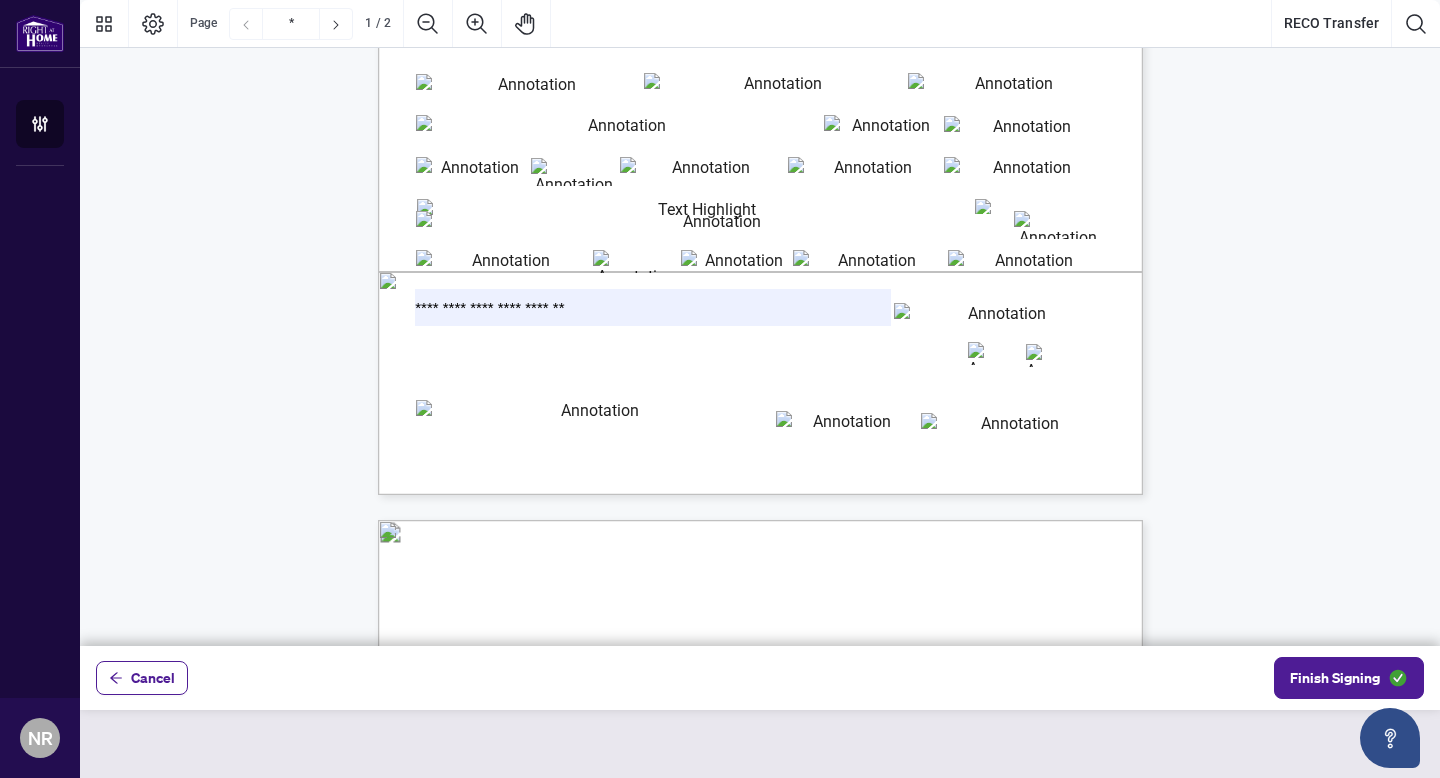 type on "**********" 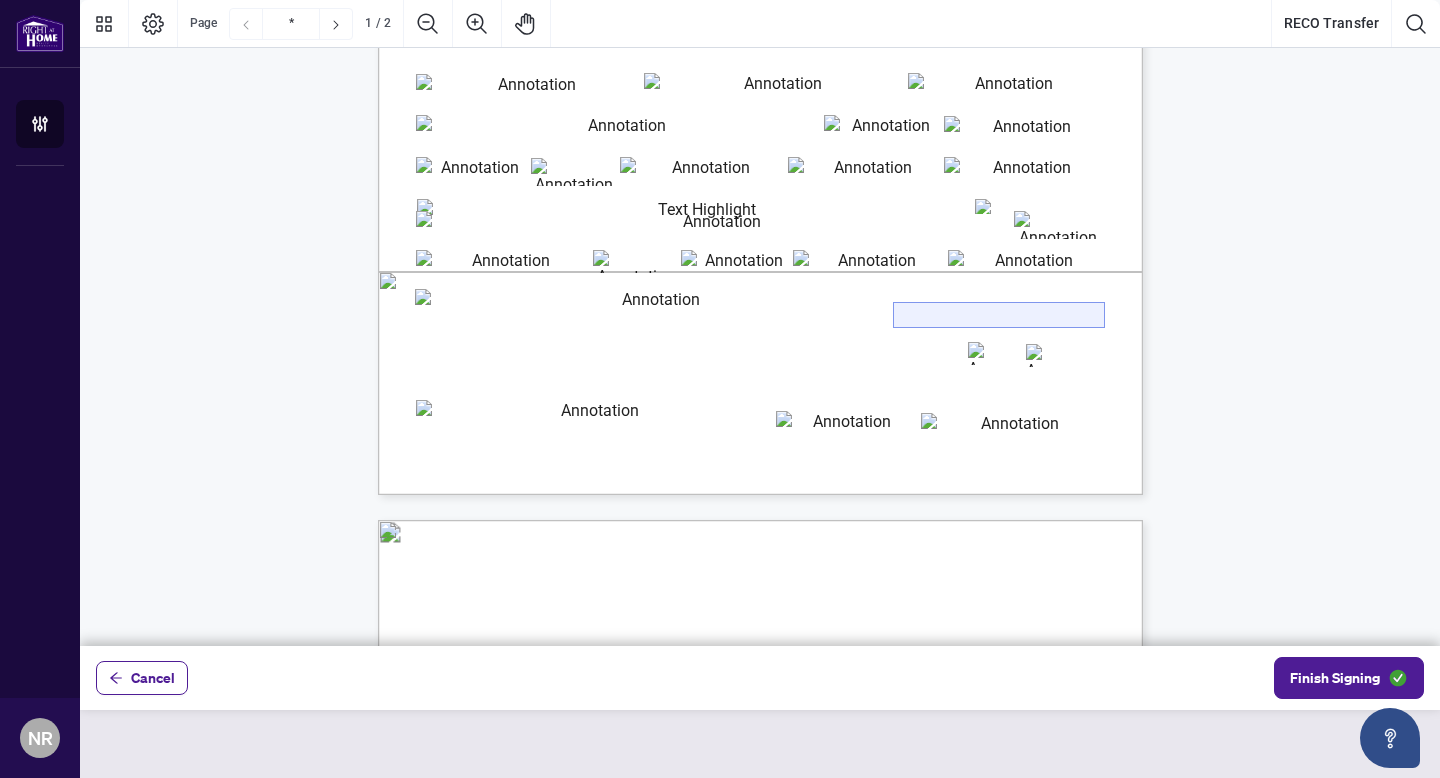 click at bounding box center (999, 315) 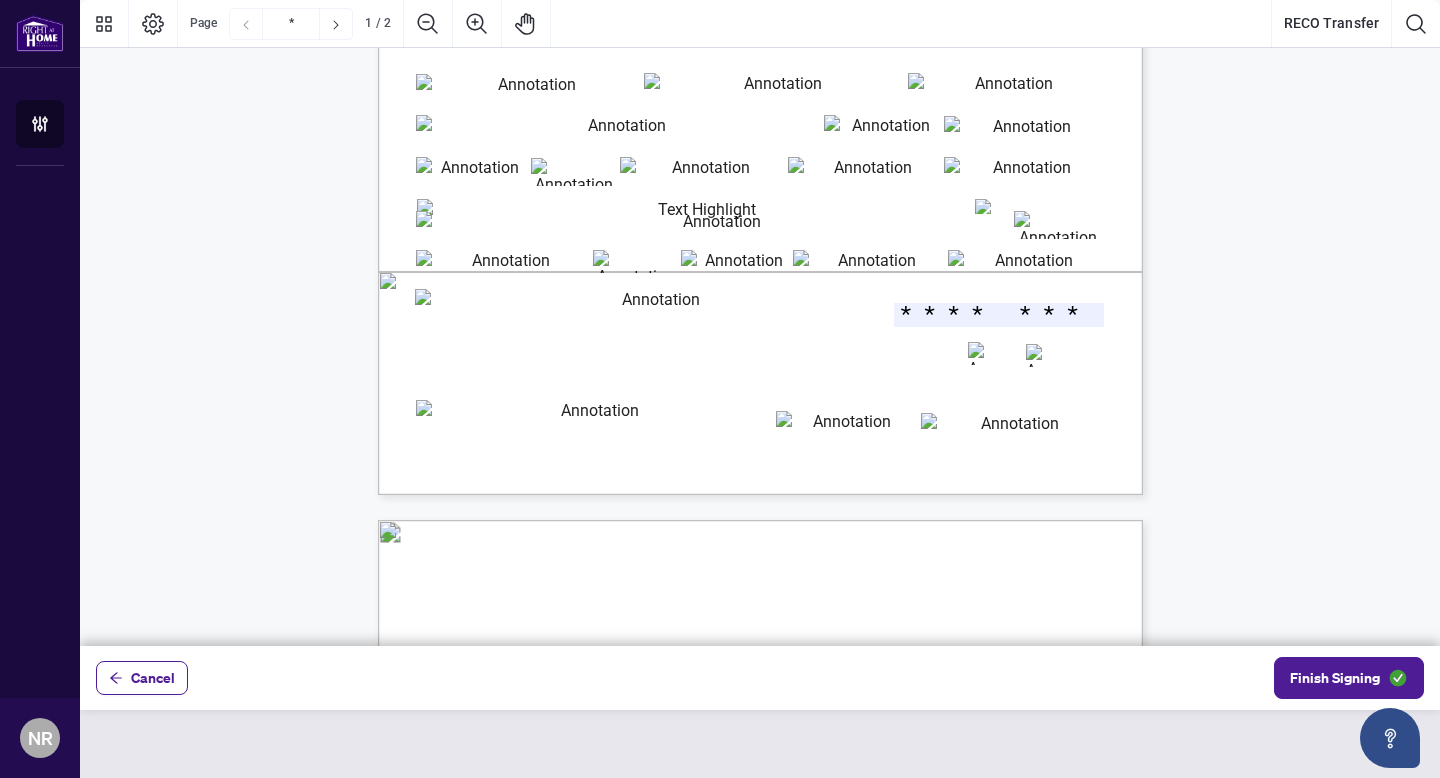 drag, startPoint x: 1096, startPoint y: 322, endPoint x: 889, endPoint y: 308, distance: 207.47289 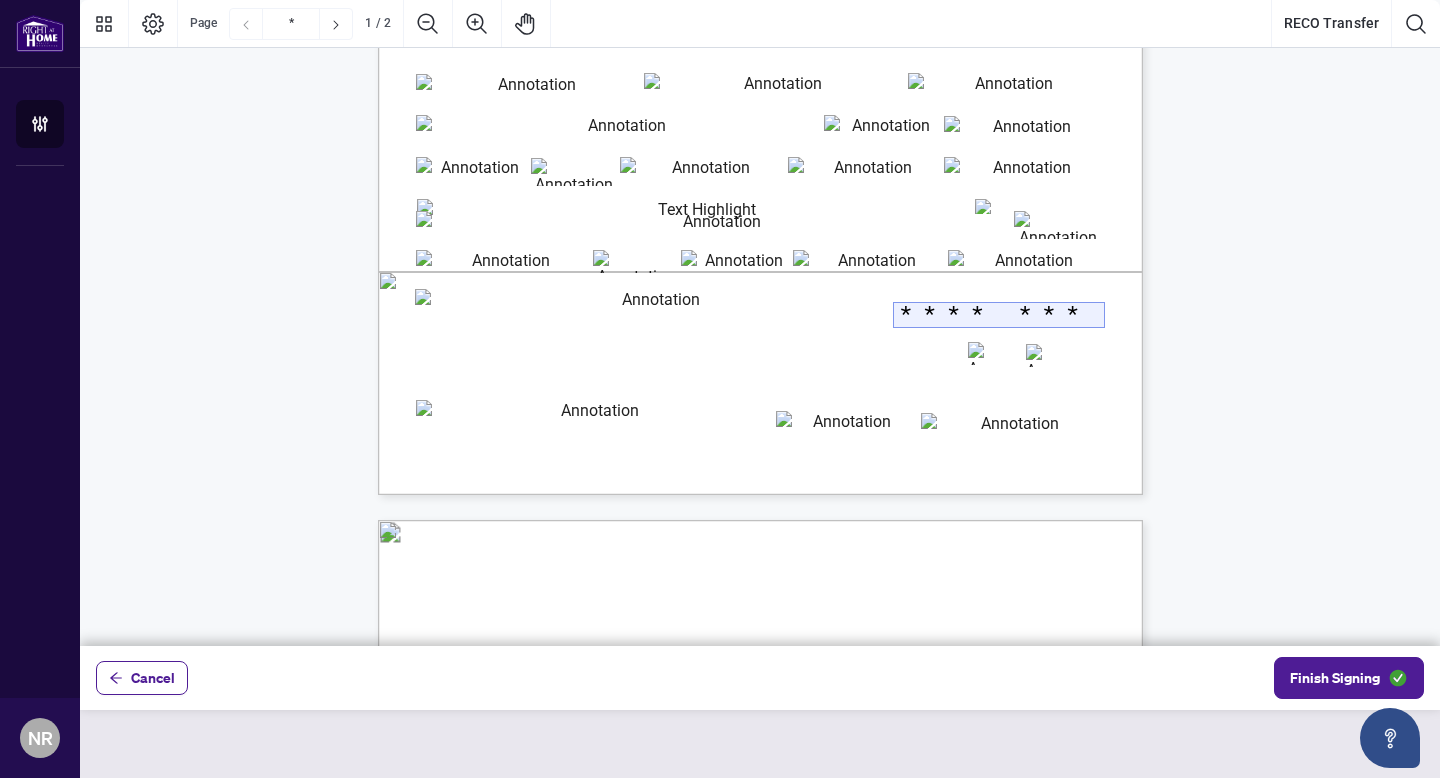 drag, startPoint x: 1093, startPoint y: 318, endPoint x: 894, endPoint y: 307, distance: 199.30379 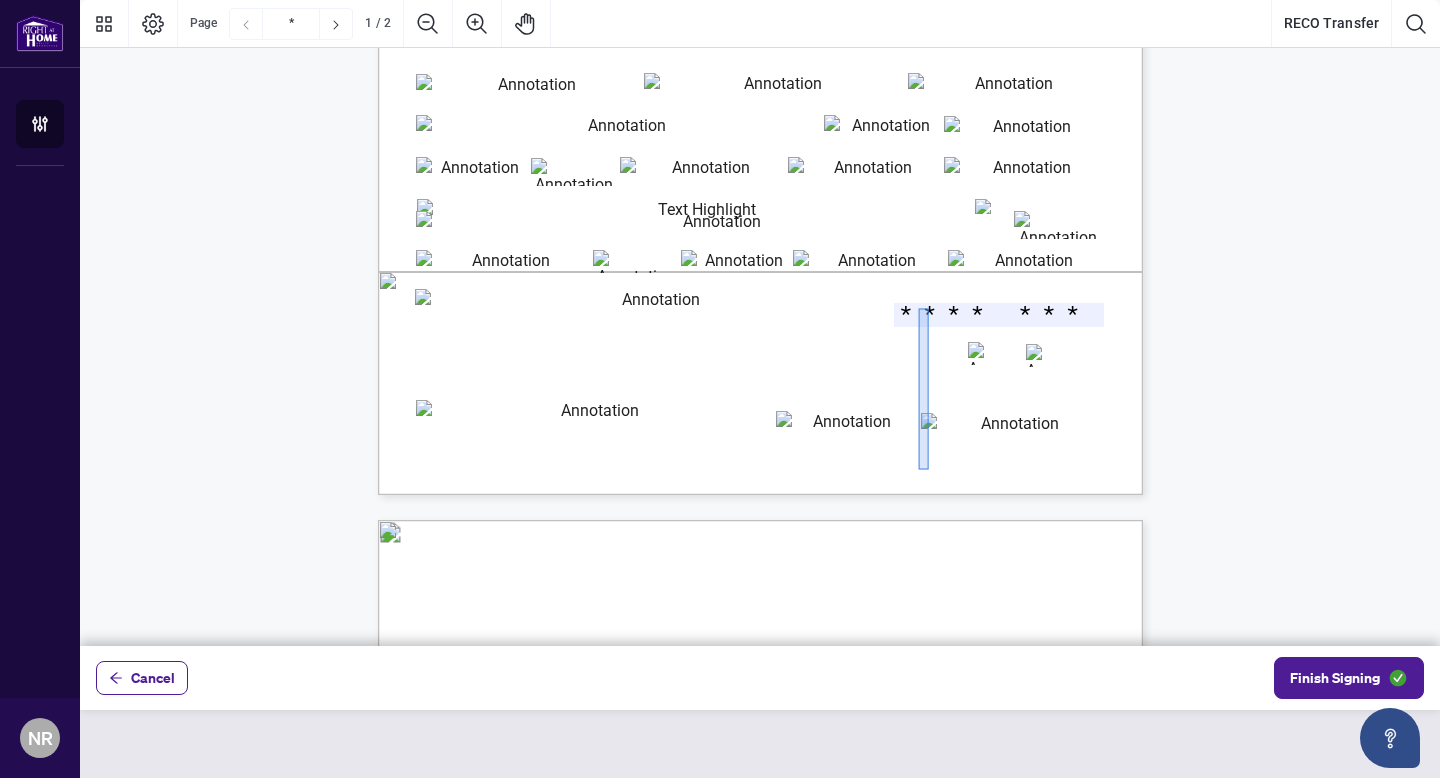 type on "********" 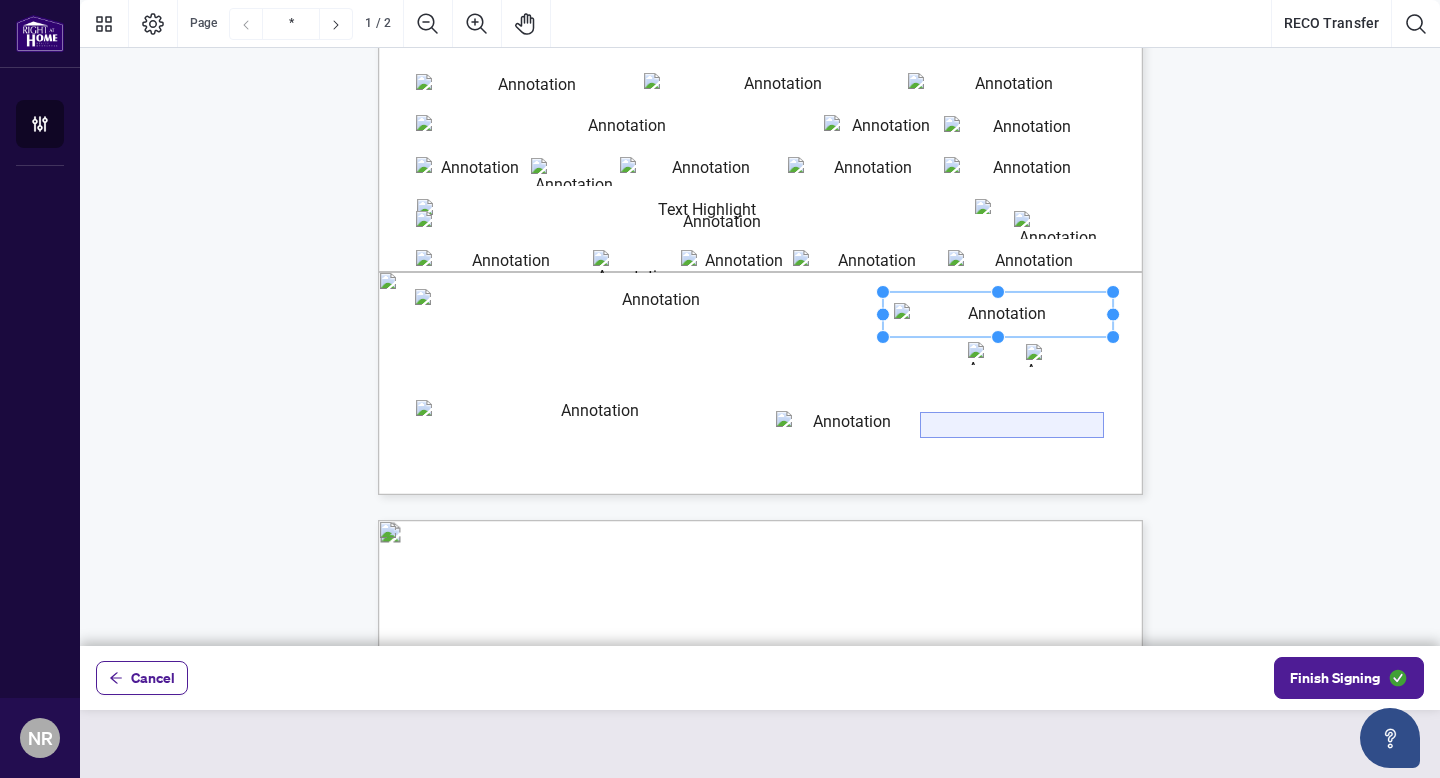 click at bounding box center (1012, 425) 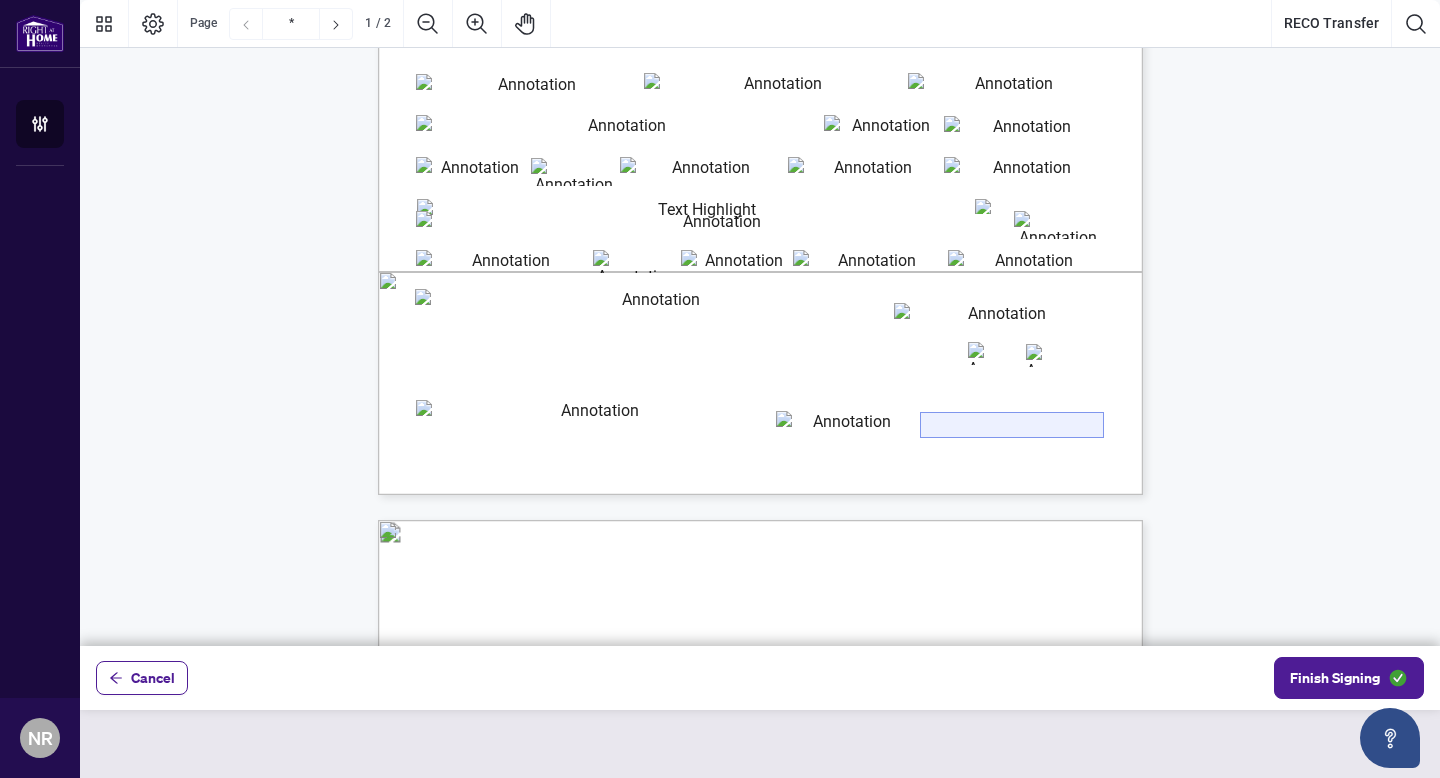 click at bounding box center [1012, 425] 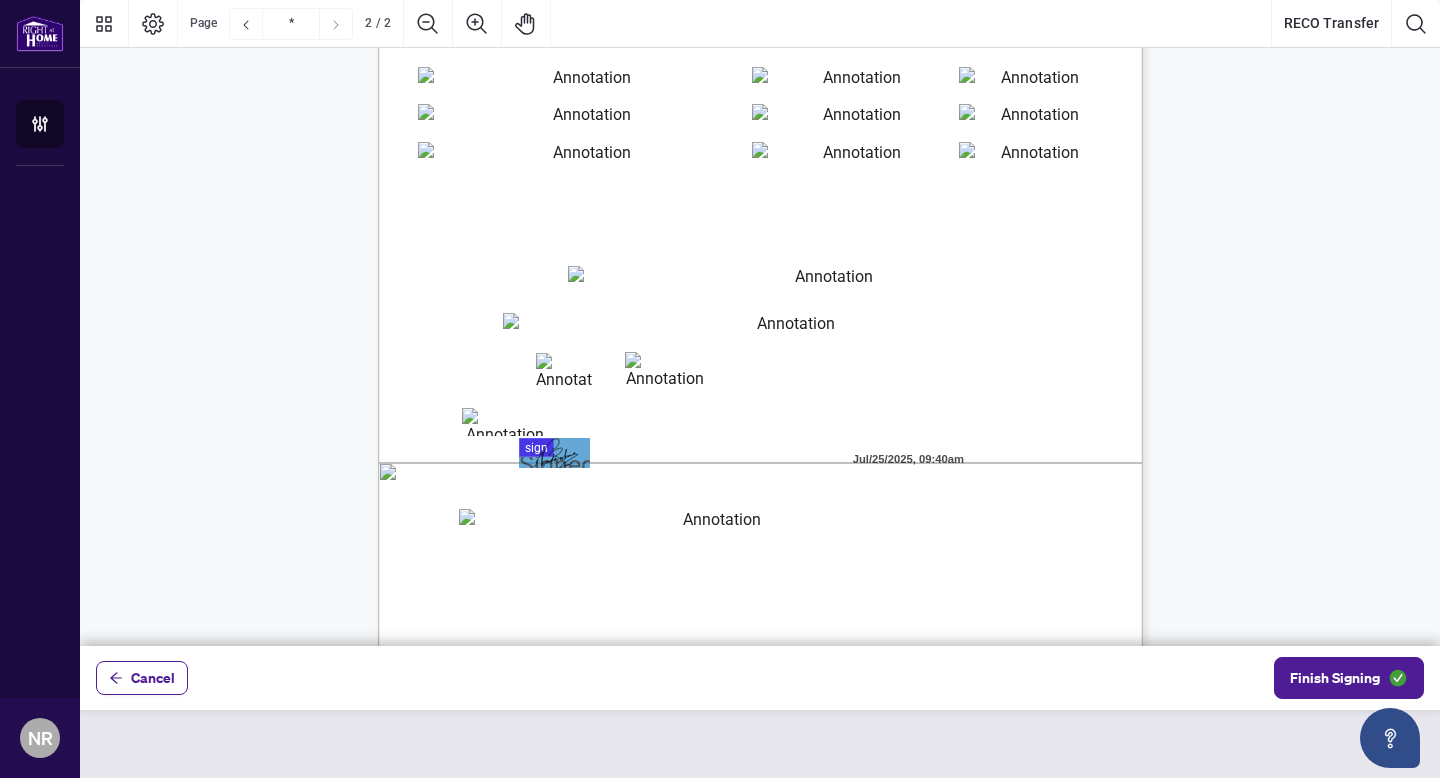 scroll, scrollTop: 1447, scrollLeft: 0, axis: vertical 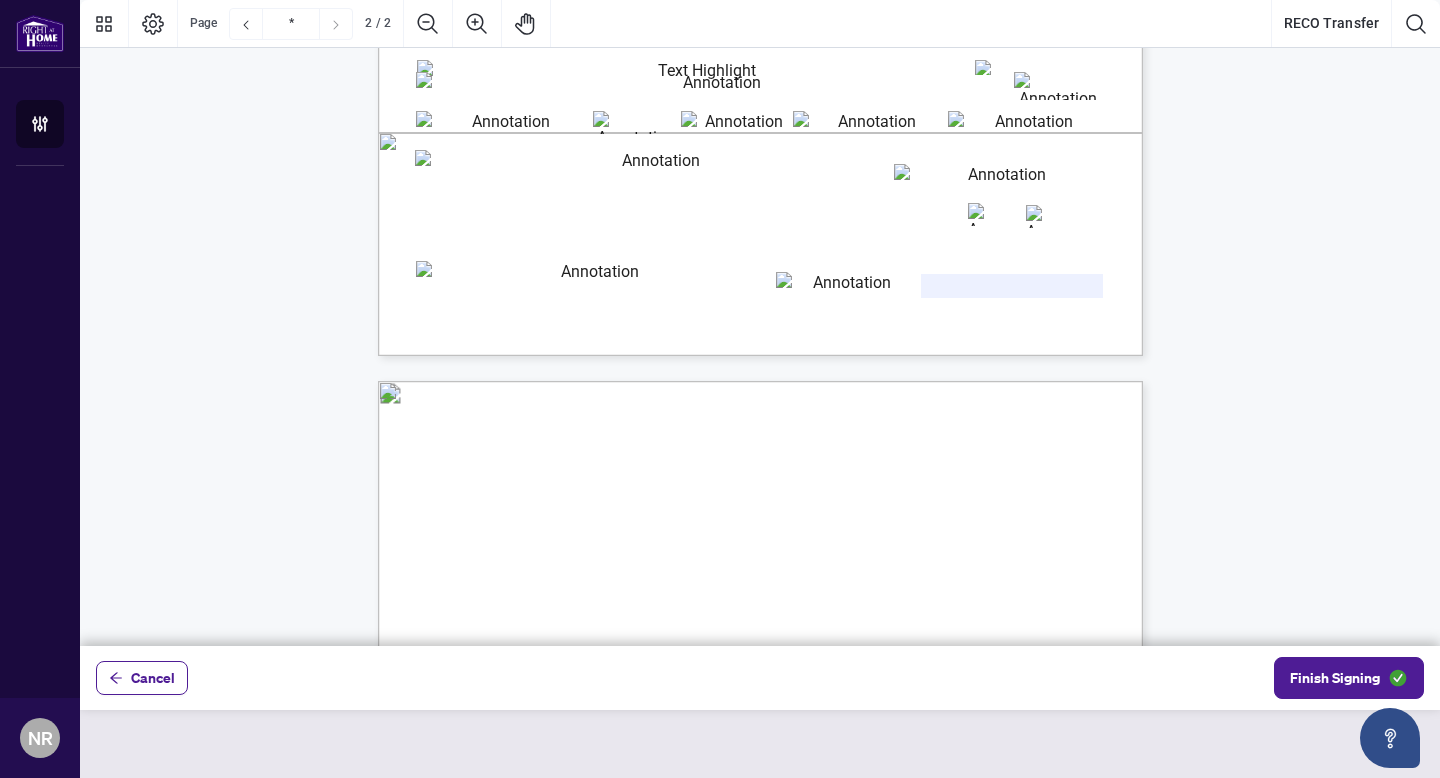 type on "*" 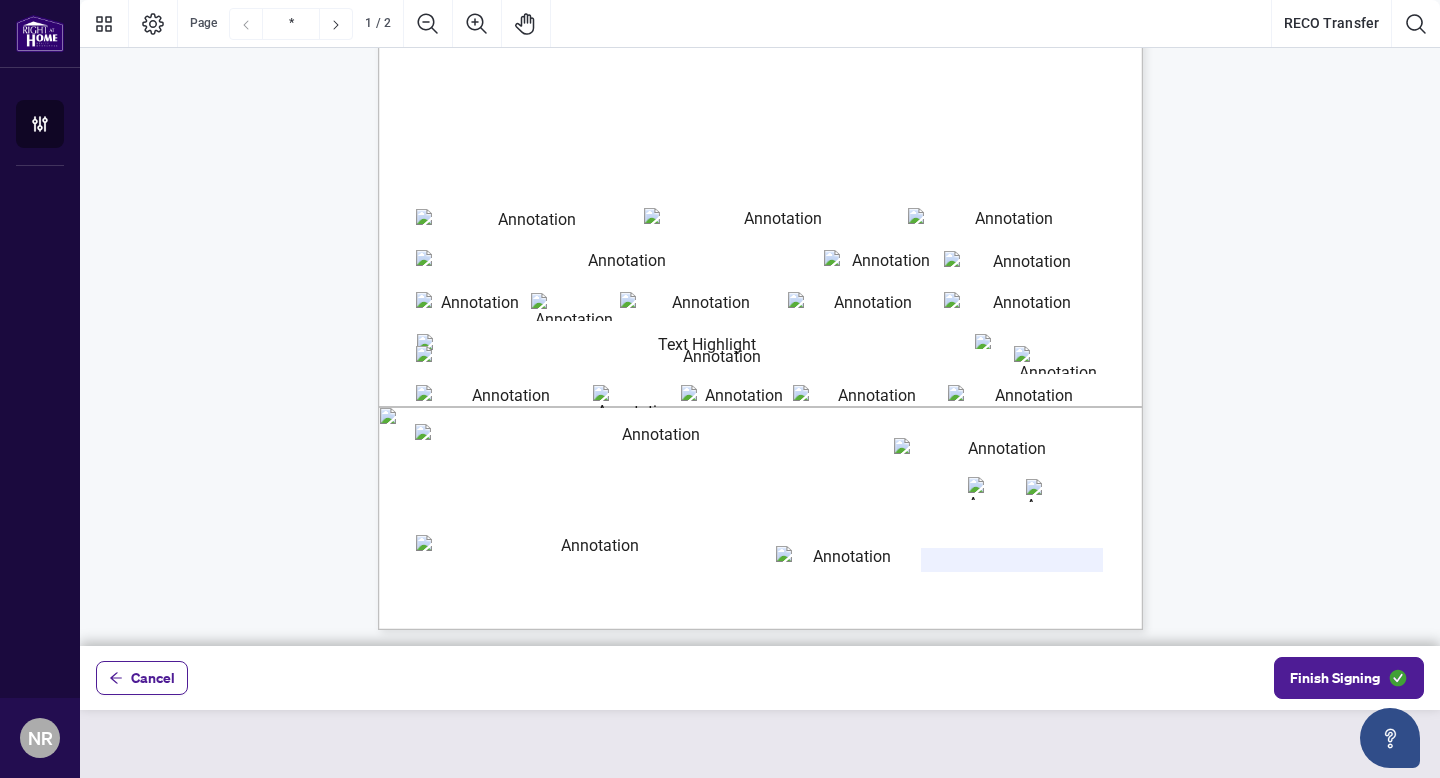 scroll, scrollTop: 425, scrollLeft: 0, axis: vertical 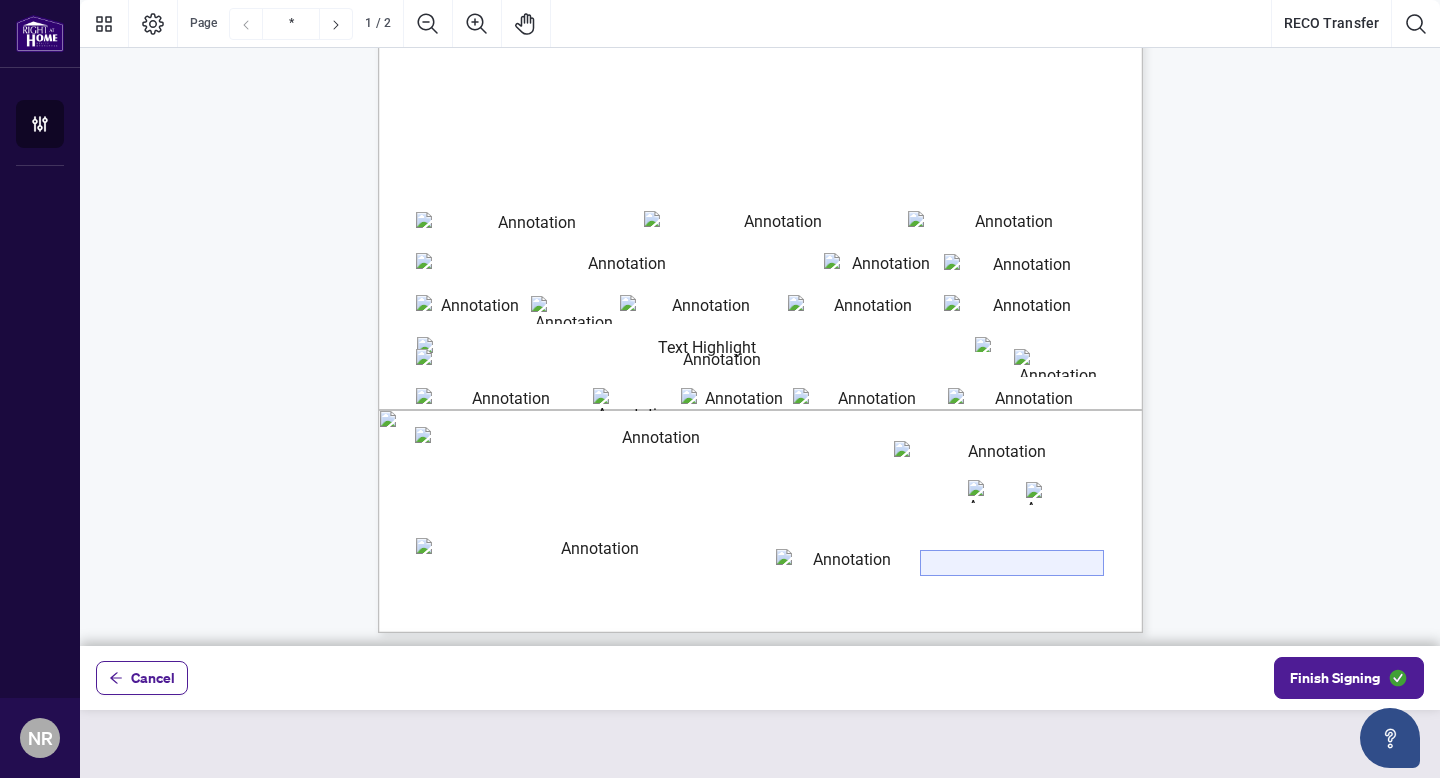 click at bounding box center (1012, 563) 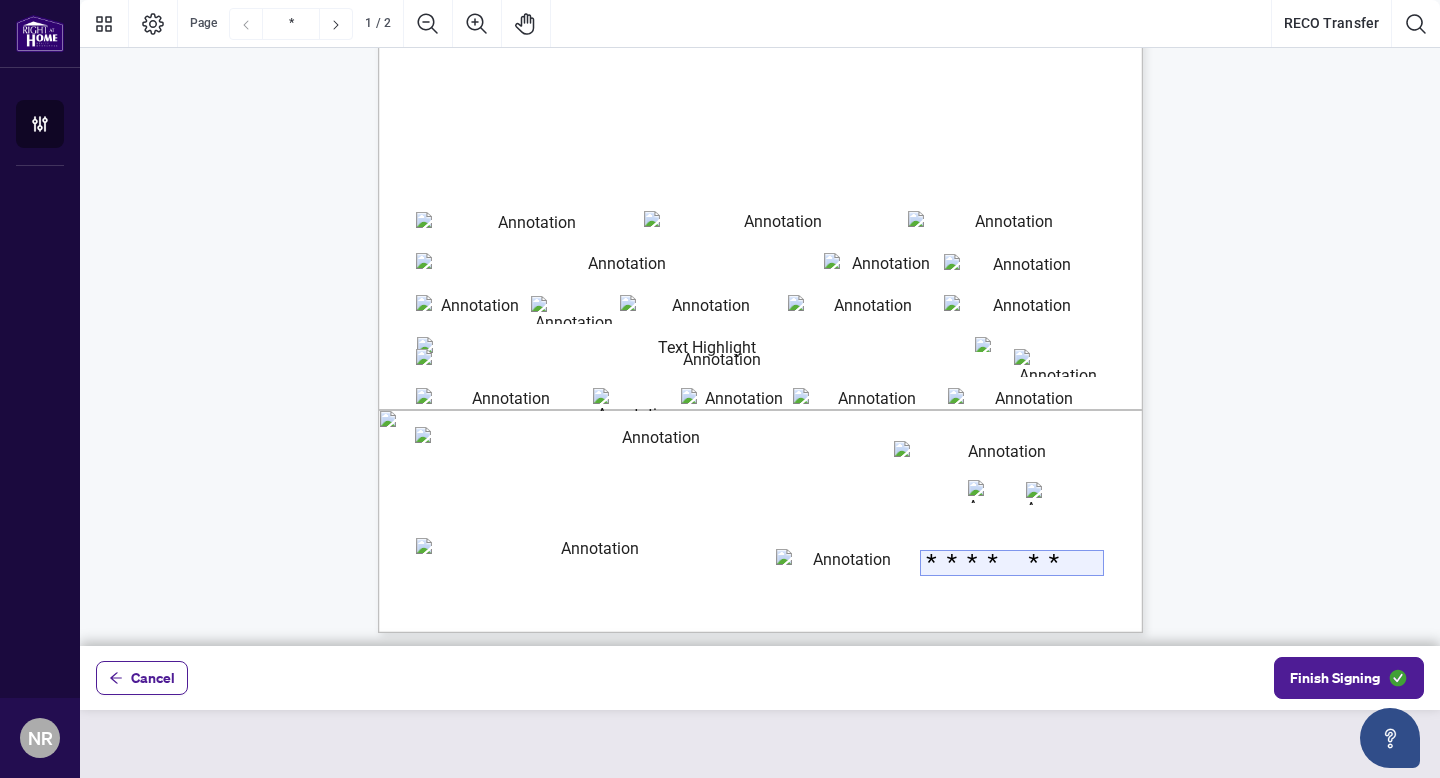 type on "********" 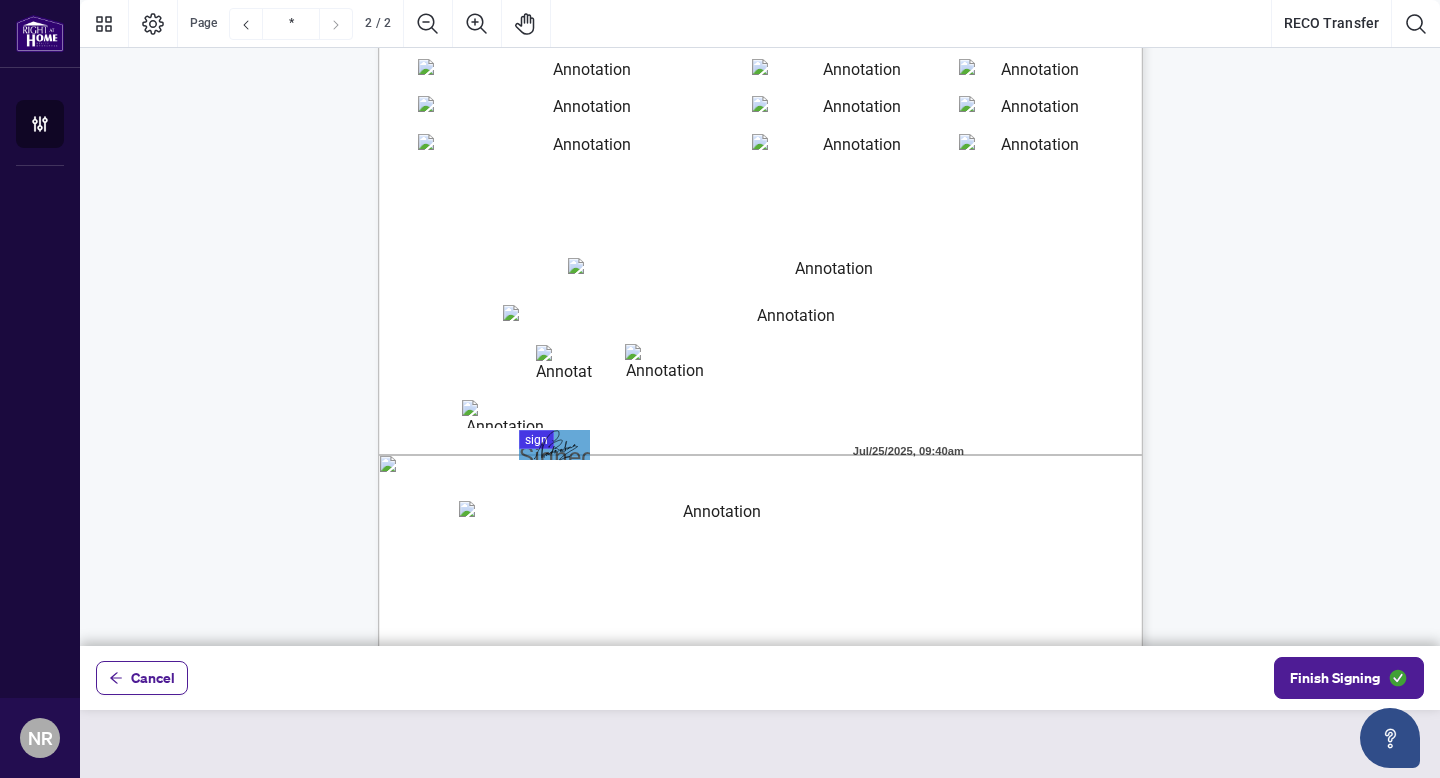 scroll, scrollTop: 1447, scrollLeft: 0, axis: vertical 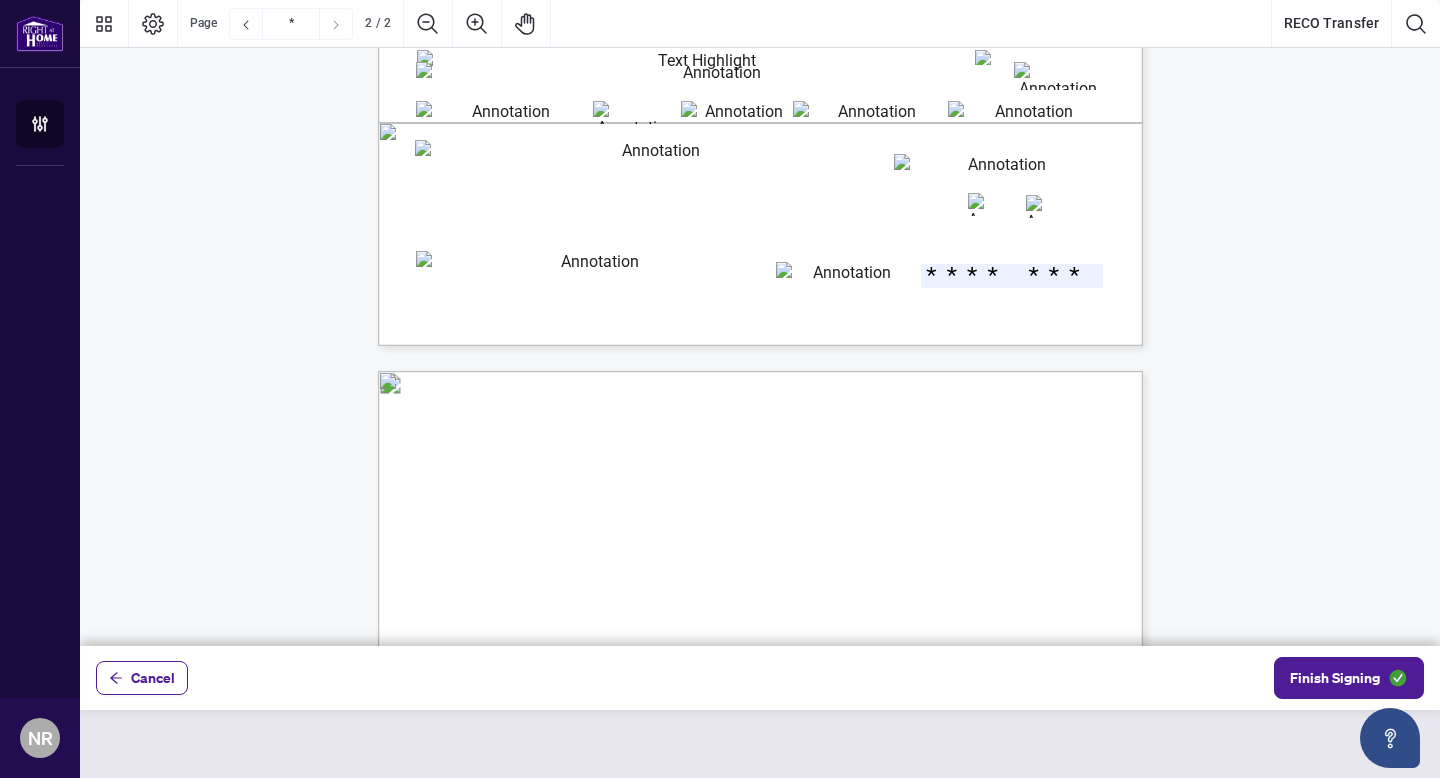 type on "*" 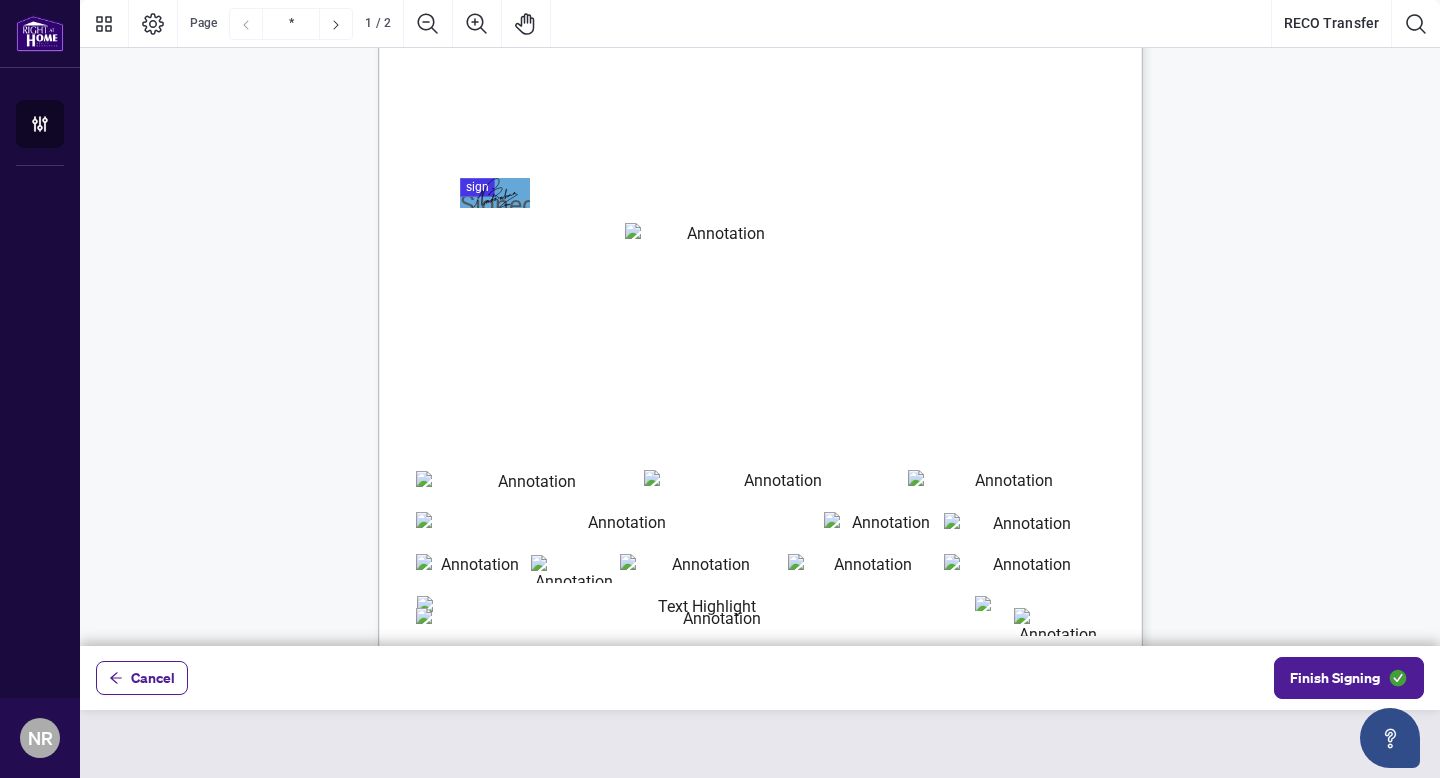 scroll, scrollTop: 0, scrollLeft: 0, axis: both 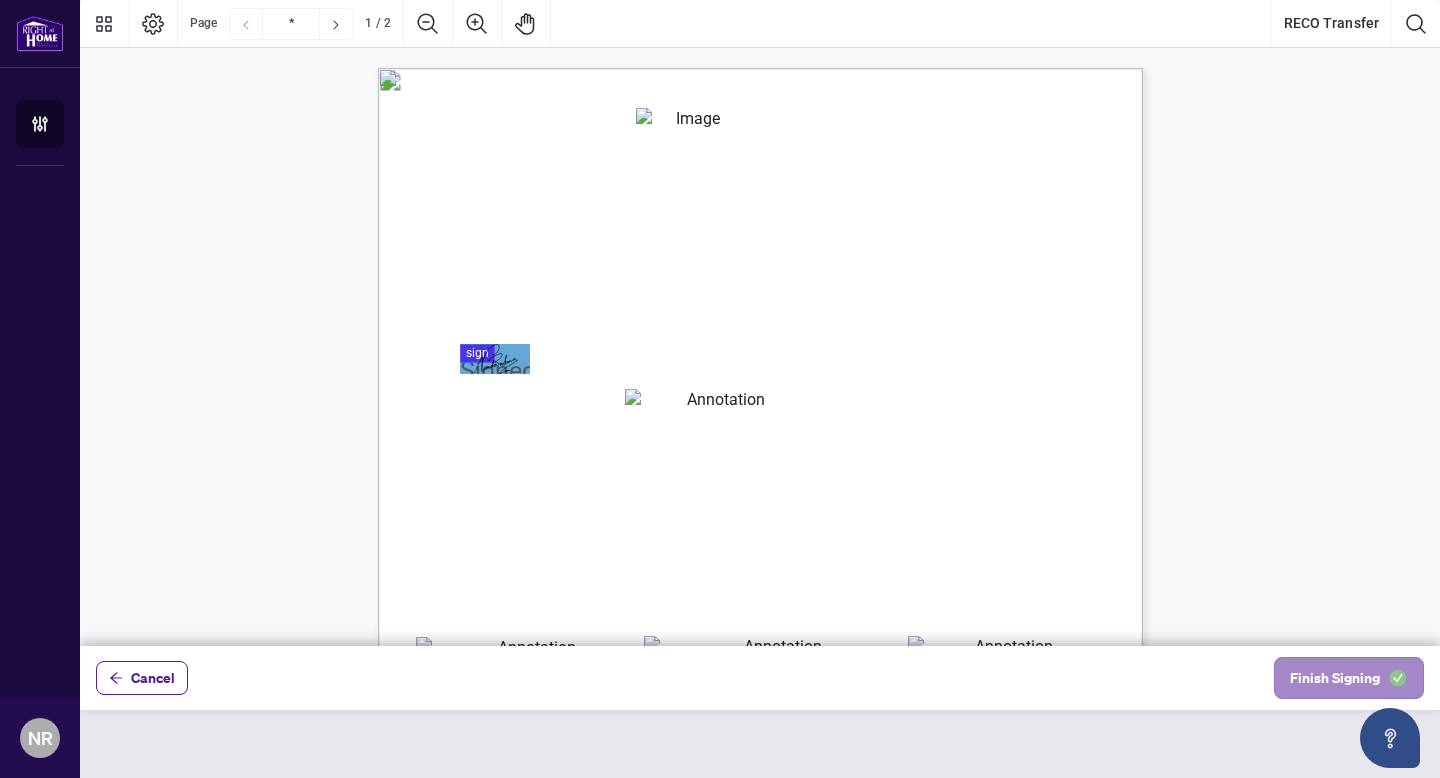 type on "********" 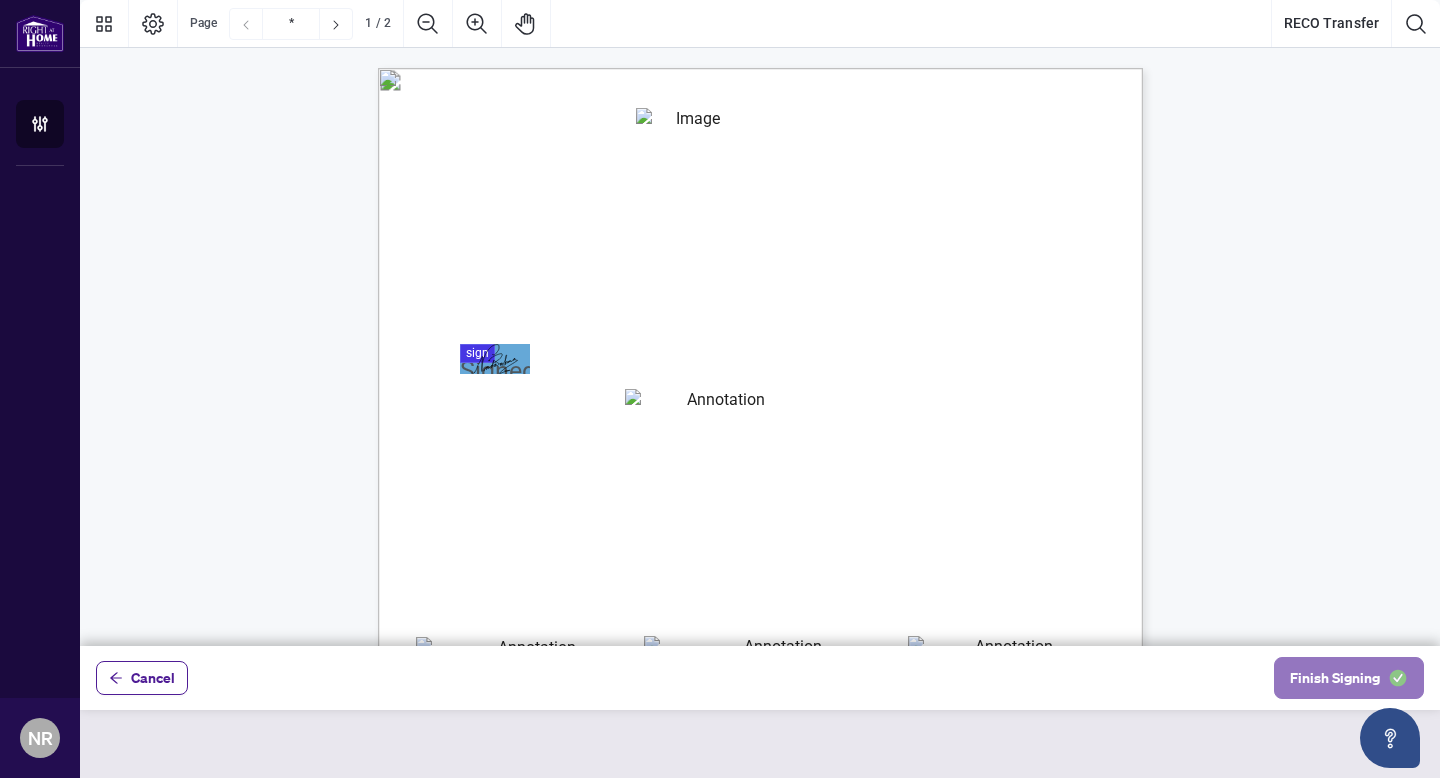 click on "Finish Signing" at bounding box center [1335, 678] 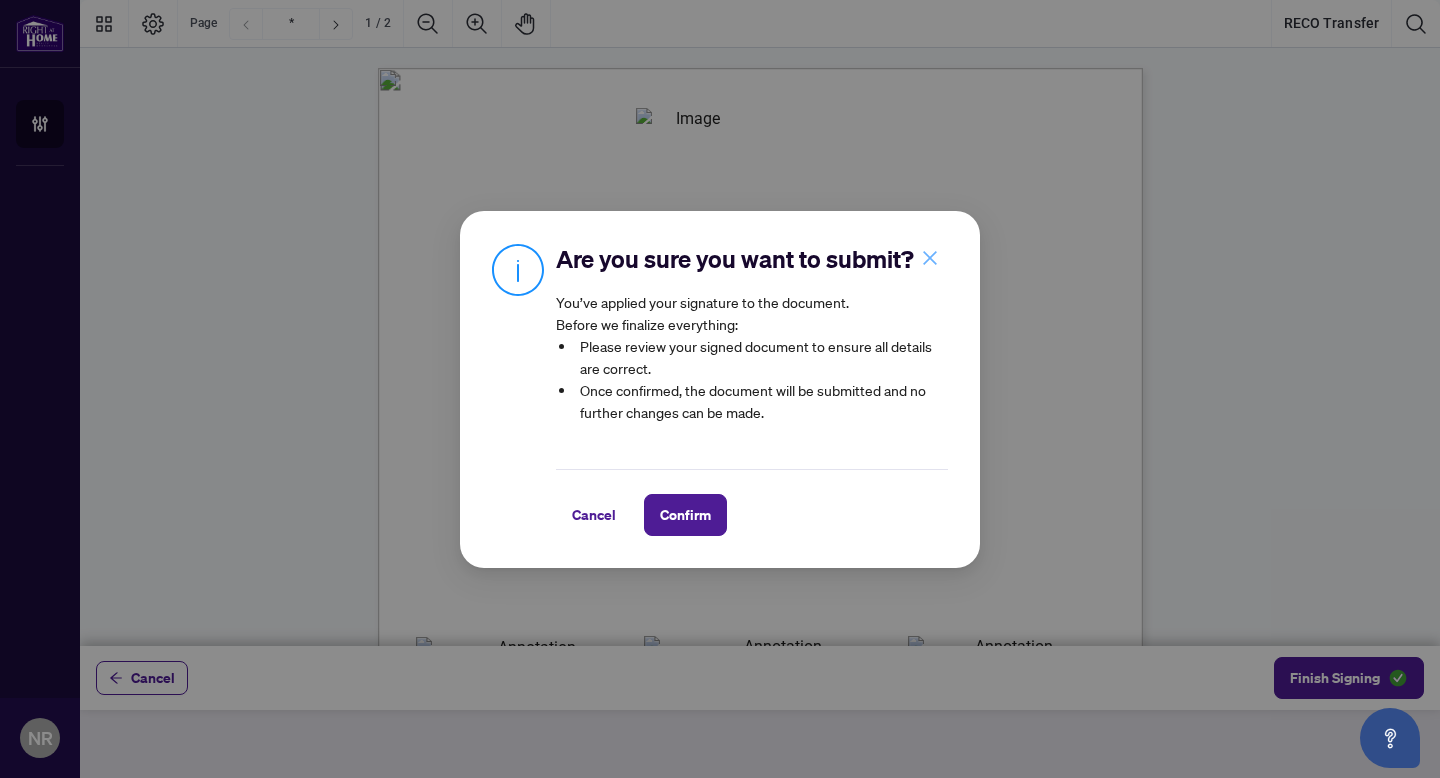 click 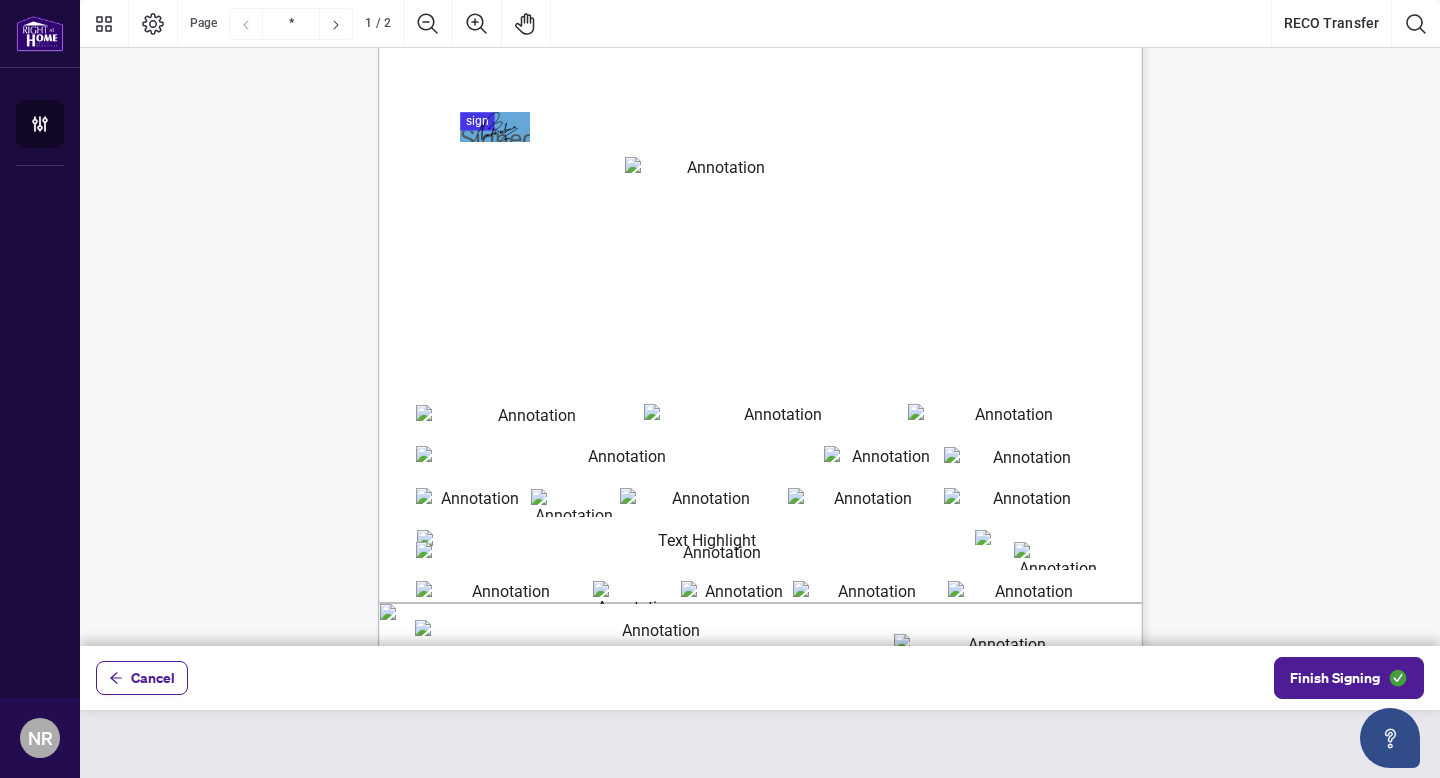 scroll, scrollTop: 230, scrollLeft: 0, axis: vertical 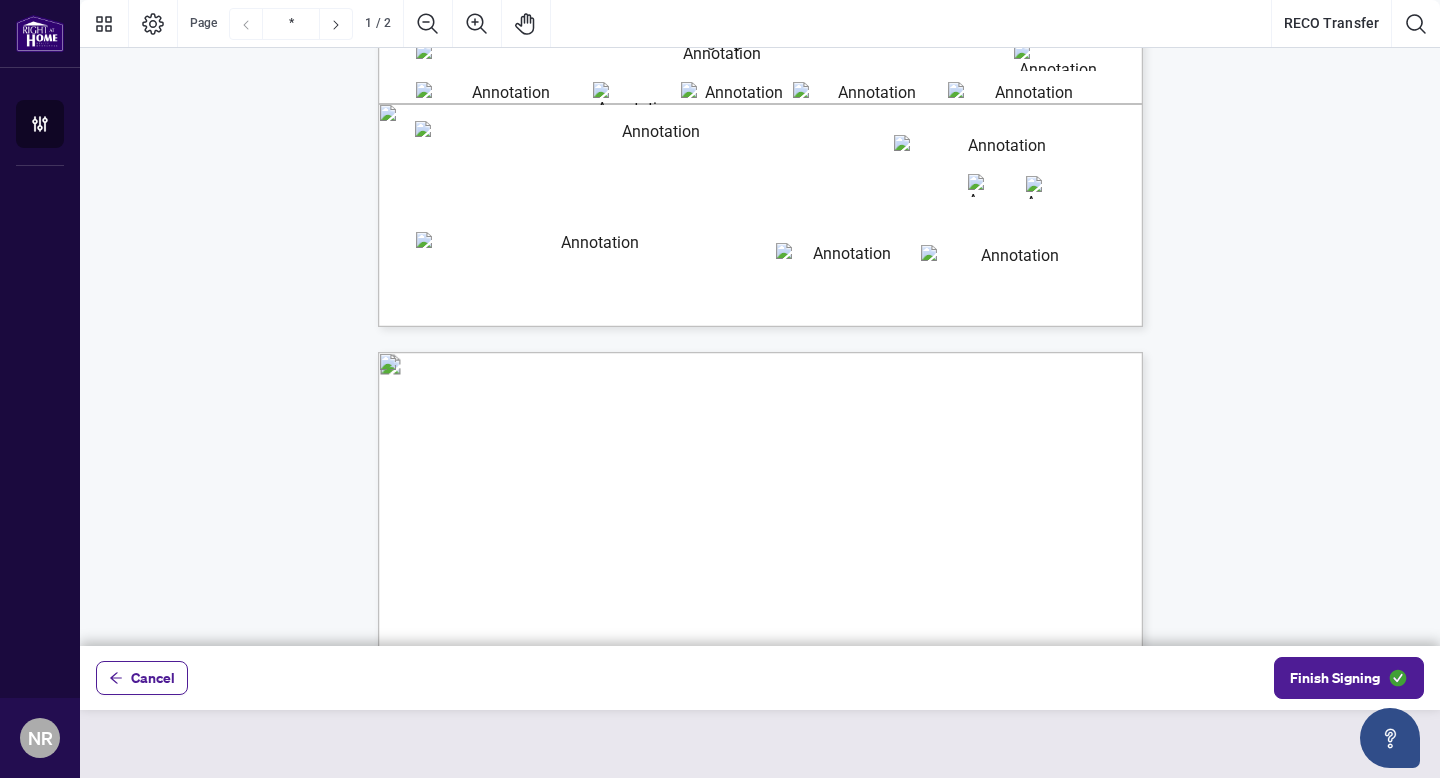 type on "*" 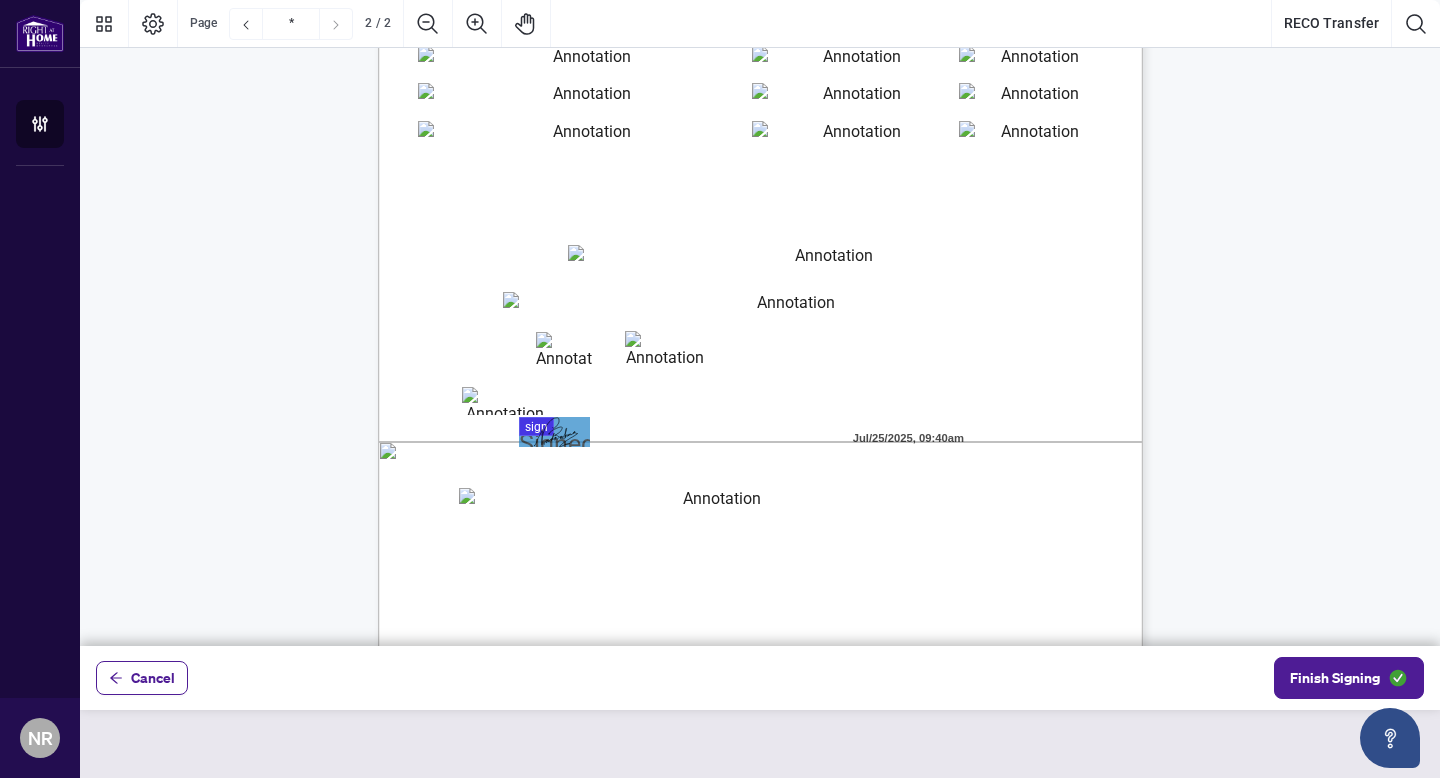 scroll, scrollTop: 1447, scrollLeft: 0, axis: vertical 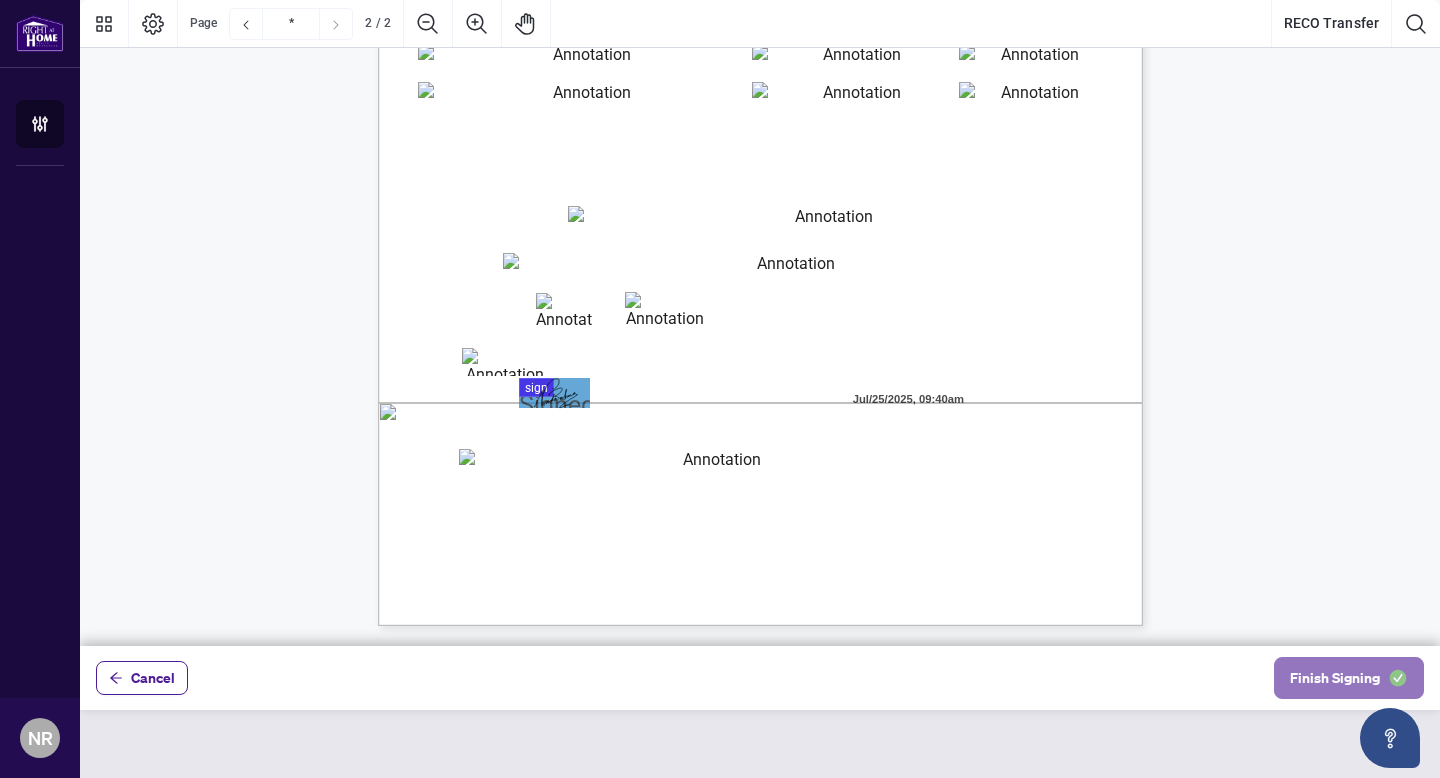 click on "Finish Signing" at bounding box center [1335, 678] 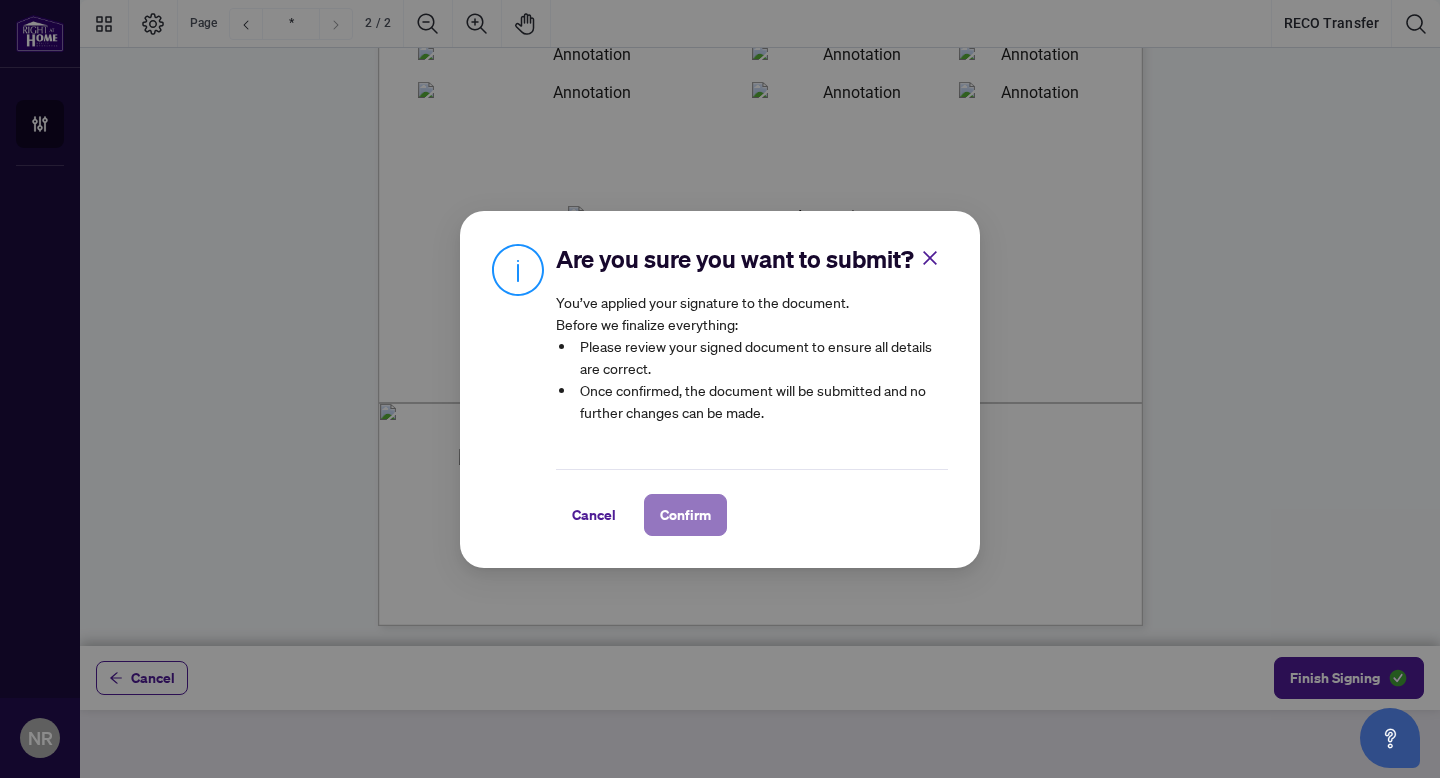 click on "Confirm" at bounding box center (685, 515) 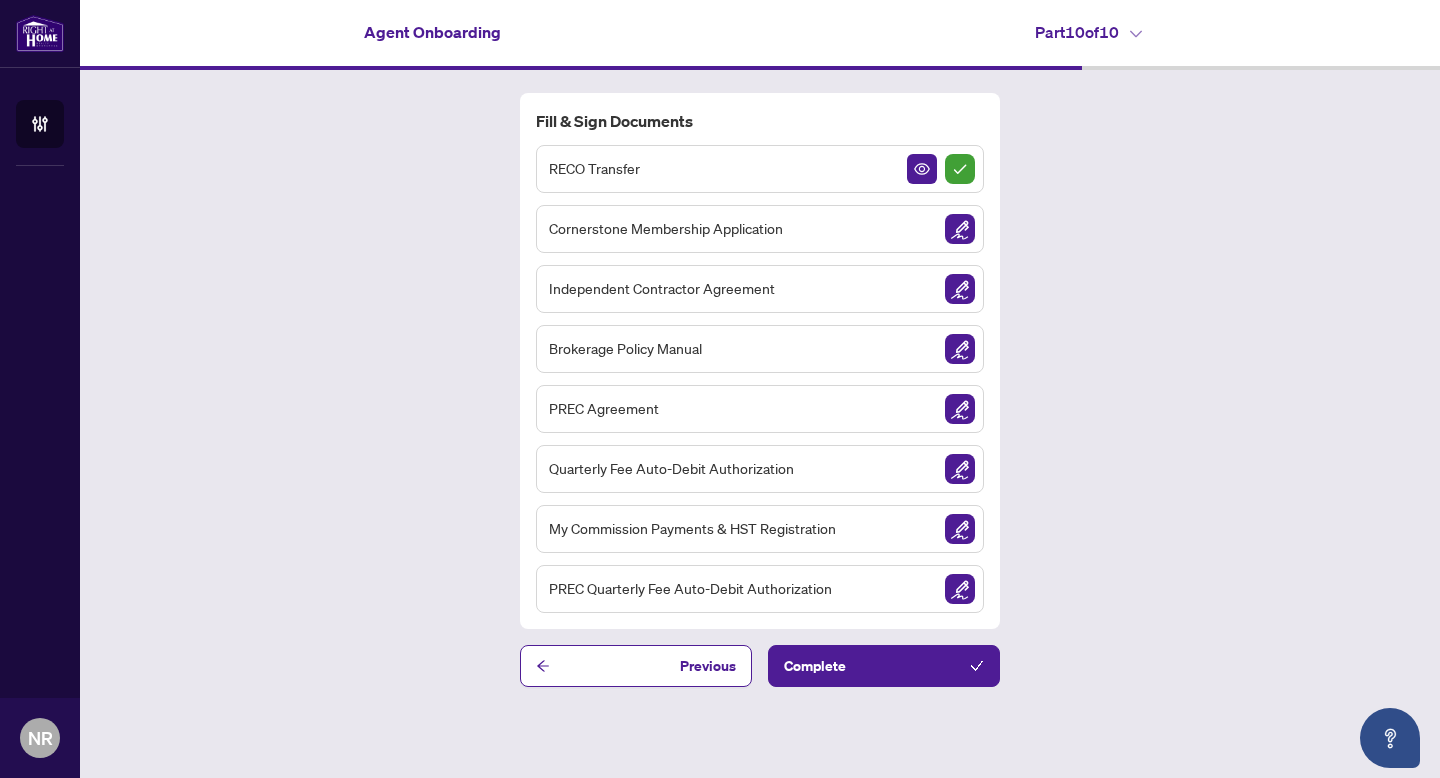 click at bounding box center (960, 229) 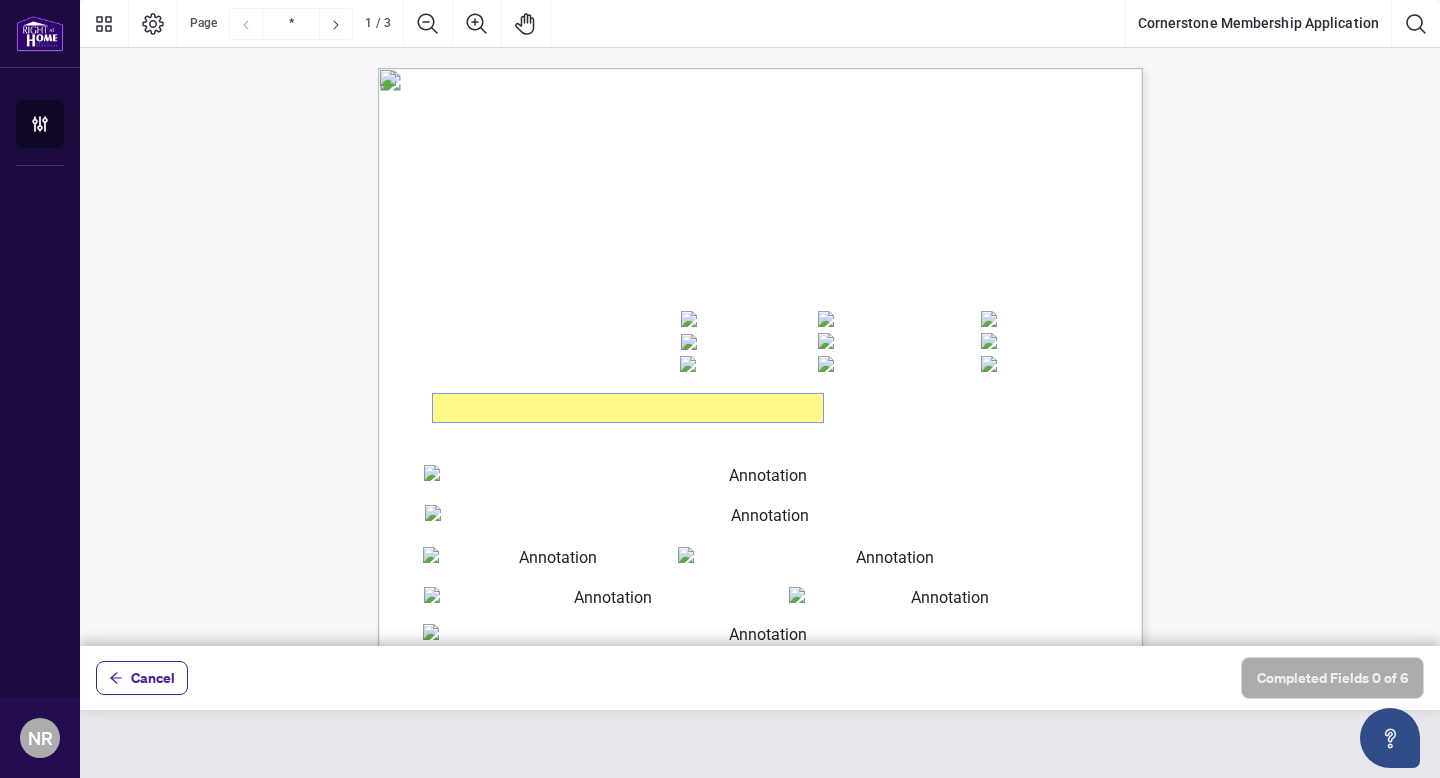 click at bounding box center (628, 408) 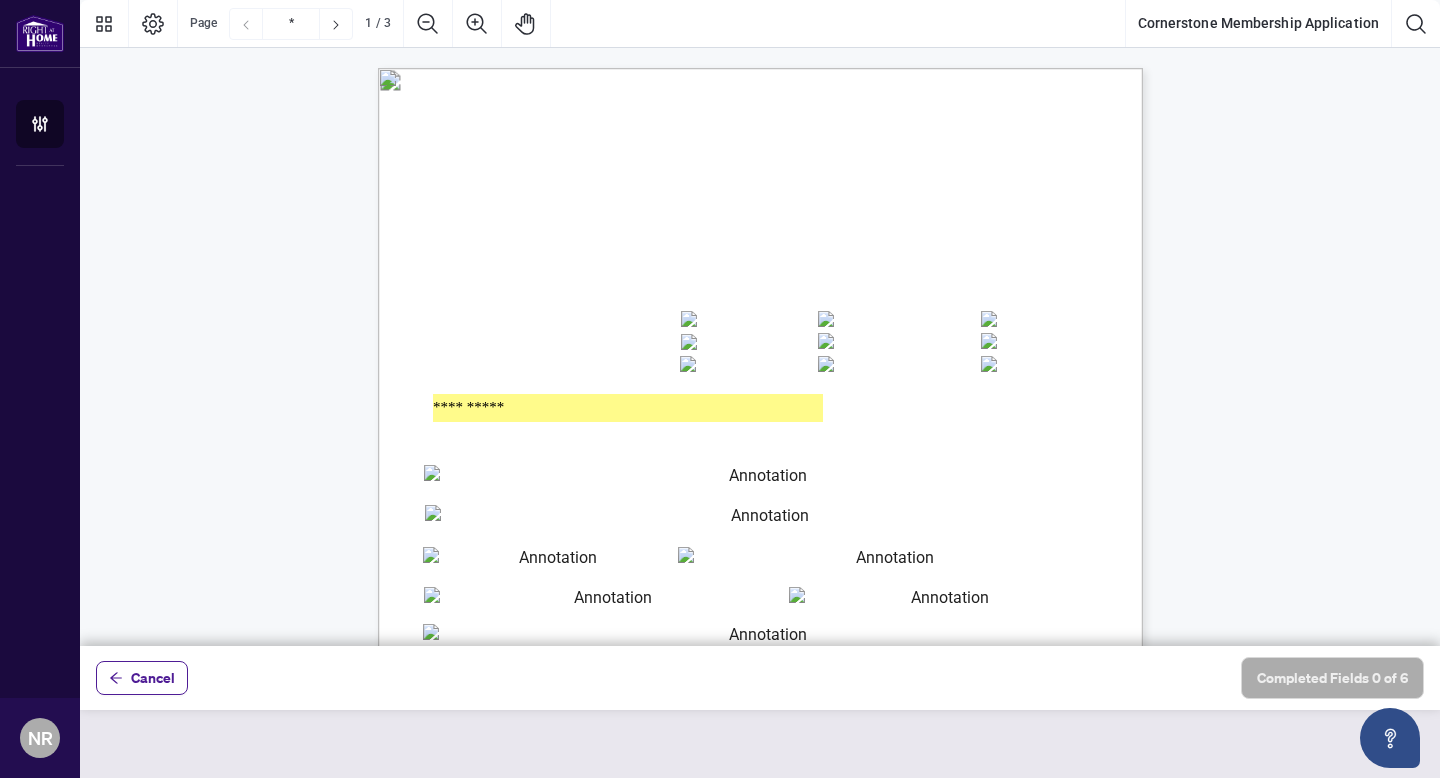 type on "**********" 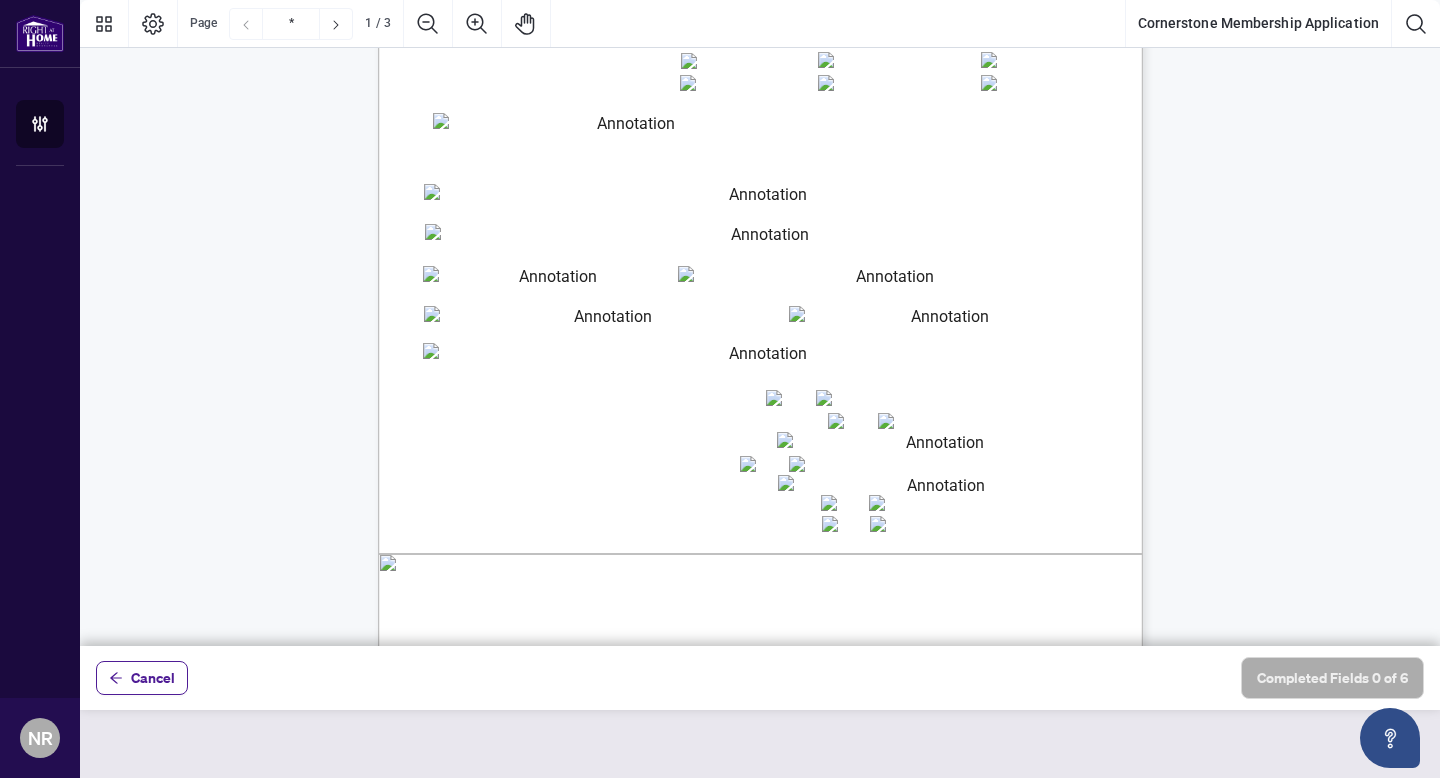 scroll, scrollTop: 0, scrollLeft: 0, axis: both 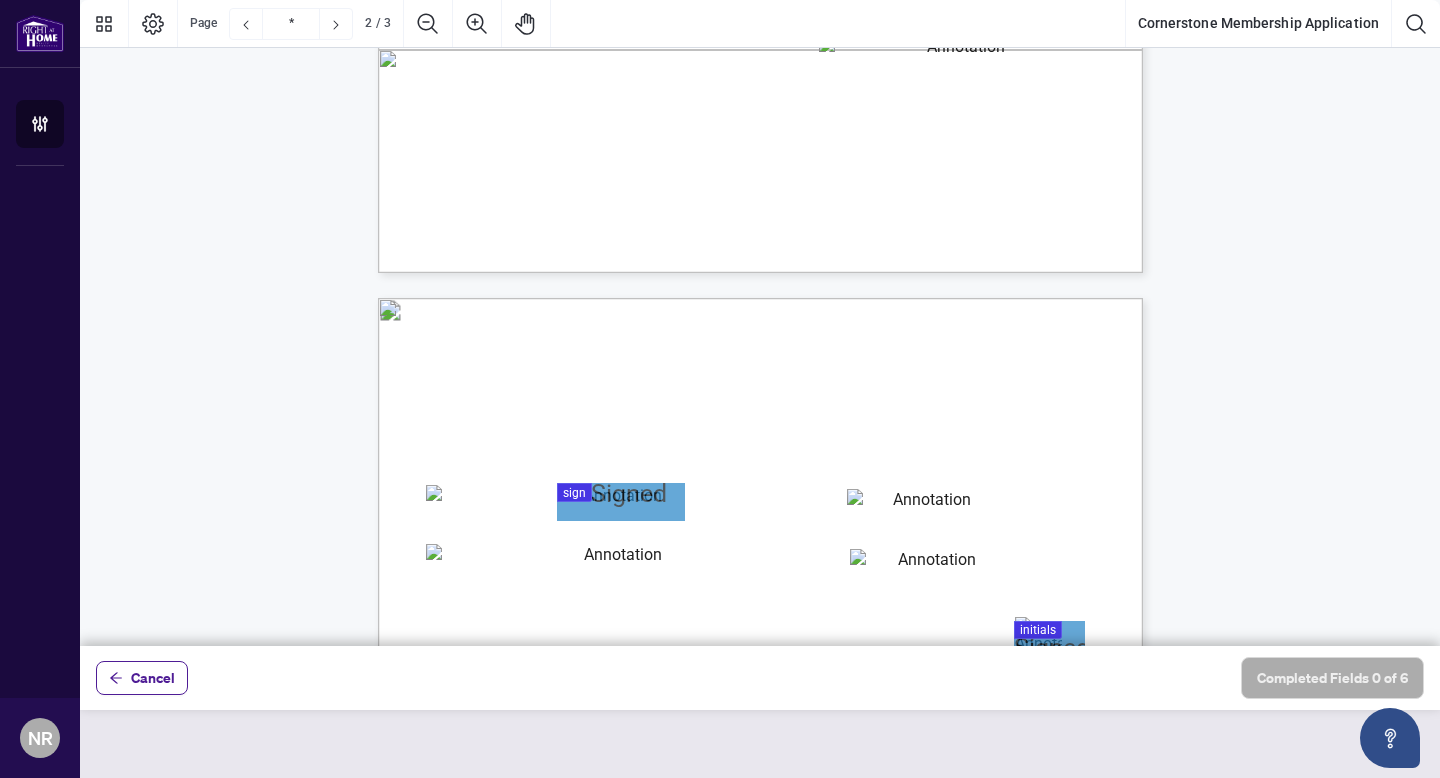 type on "*" 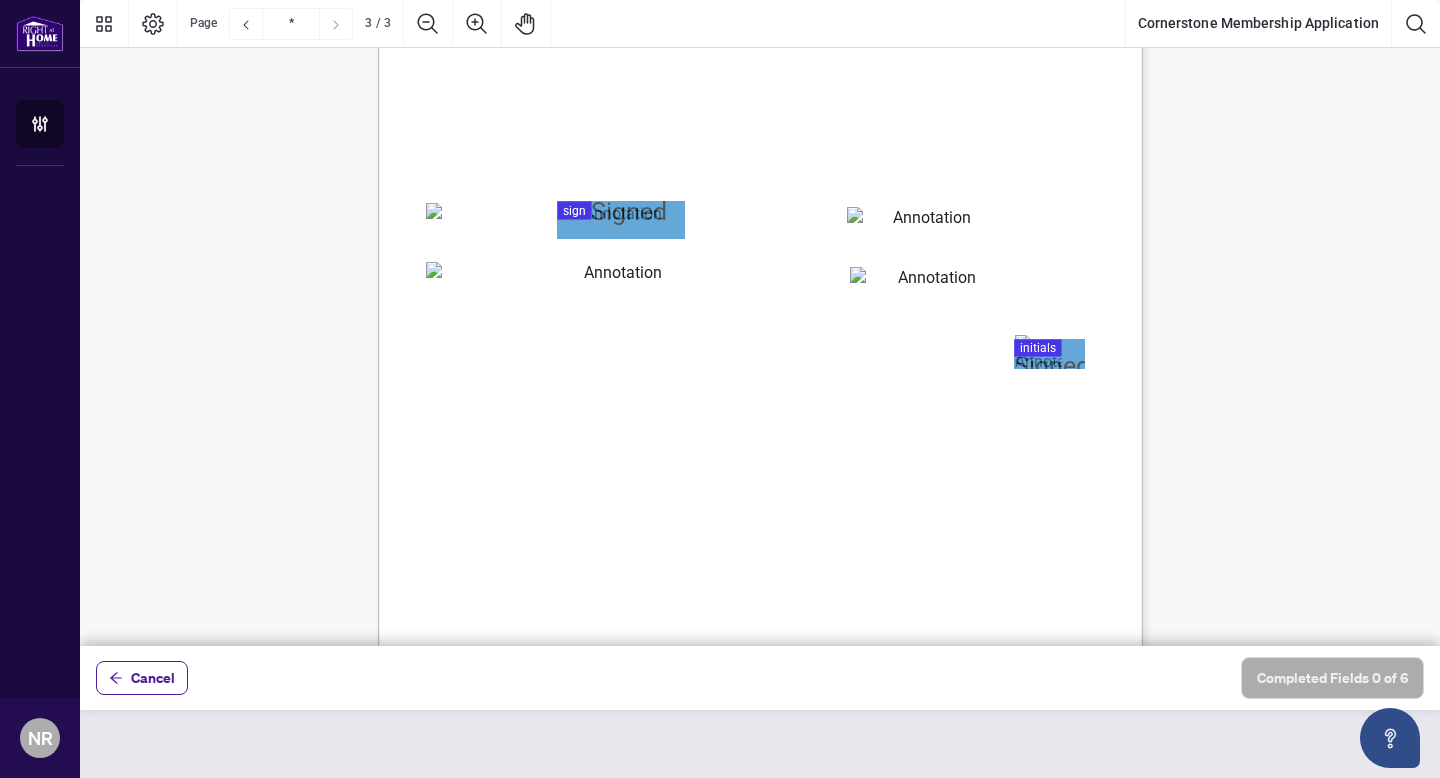 scroll, scrollTop: 2079, scrollLeft: 0, axis: vertical 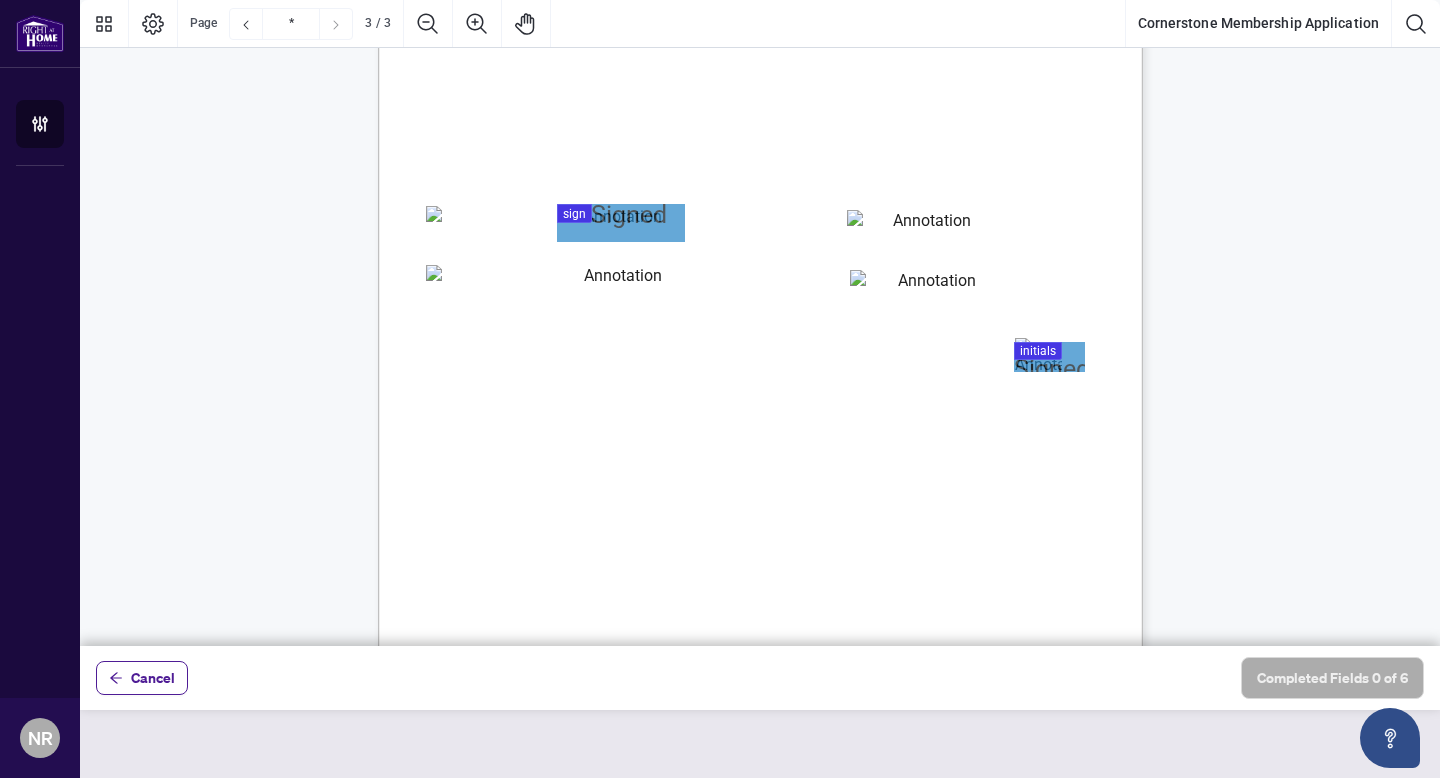 click at bounding box center [760, 323] 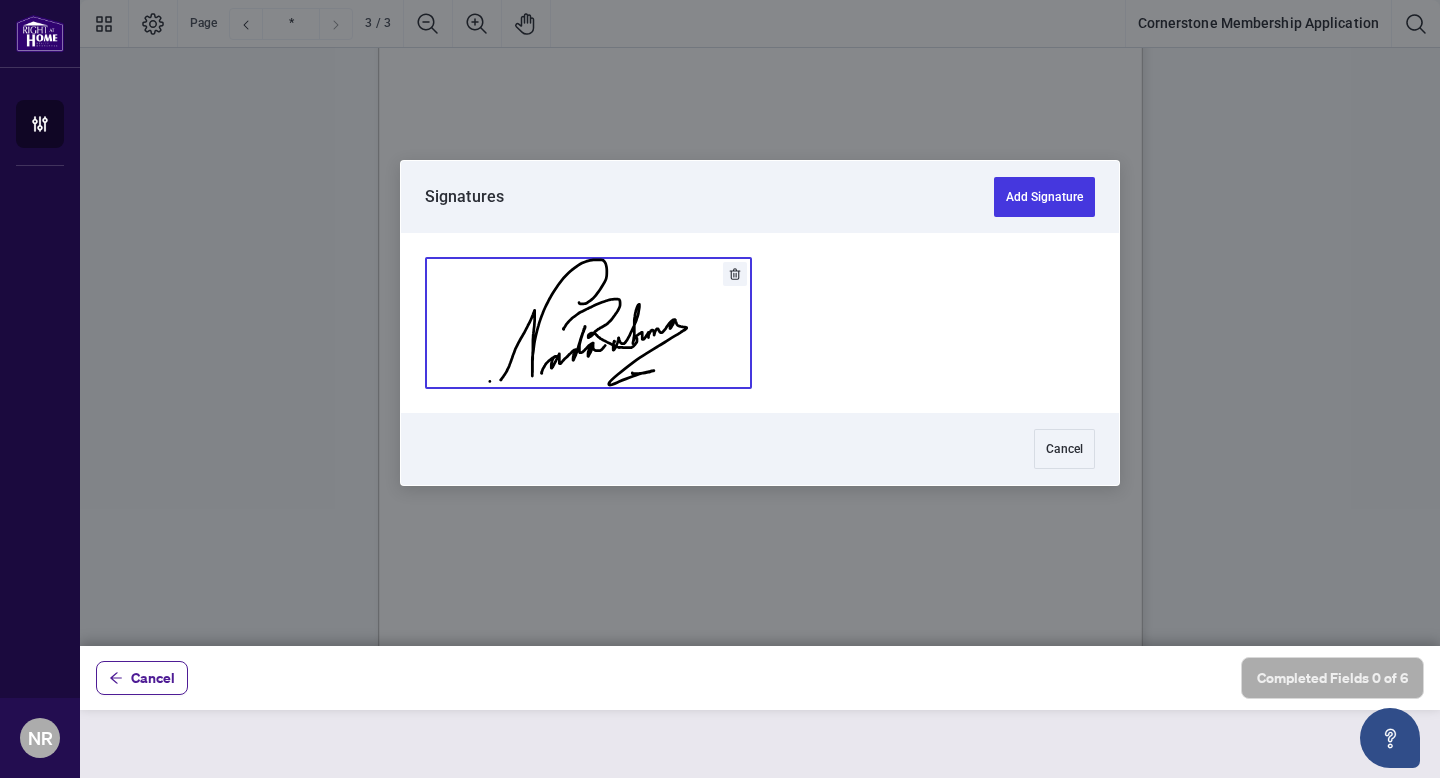 click at bounding box center [588, 323] 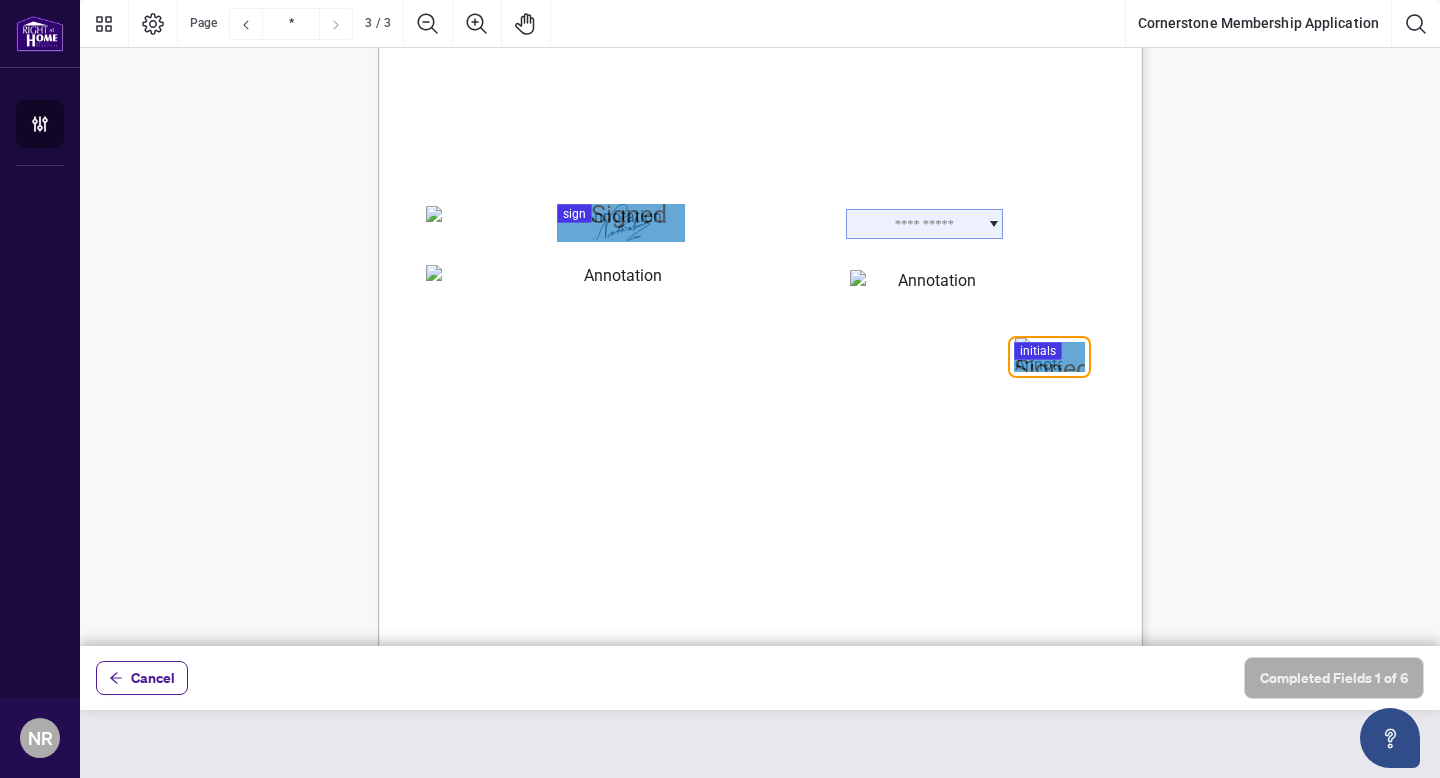 click at bounding box center [924, 224] 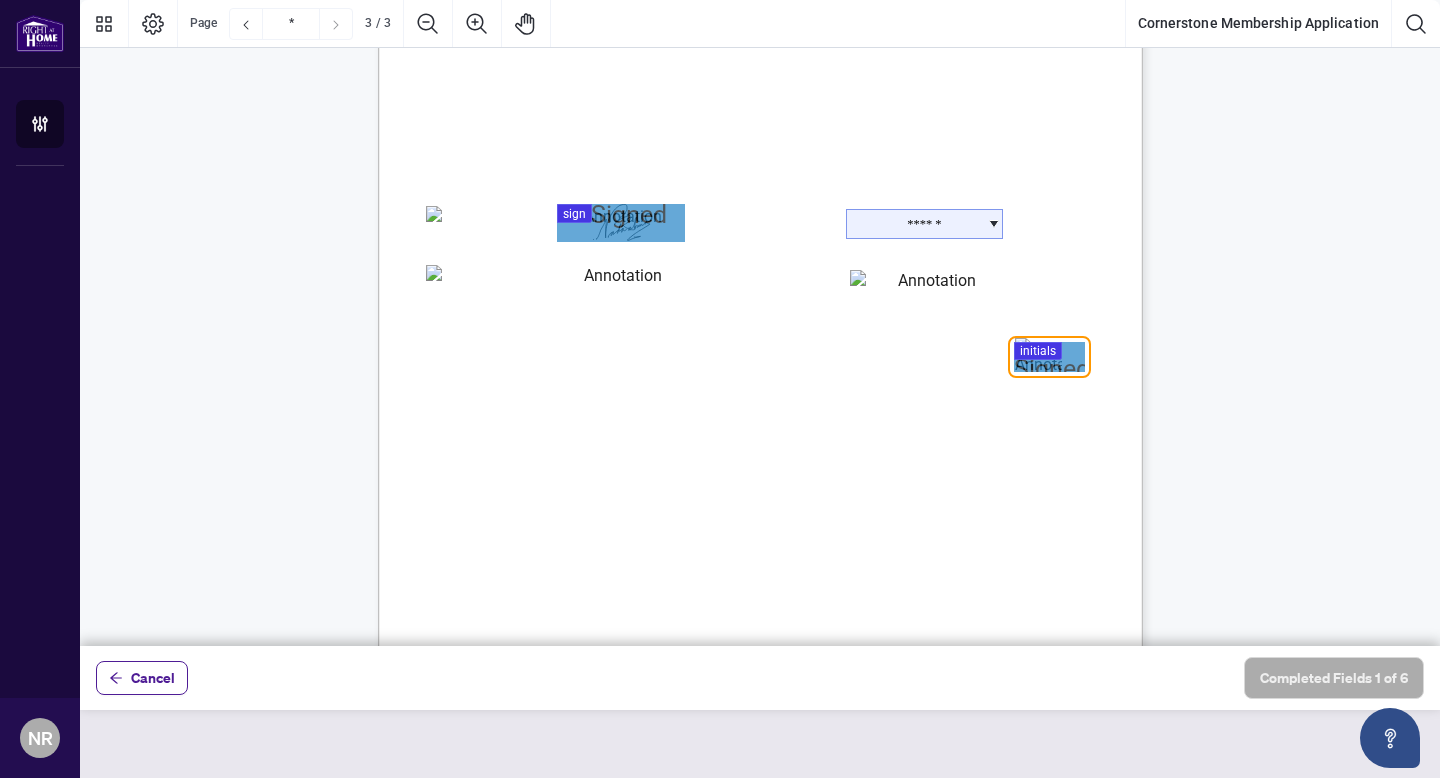 type on "*******" 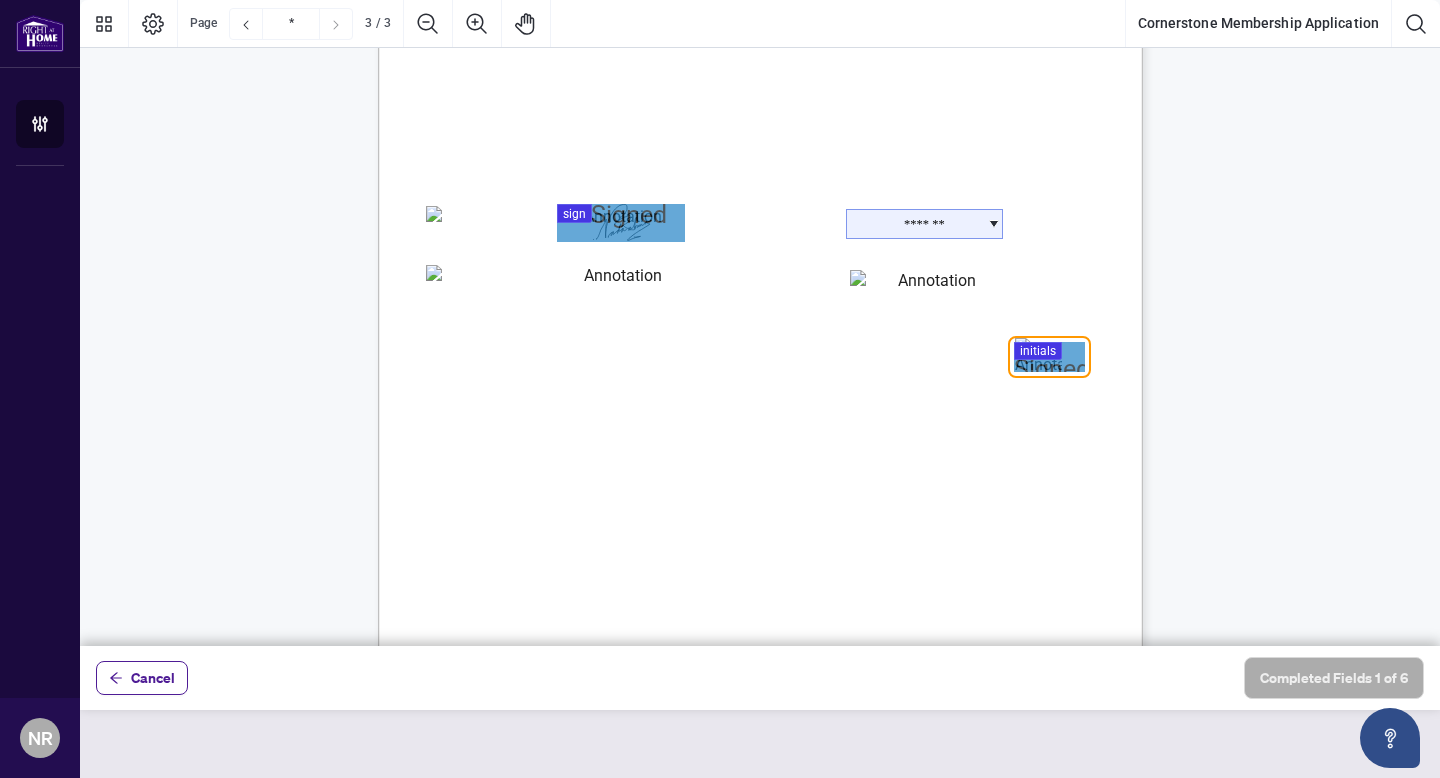 type on "********" 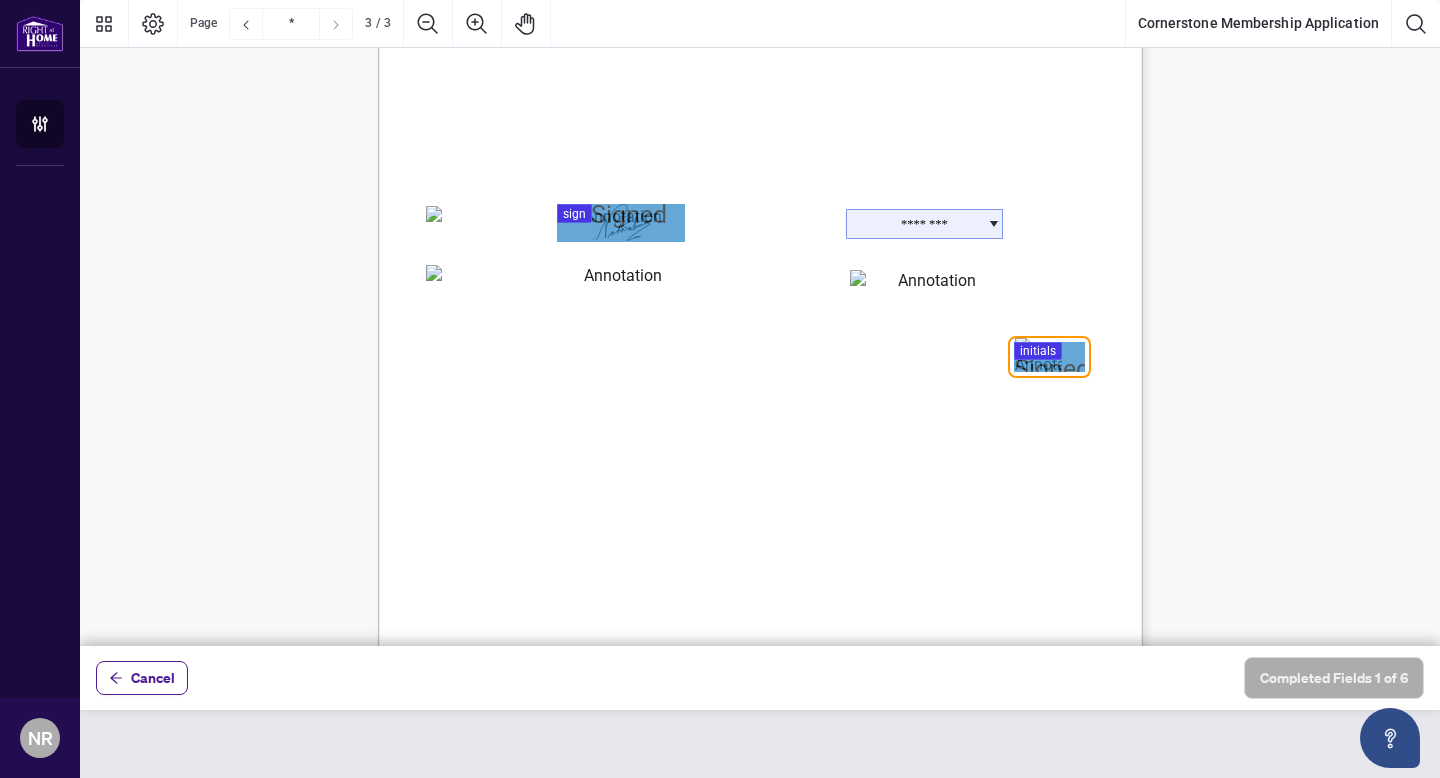 type on "*********" 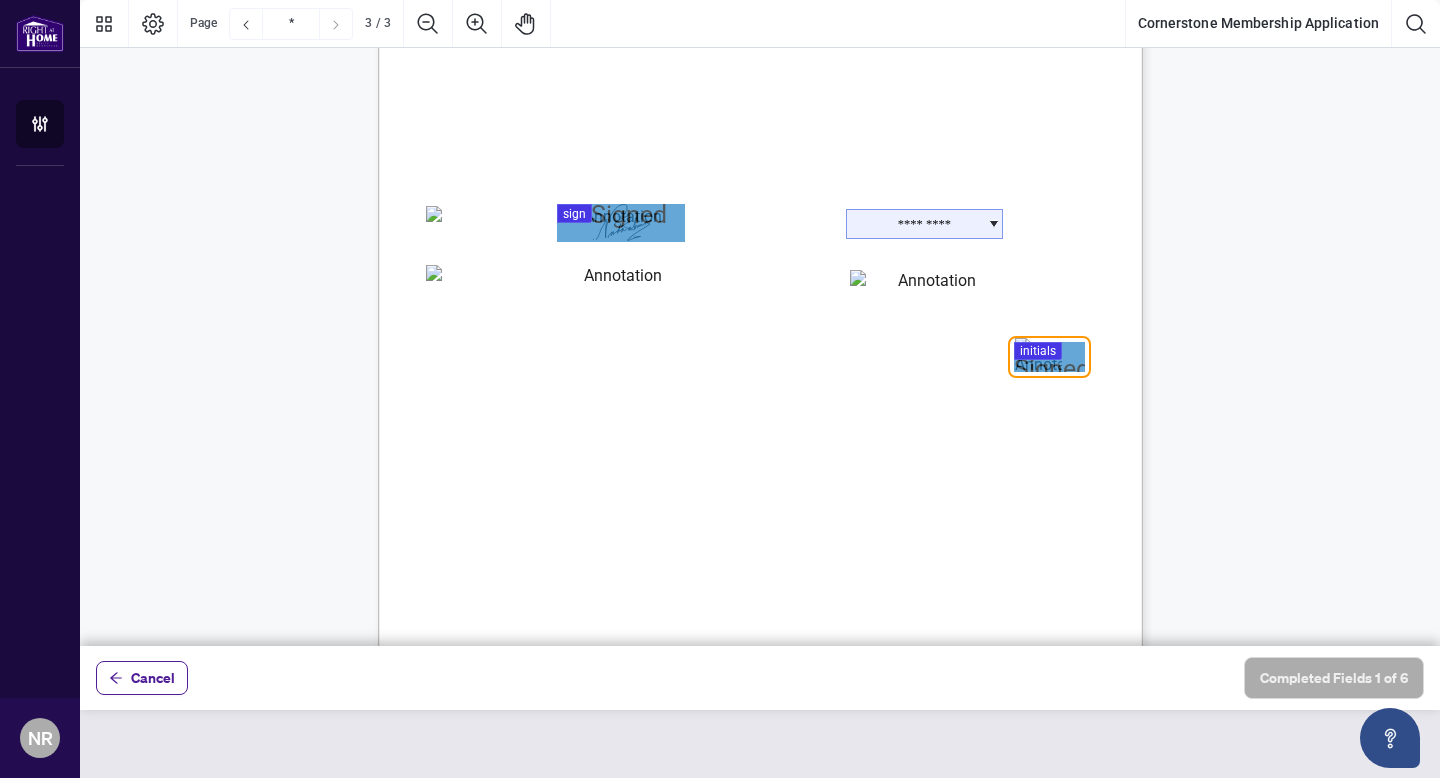 type on "**********" 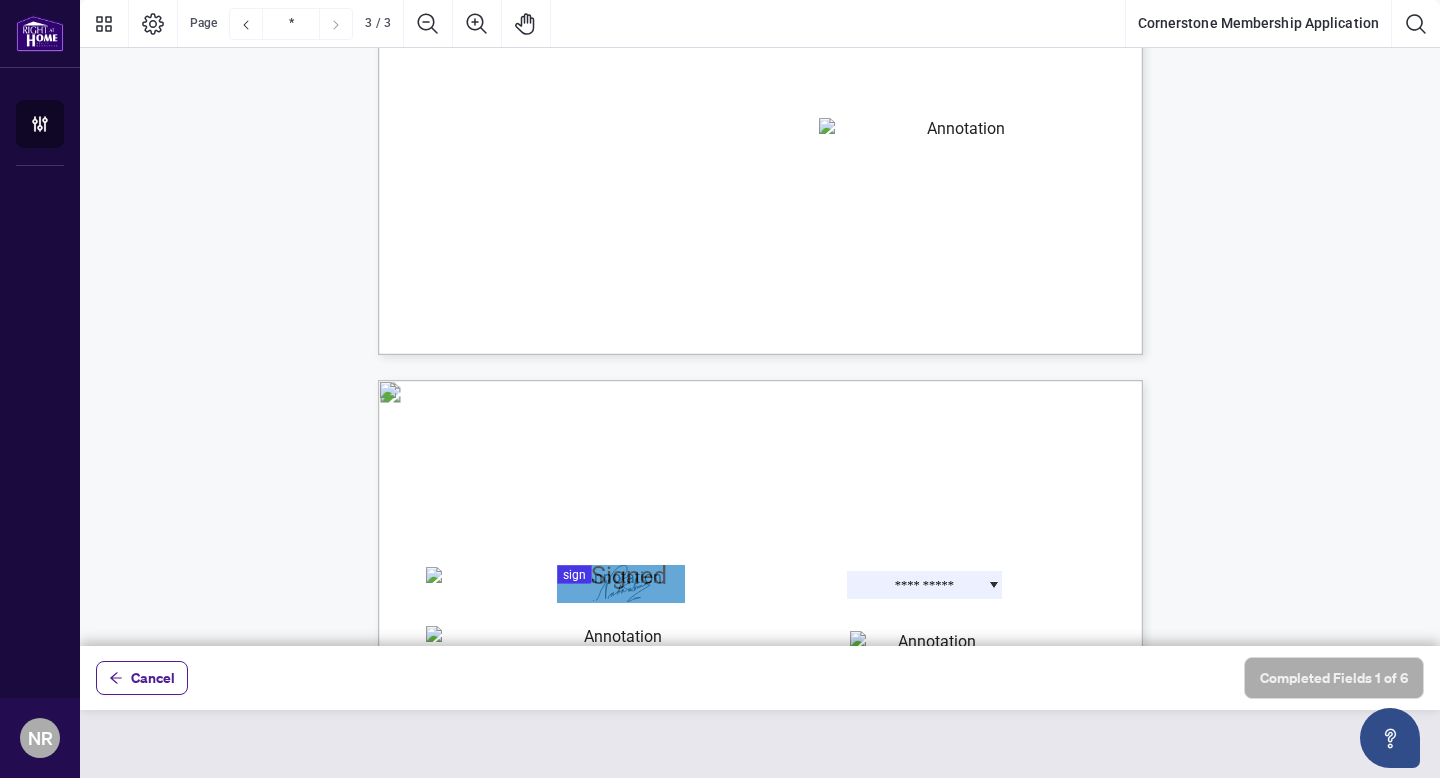 type on "*" 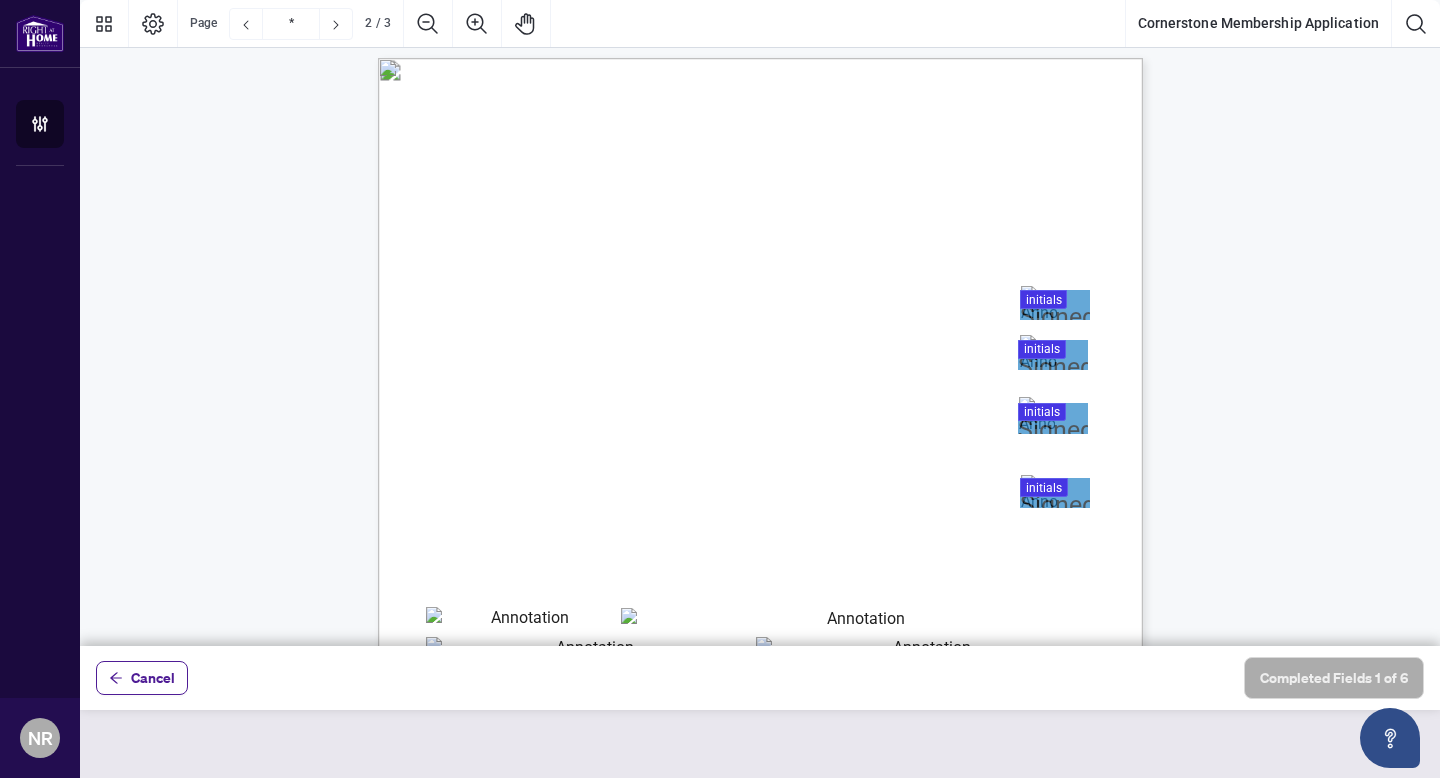 scroll, scrollTop: 1012, scrollLeft: 0, axis: vertical 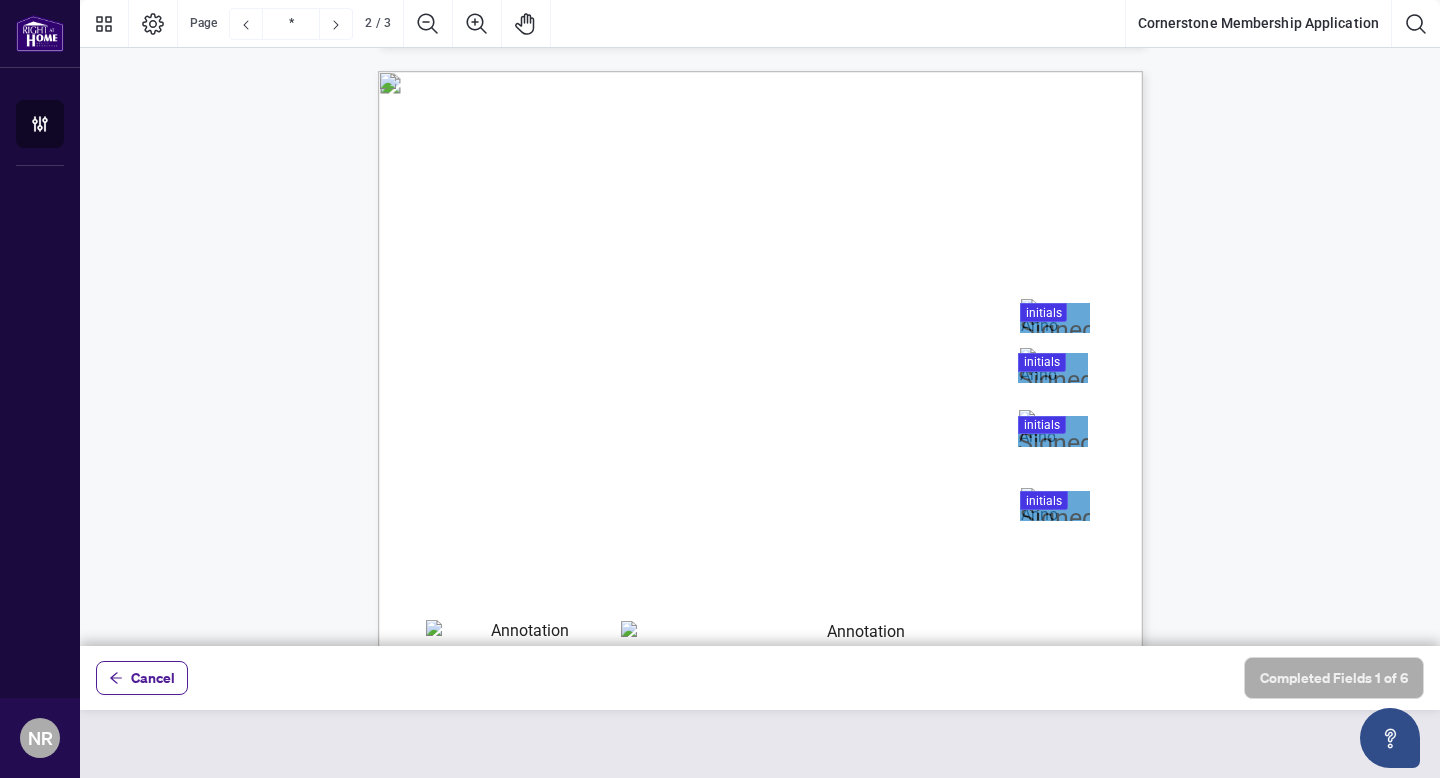 type on "**********" 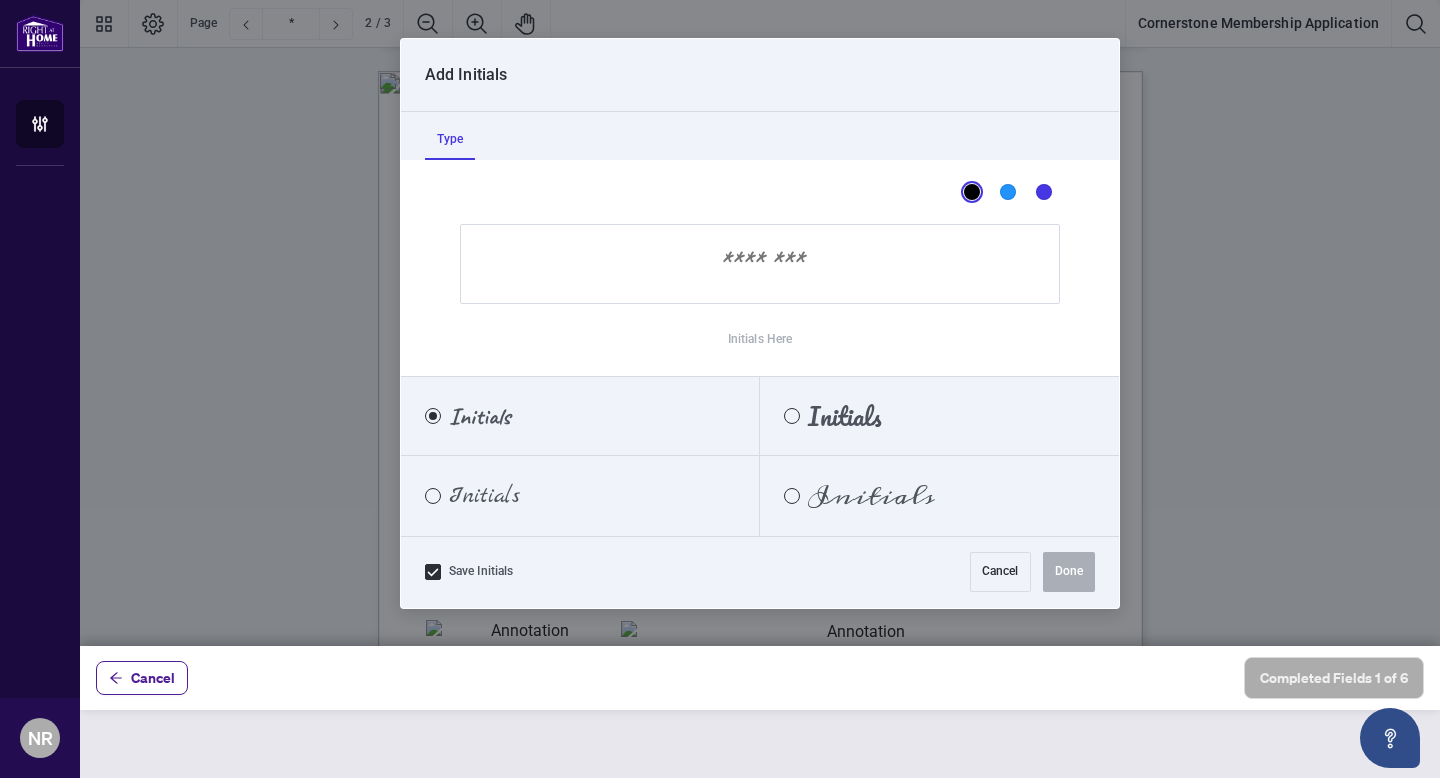 click on "Initials" at bounding box center (859, 496) 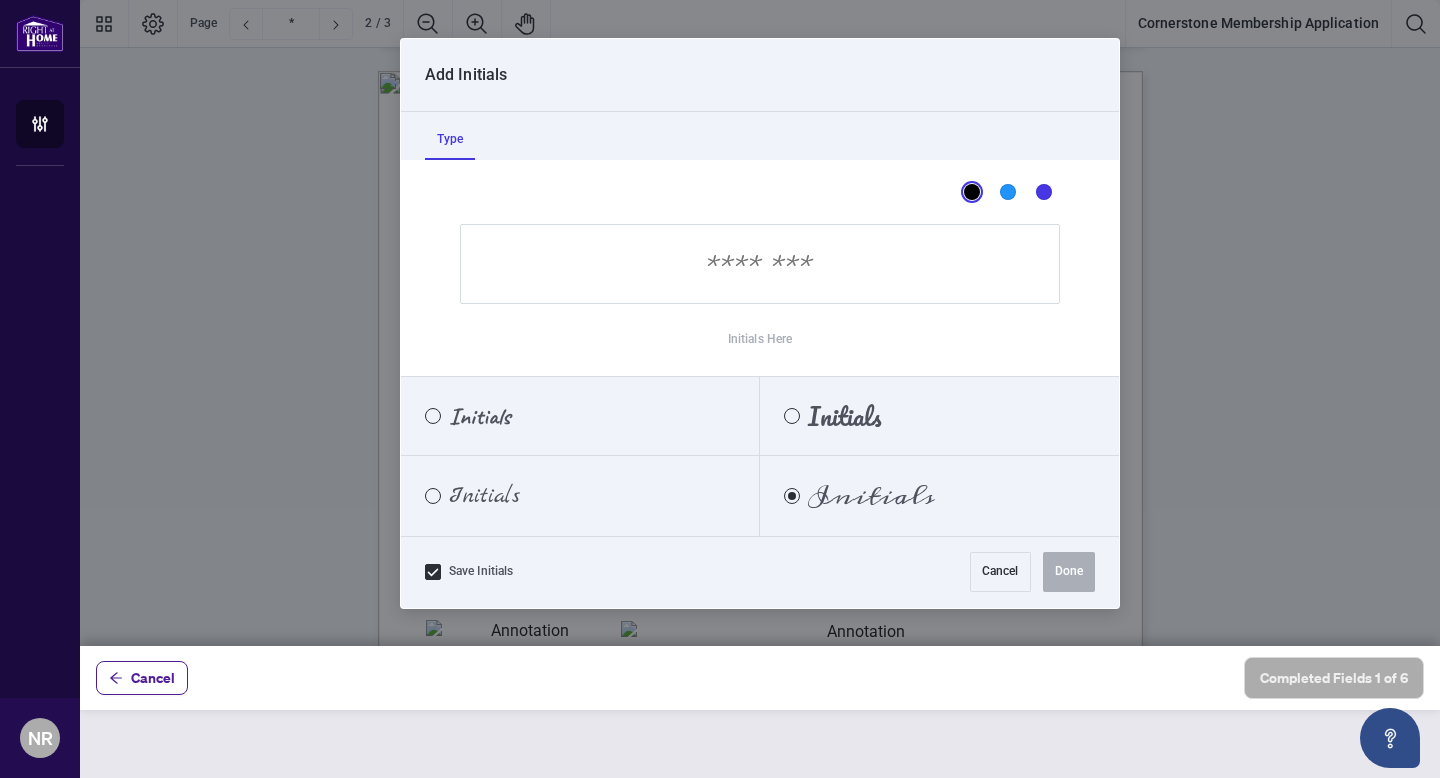 scroll, scrollTop: 10, scrollLeft: 0, axis: vertical 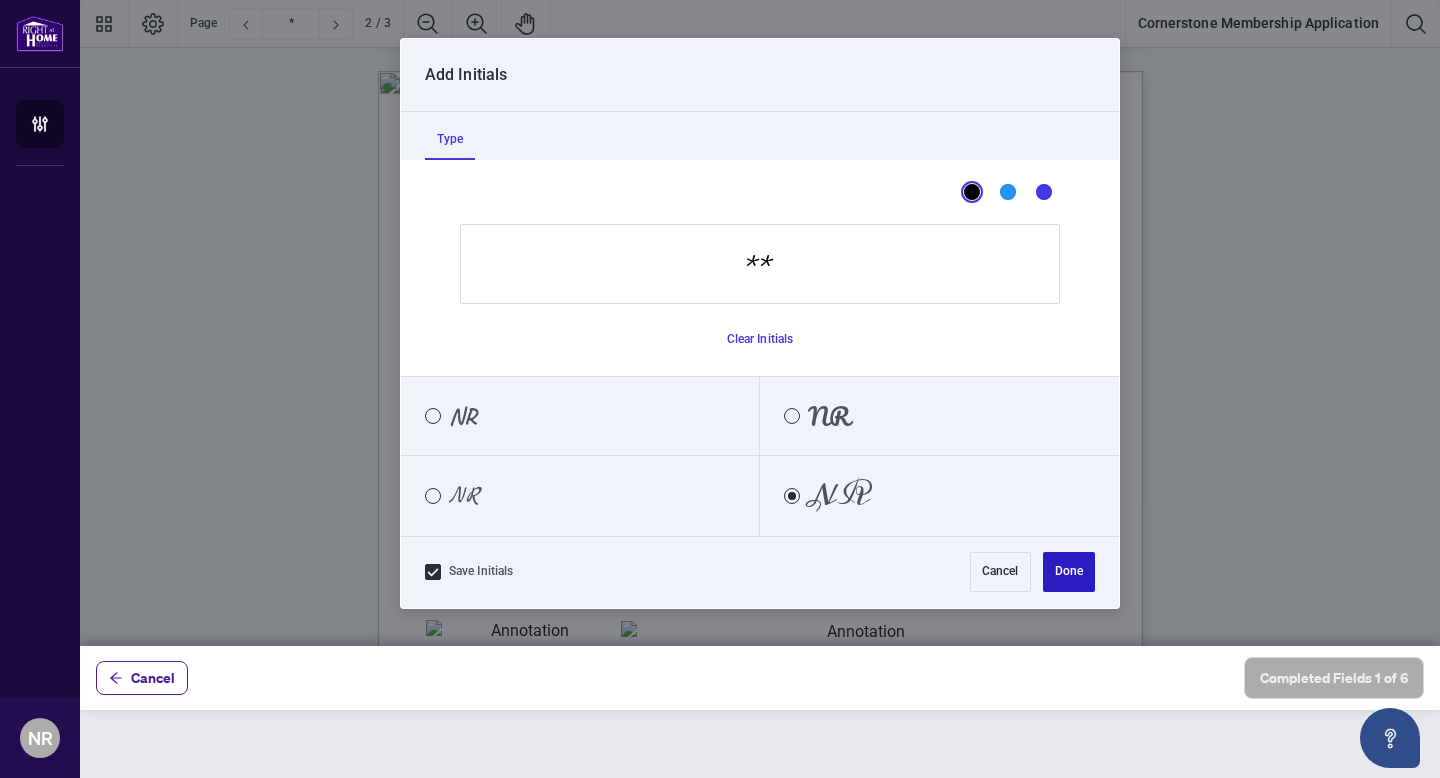 type on "**" 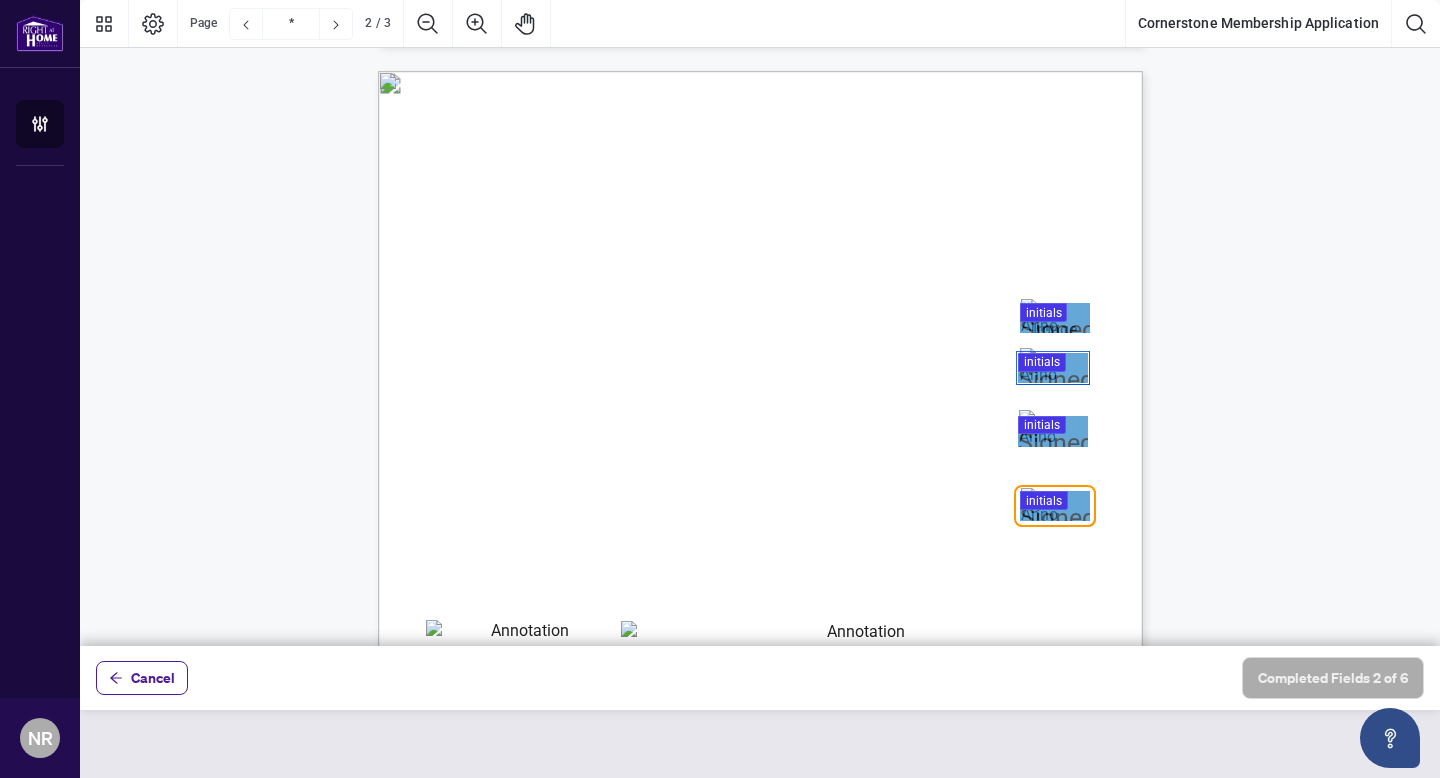 click at bounding box center [760, 323] 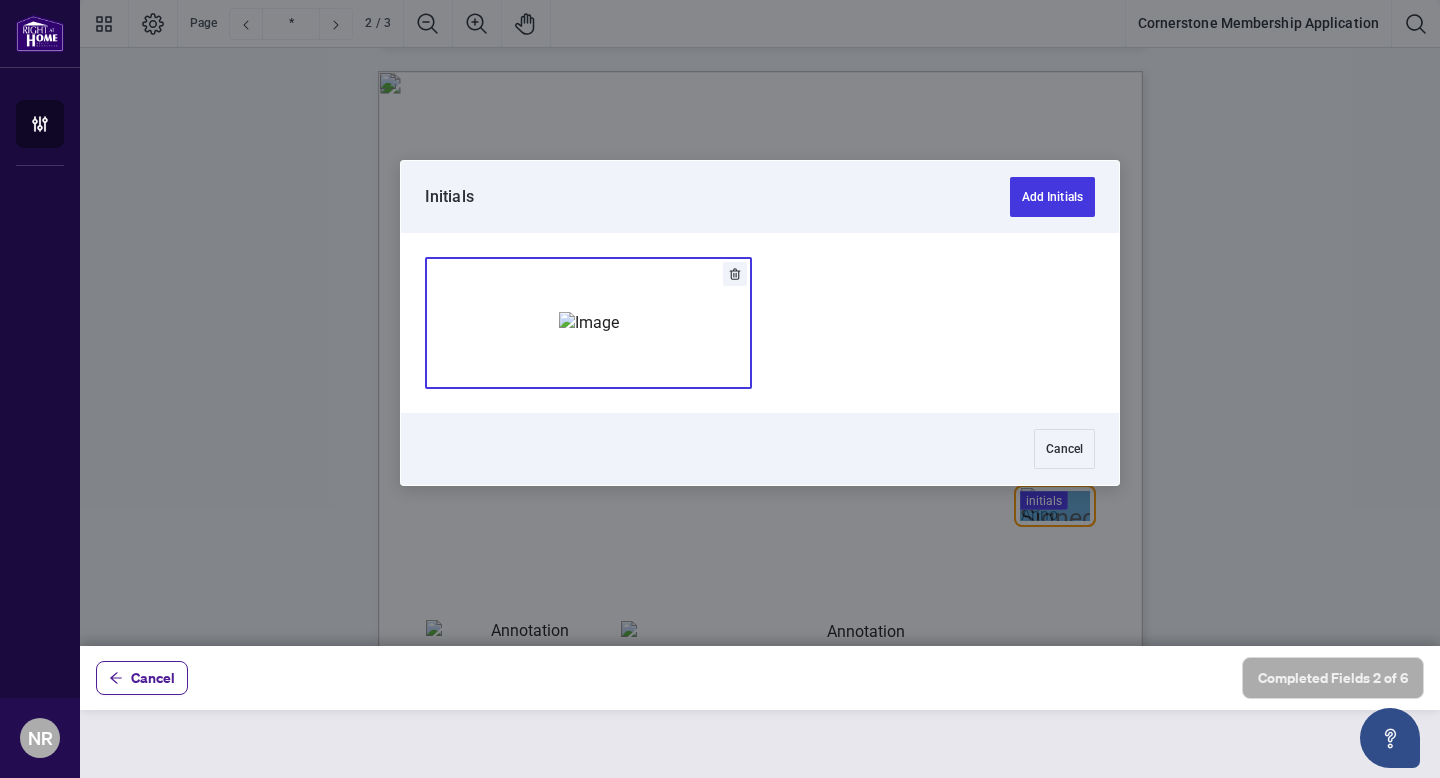 click at bounding box center (589, 323) 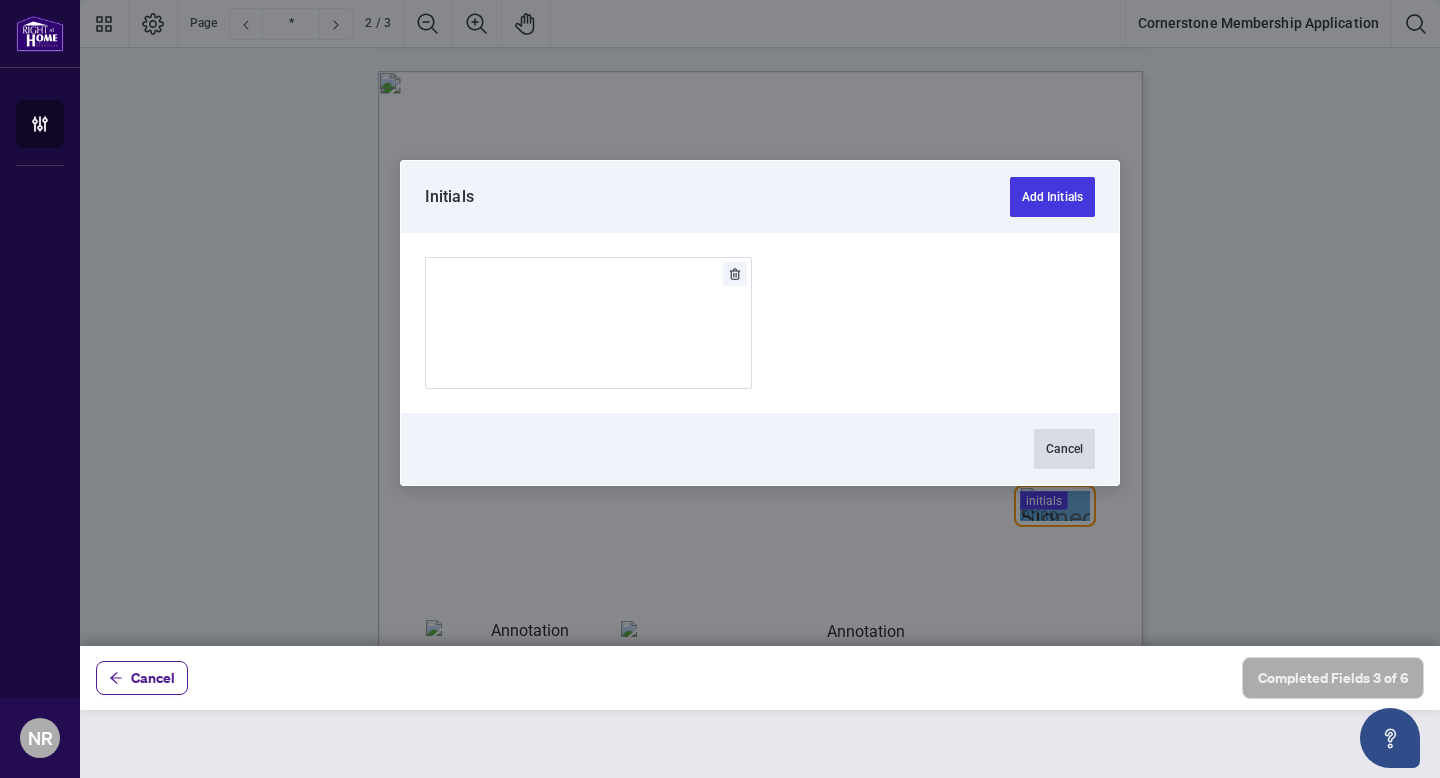 click at bounding box center (760, 323) 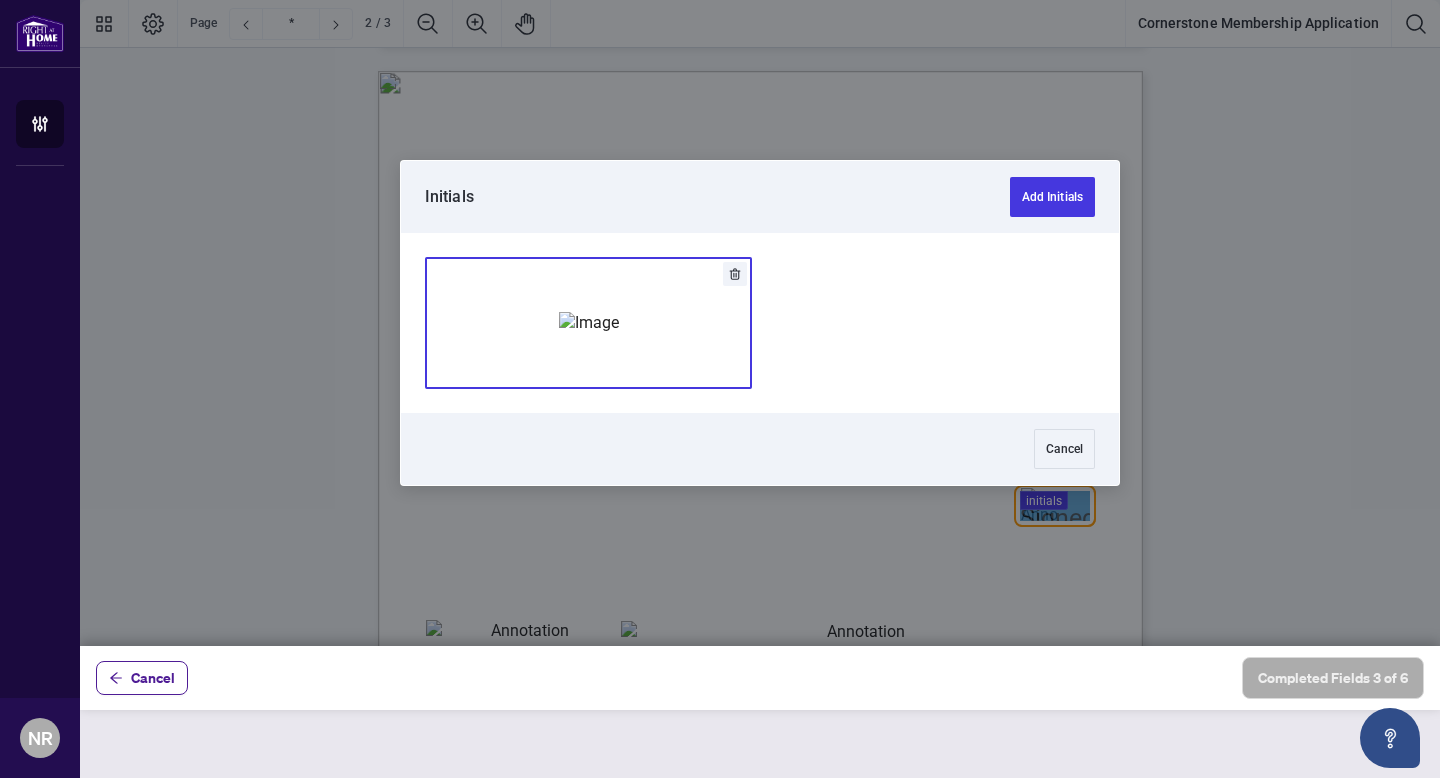click at bounding box center (589, 323) 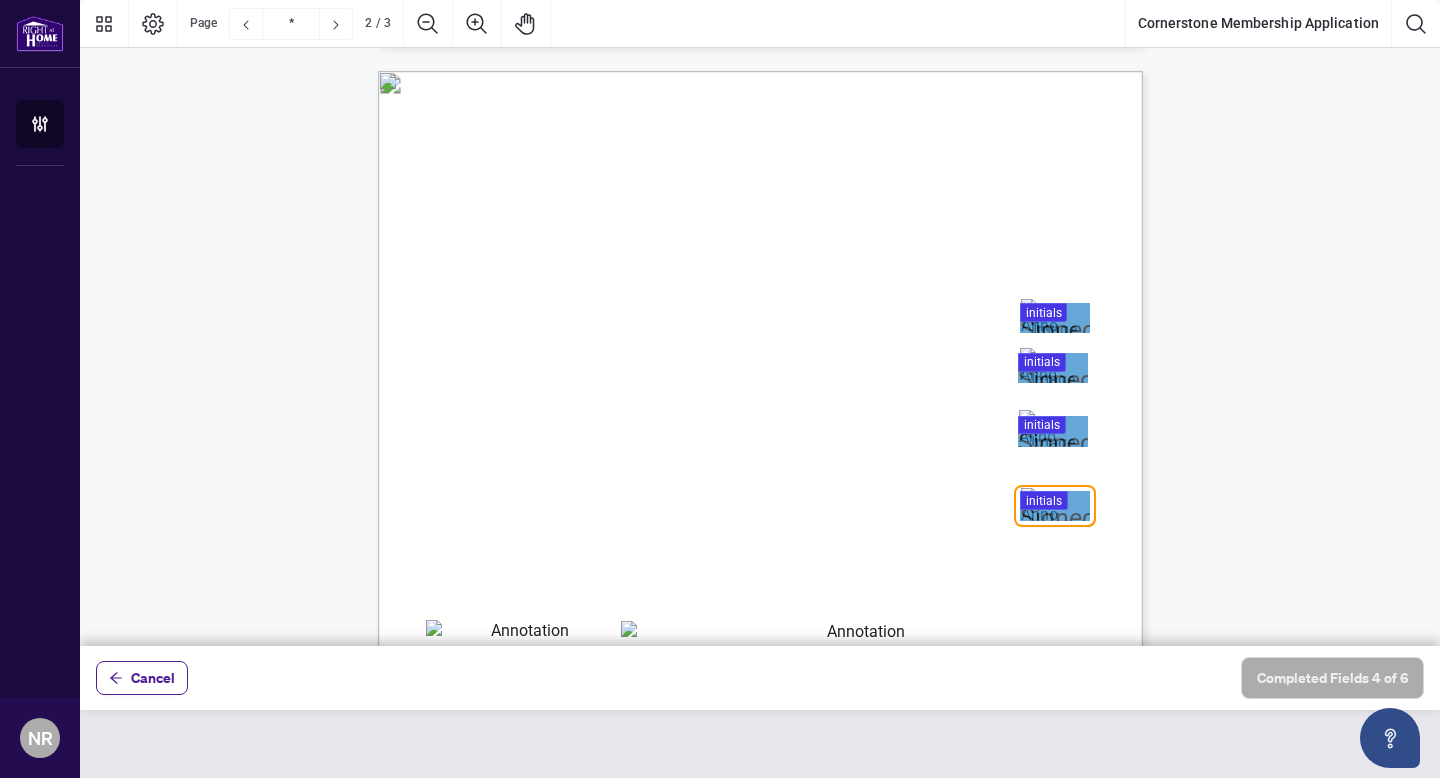 click at bounding box center (760, 323) 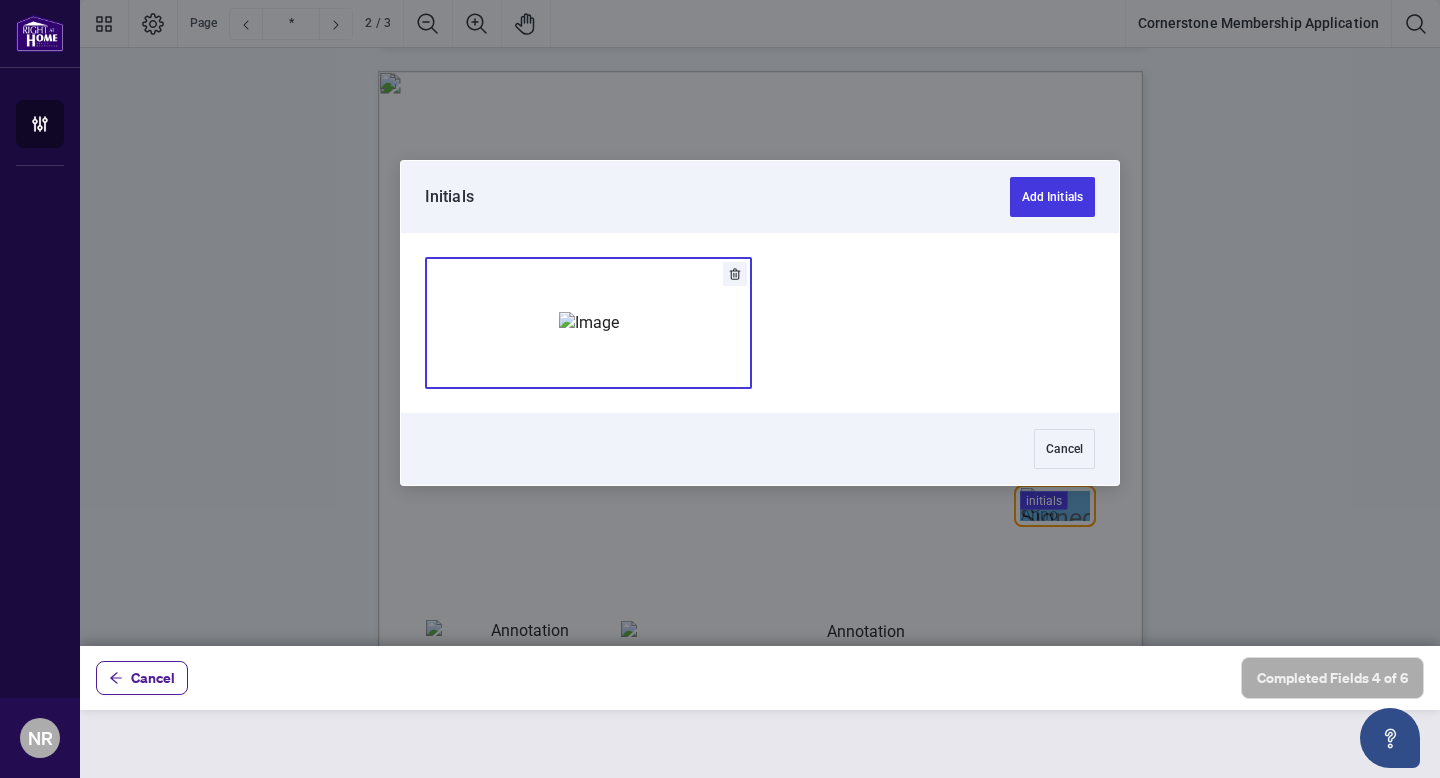 click at bounding box center (589, 323) 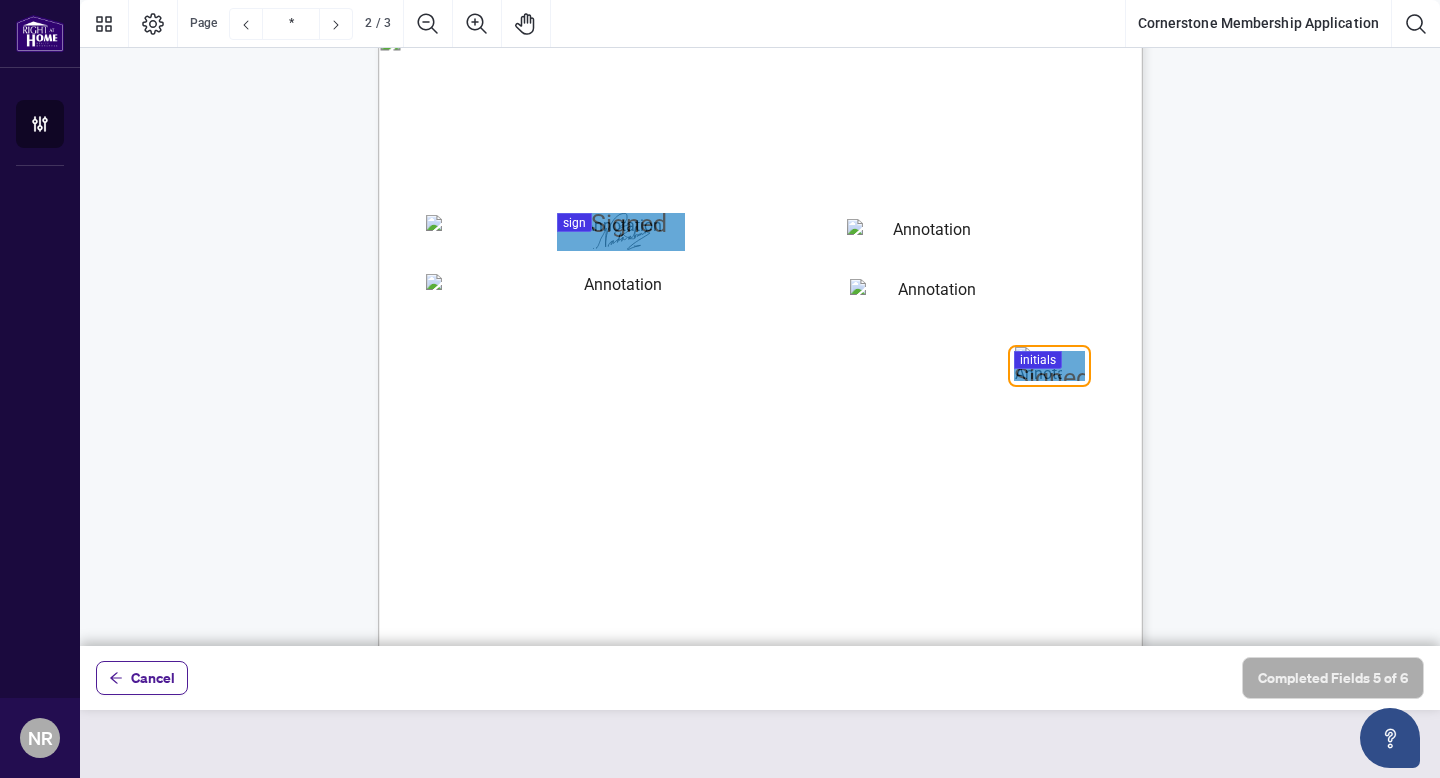 scroll, scrollTop: 2089, scrollLeft: 0, axis: vertical 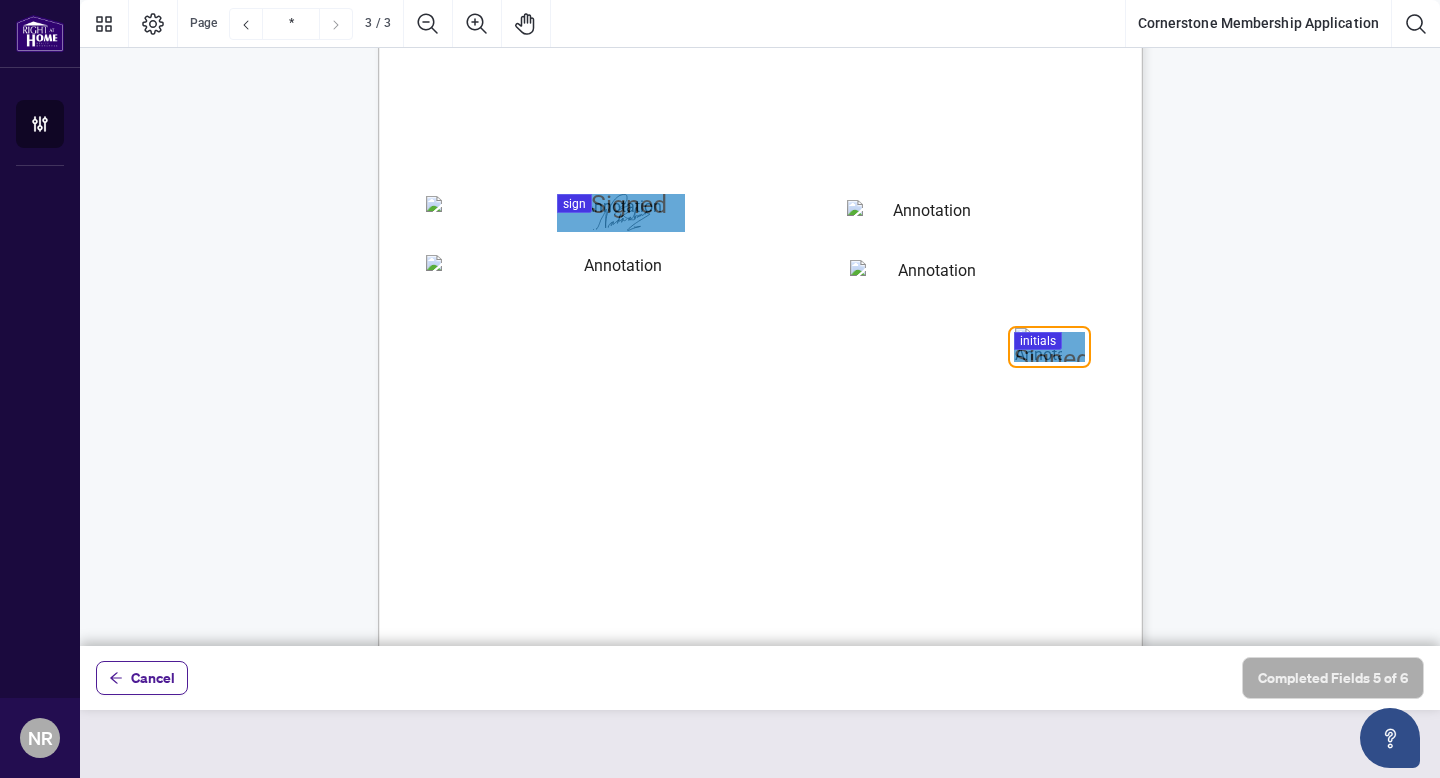 click at bounding box center (760, 323) 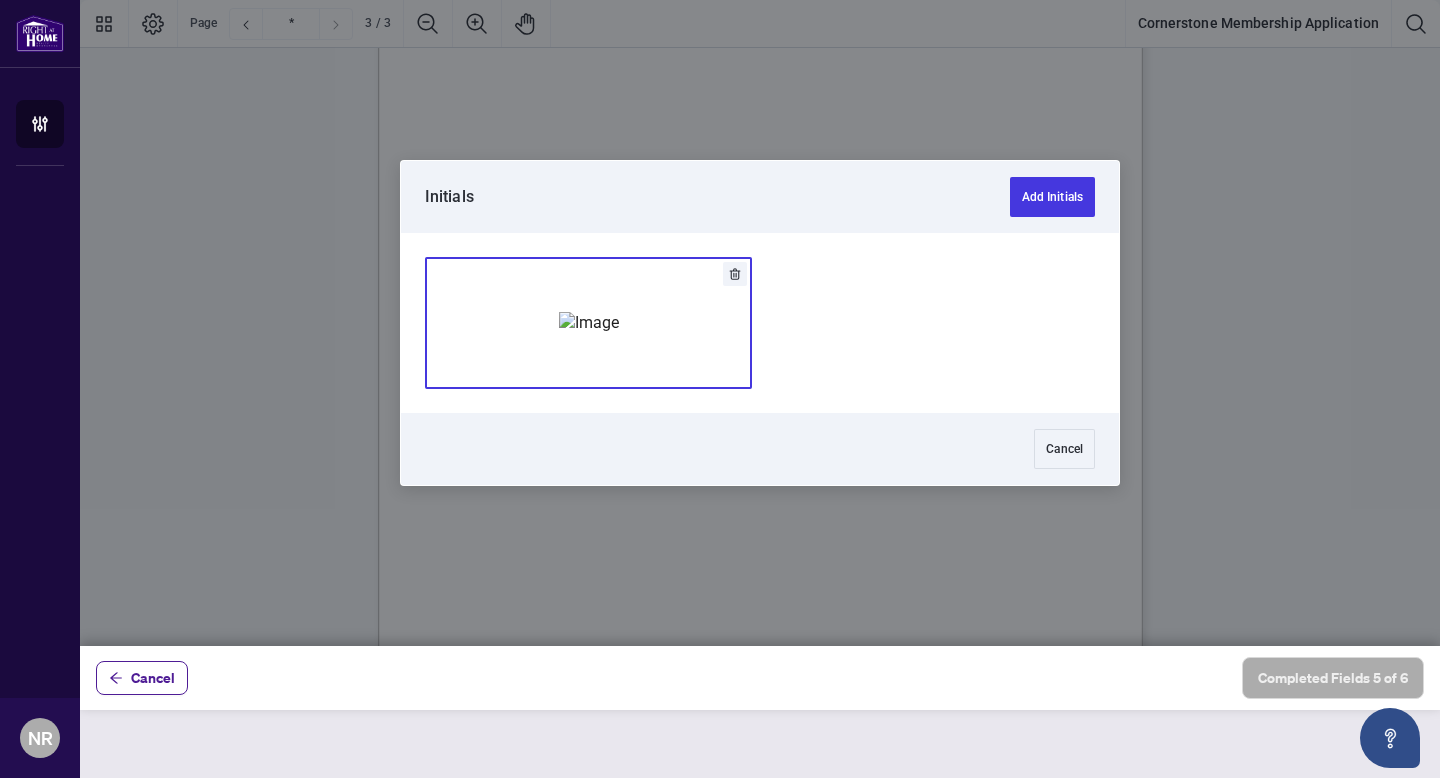 click at bounding box center (589, 323) 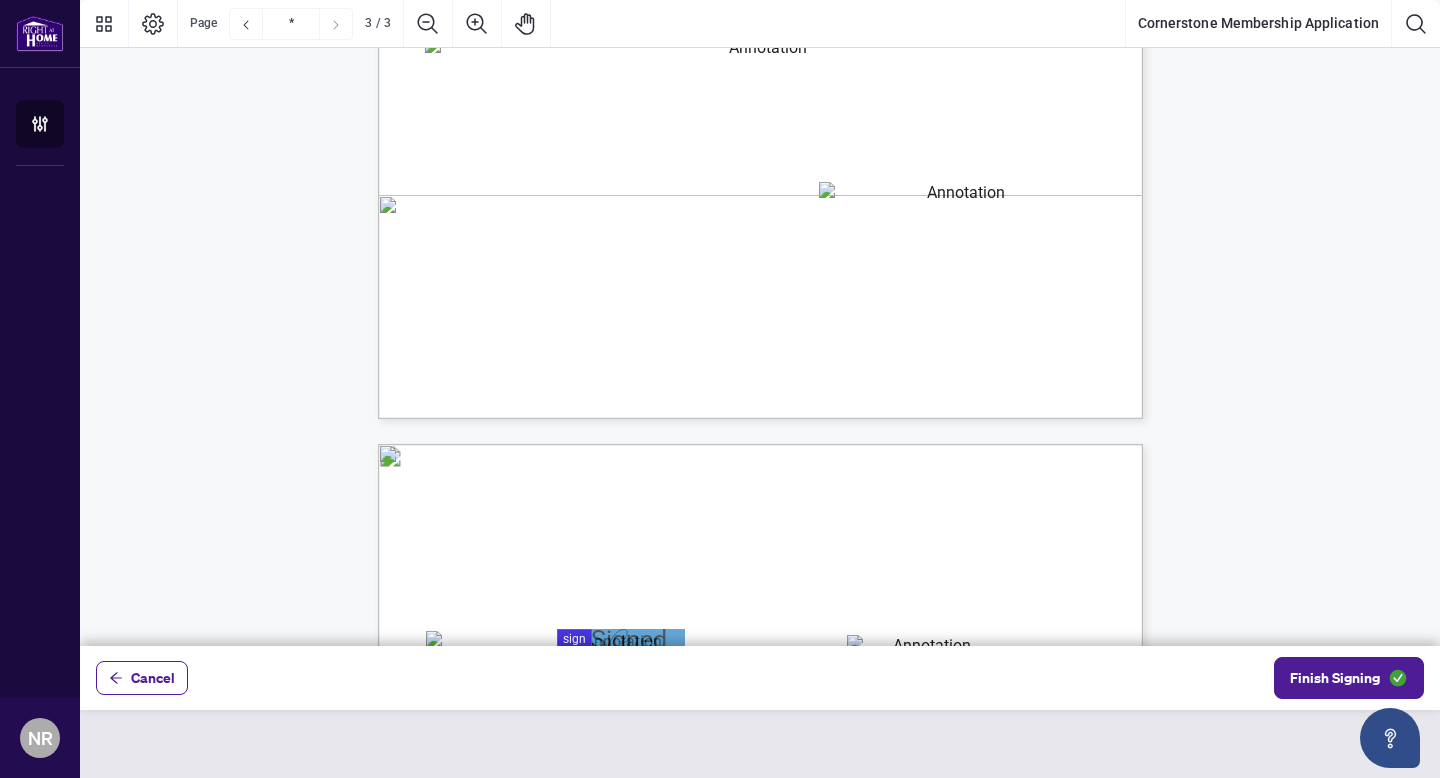 type on "*" 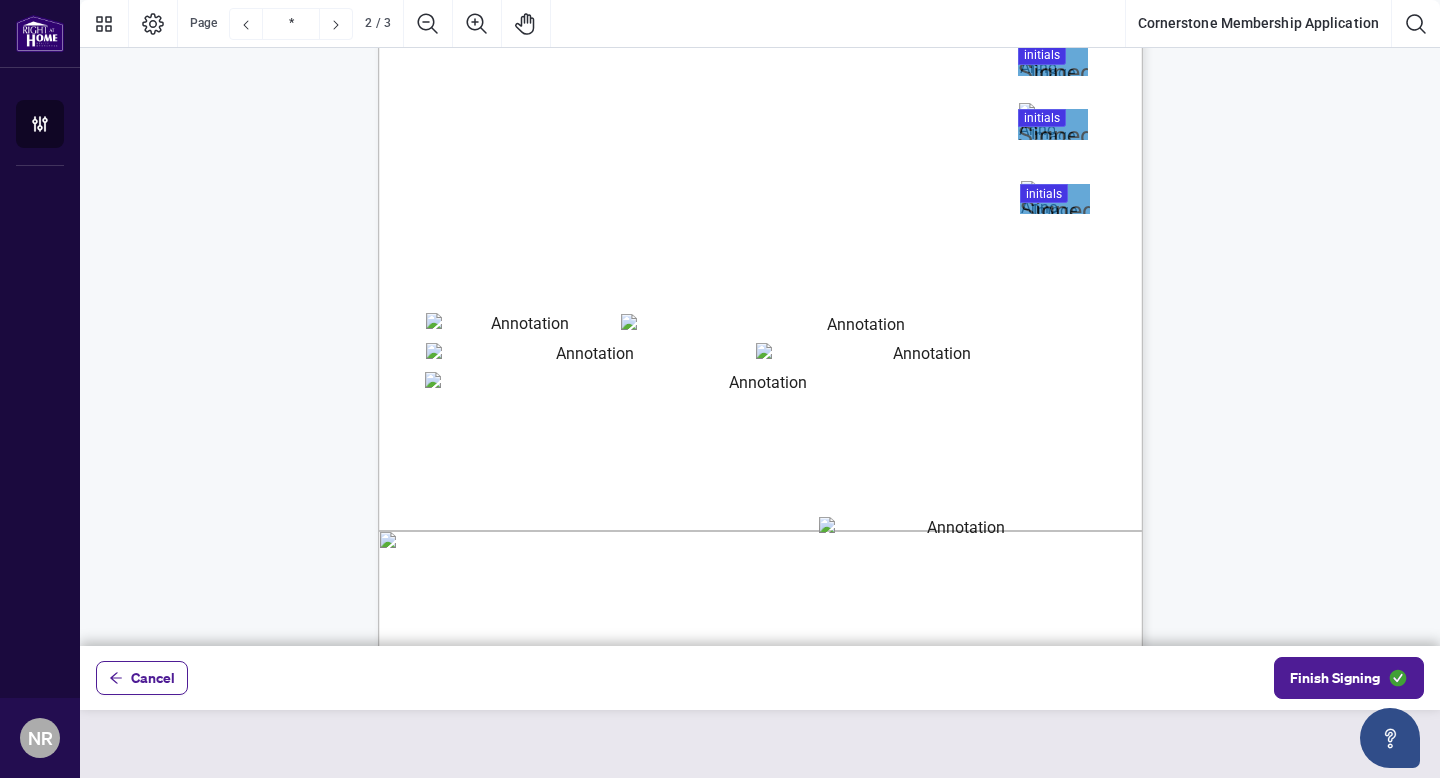 scroll, scrollTop: 1223, scrollLeft: 0, axis: vertical 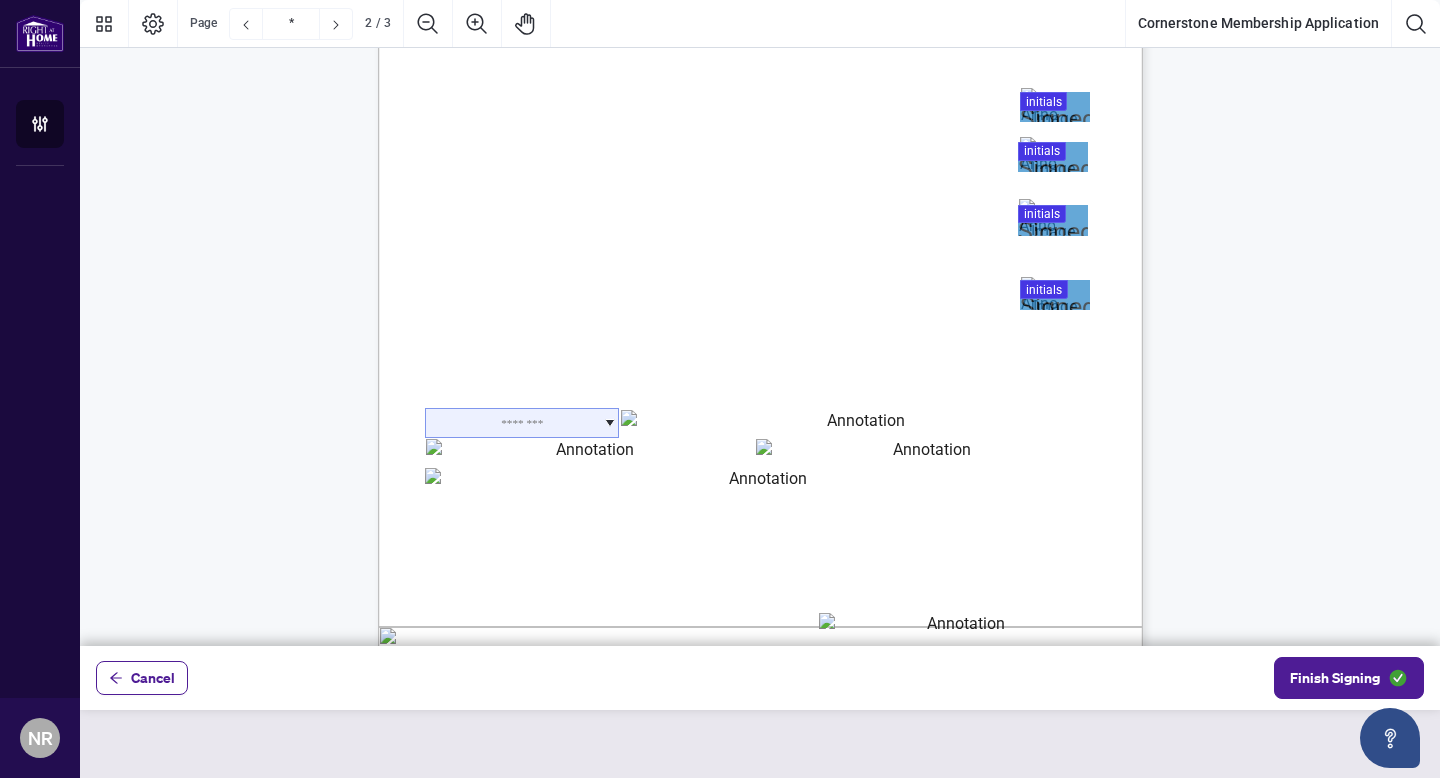 click at bounding box center [522, 423] 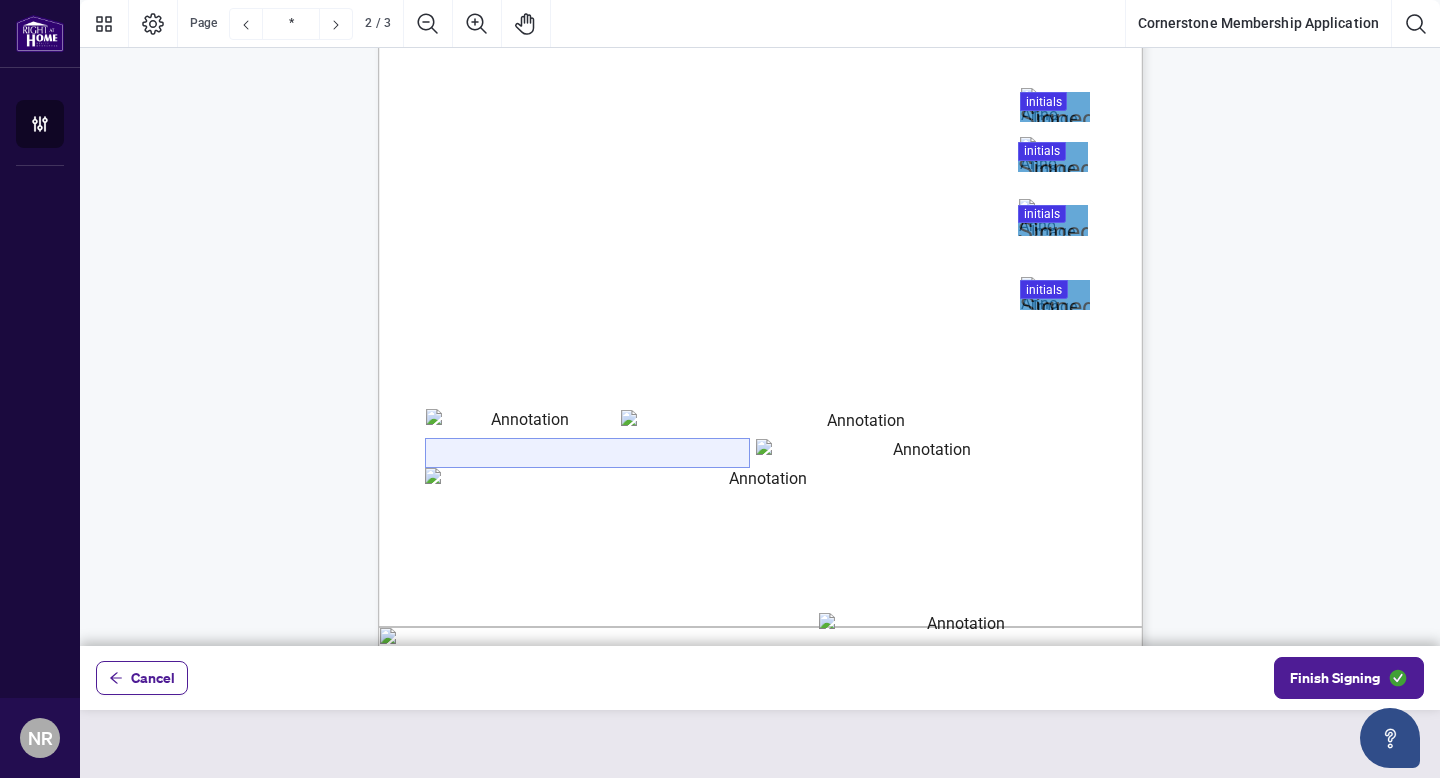 click at bounding box center [587, 453] 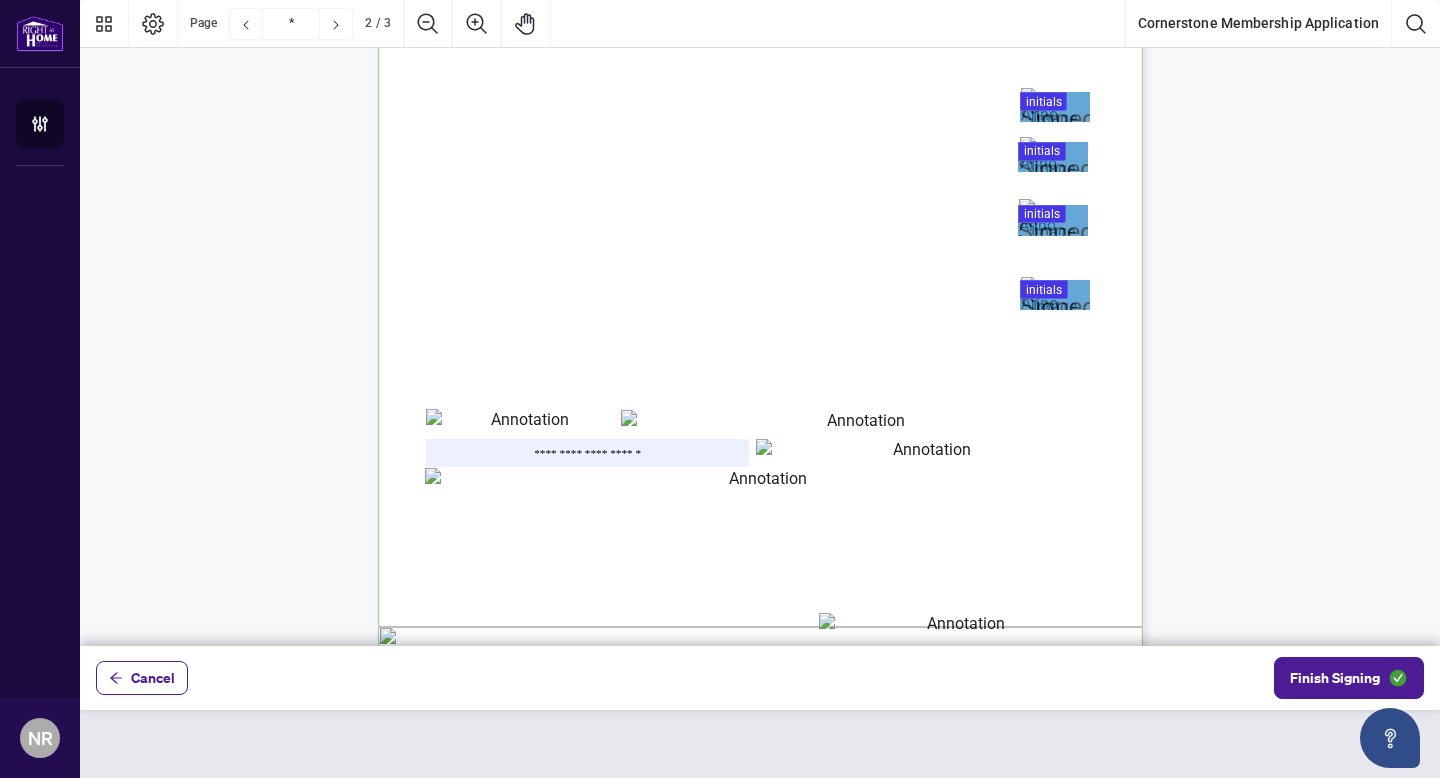type on "**********" 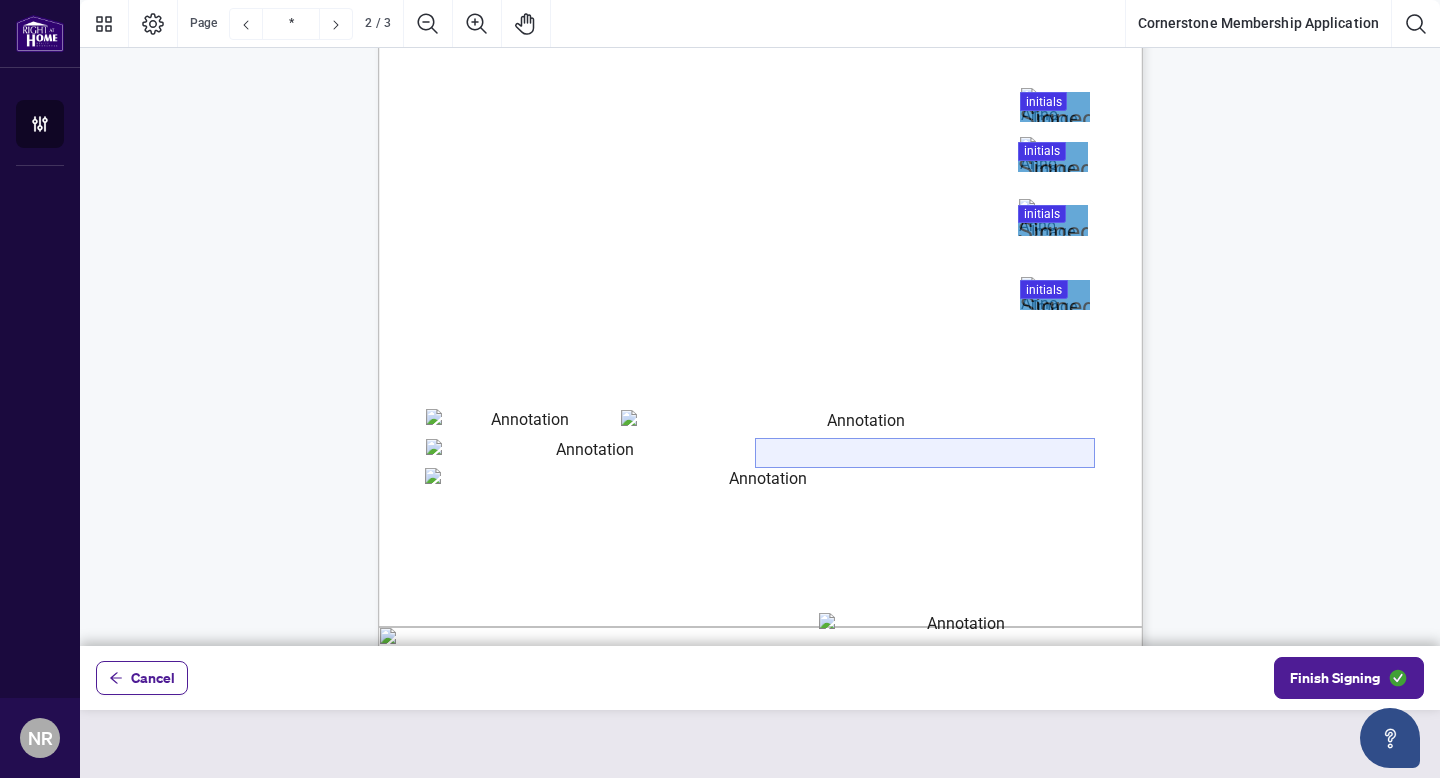 click at bounding box center (925, 453) 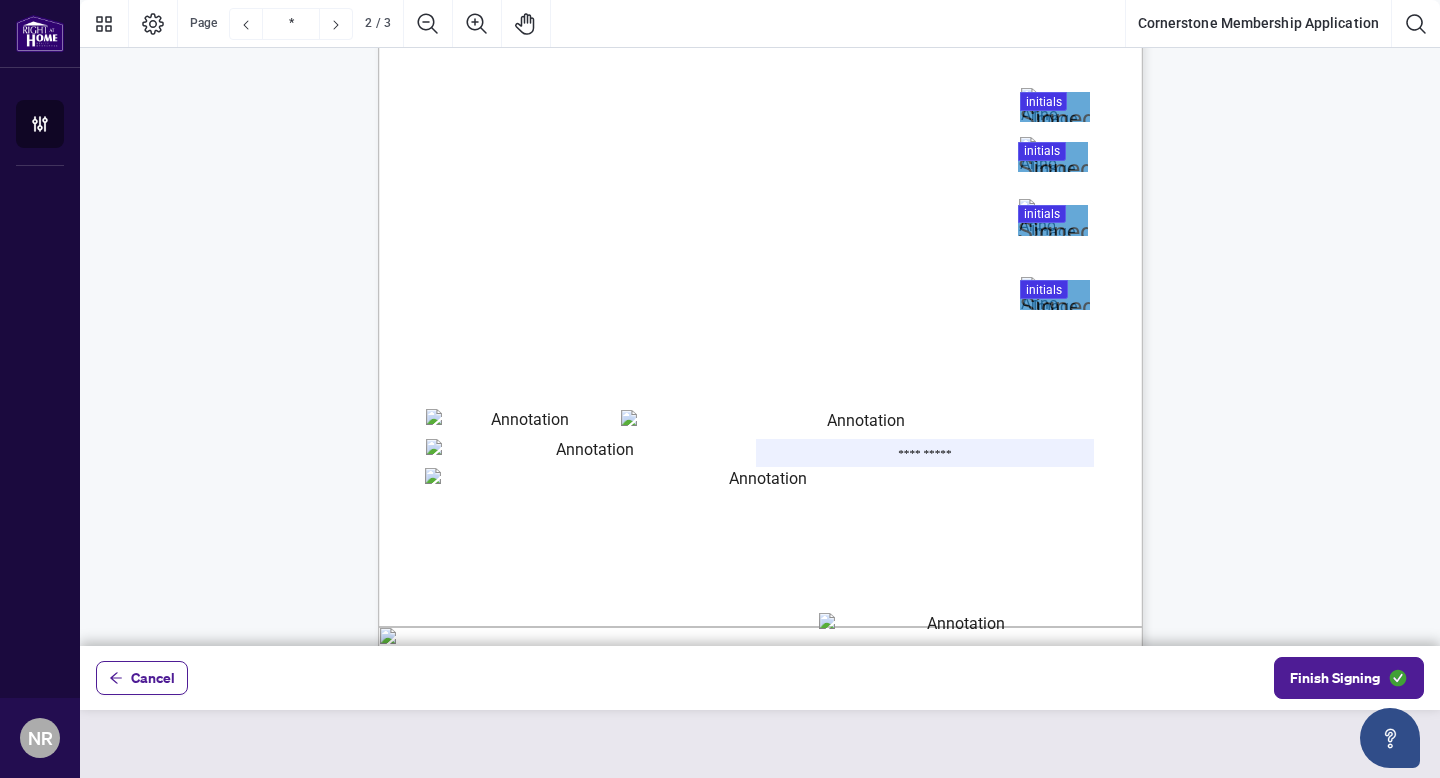 type on "**********" 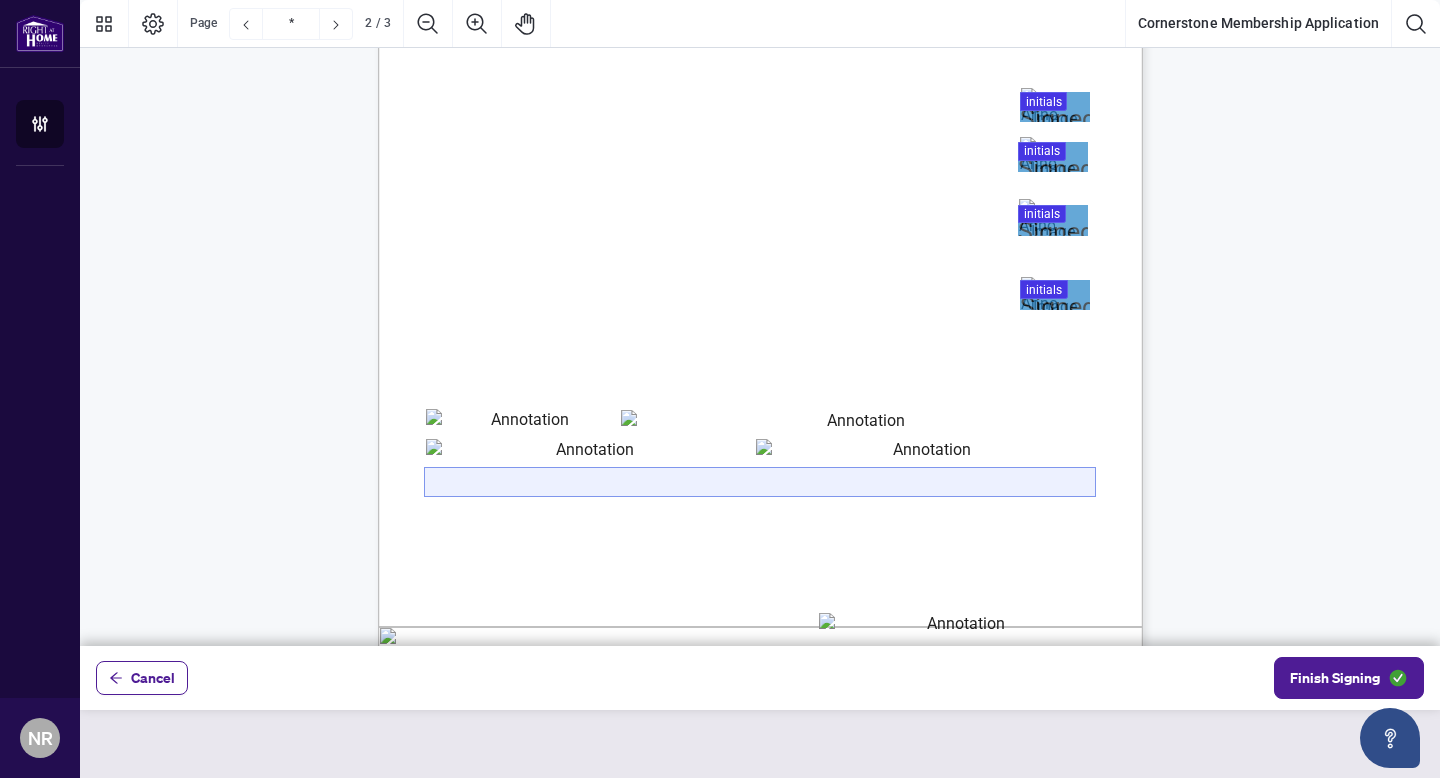 click at bounding box center (760, 482) 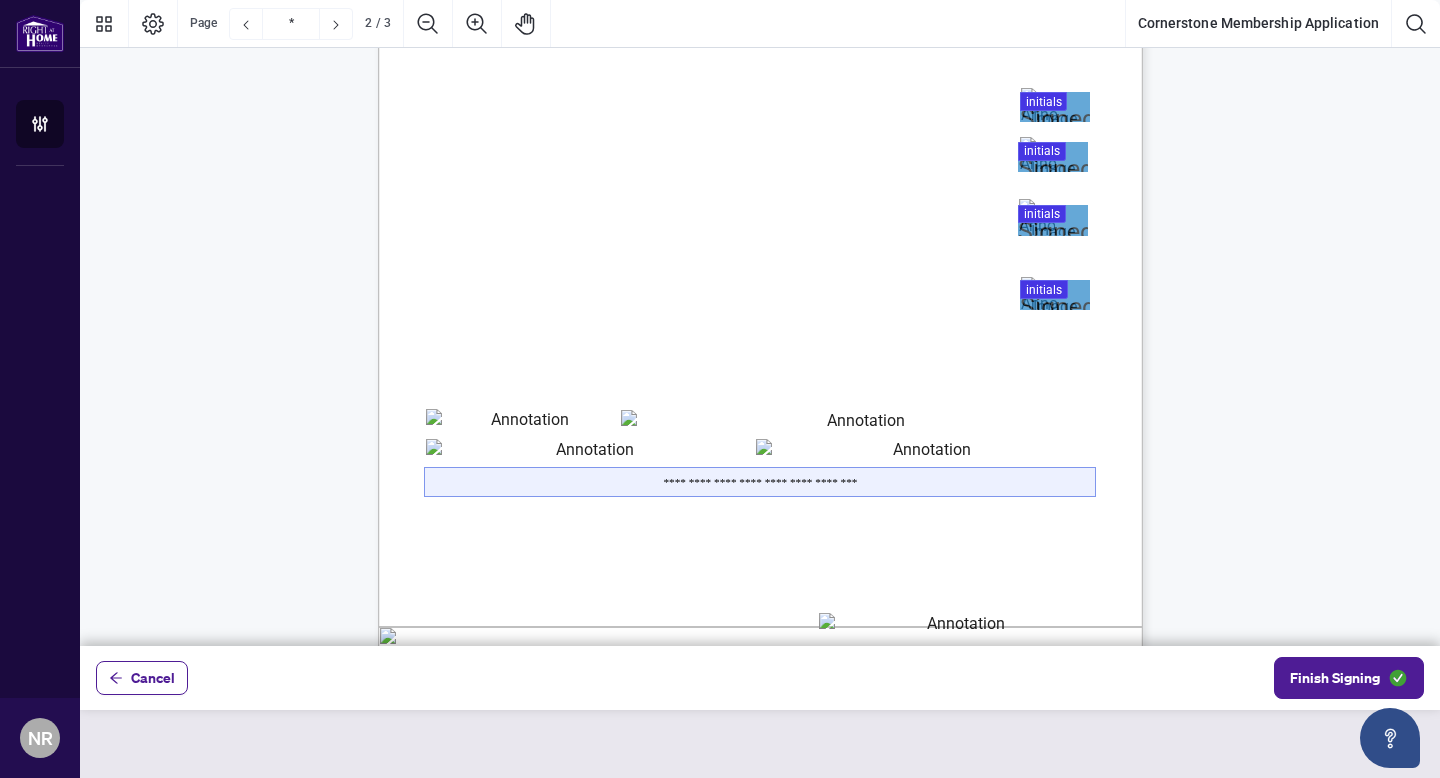 click on "**********" at bounding box center (760, 482) 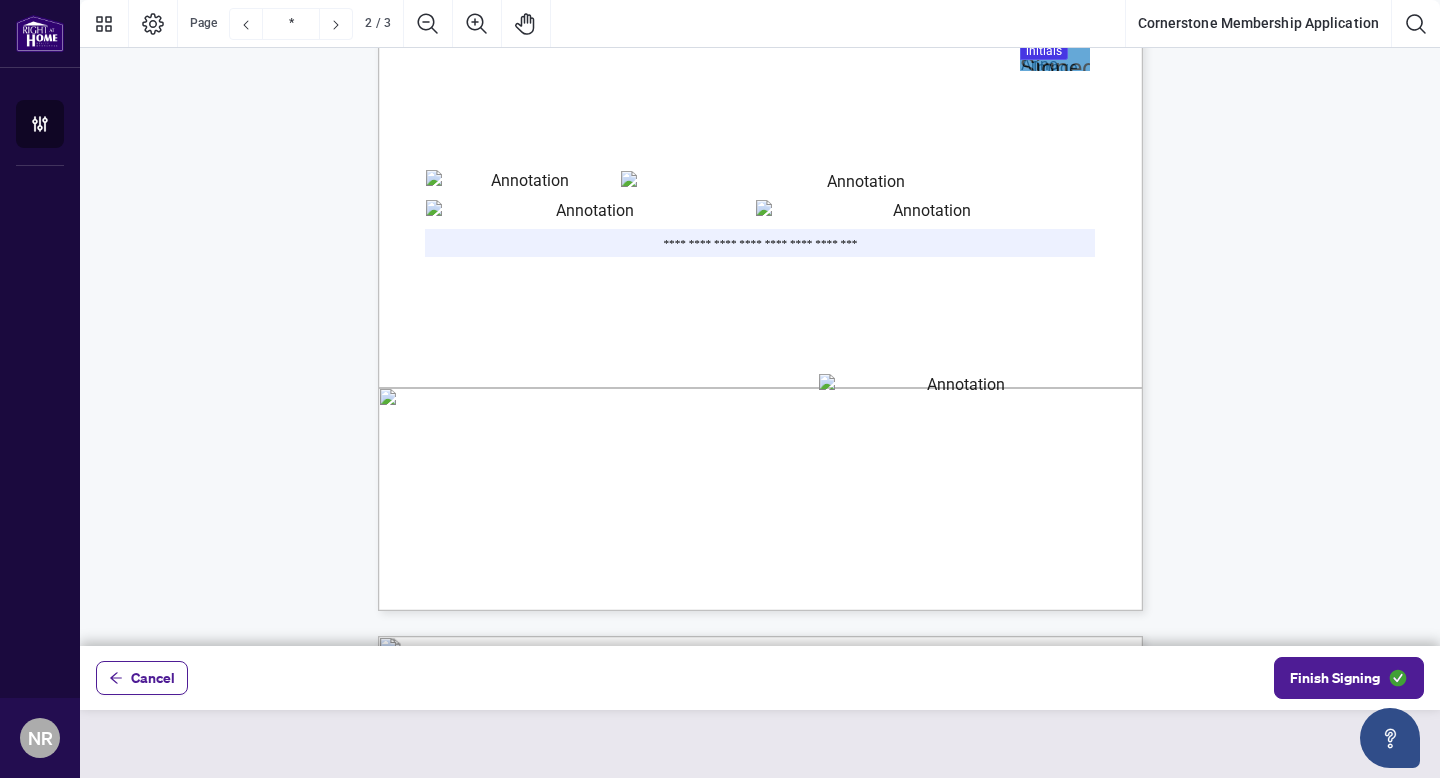scroll, scrollTop: 1469, scrollLeft: 0, axis: vertical 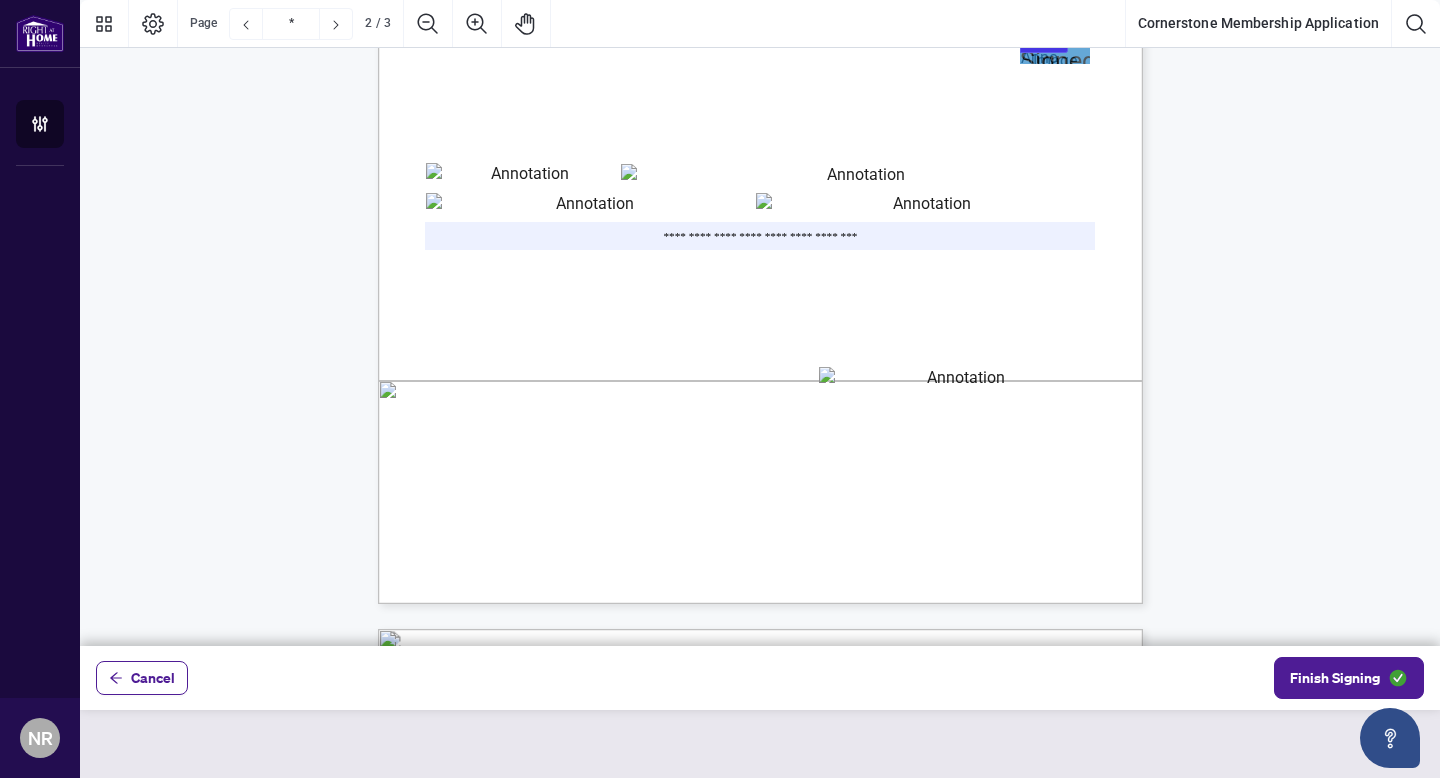 type on "**********" 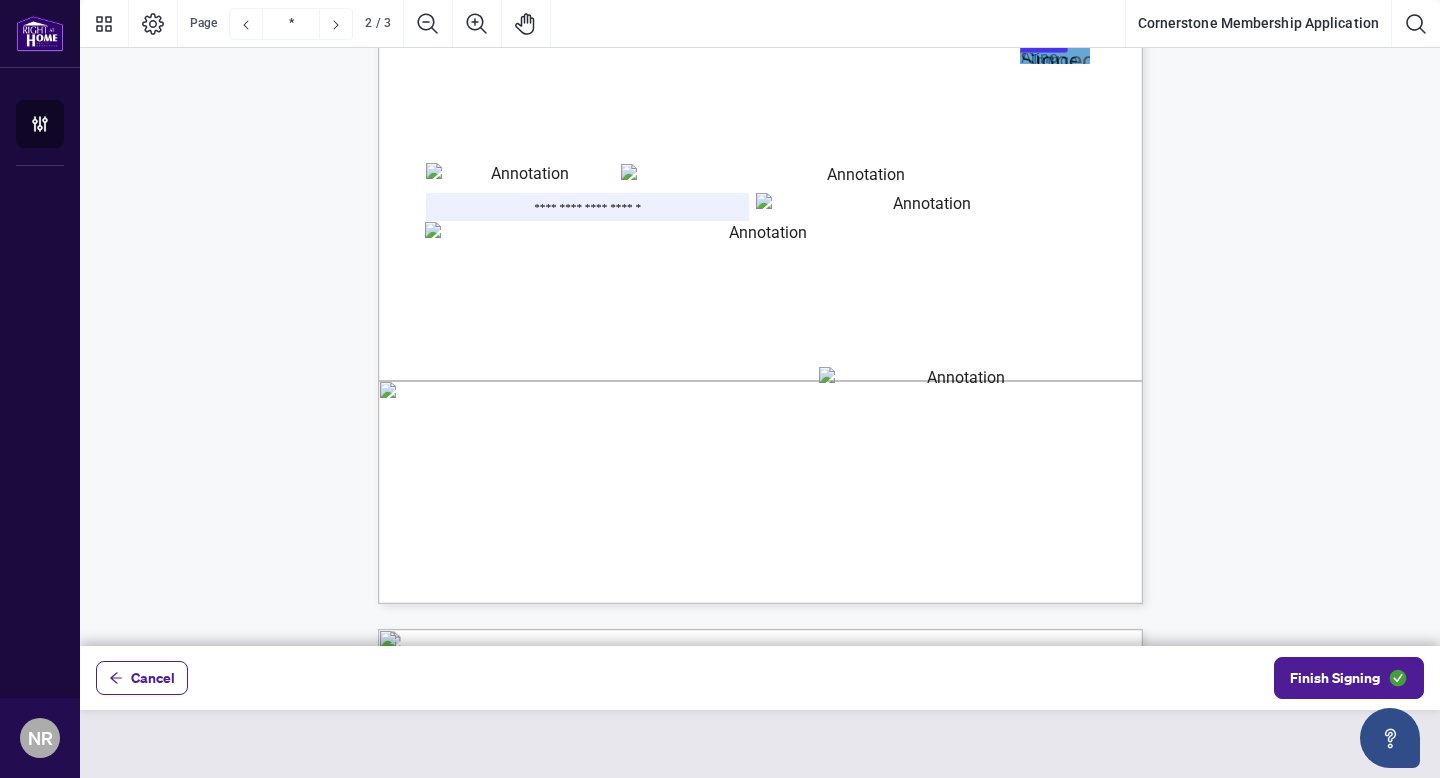 drag, startPoint x: 689, startPoint y: 198, endPoint x: 646, endPoint y: 221, distance: 48.76474 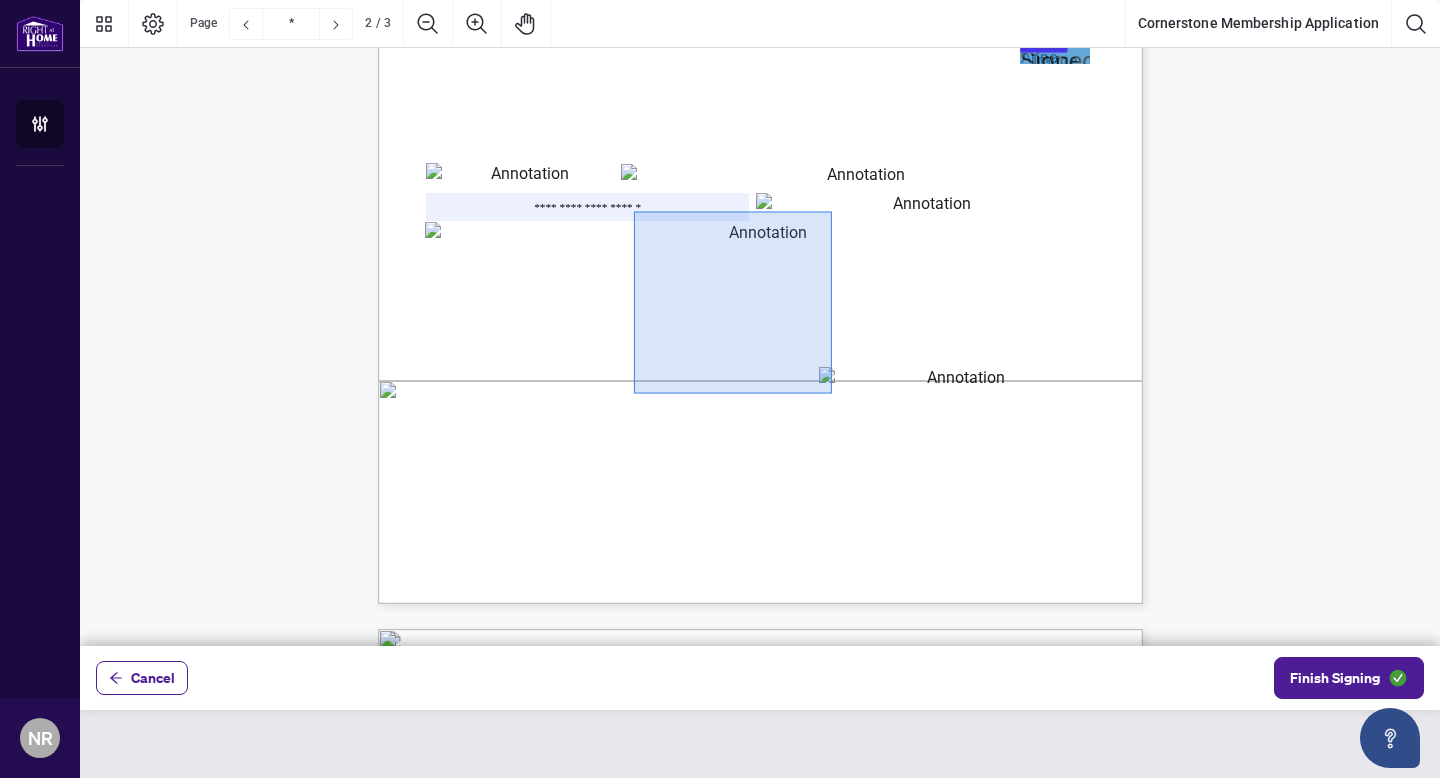 click at bounding box center [760, 109] 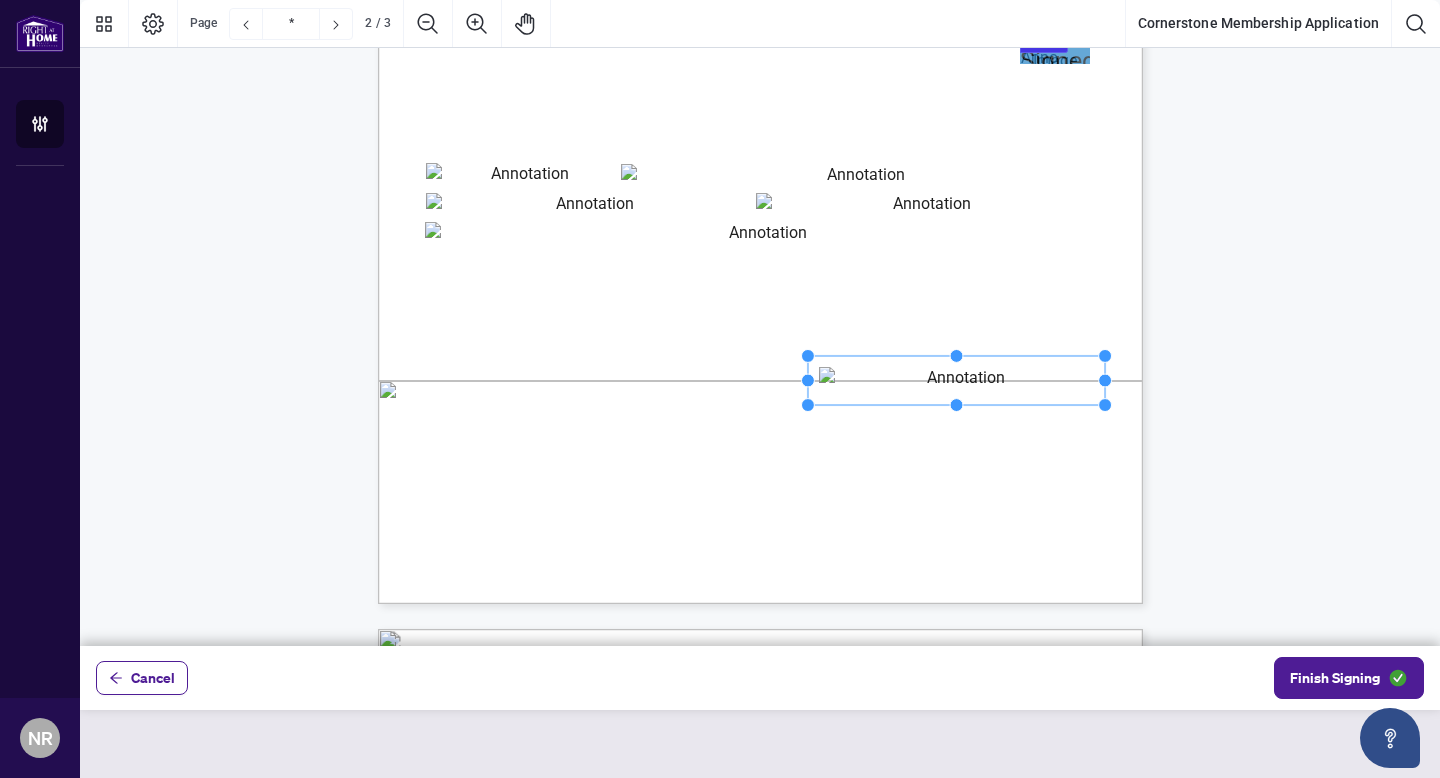 click 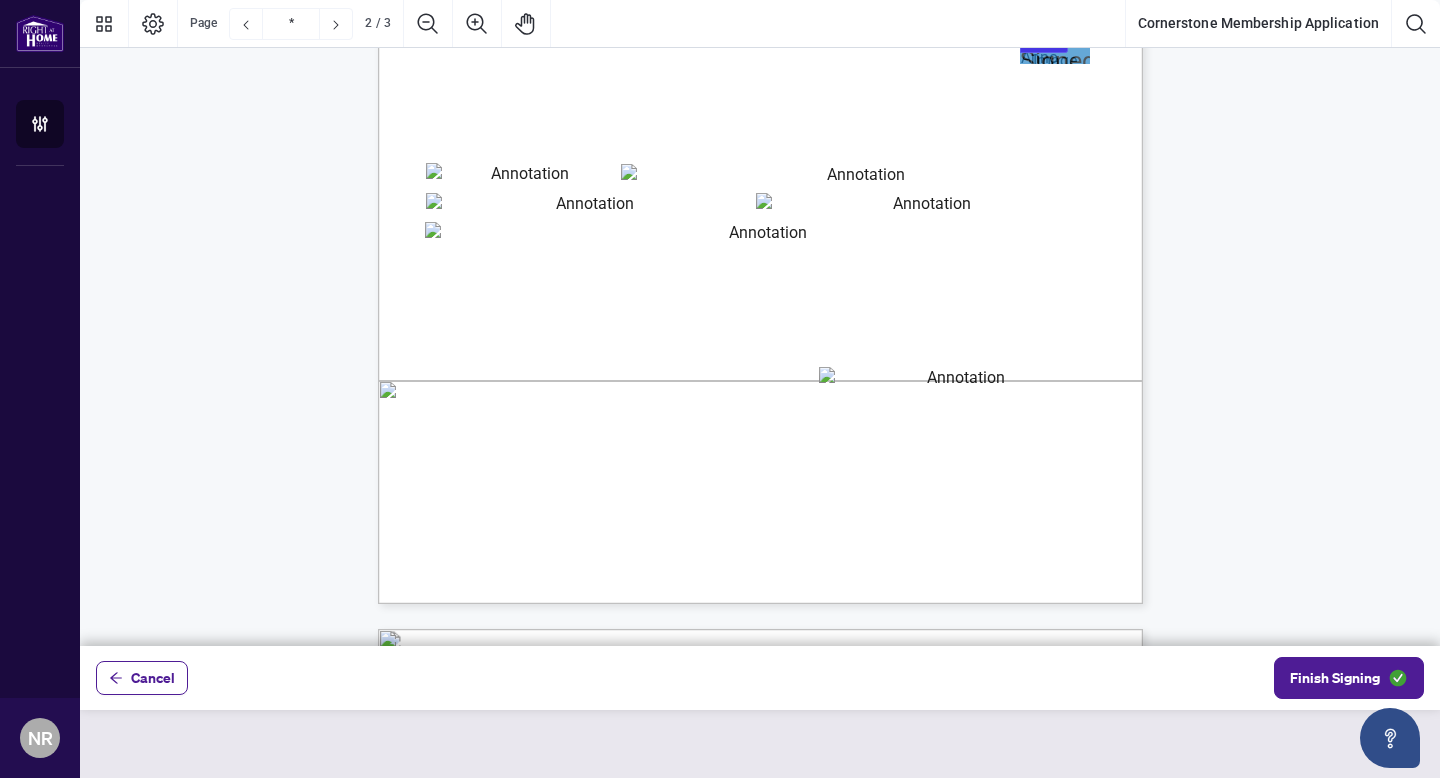click at bounding box center (958, 381) 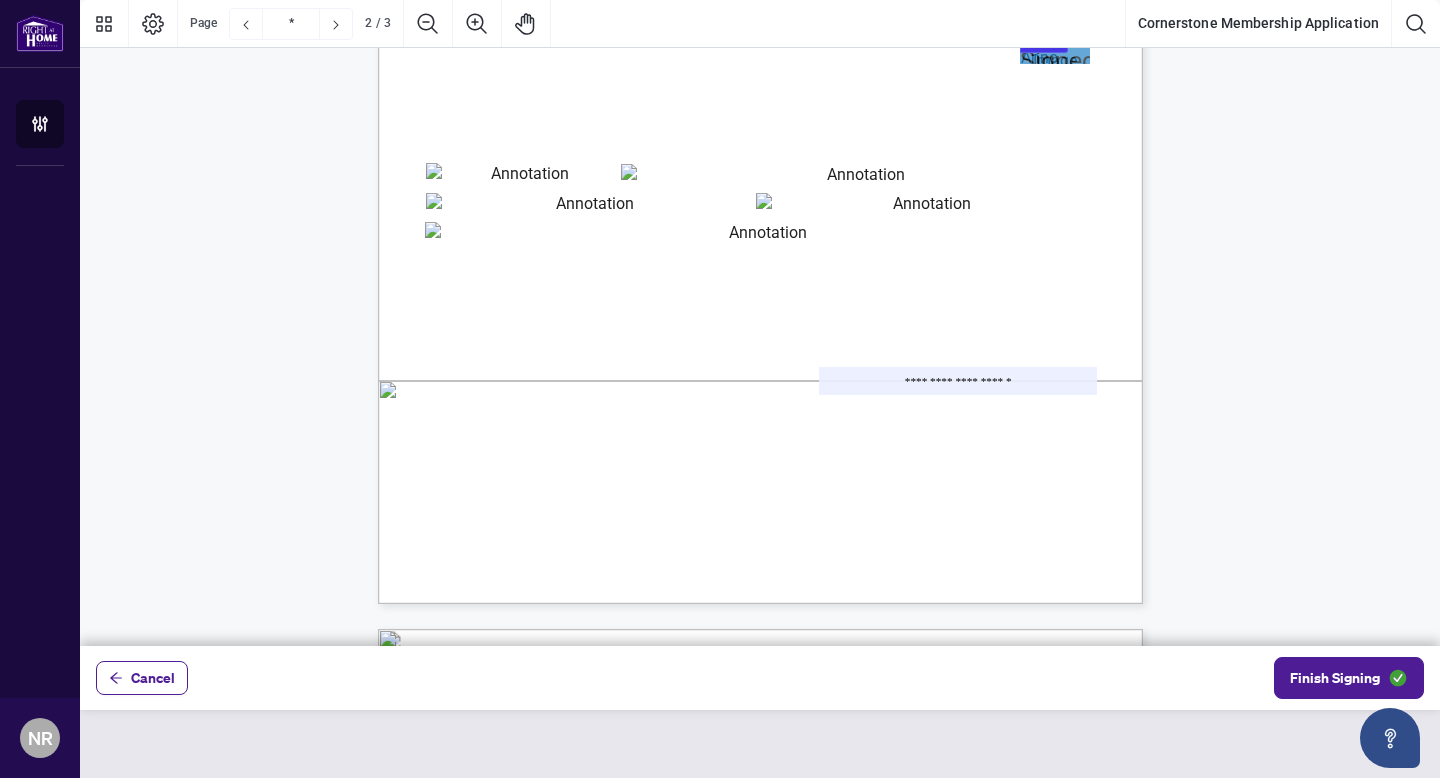 type on "**********" 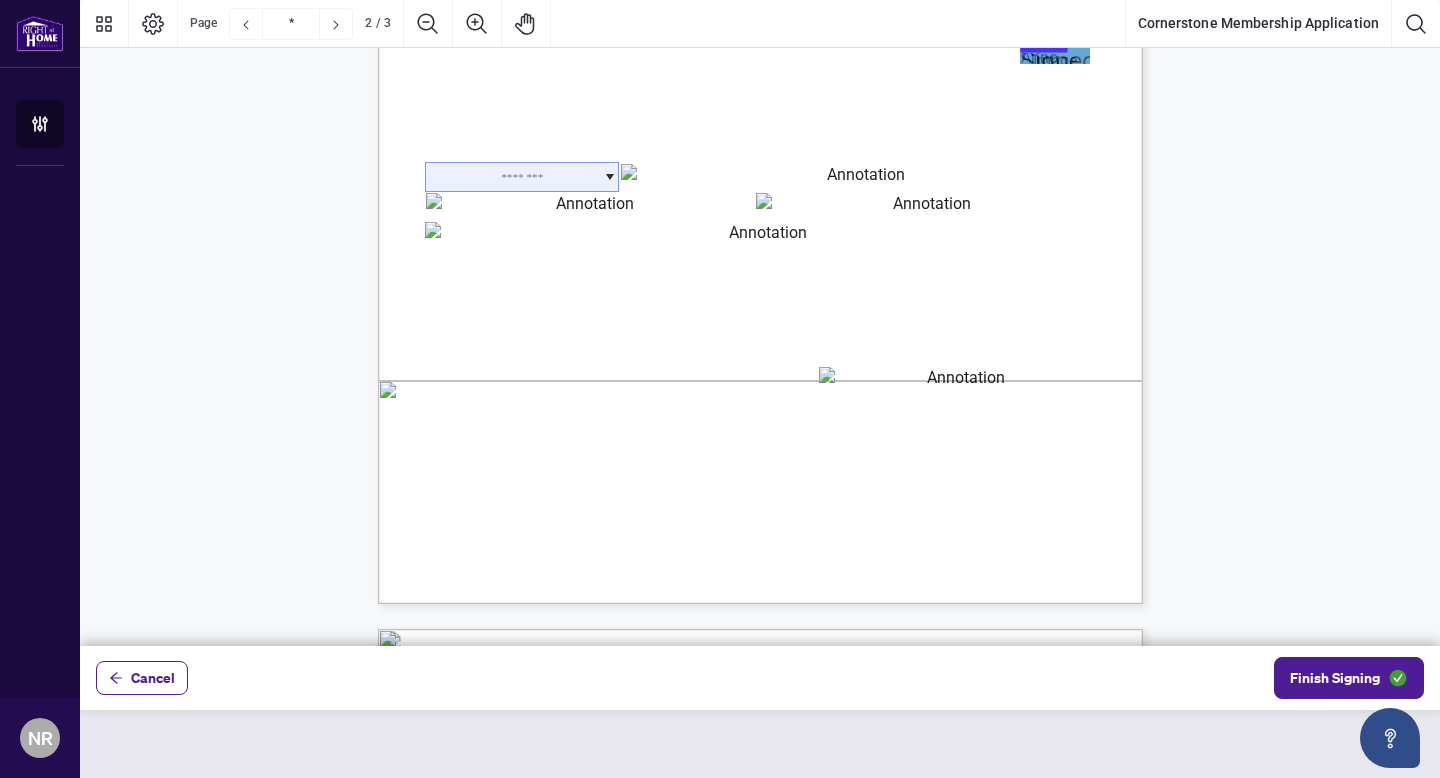 click at bounding box center [522, 177] 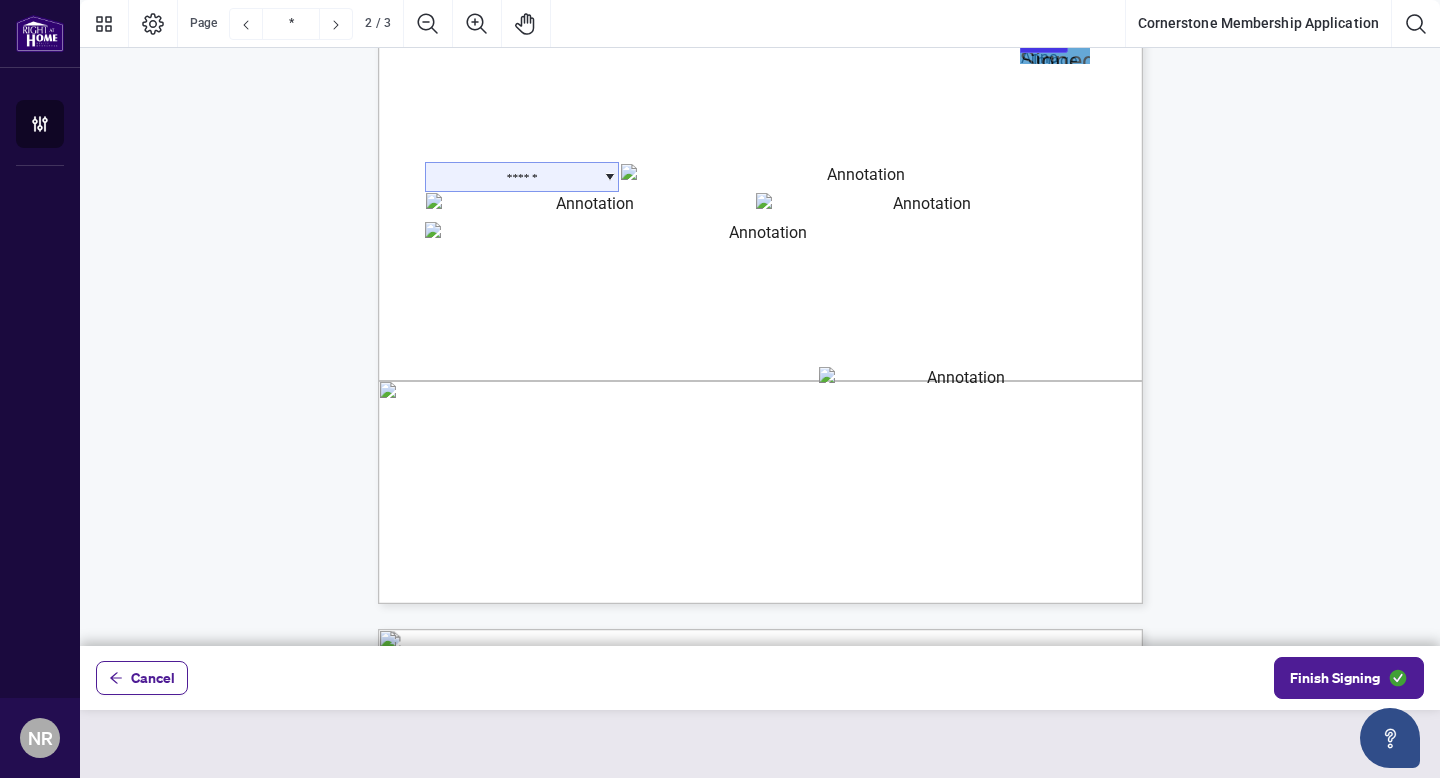 type on "*******" 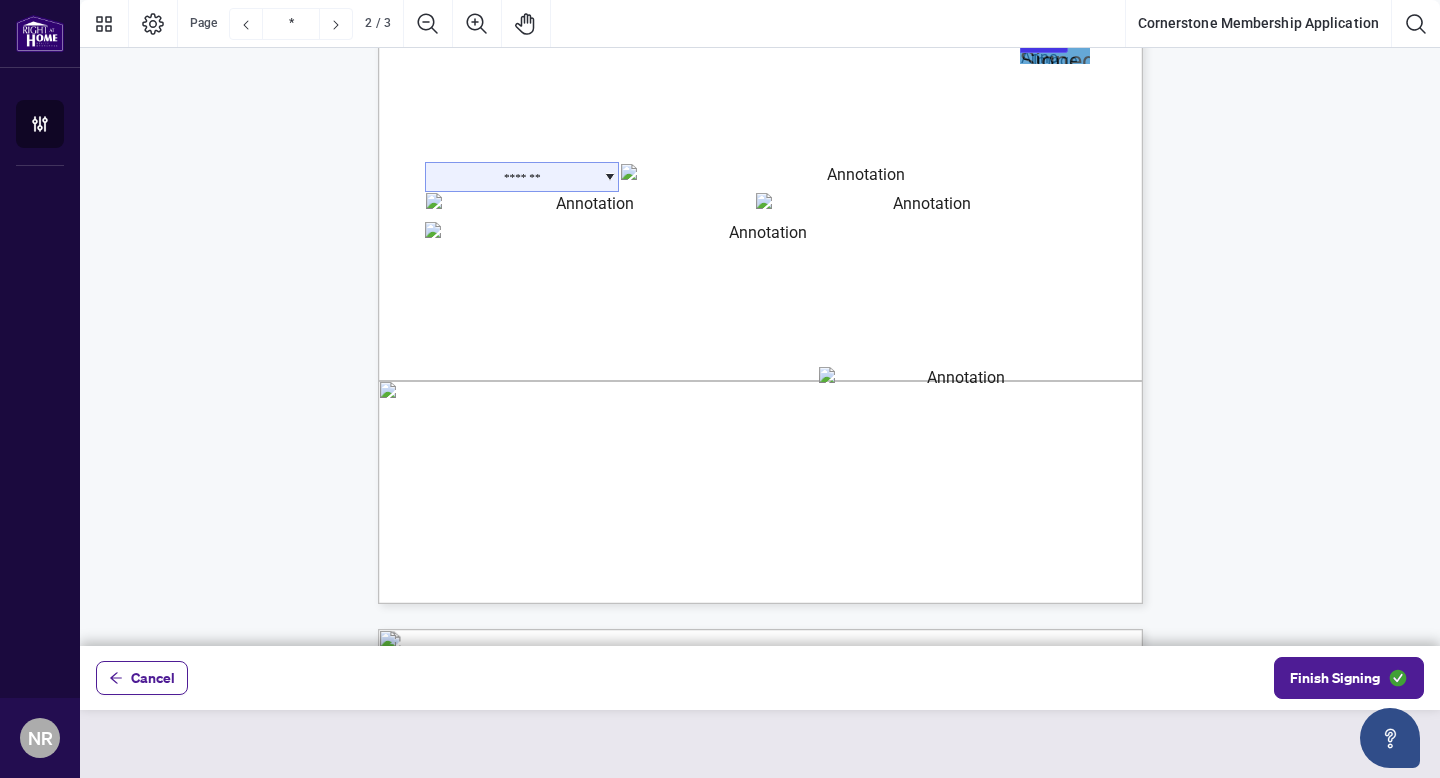 type on "********" 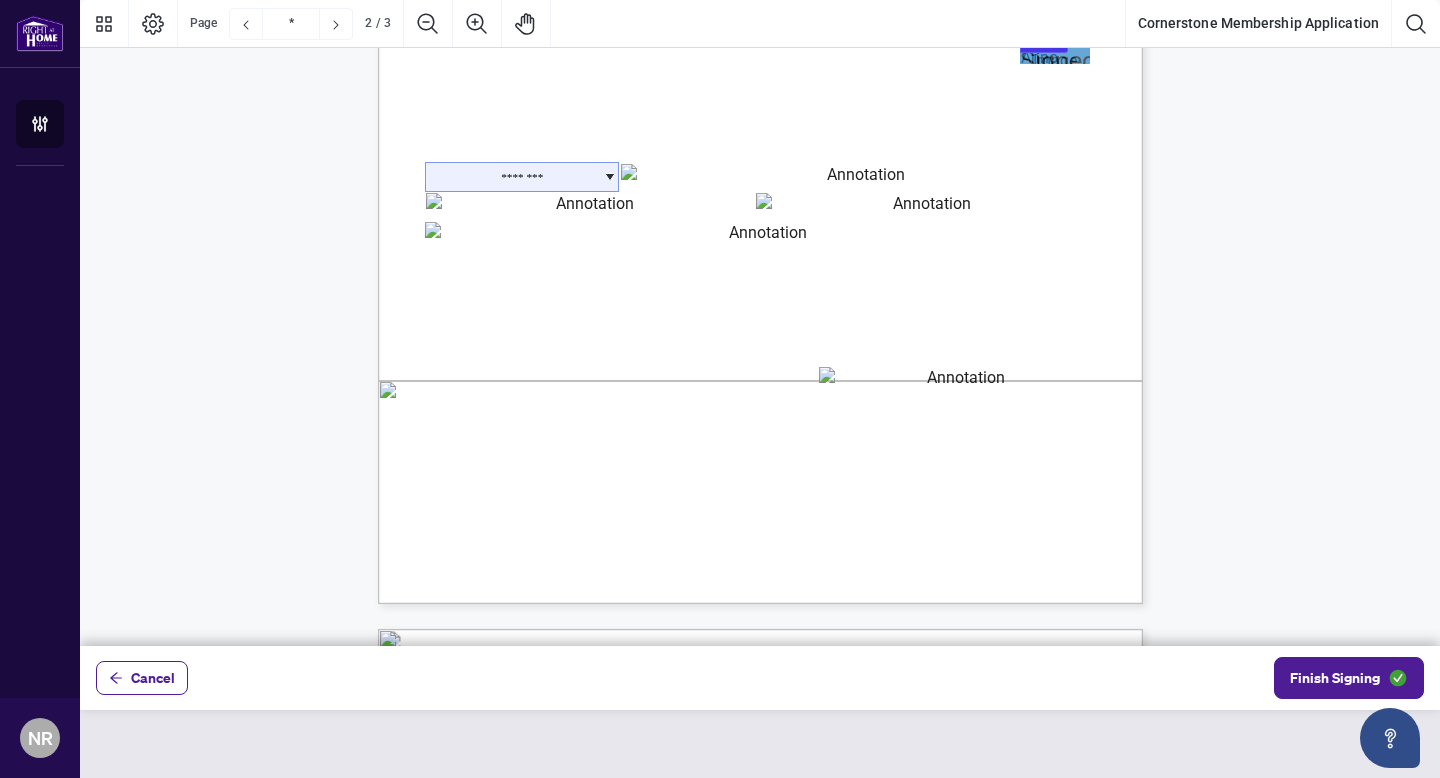 type on "*********" 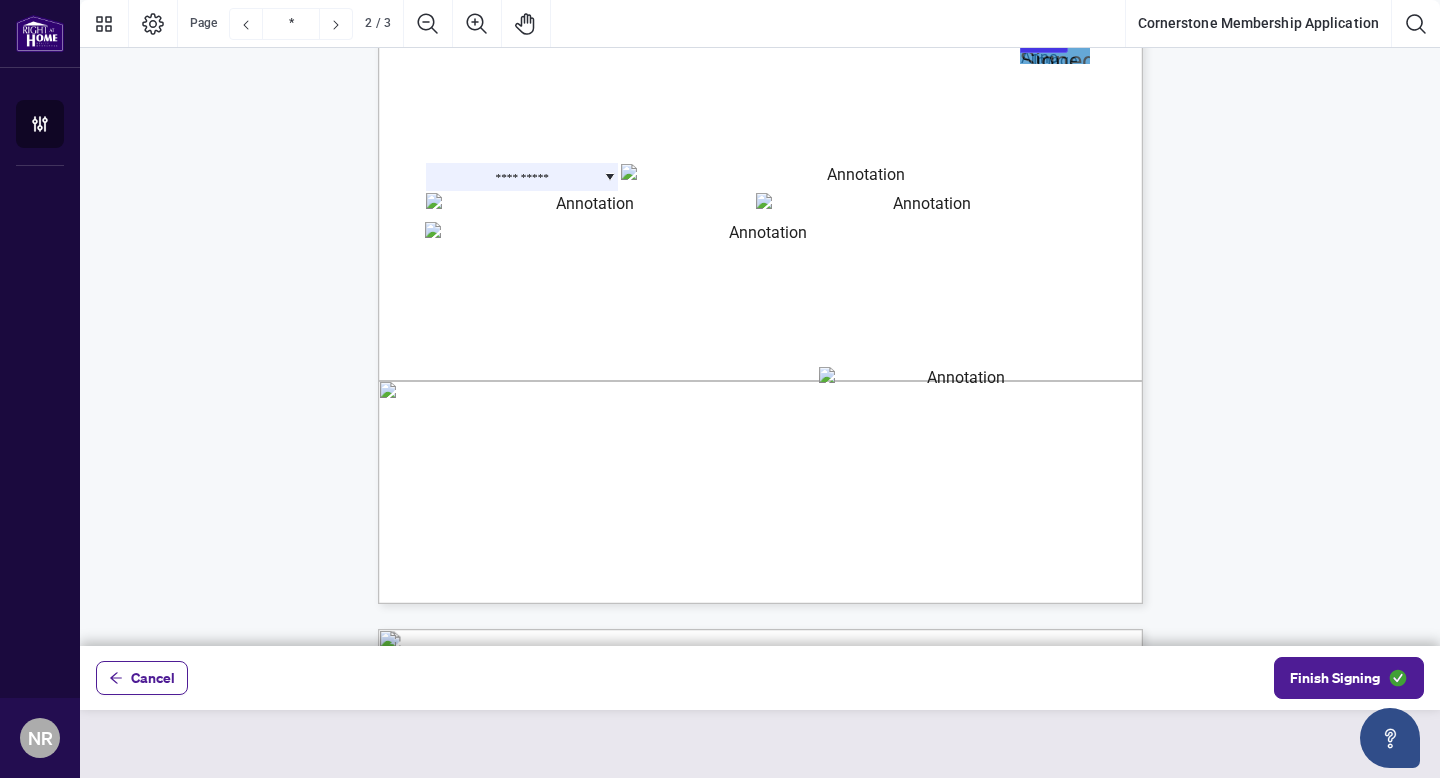 type on "********" 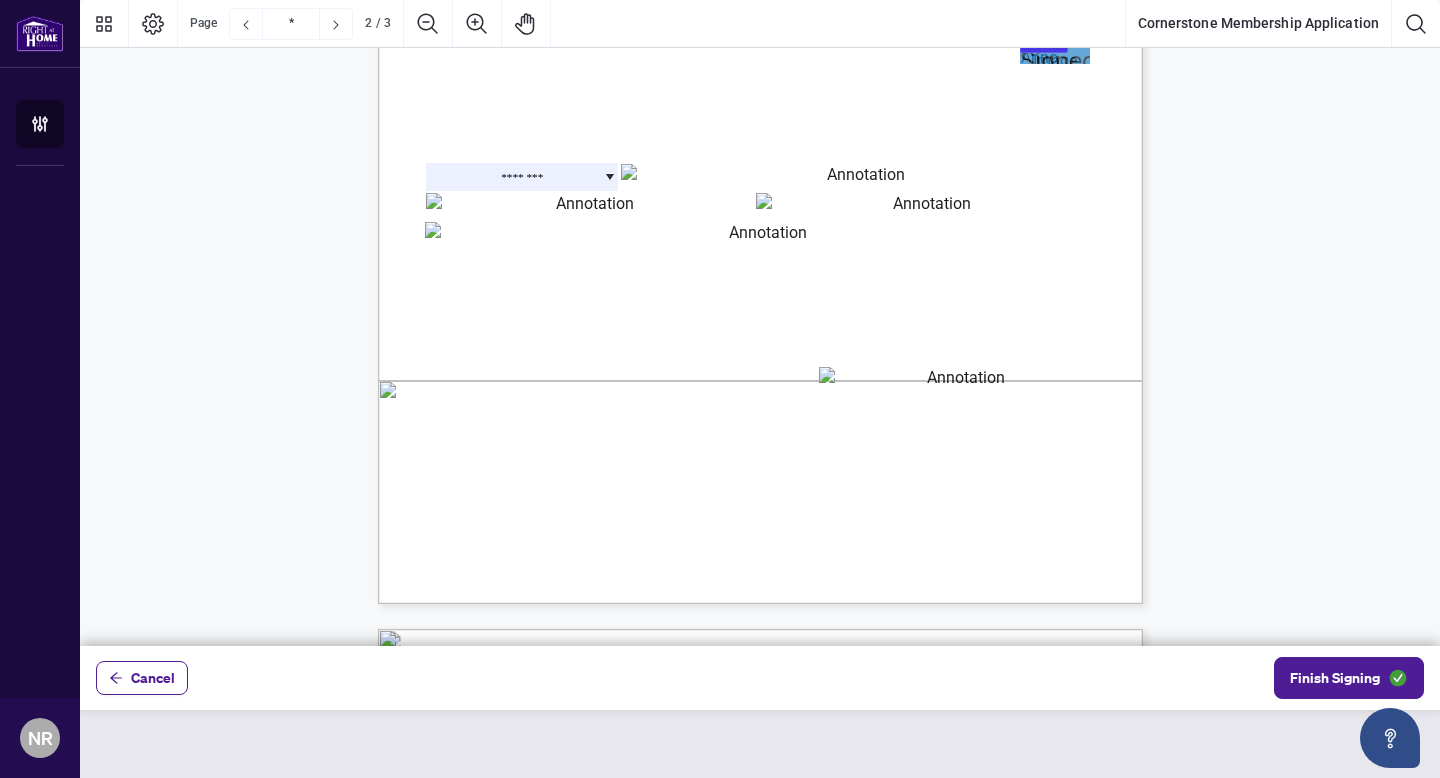 click on "GENDER IDENTITY OPTIONS" at bounding box center [858, 177] 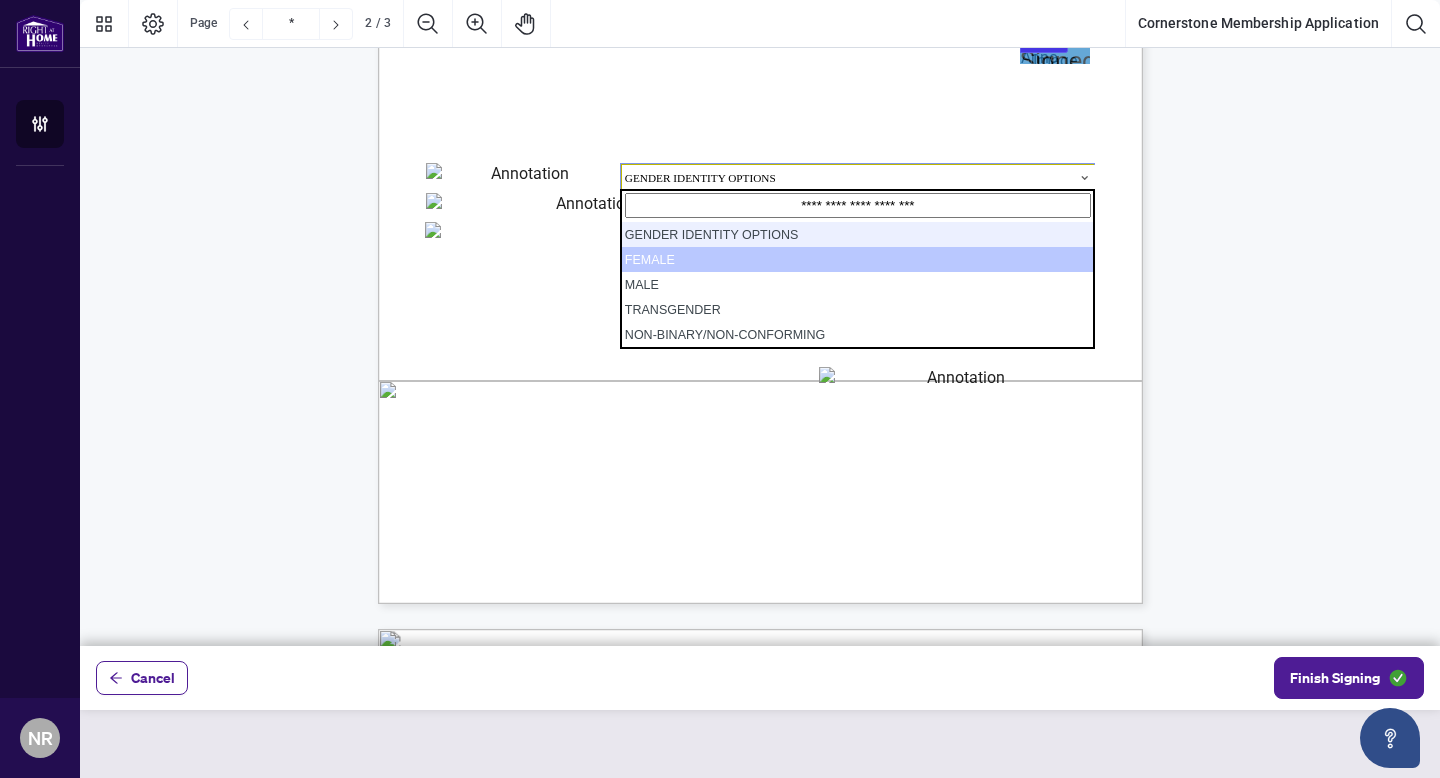 click on "FEMALE" at bounding box center [857, 259] 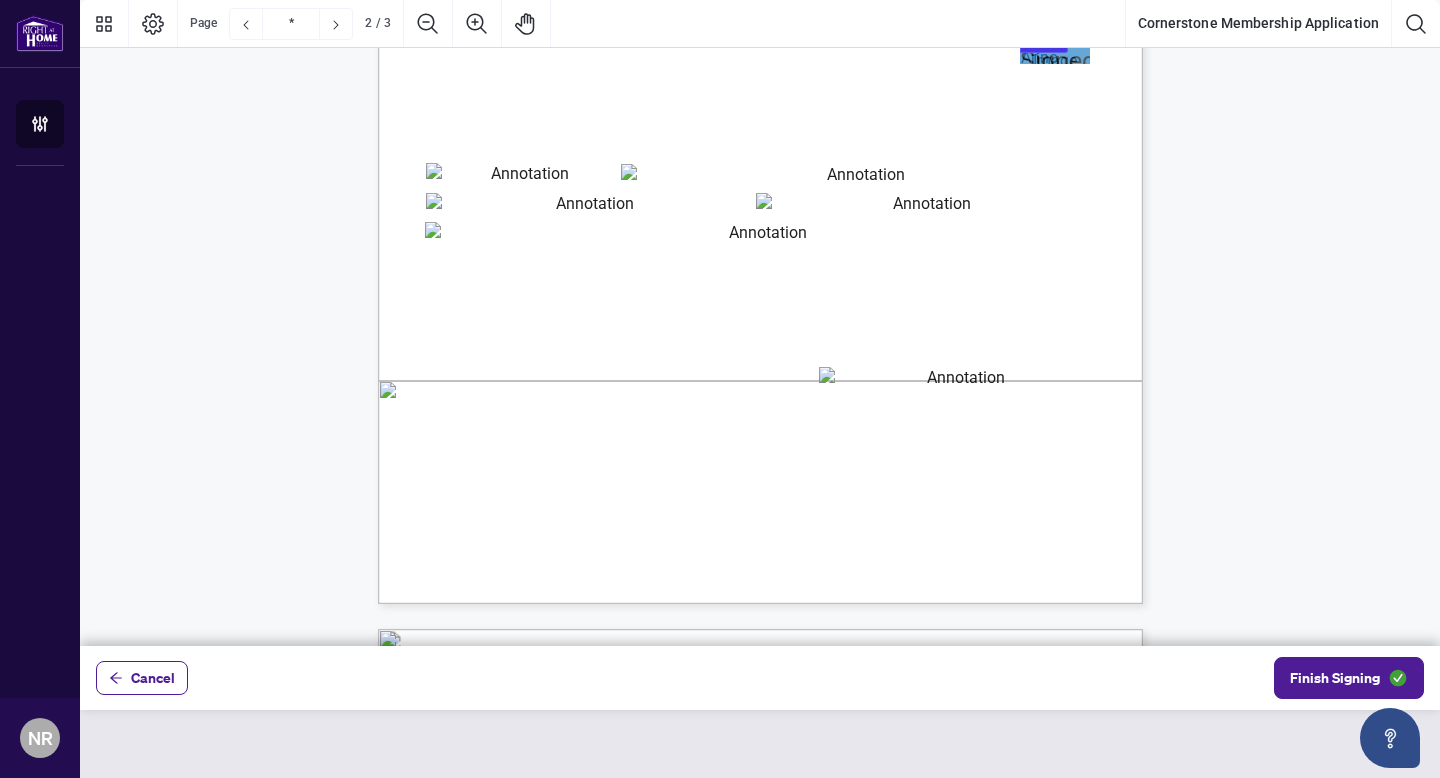 click on "**********" at bounding box center [760, 99] 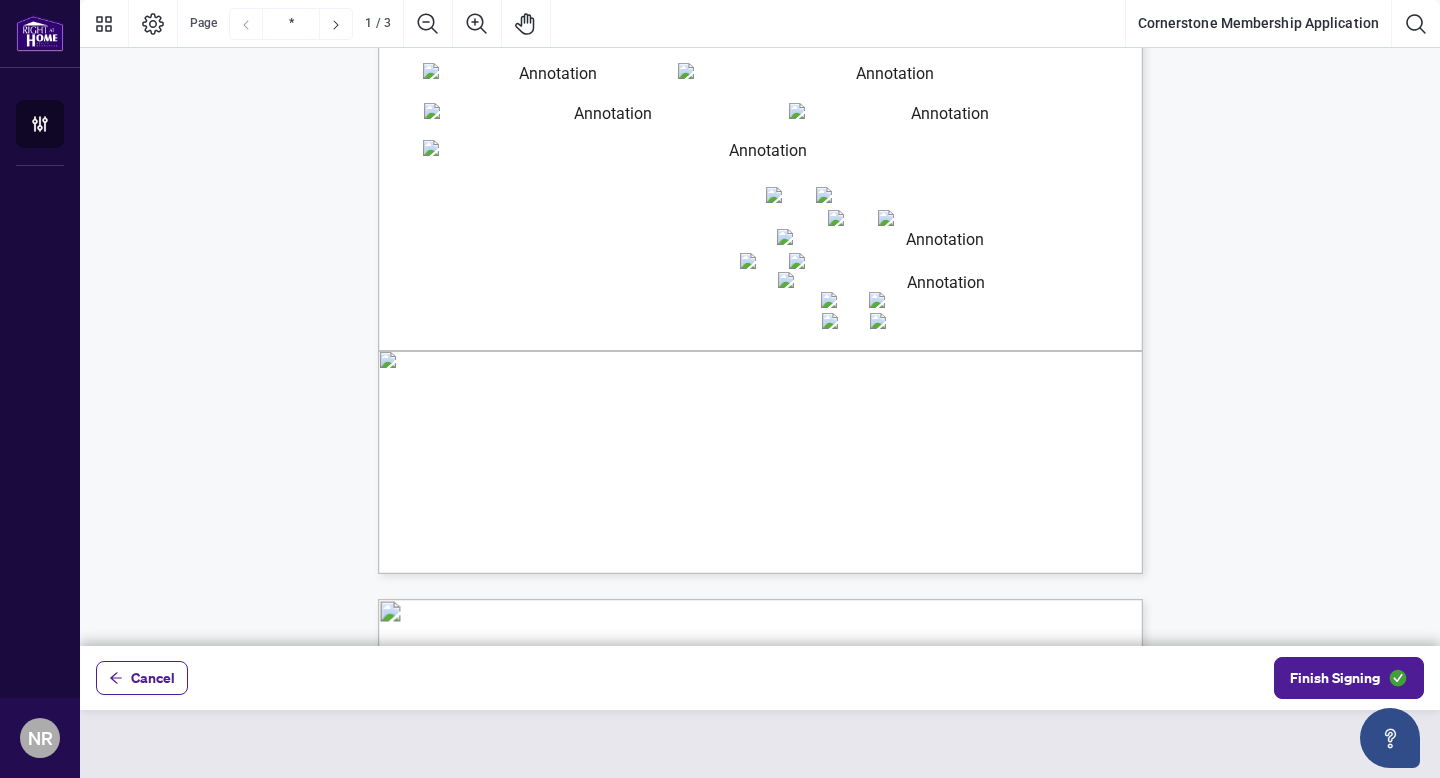 scroll, scrollTop: 539, scrollLeft: 0, axis: vertical 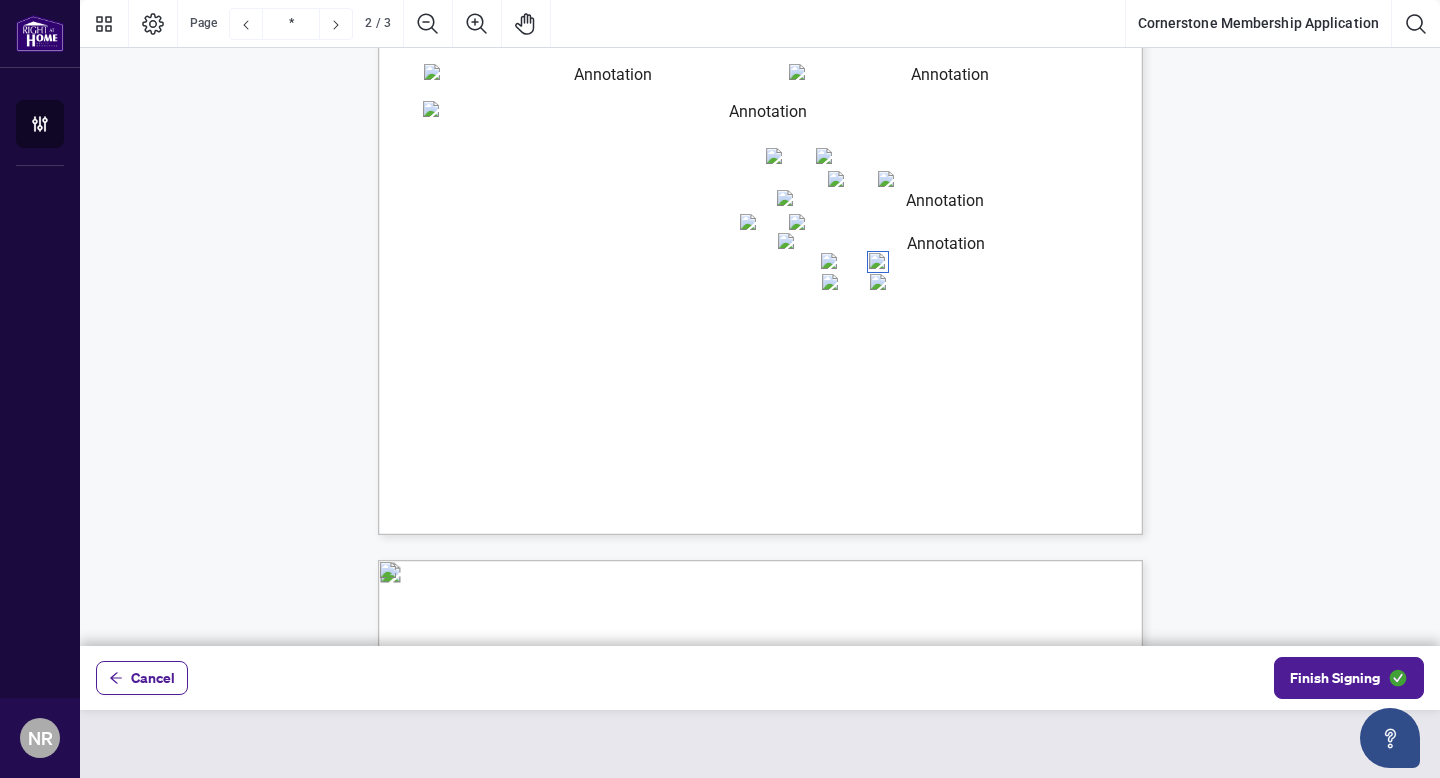 type on "*" 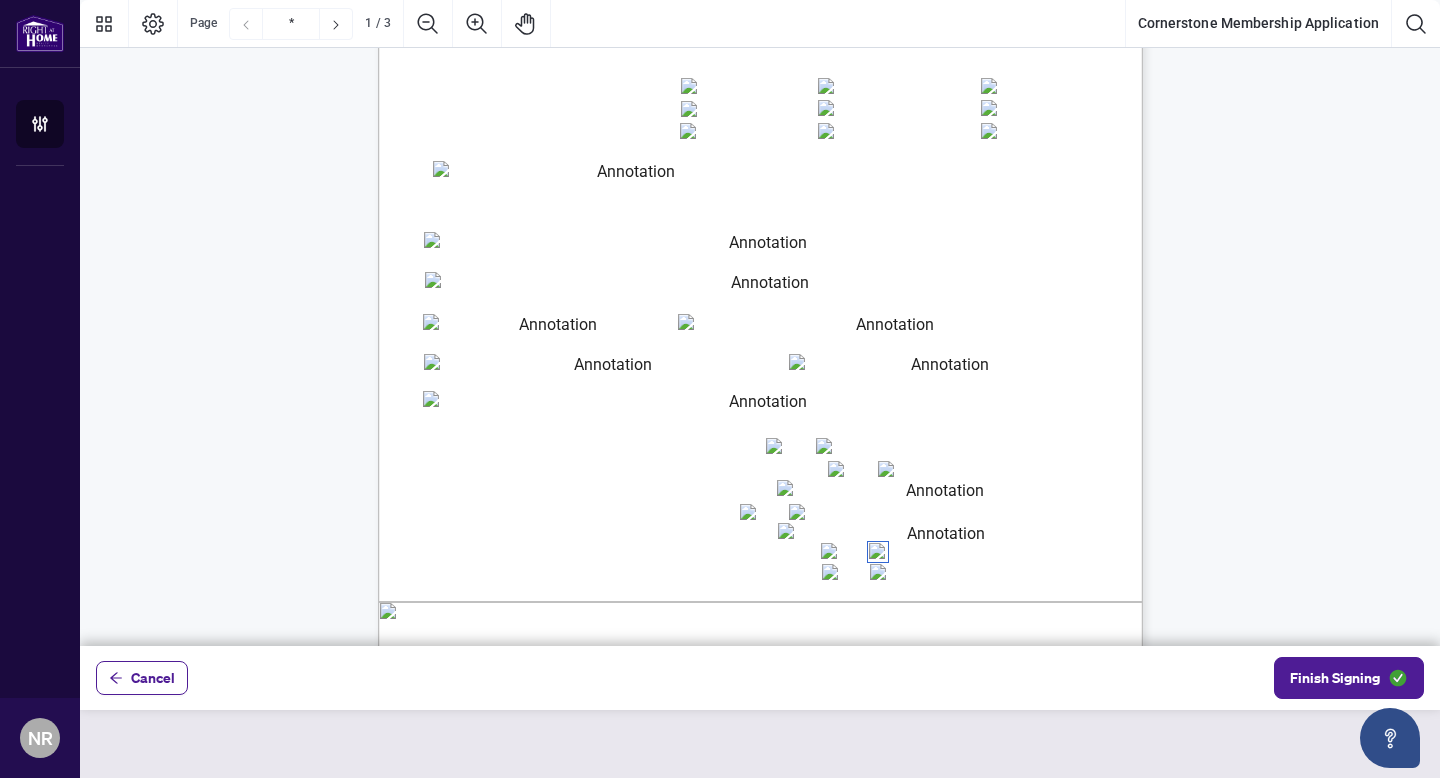 scroll, scrollTop: 234, scrollLeft: 0, axis: vertical 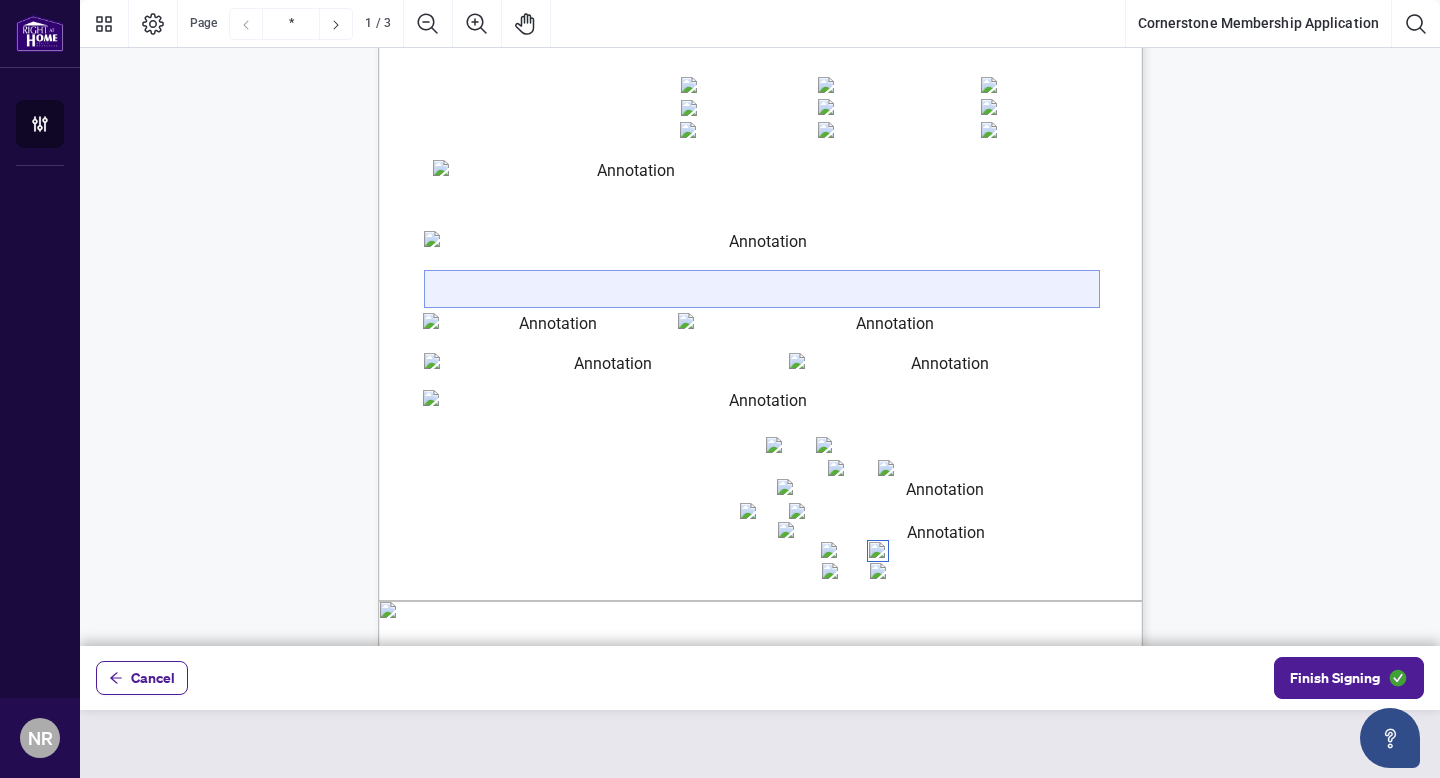 click at bounding box center (762, 289) 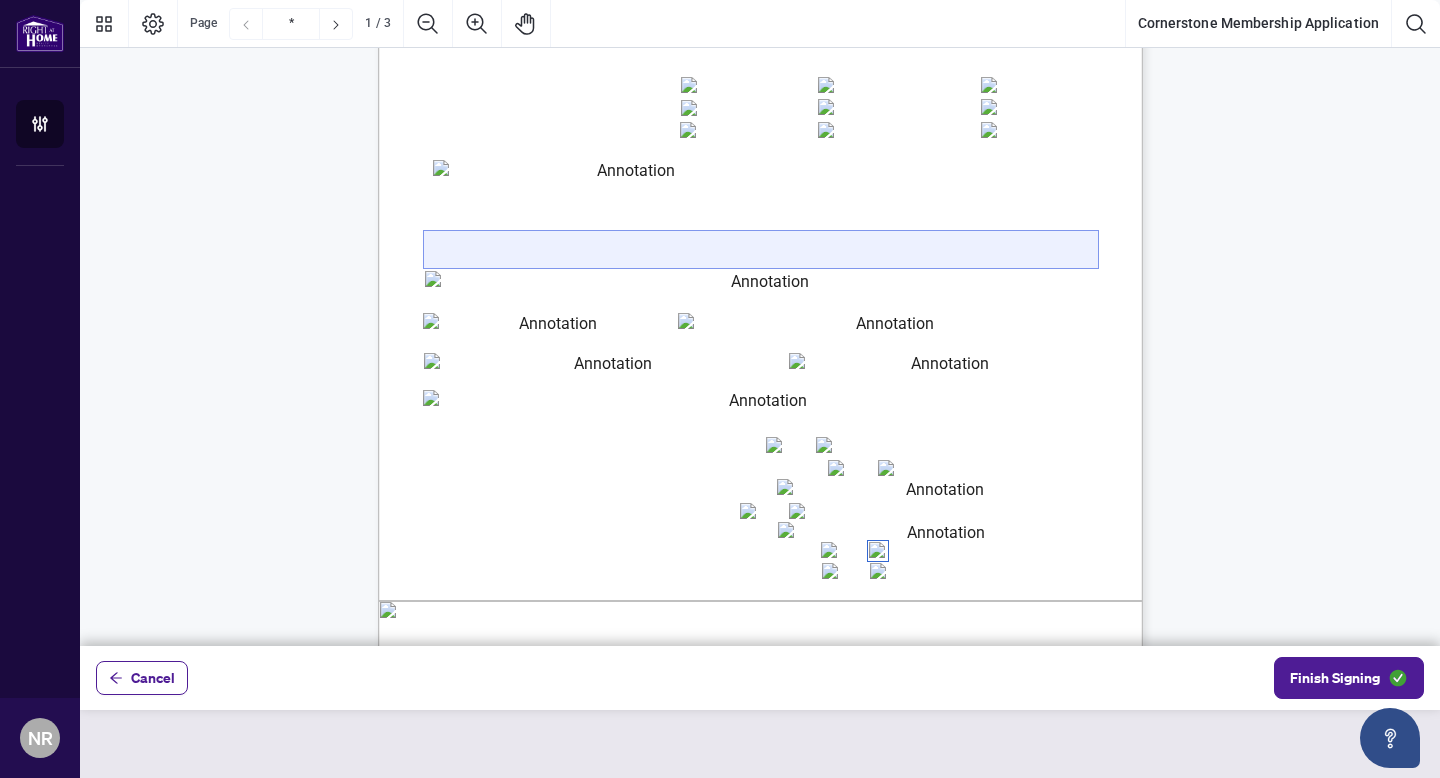 click at bounding box center [761, 249] 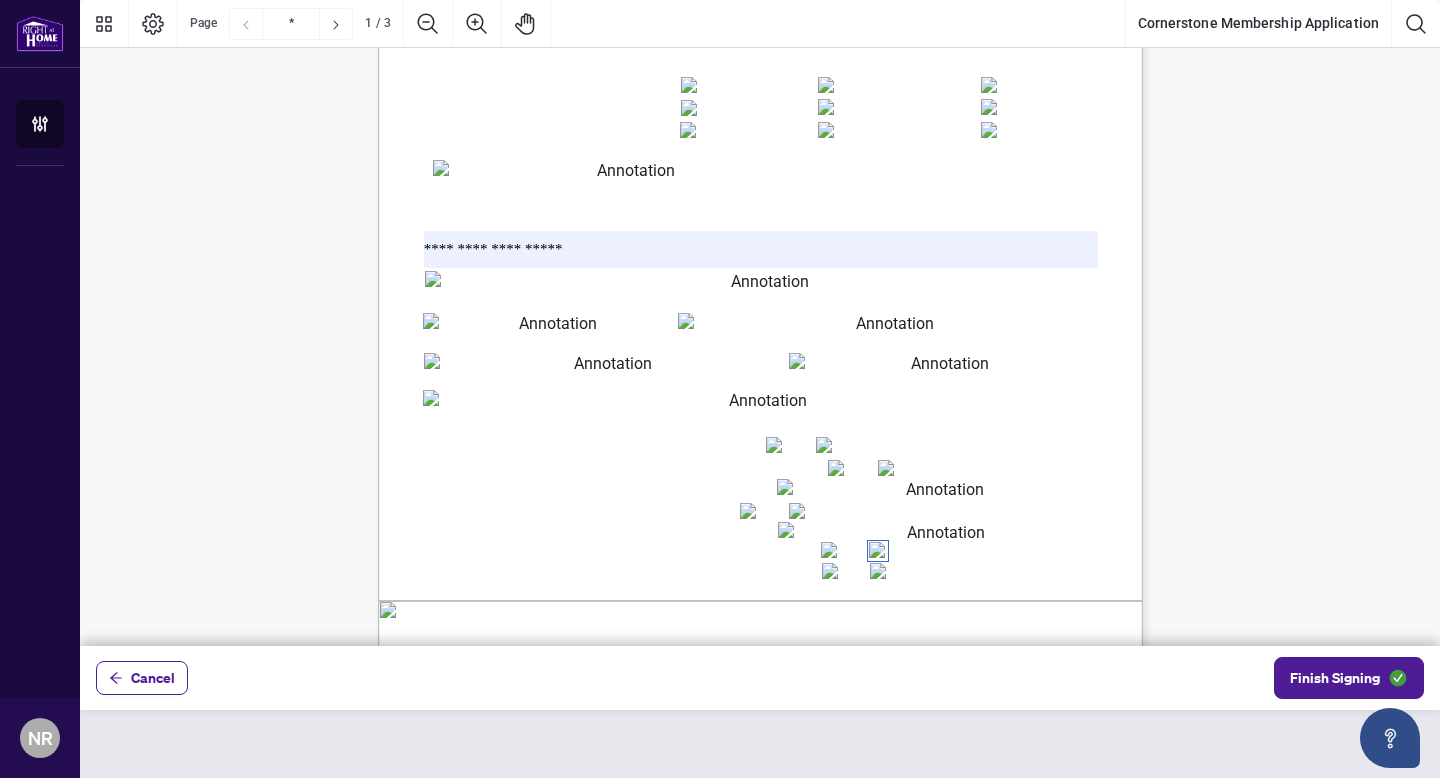 type on "**********" 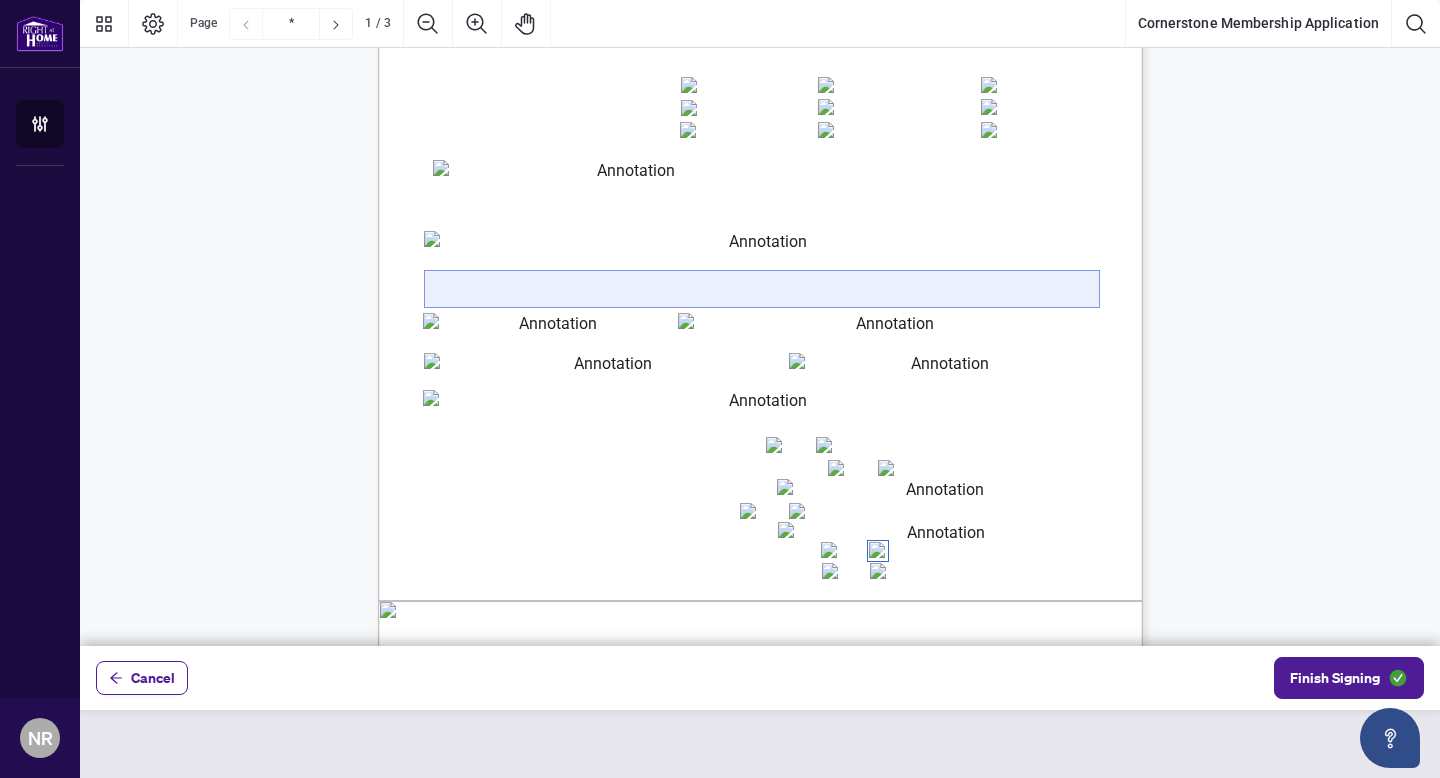 click at bounding box center [762, 289] 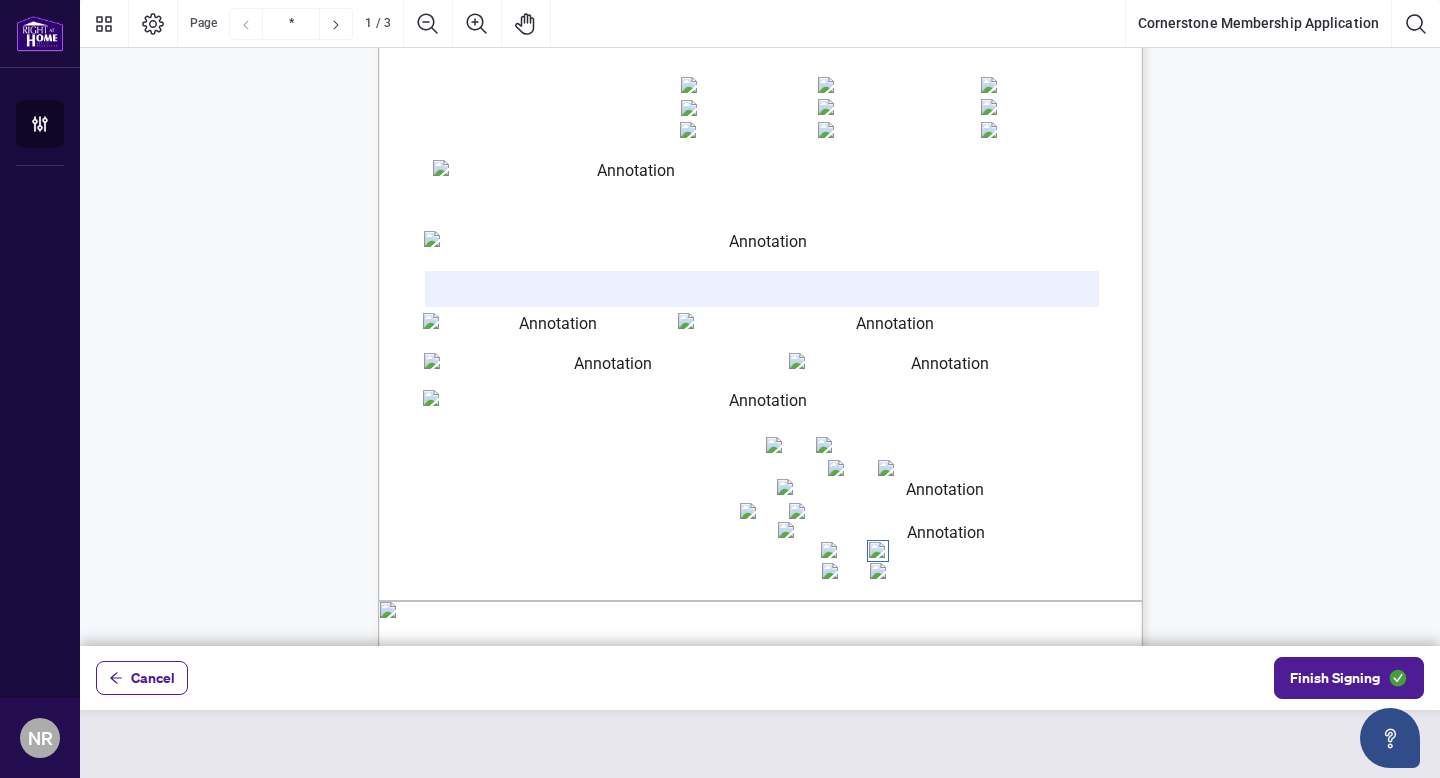 click at bounding box center (549, 331) 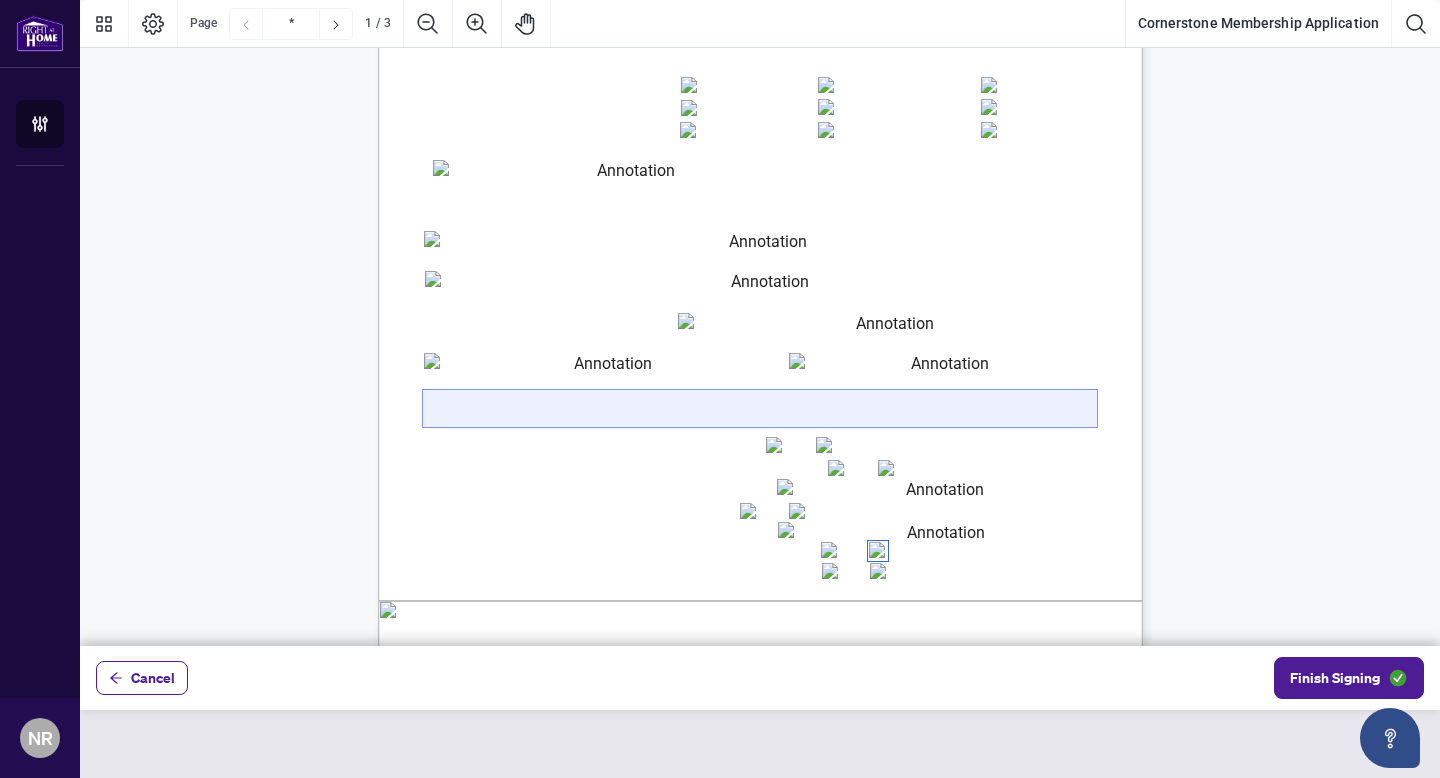 click at bounding box center [760, 408] 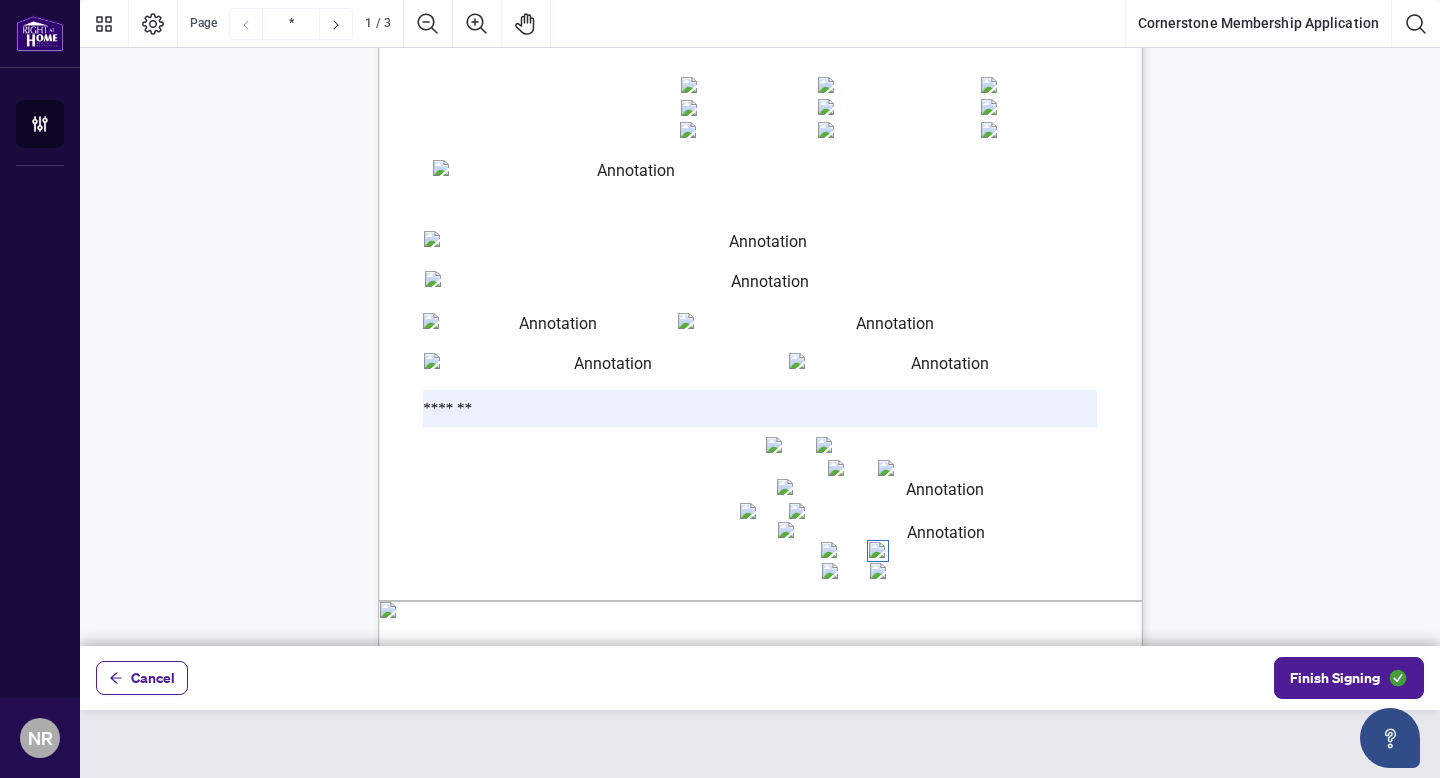 type on "*******" 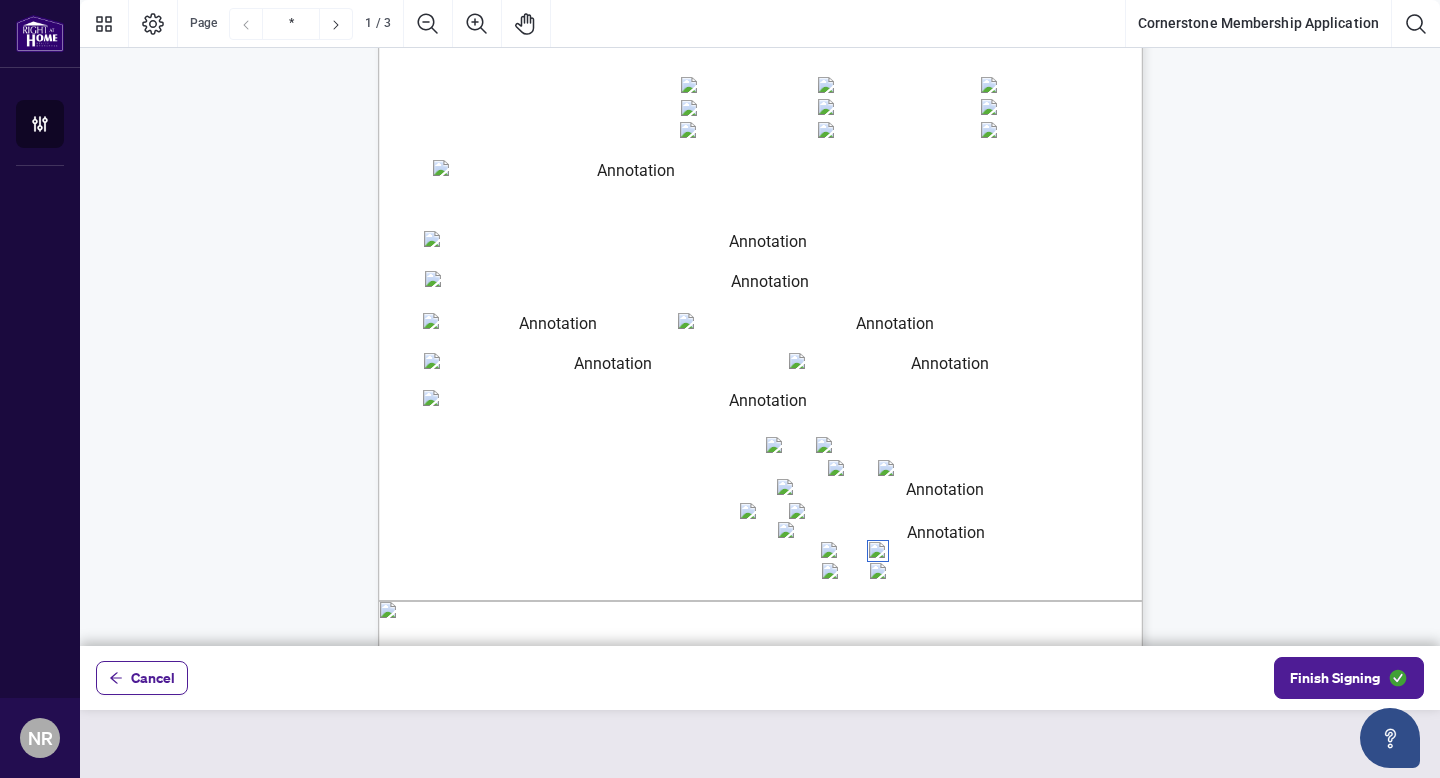 click on "membership@cornerstone.inc
Membership Application / Transfer / Reinstate
www.cornerstone.inc
TITLE:  NEW  TRANSFER  REINSTATE
BROKER OF RECORD
BROKER
SALESPERSON
I, REGISTERED RECO NAME  hereby make application with the Cornerstone
Association of REALTORS® as a licensed REALTOR® with the following:
In the last 6 months I was a member of a Real Estate Board / Association(s):
I am currently a Member of another Board / Association(s)
continued on page 2
BROKERAGE NAME
STREET ADDRESS INCLUDING UNIT #, CITY, PROVINCE, POSTAL CODE
BROKERAGE TELEPHONE NUMBER  OFFICE TRANSFERRING FROM (if applicable)
DATE LICENSE ISSUED WITH PRESENT BROKER  DATE LICENSE EXPIRES (mm/dd/yy)
RECO REGISTRATION NUMBER
YES  NO
YES  NO
YES  NO
If yes, I will be terminating my membership with my Board / Association(s)  YES  NO
Cornerstone  will be my Primary Association collecting OREA / CREA Dues  YES
I CERTIFY THAT:
NO
I am employed by a Cornerstone Member Brokerage
C." at bounding box center [856, 453] 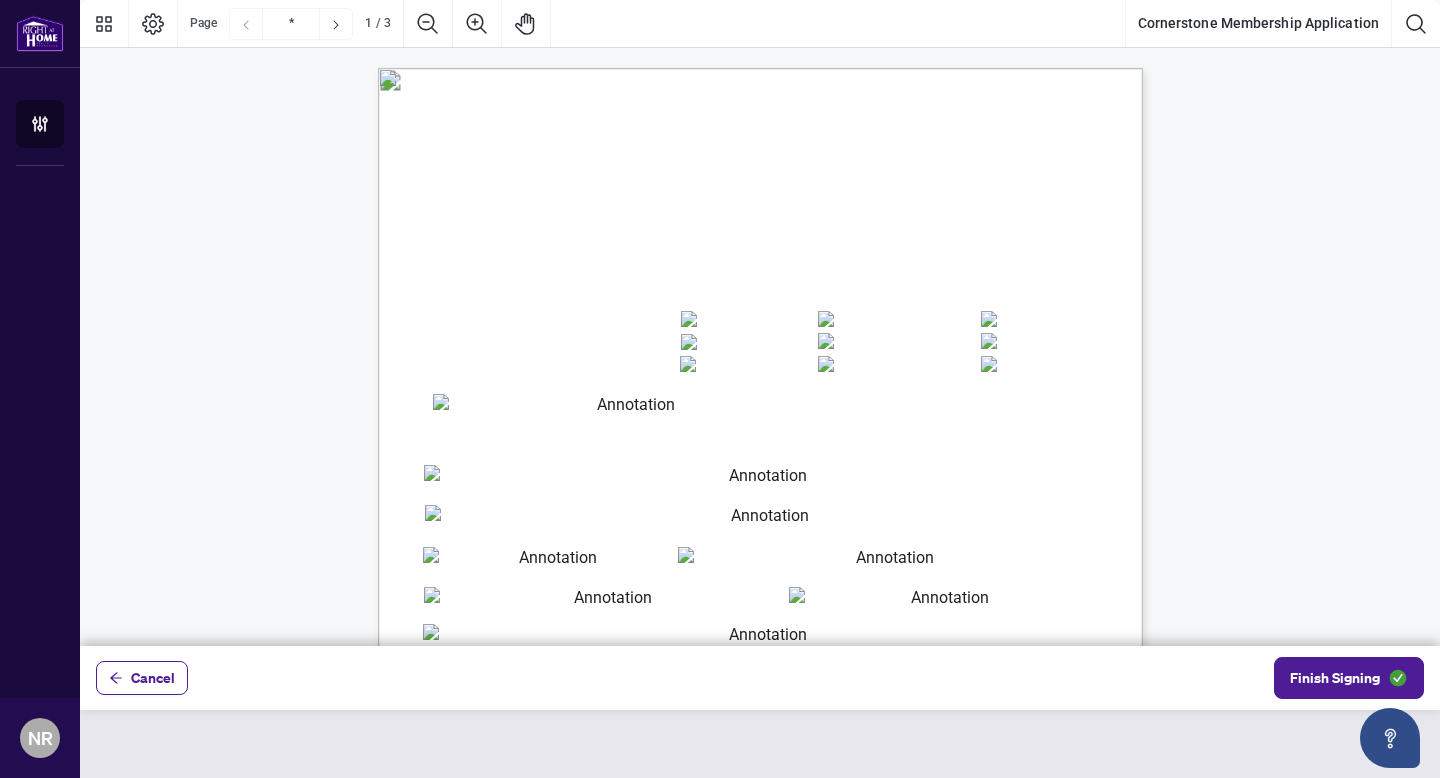 scroll, scrollTop: 7, scrollLeft: 0, axis: vertical 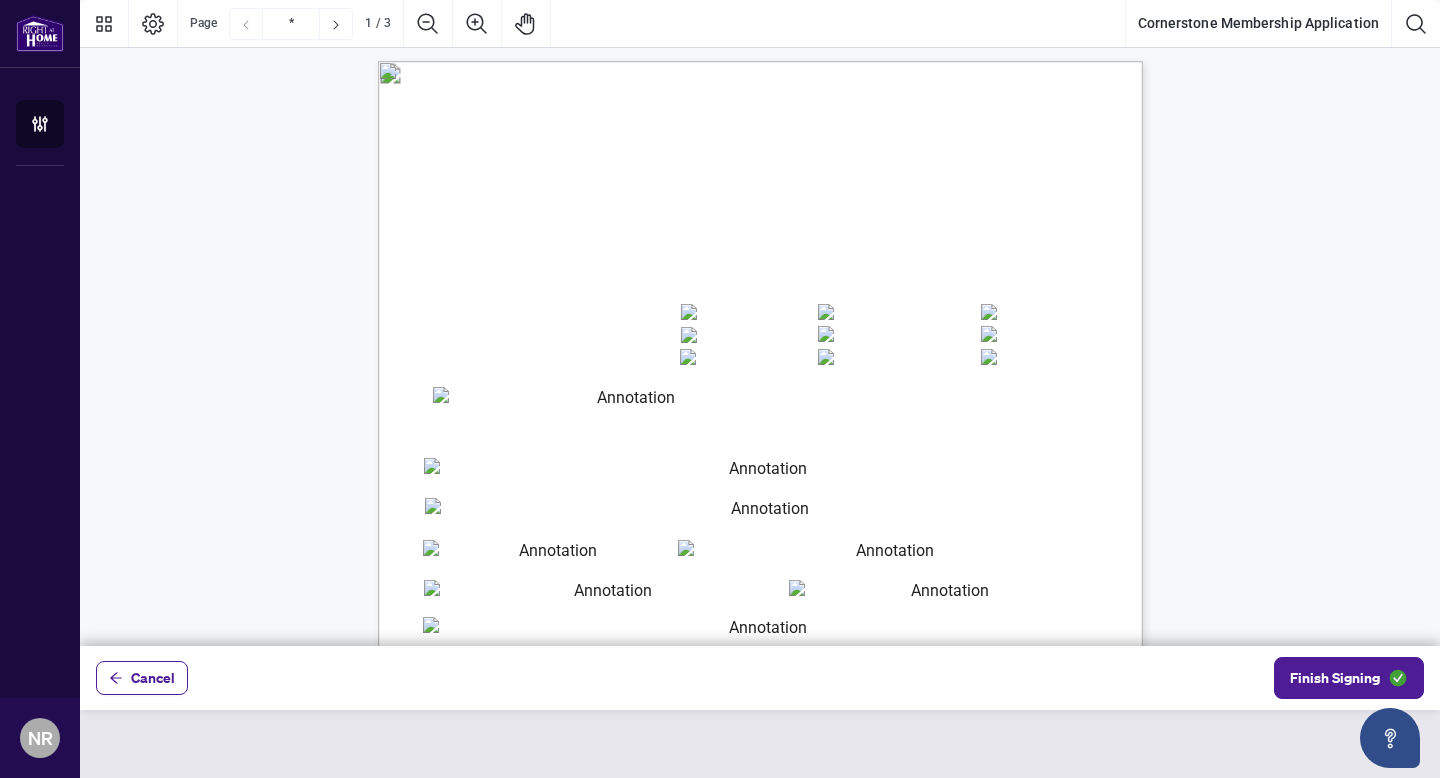 click at bounding box center (762, 516) 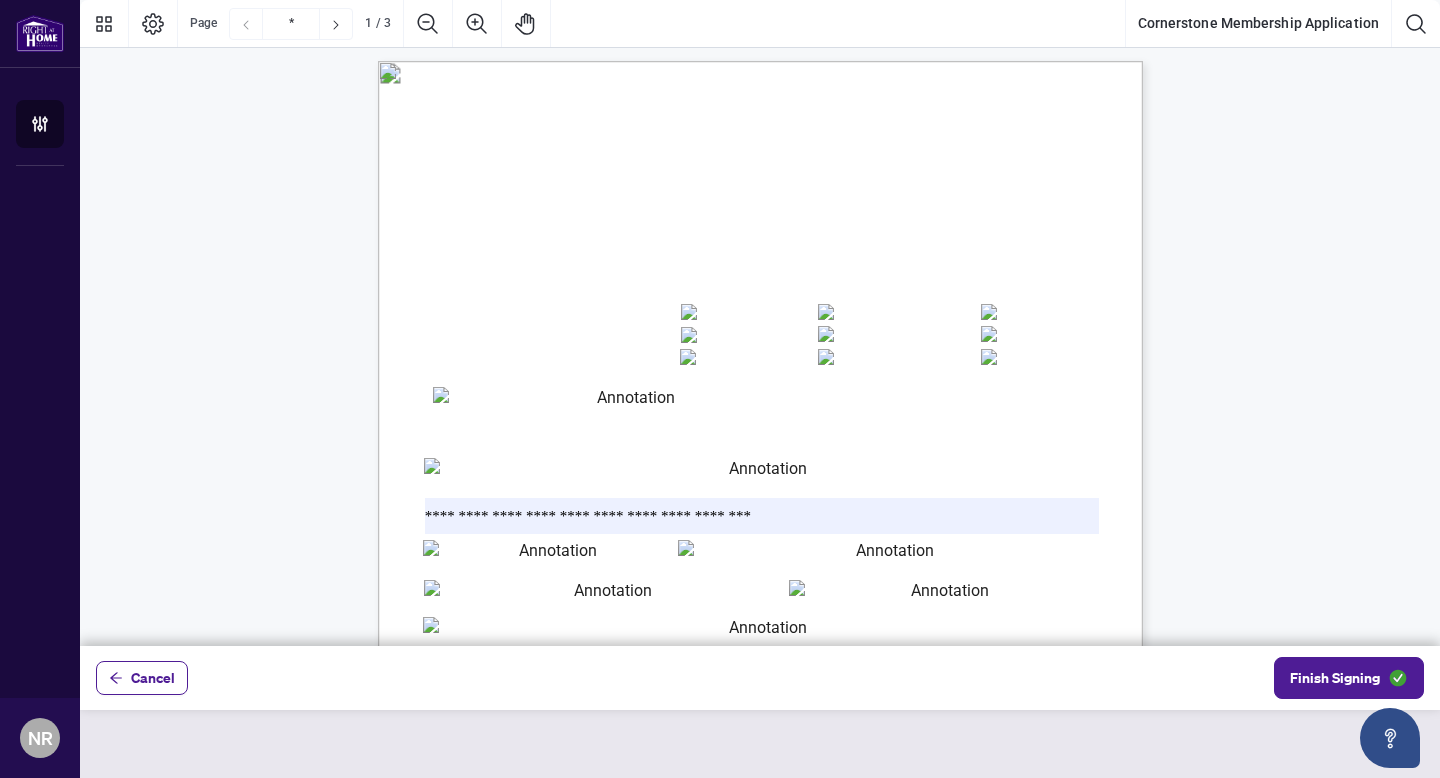 drag, startPoint x: 802, startPoint y: 521, endPoint x: 388, endPoint y: 522, distance: 414.00122 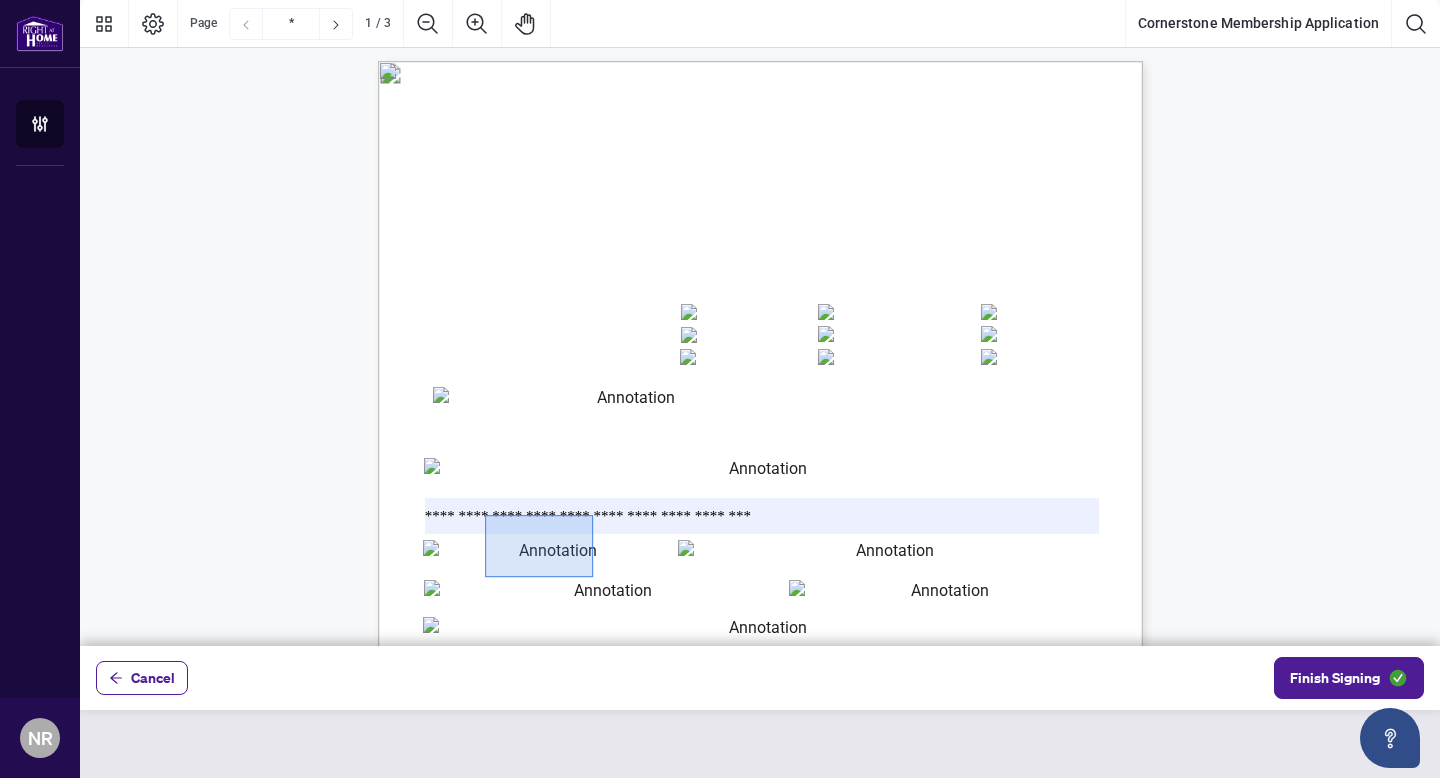 type on "**********" 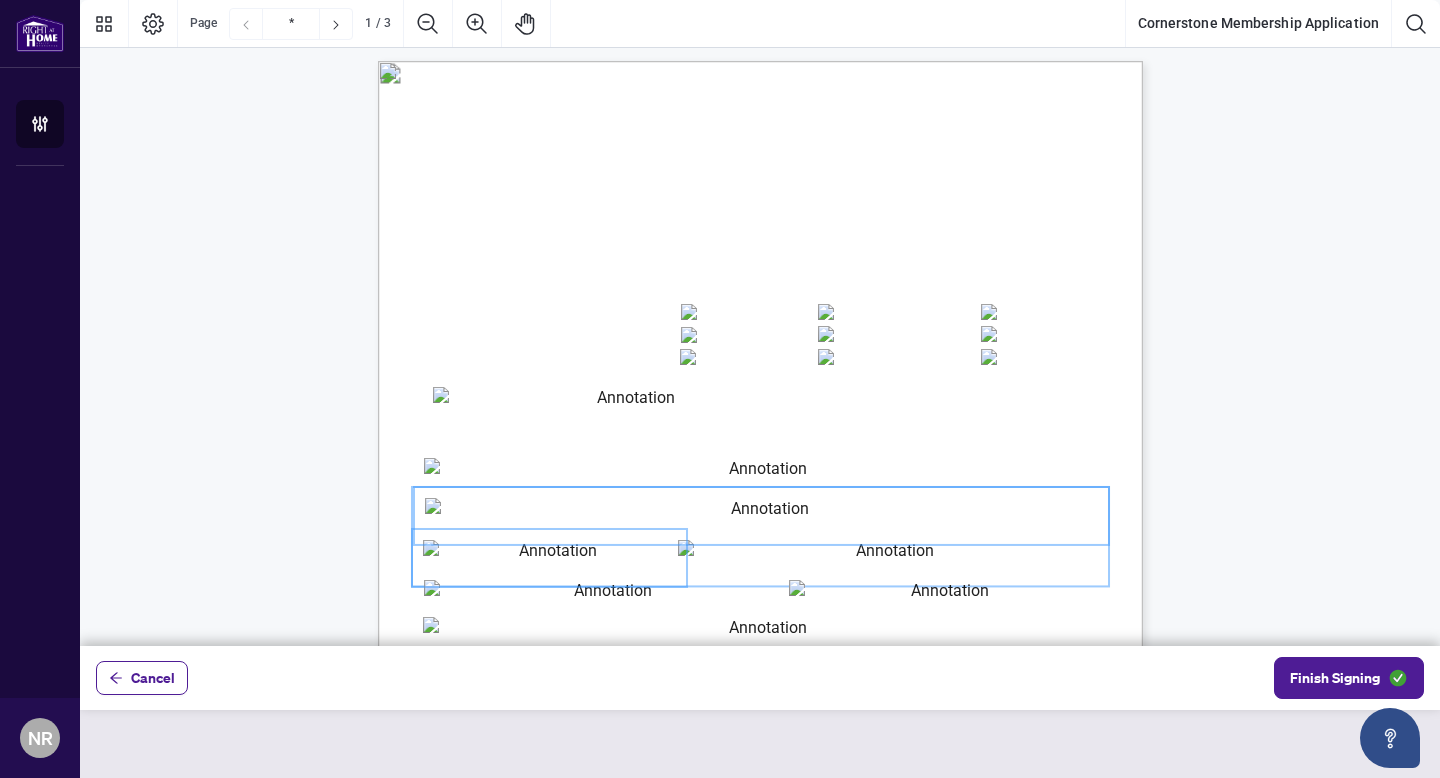 click 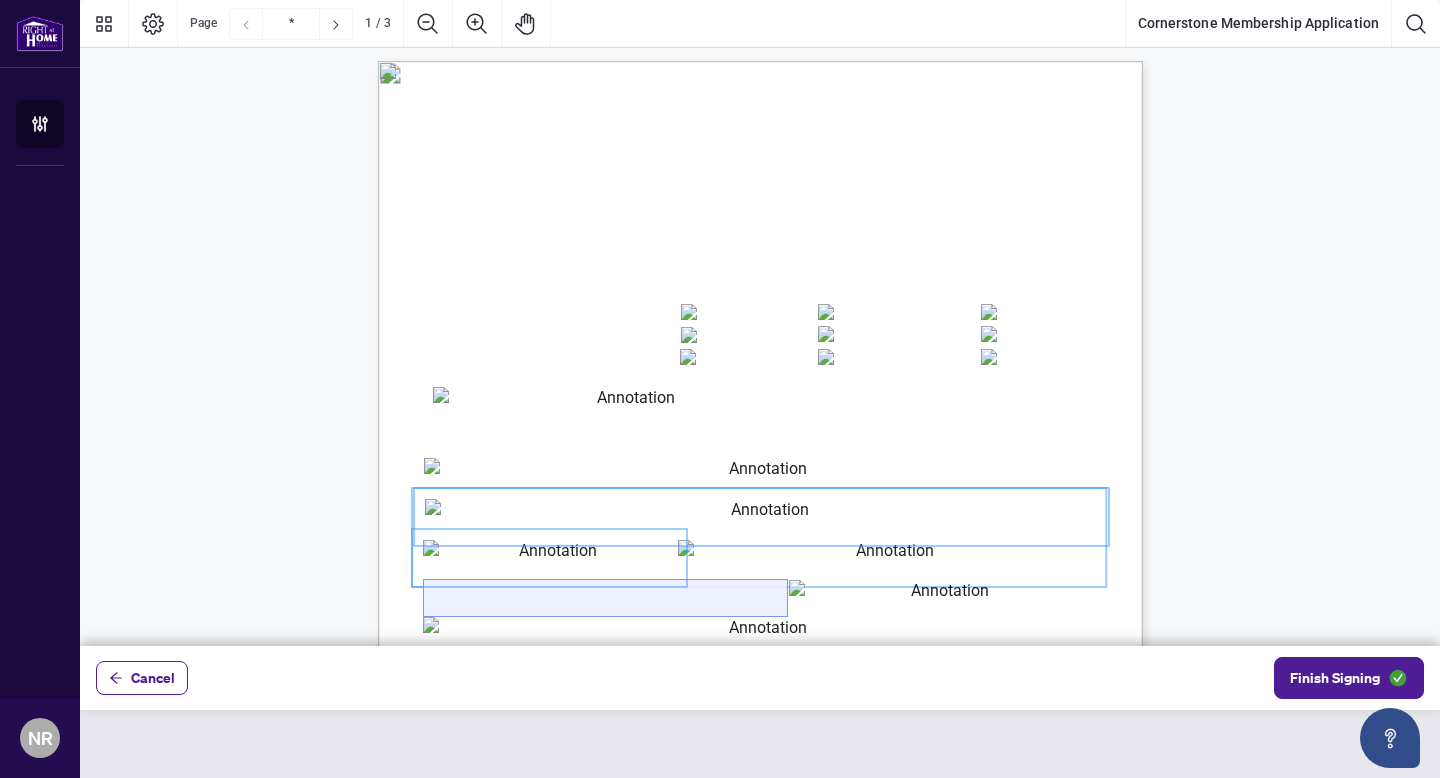 click at bounding box center (605, 598) 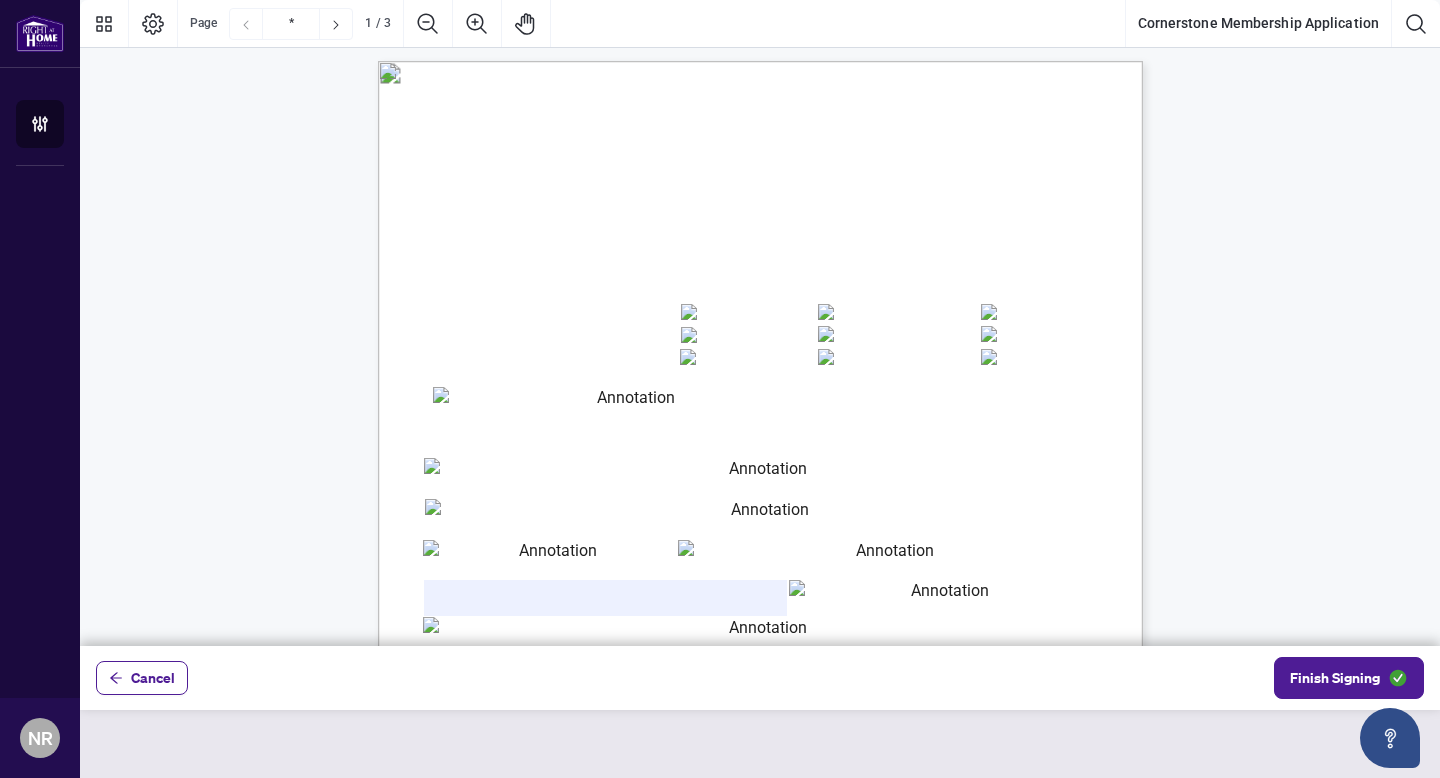 click at bounding box center [549, 558] 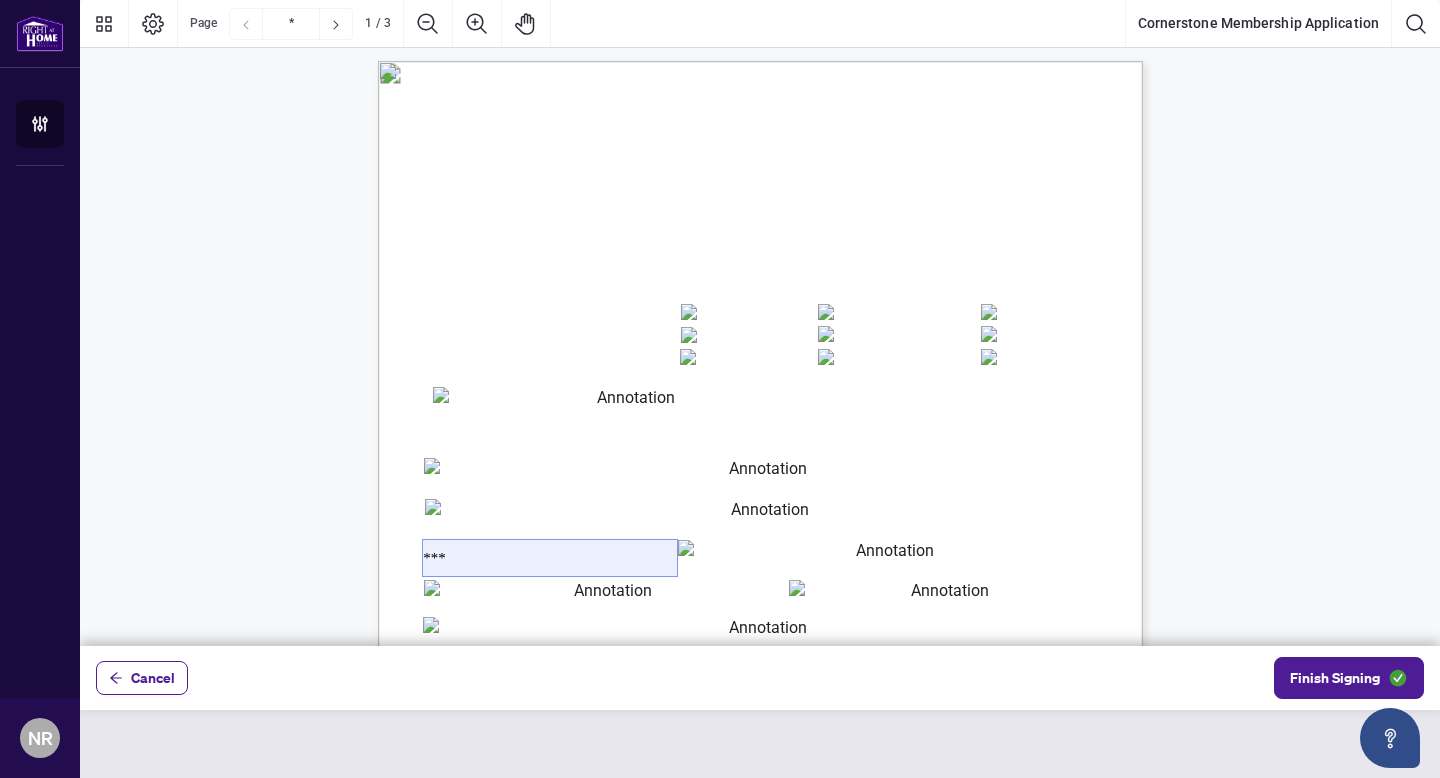 click on "***" at bounding box center (550, 558) 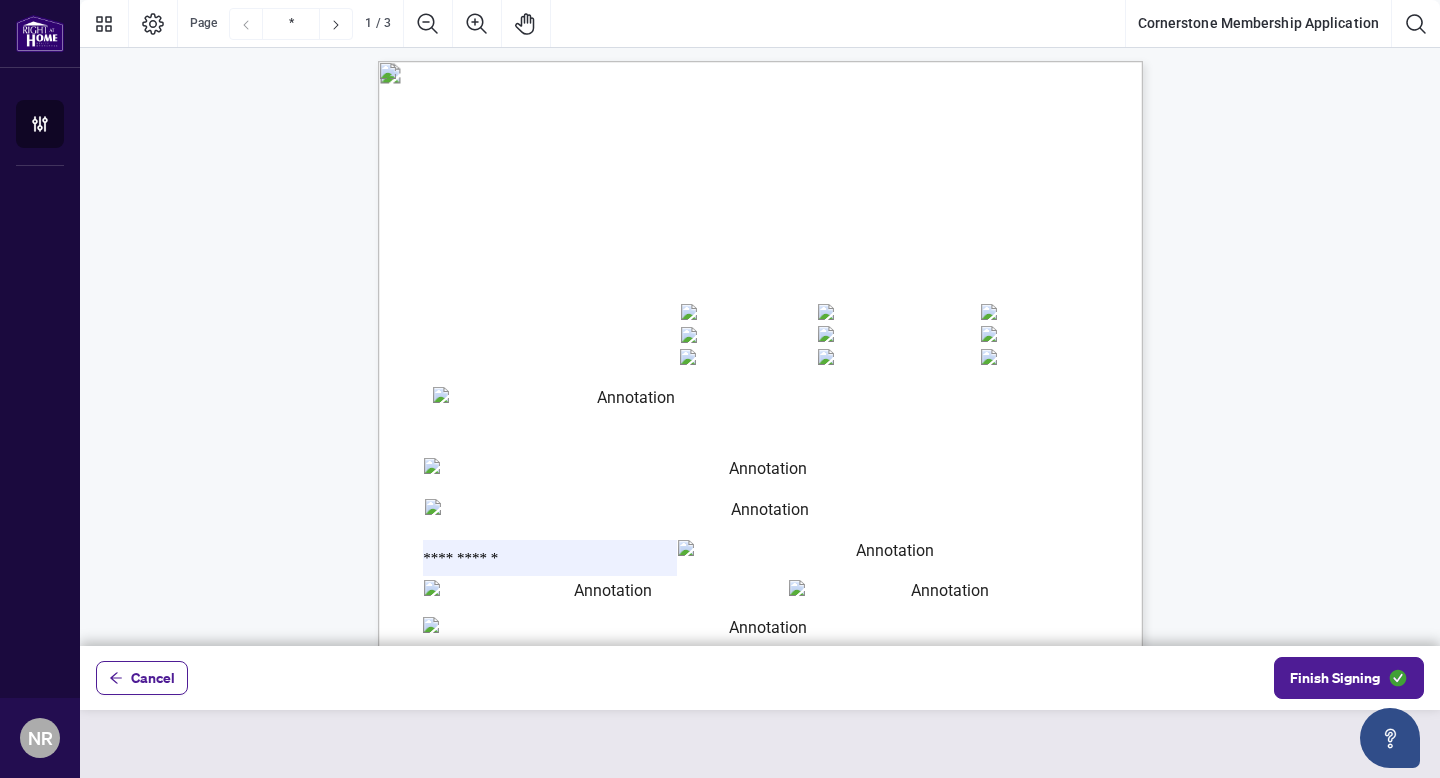 click at bounding box center [887, 558] 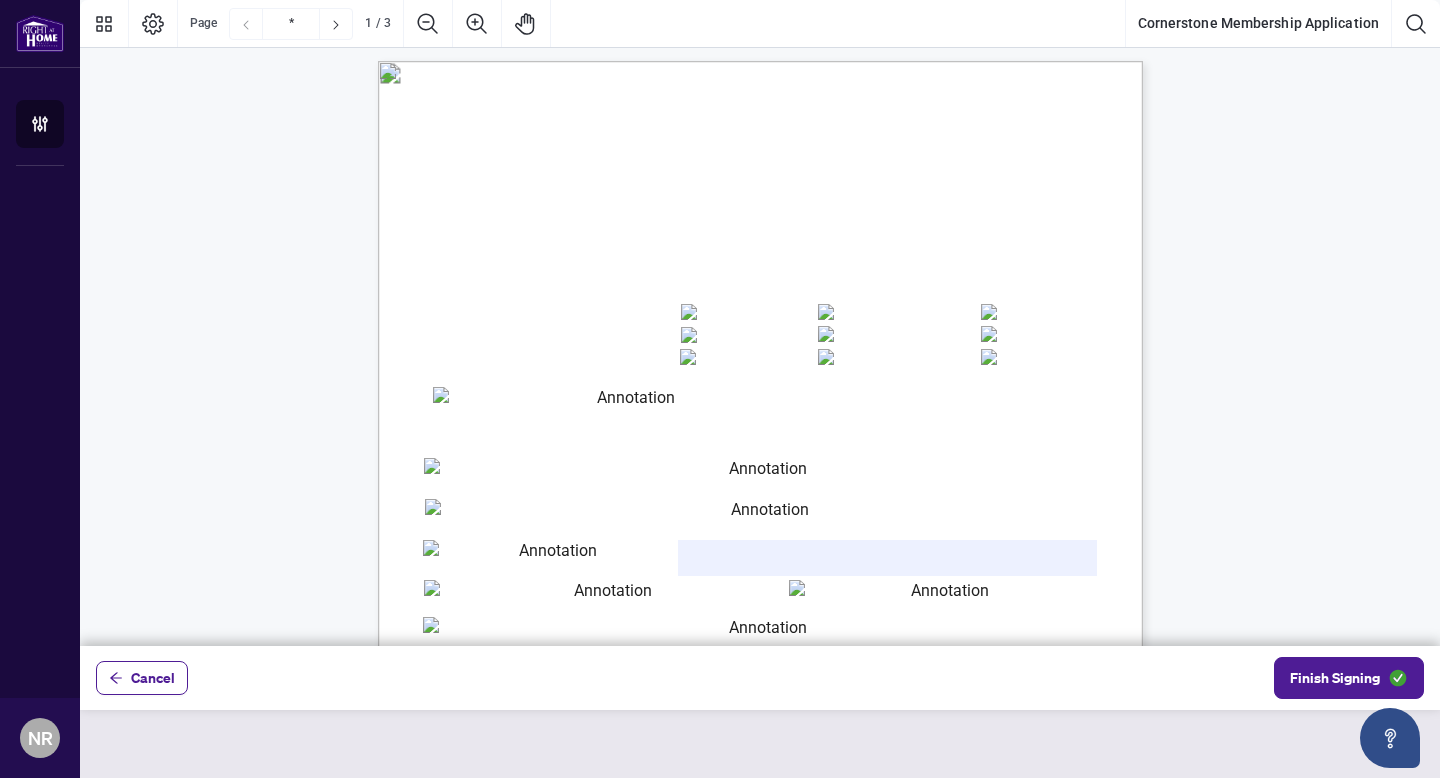 click on "**********" at bounding box center [549, 558] 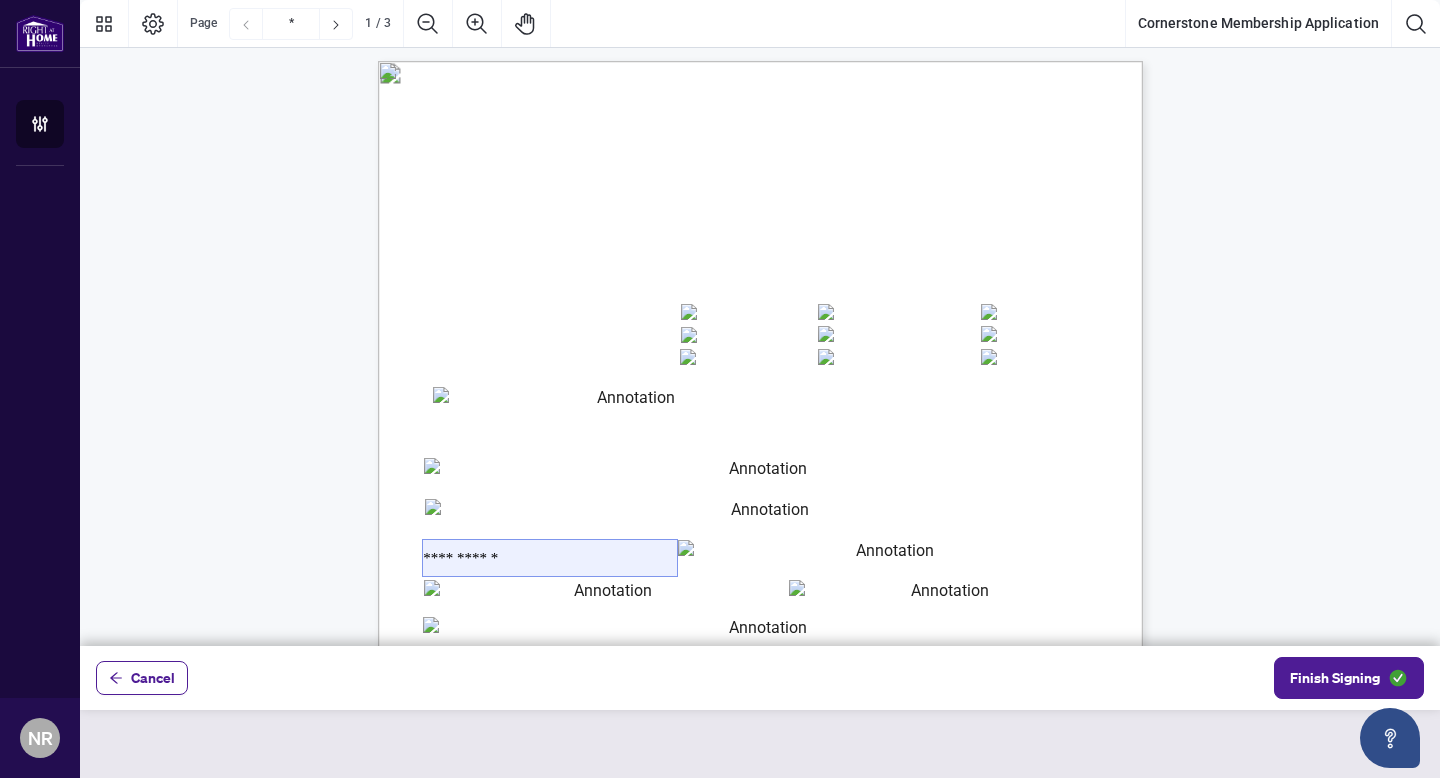 click on "**********" at bounding box center [550, 558] 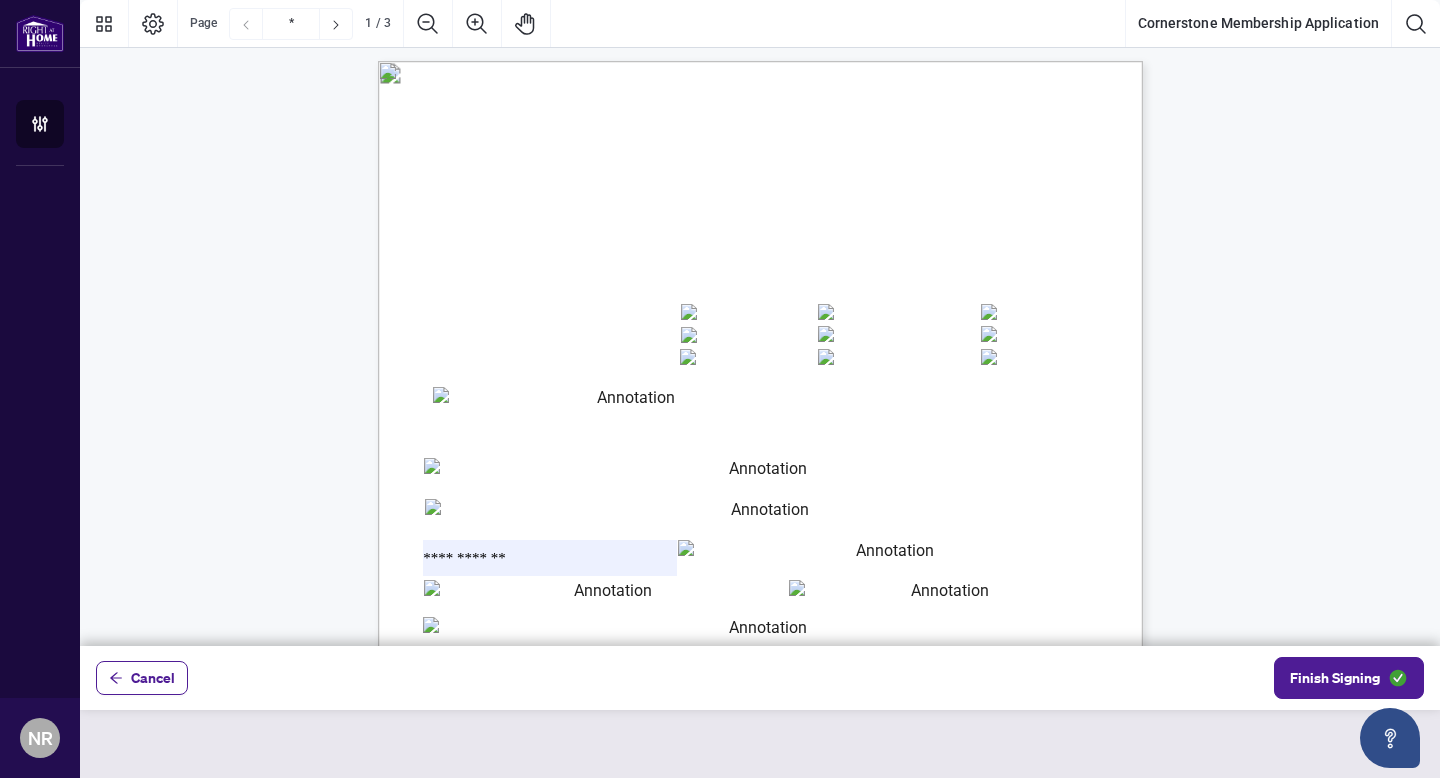 type on "**********" 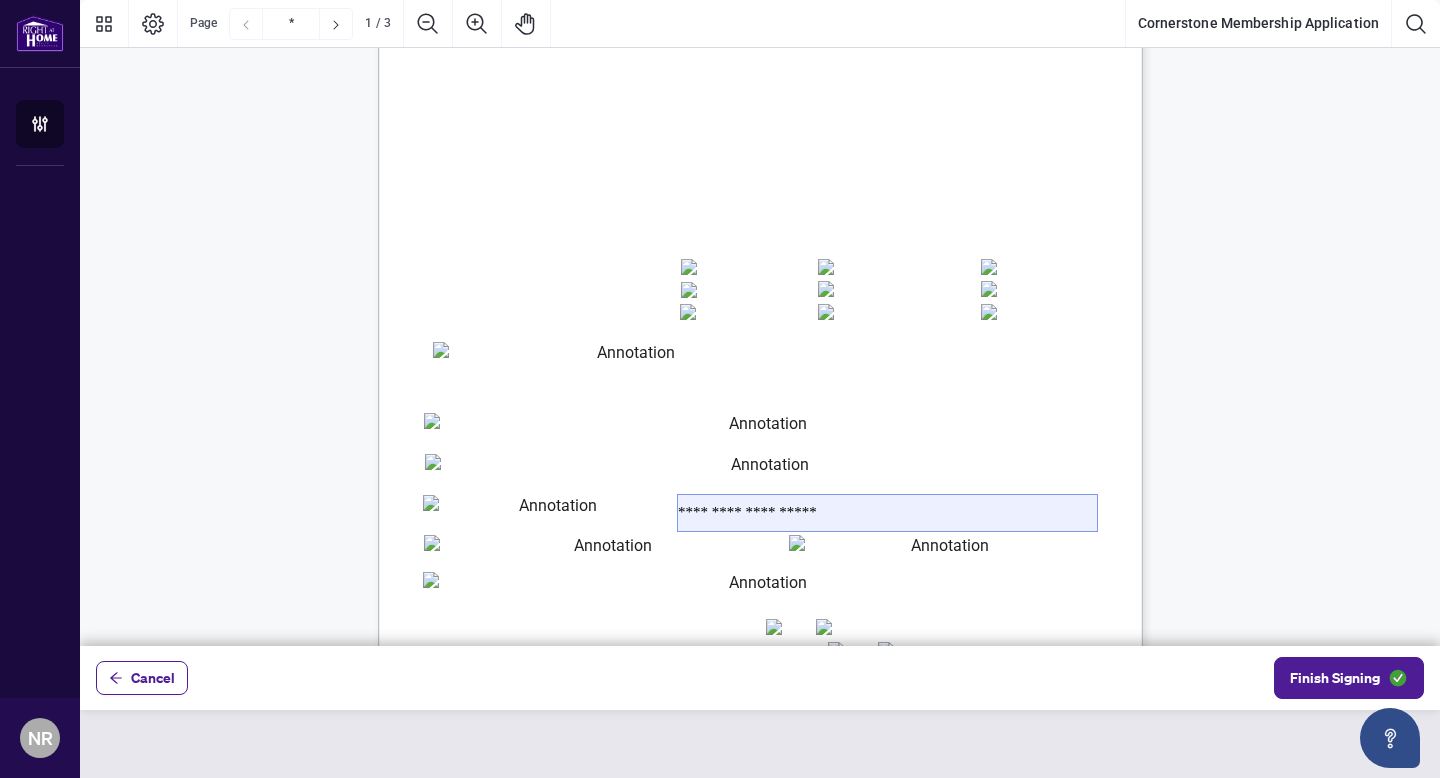 scroll, scrollTop: 56, scrollLeft: 0, axis: vertical 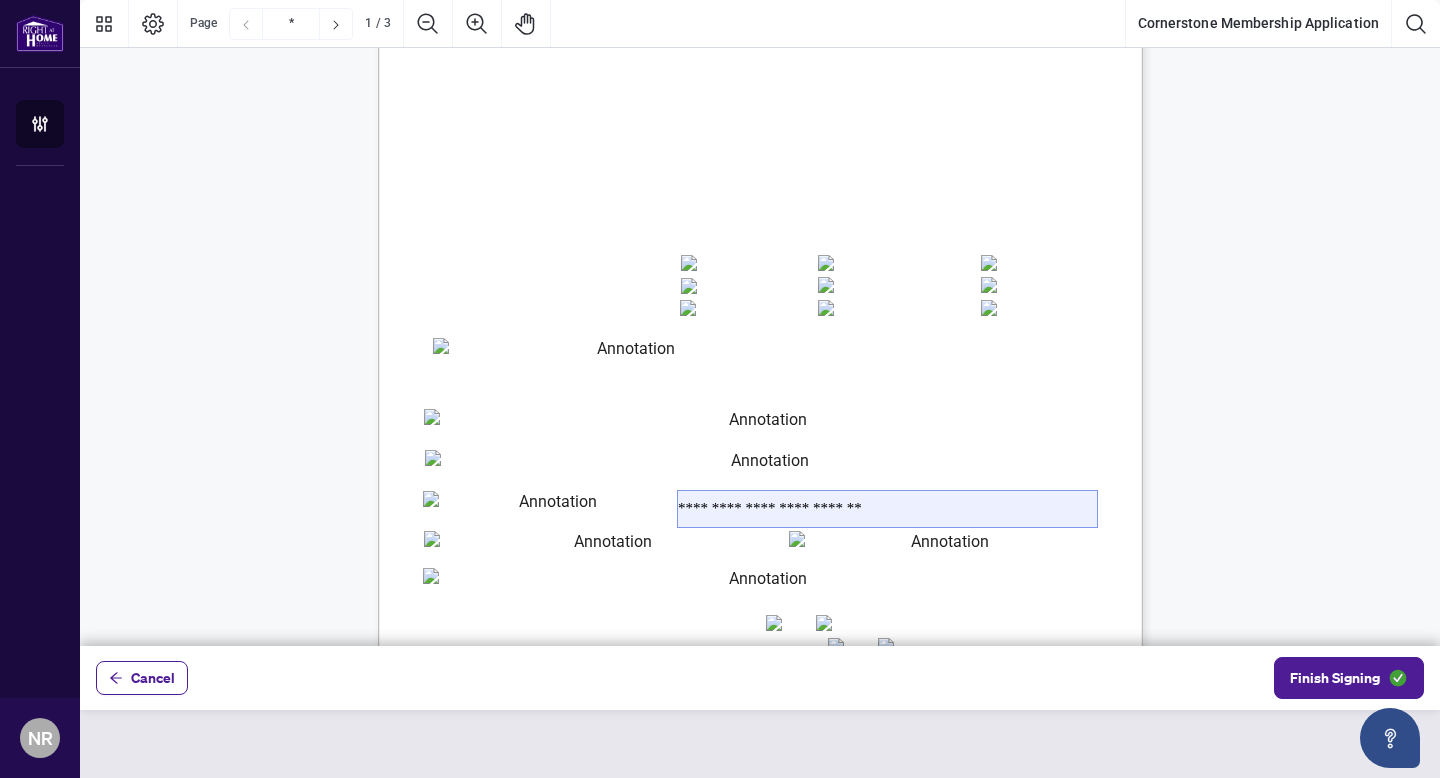 click on "**********" at bounding box center (887, 509) 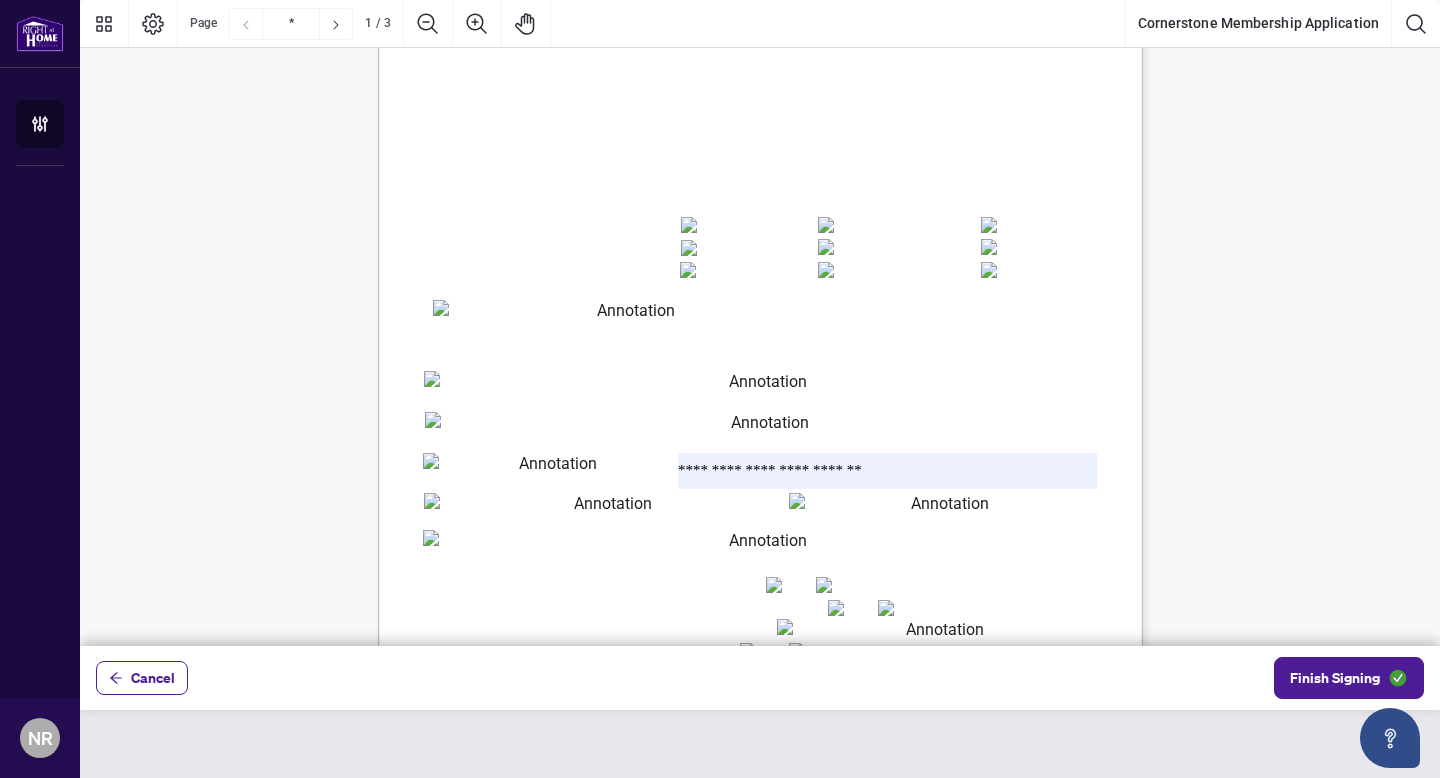 scroll, scrollTop: 97, scrollLeft: 0, axis: vertical 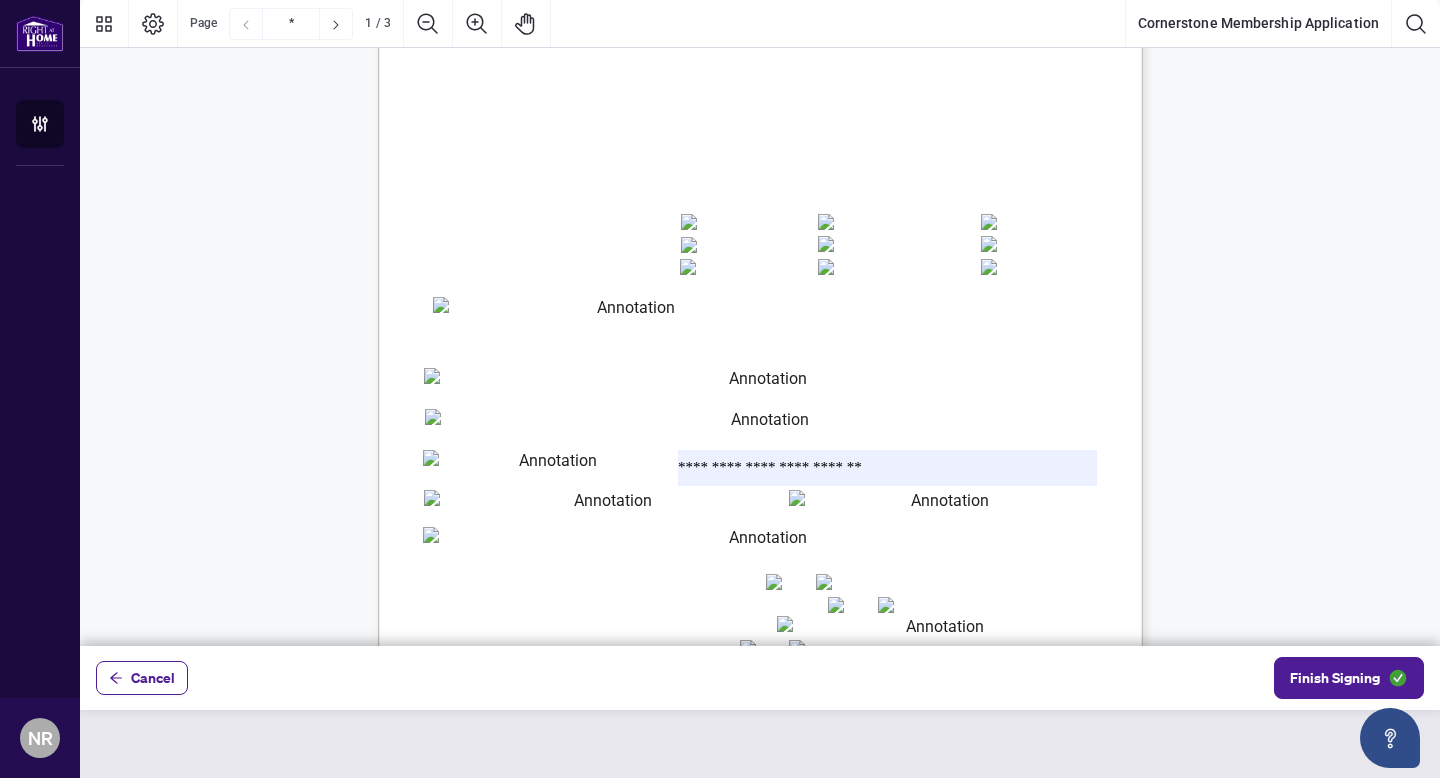 type on "**********" 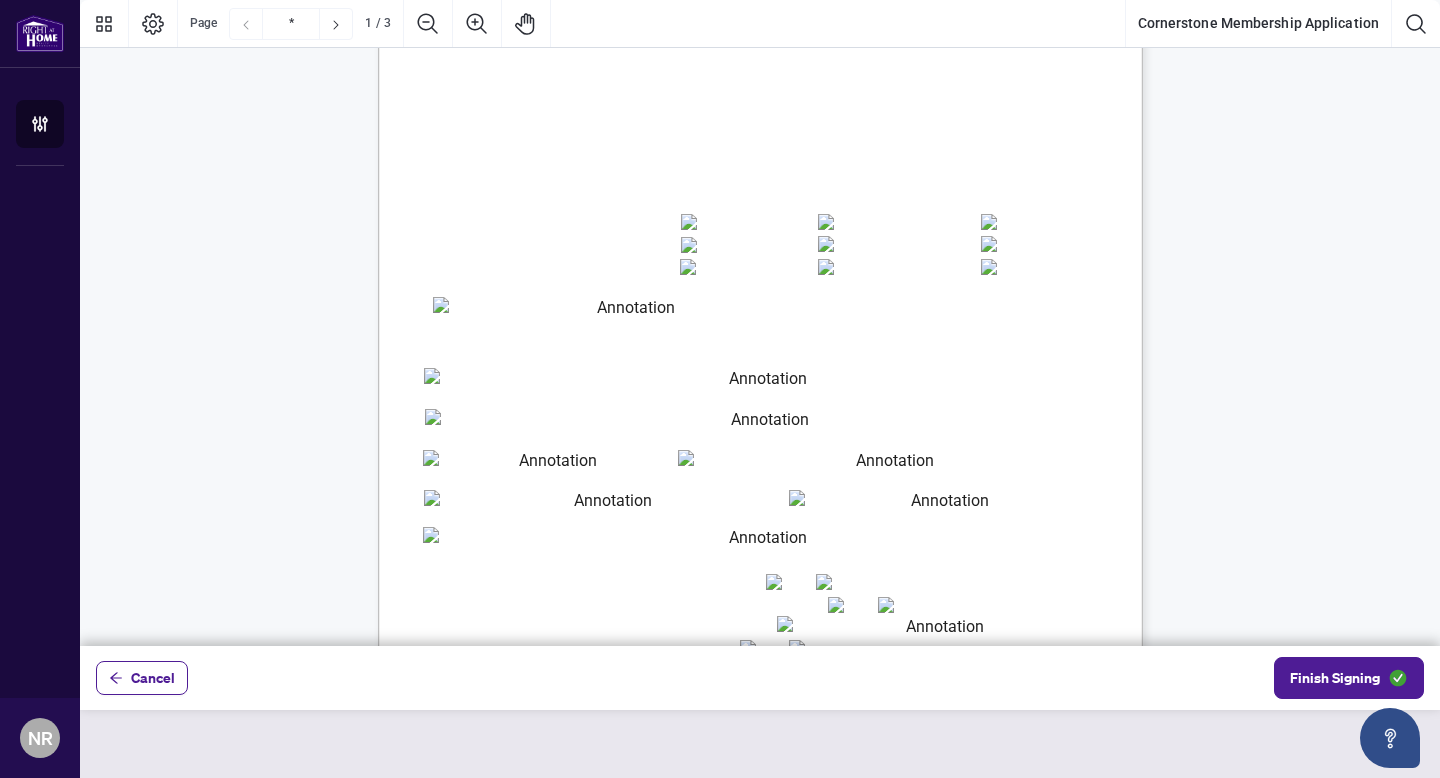 click on "**********" at bounding box center [472, 1471] 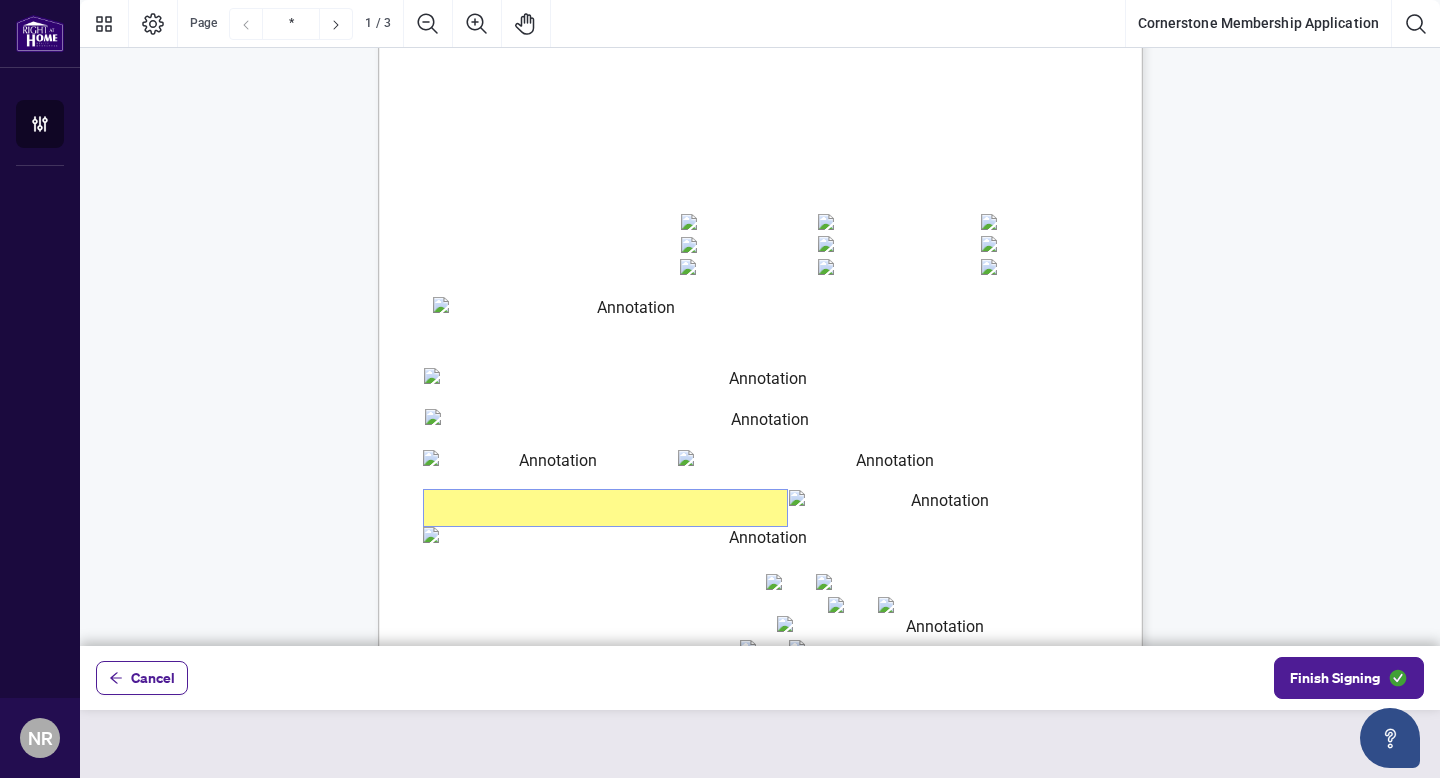 click at bounding box center [605, 508] 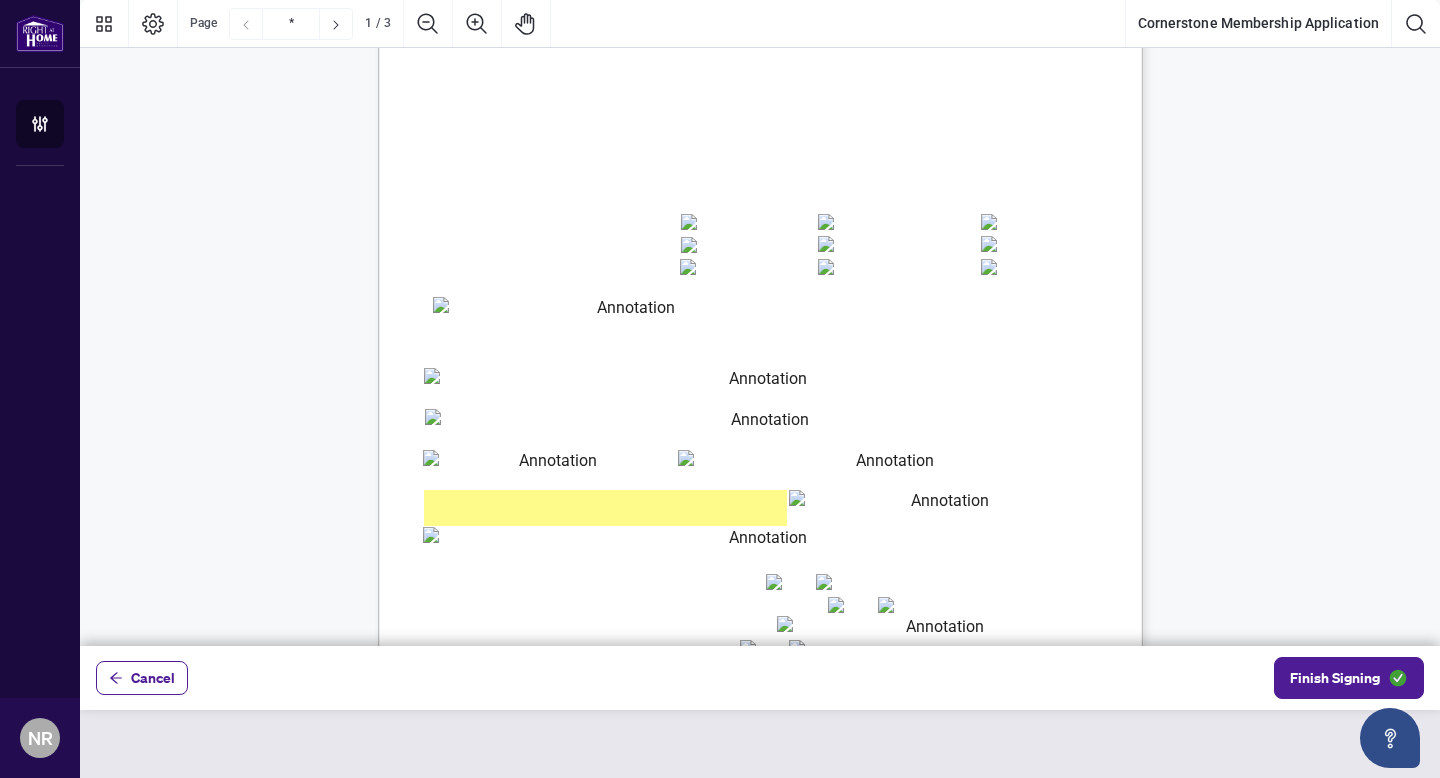 click on "*******" at bounding box center [759, 545] 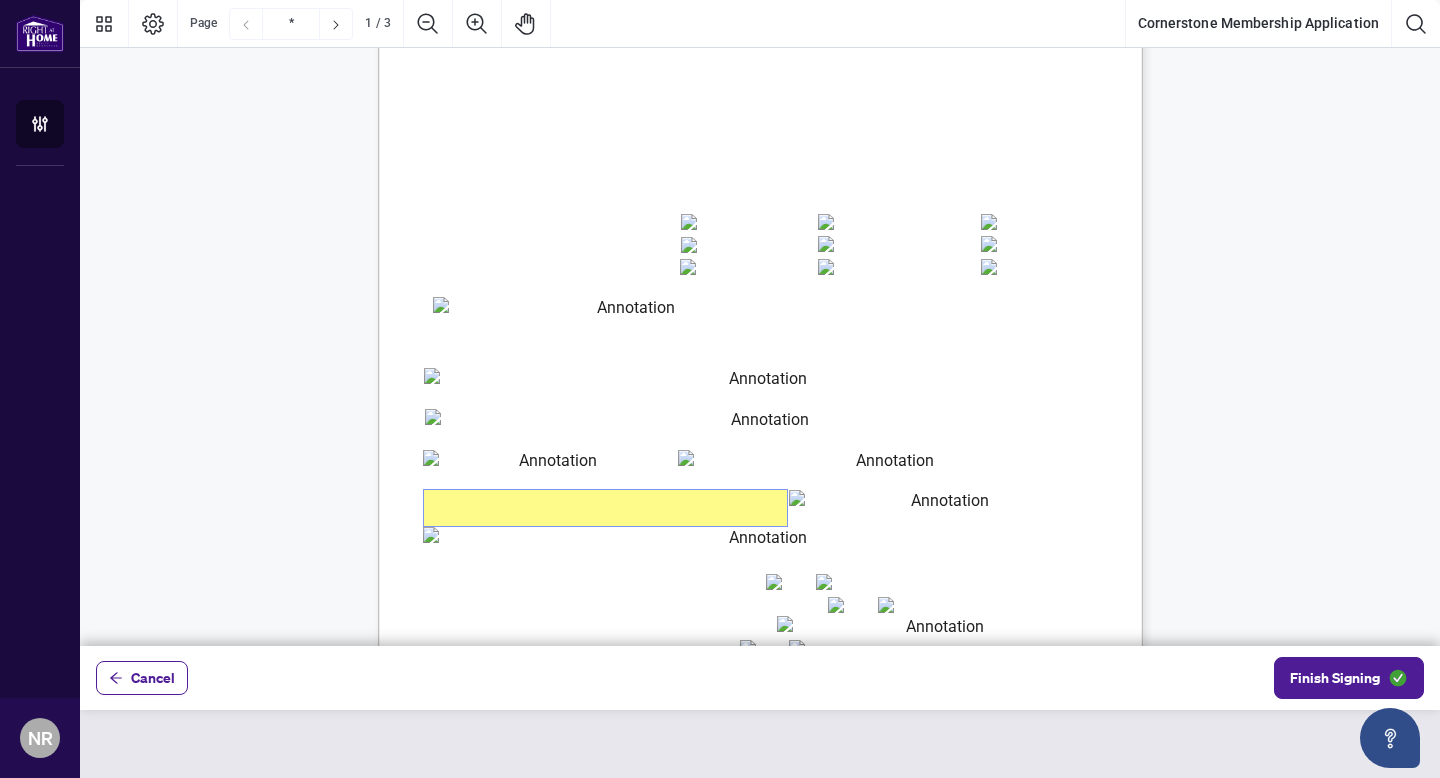 click at bounding box center [605, 508] 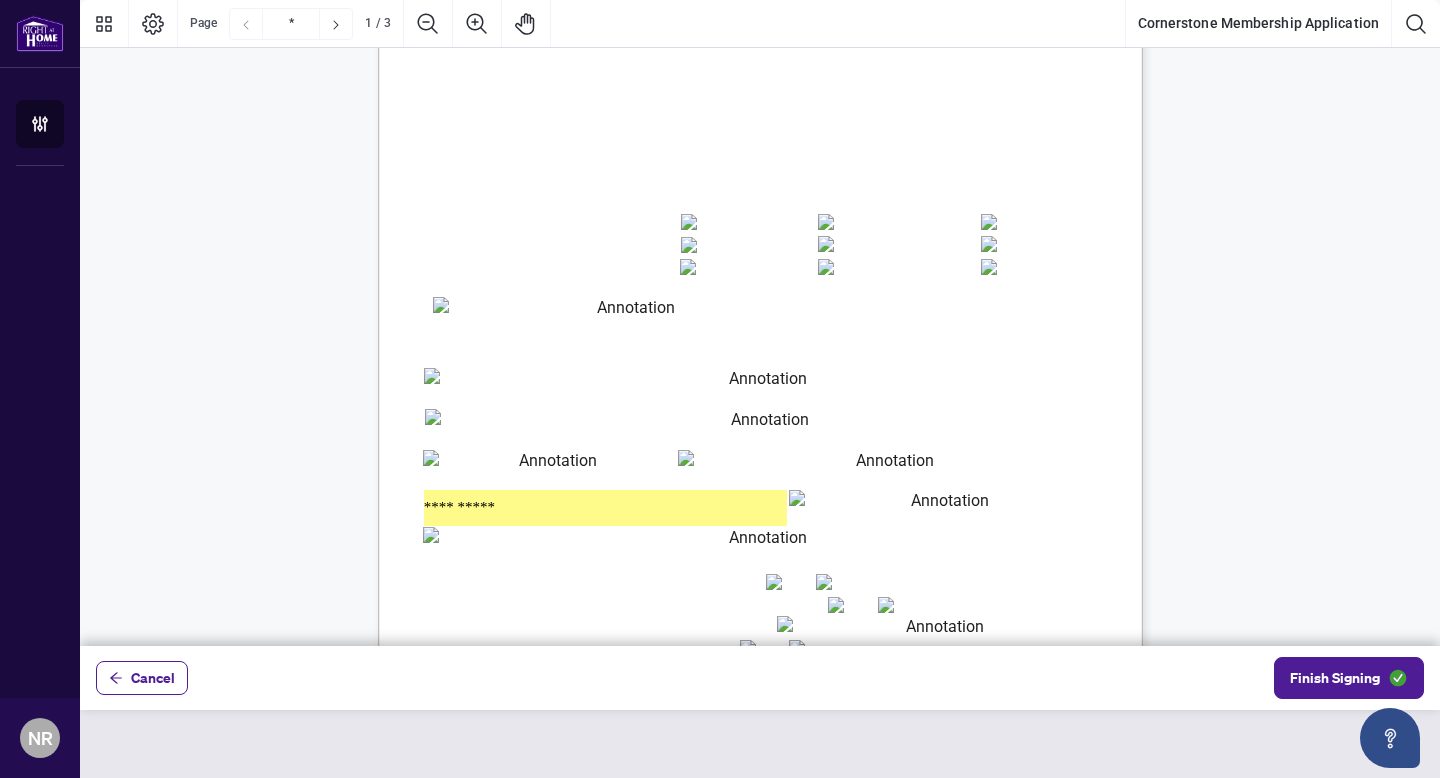type on "**********" 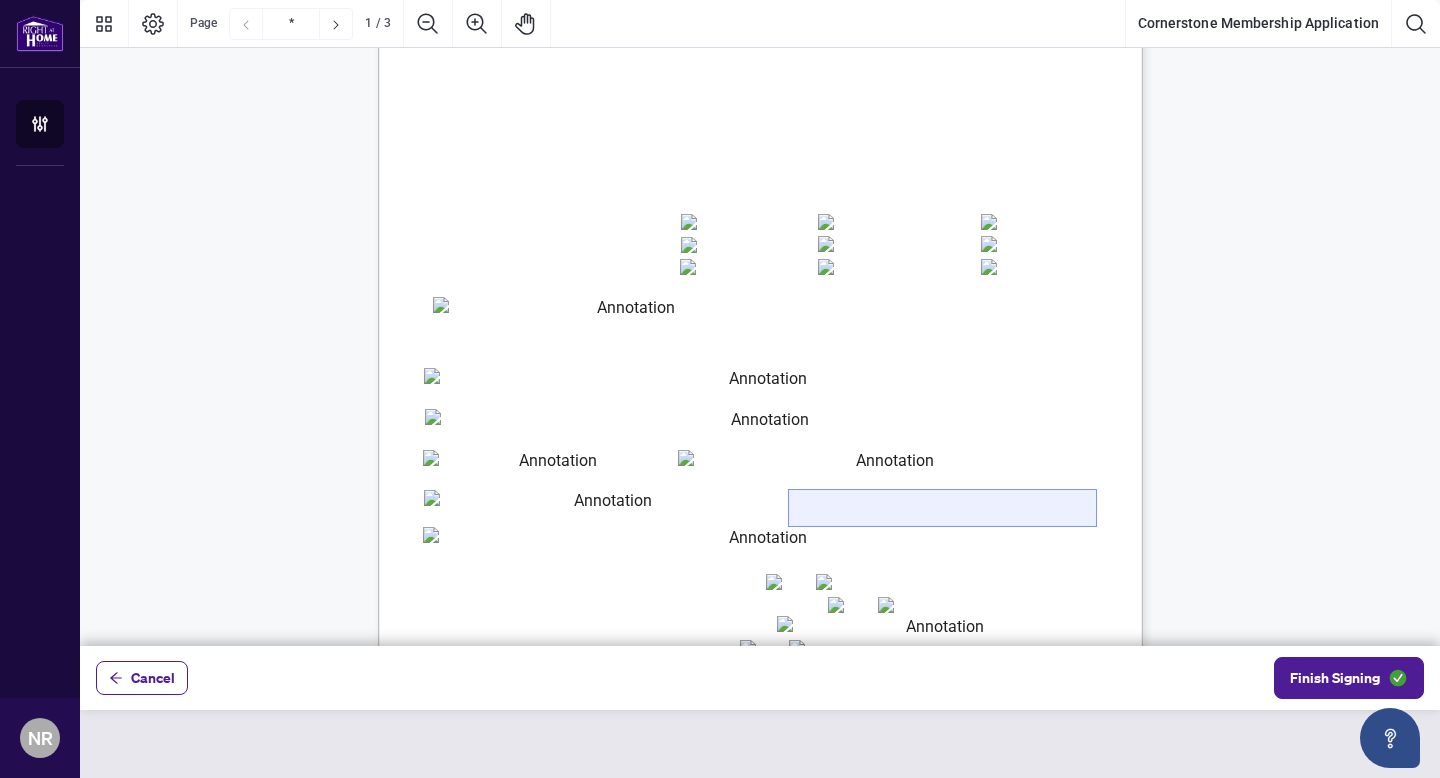 click at bounding box center [942, 508] 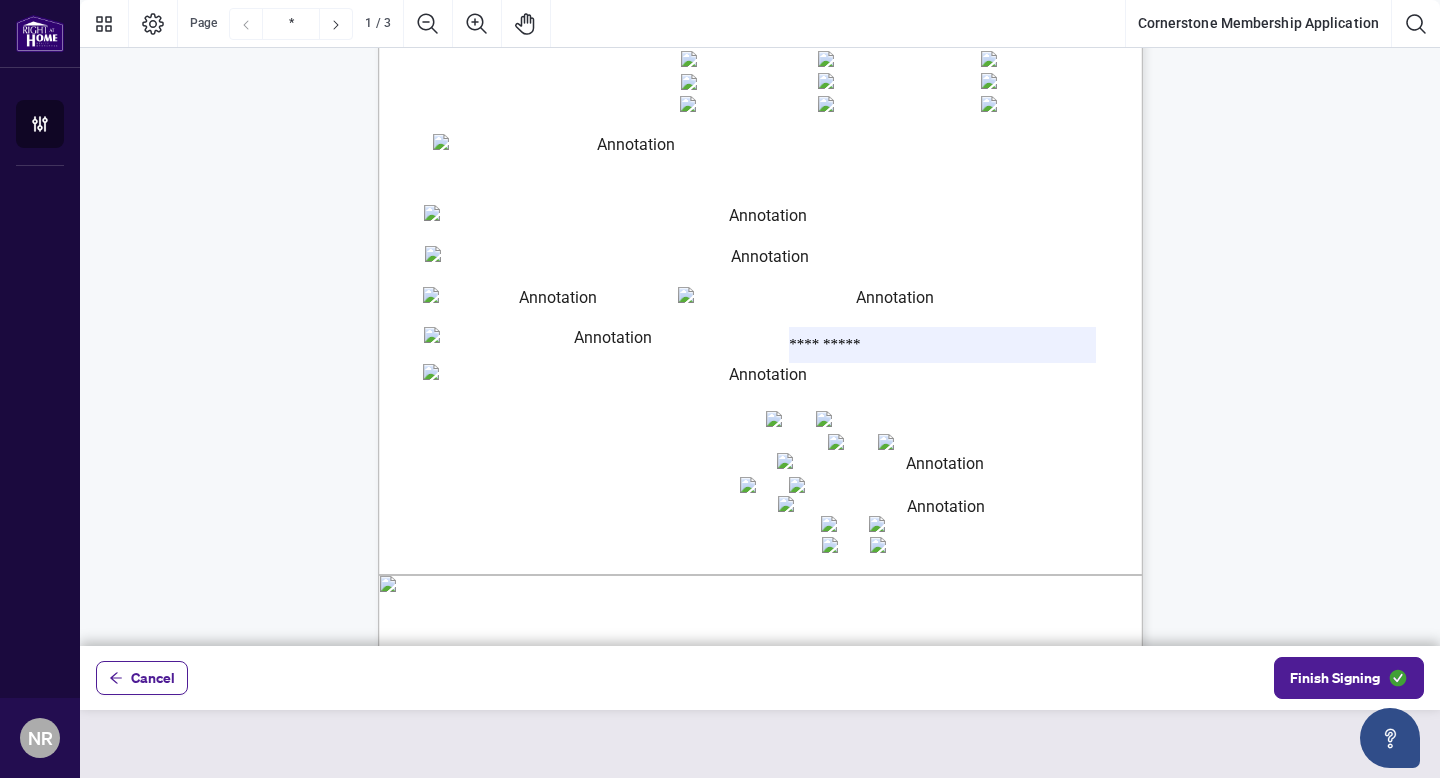 scroll, scrollTop: 262, scrollLeft: 0, axis: vertical 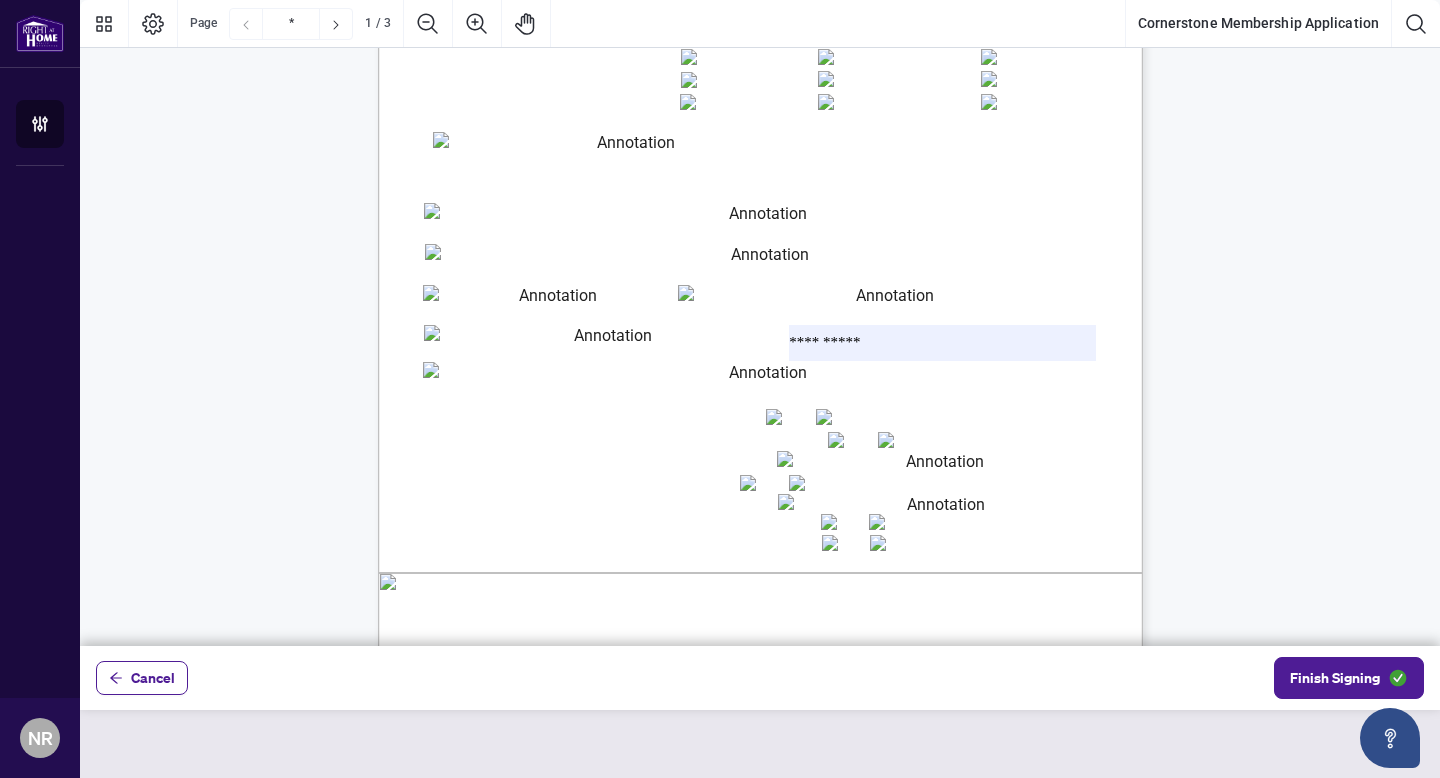 type on "**********" 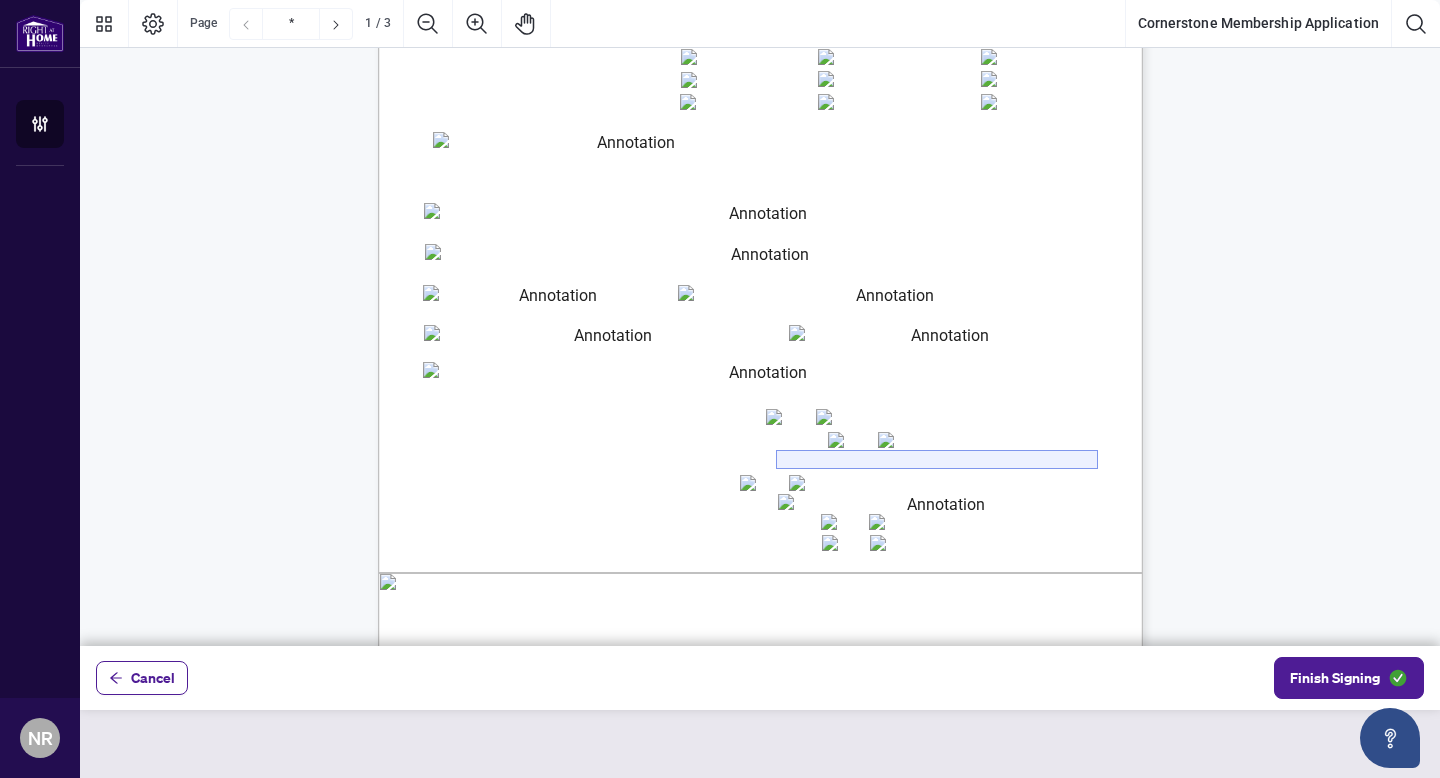 click at bounding box center [937, 459] 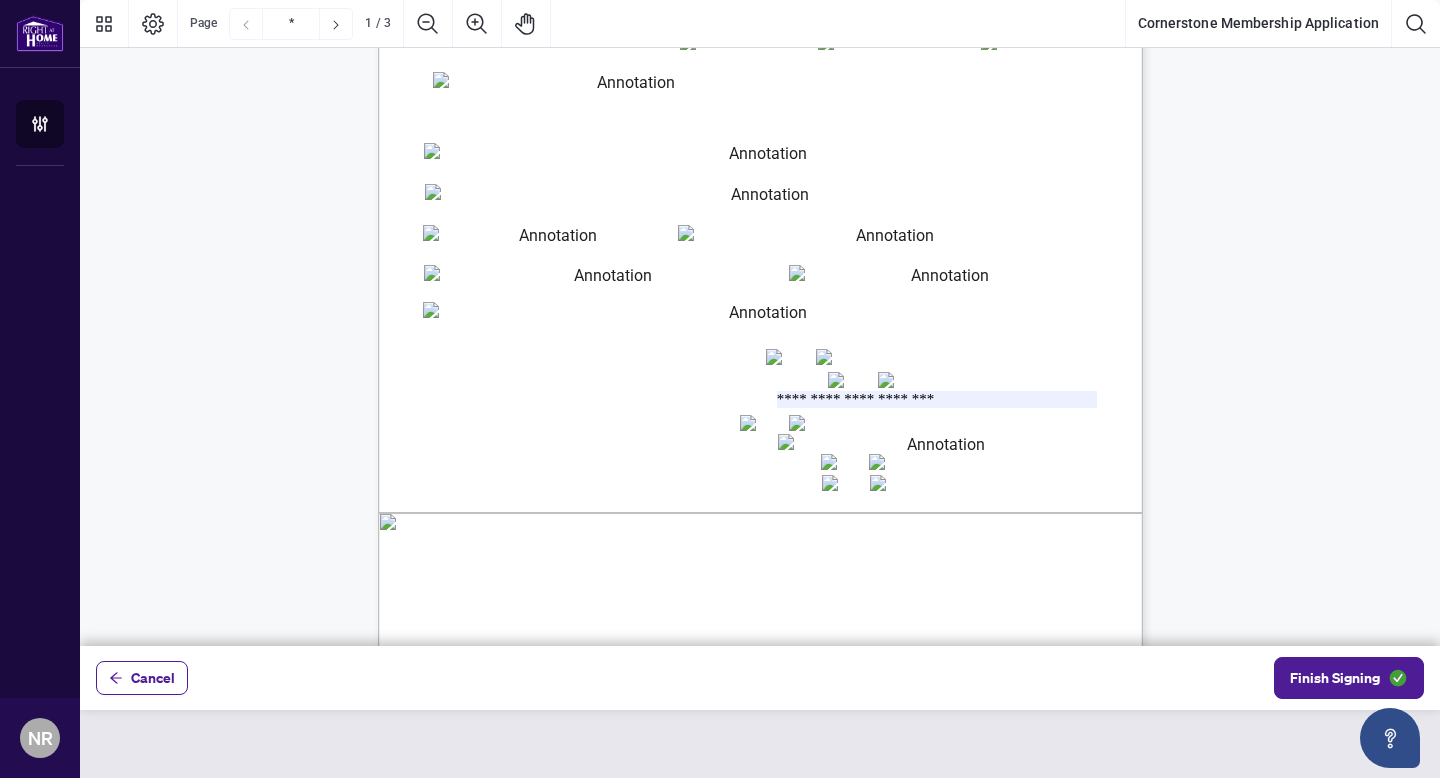 scroll, scrollTop: 327, scrollLeft: 0, axis: vertical 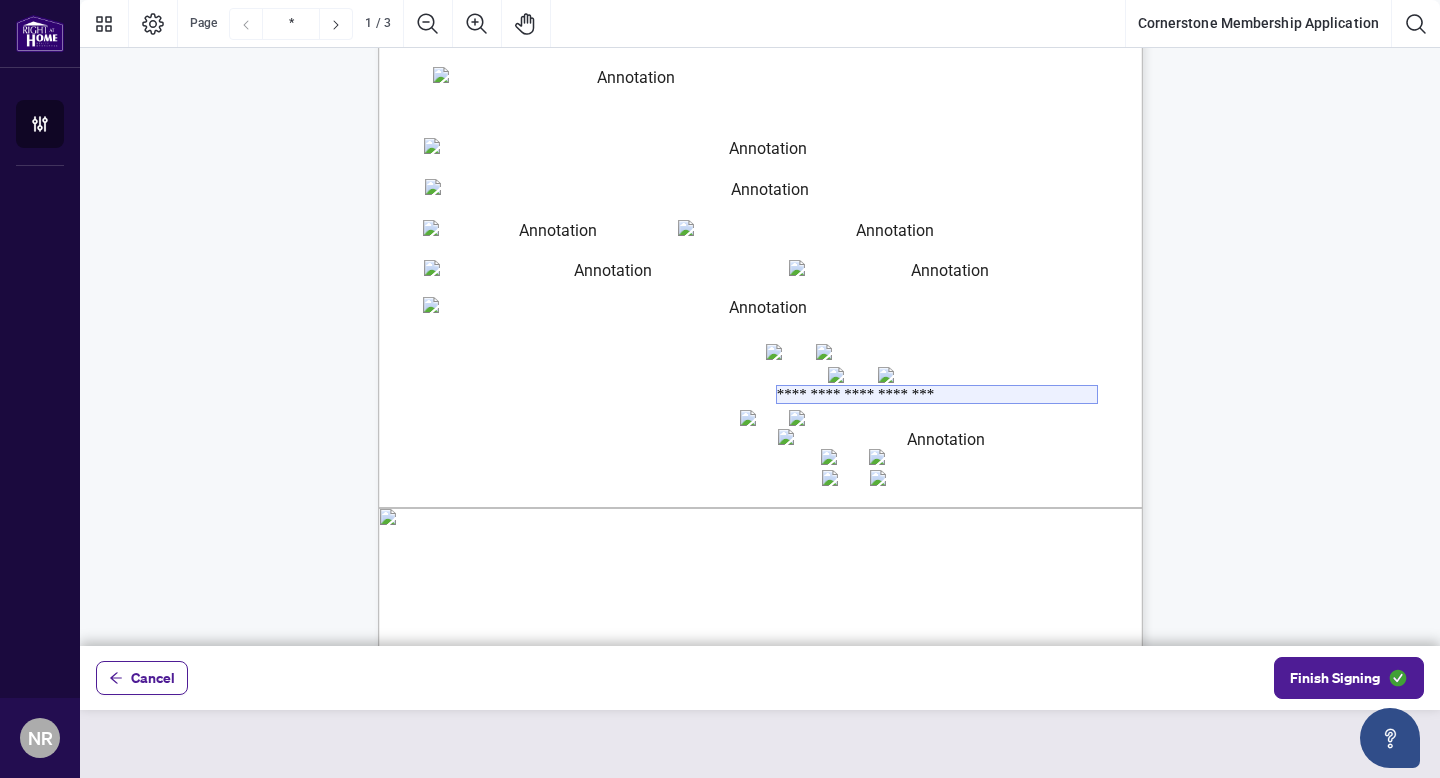 click on "**********" at bounding box center (937, 394) 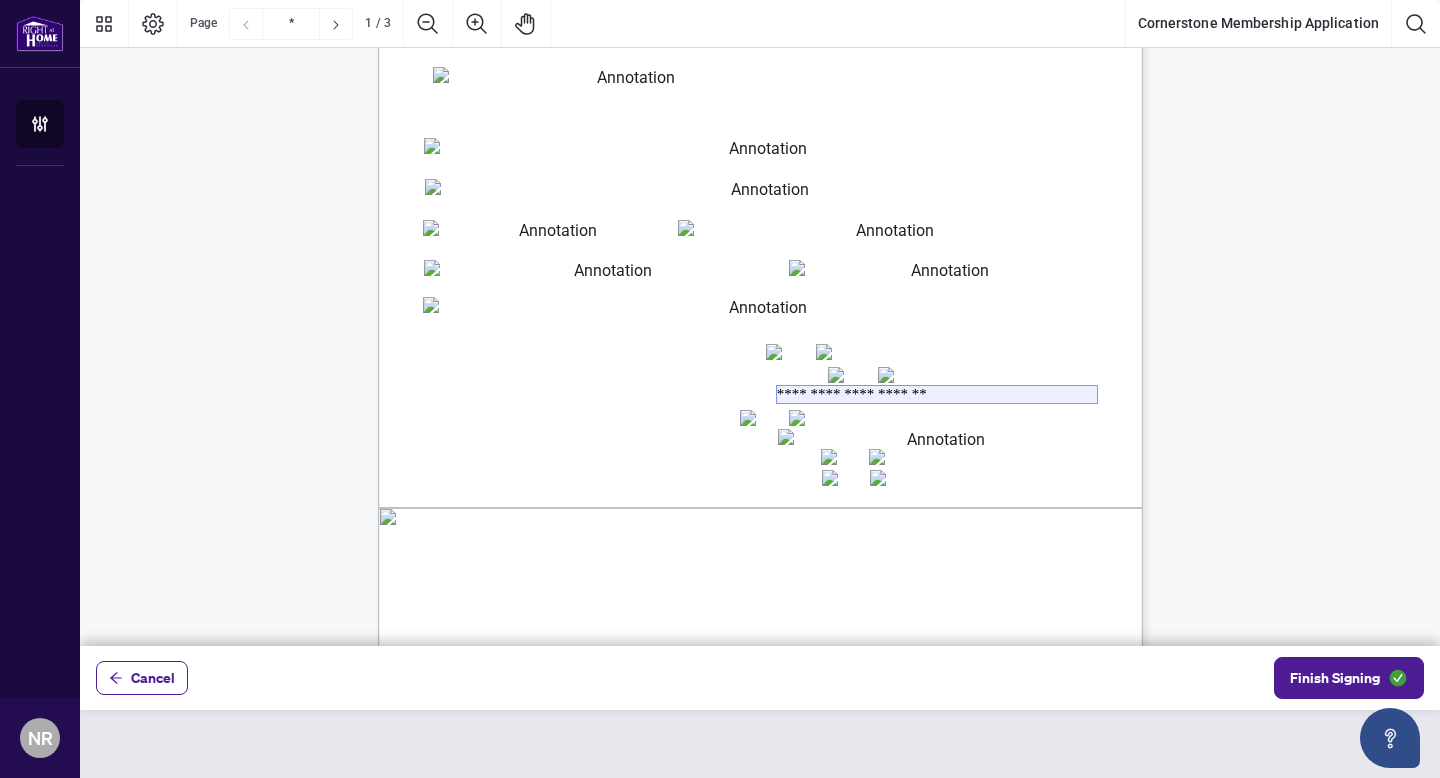 type on "**********" 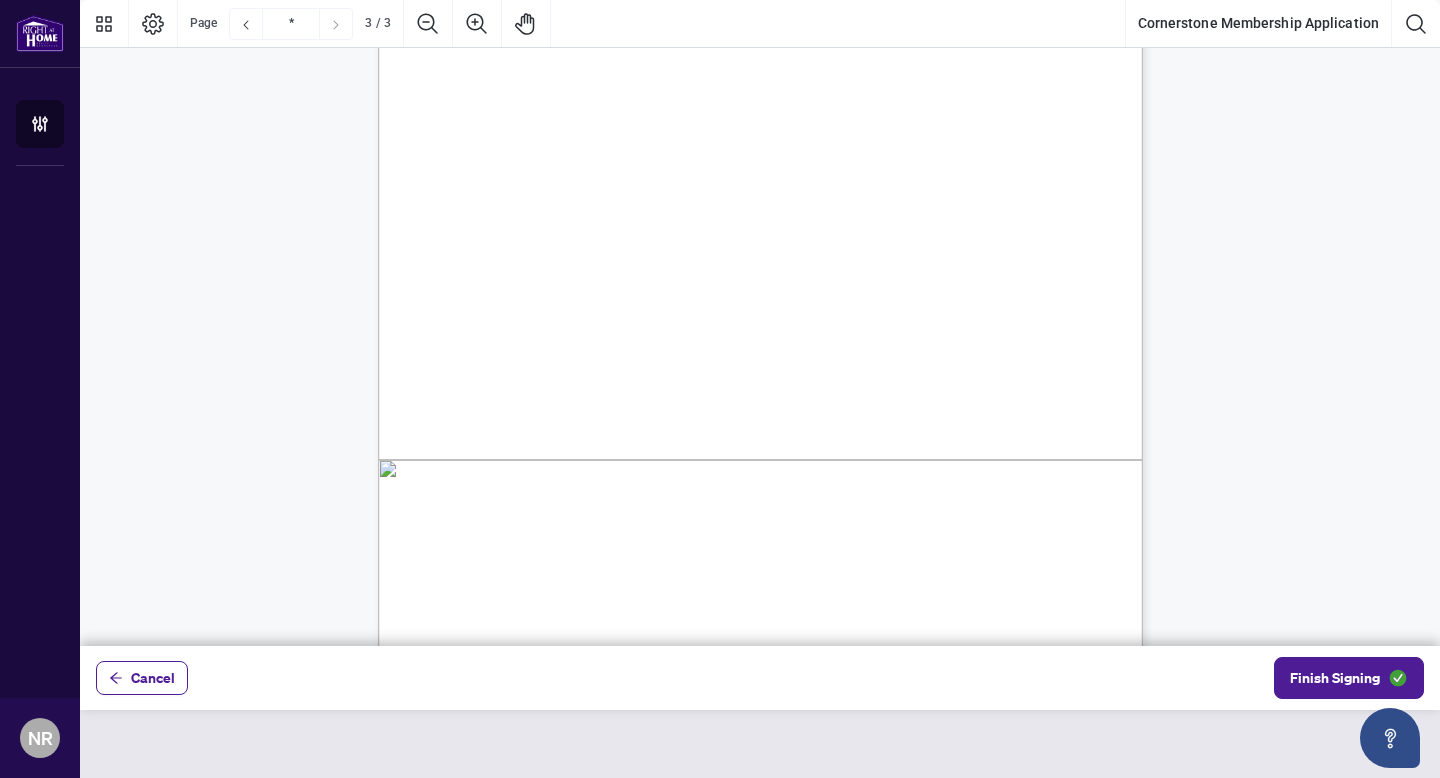 scroll, scrollTop: 2462, scrollLeft: 0, axis: vertical 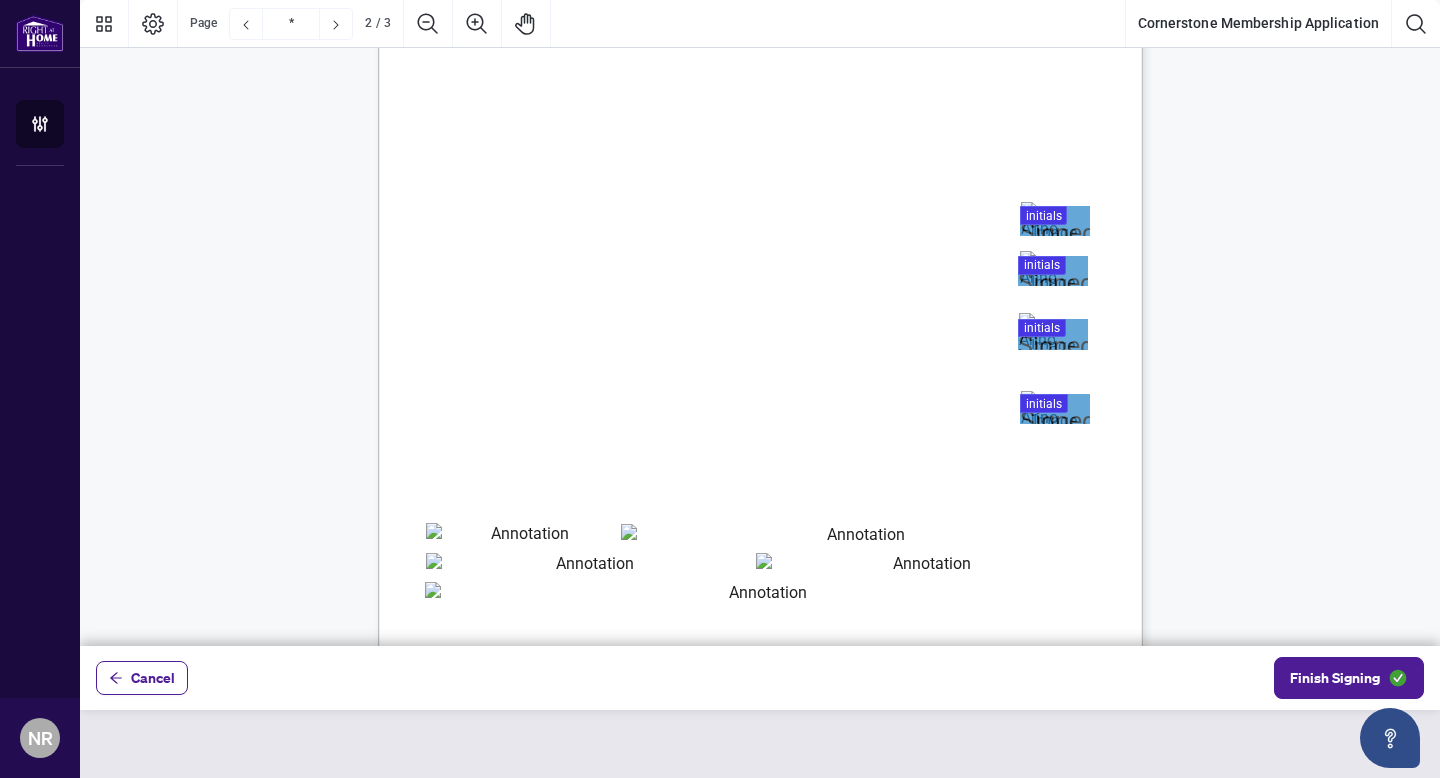 type on "*" 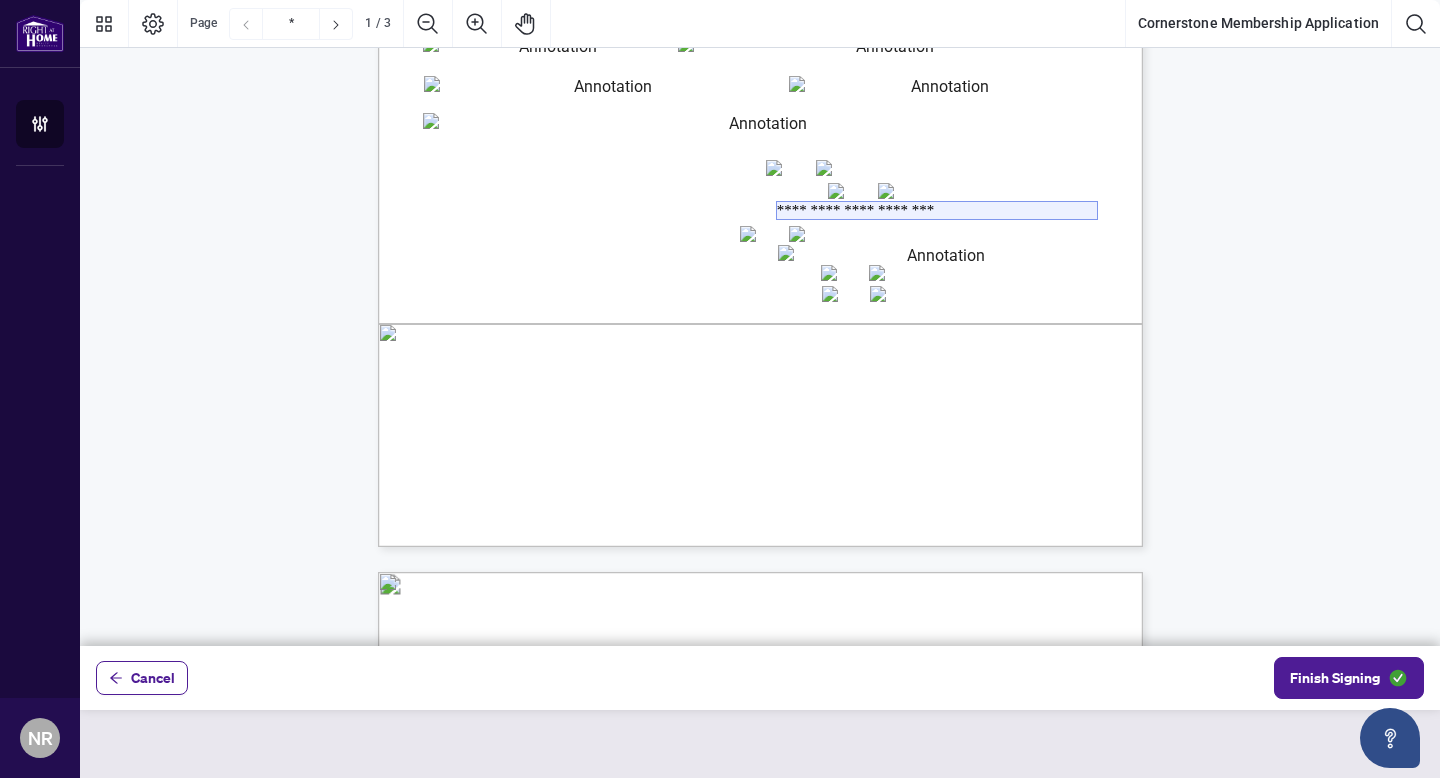 scroll, scrollTop: 515, scrollLeft: 0, axis: vertical 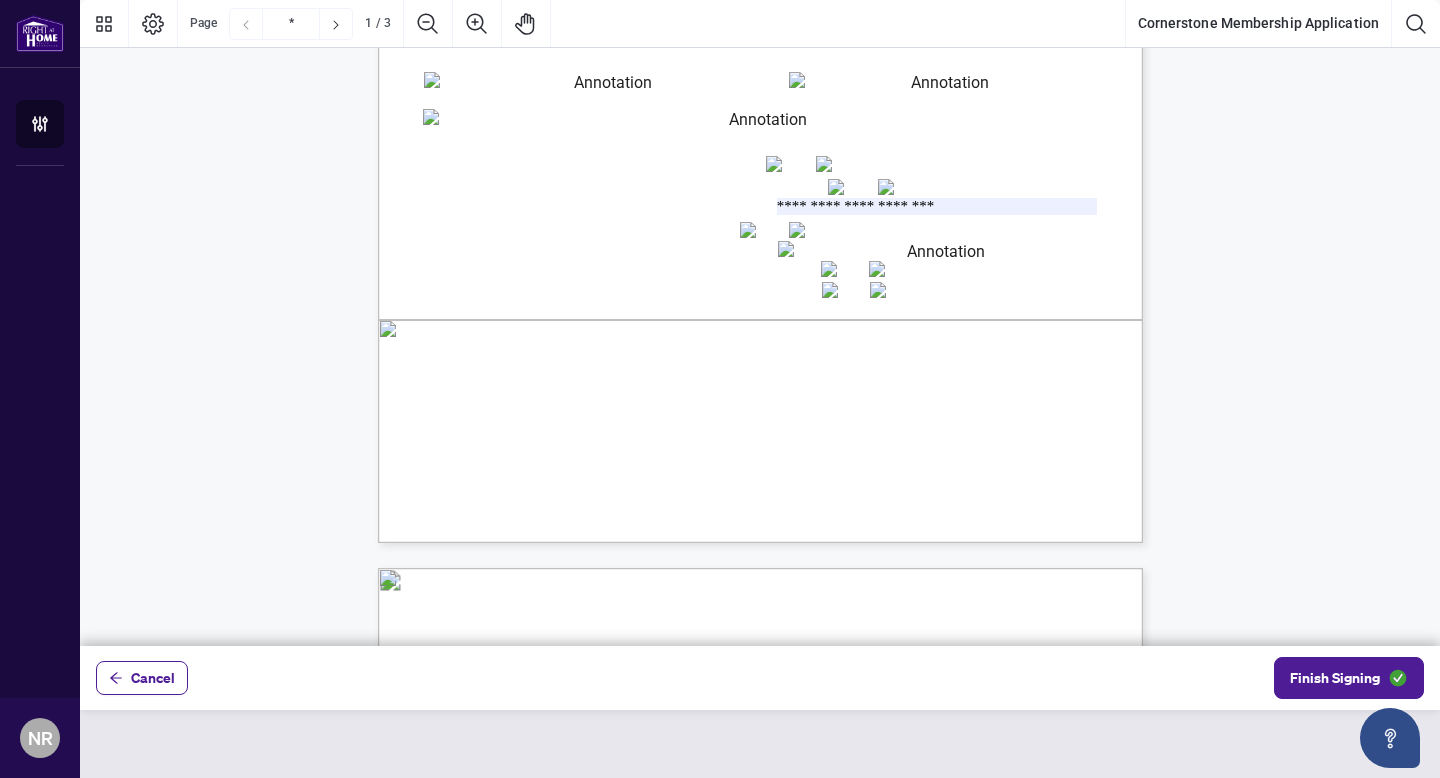 type on "**********" 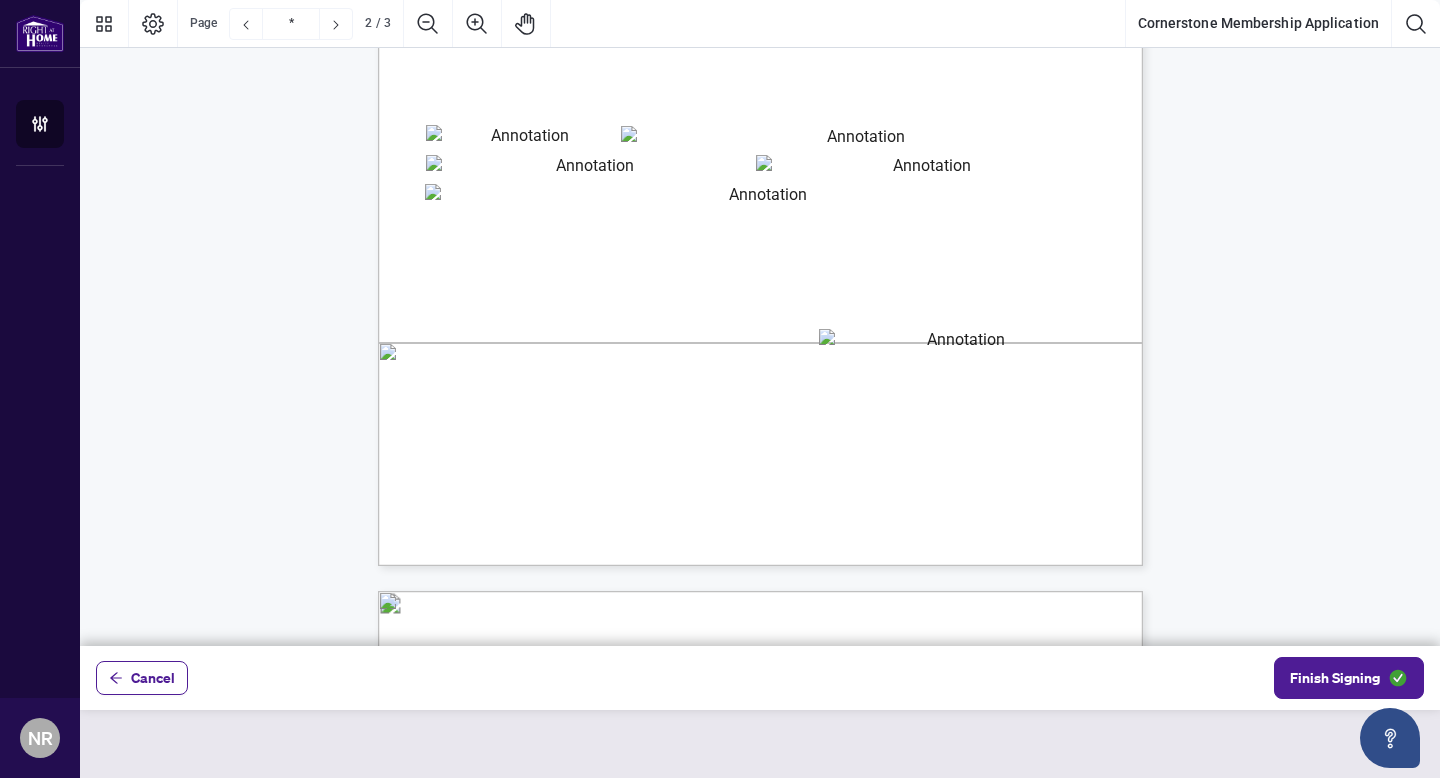 scroll, scrollTop: 1510, scrollLeft: 0, axis: vertical 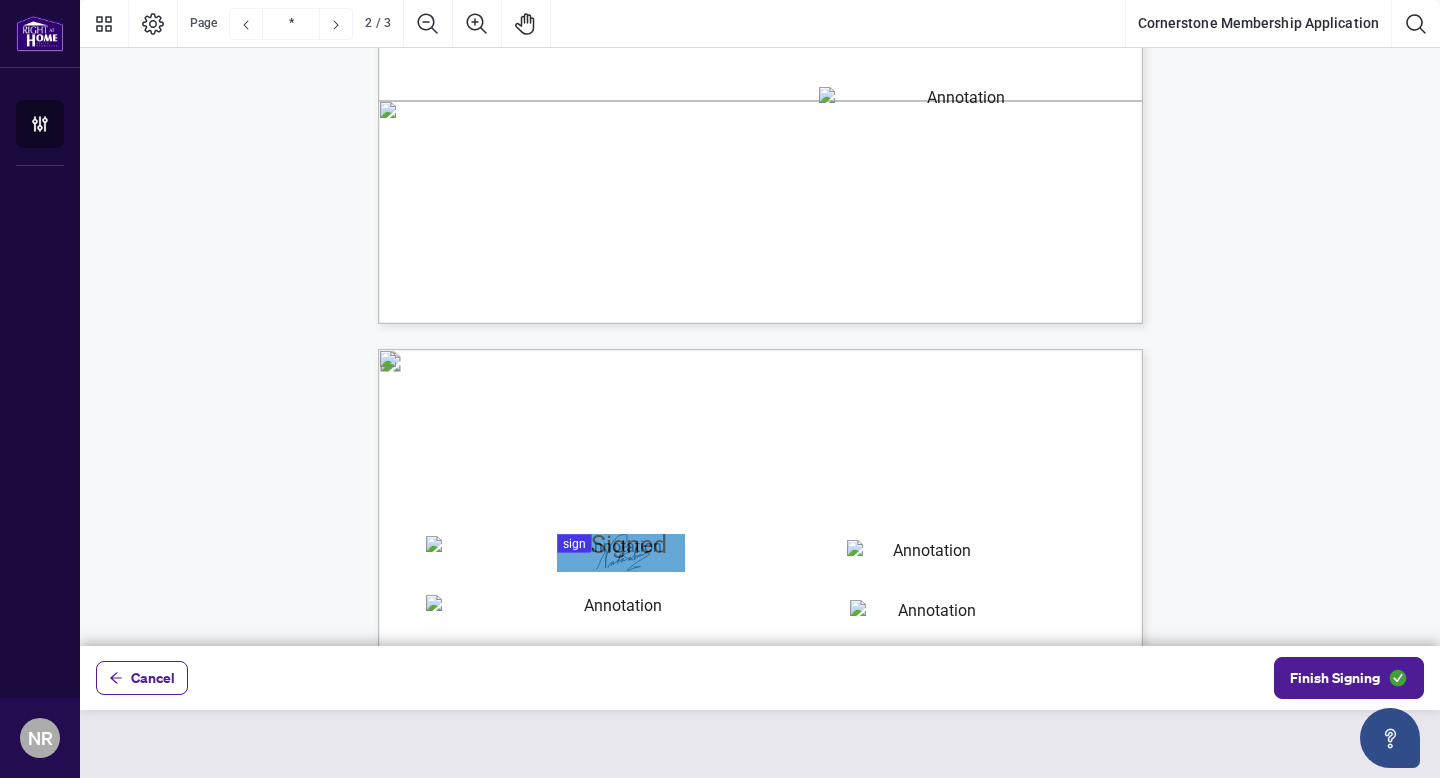 type on "*" 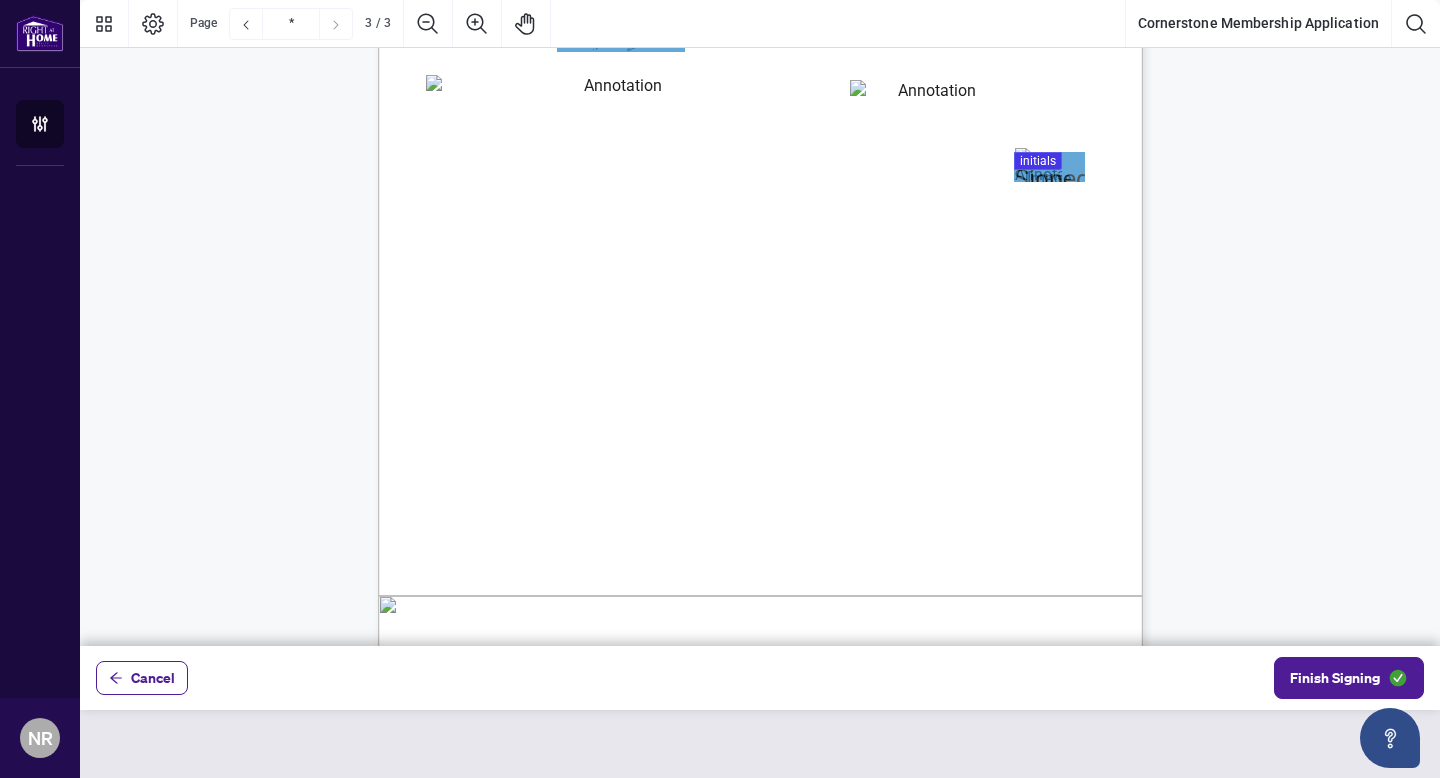 scroll, scrollTop: 2273, scrollLeft: 0, axis: vertical 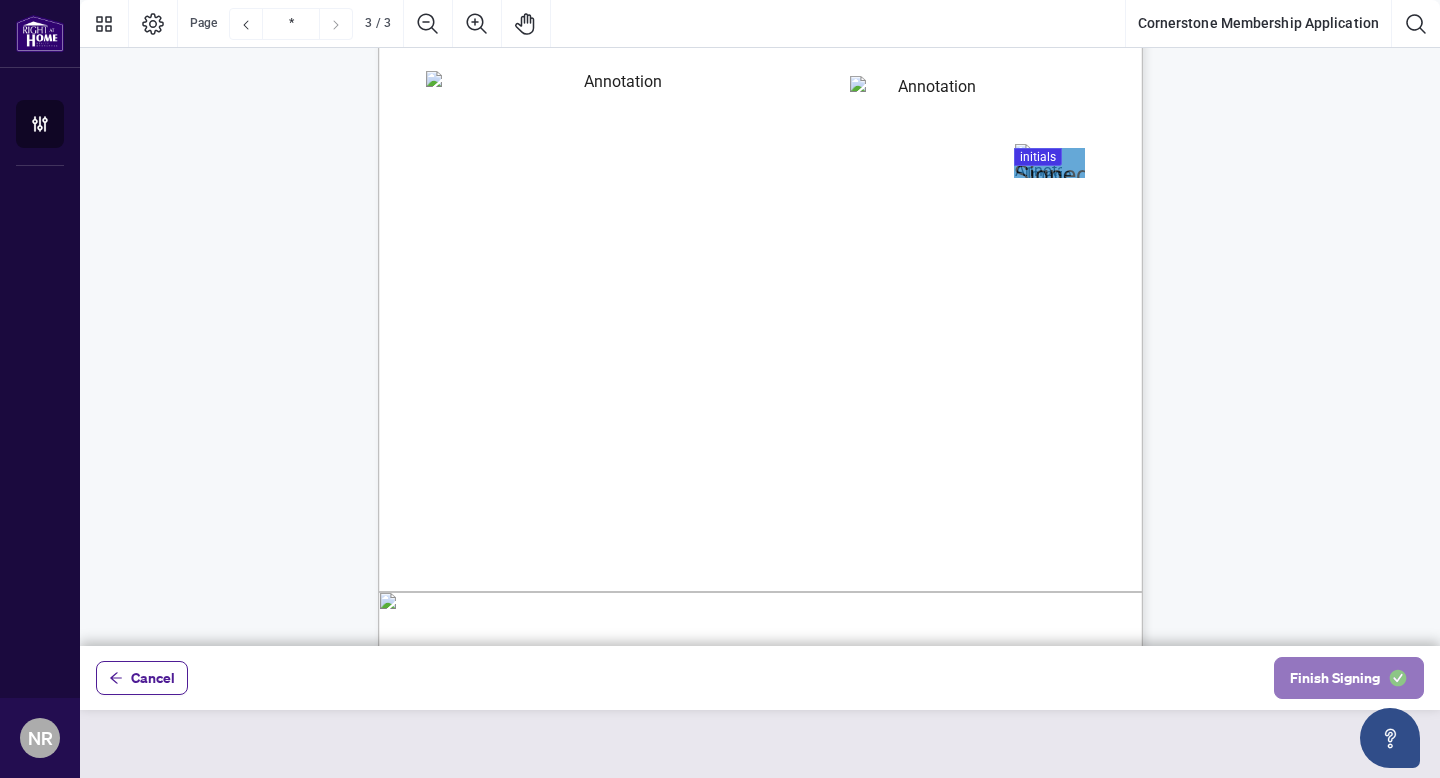 click on "Finish Signing" at bounding box center [1335, 678] 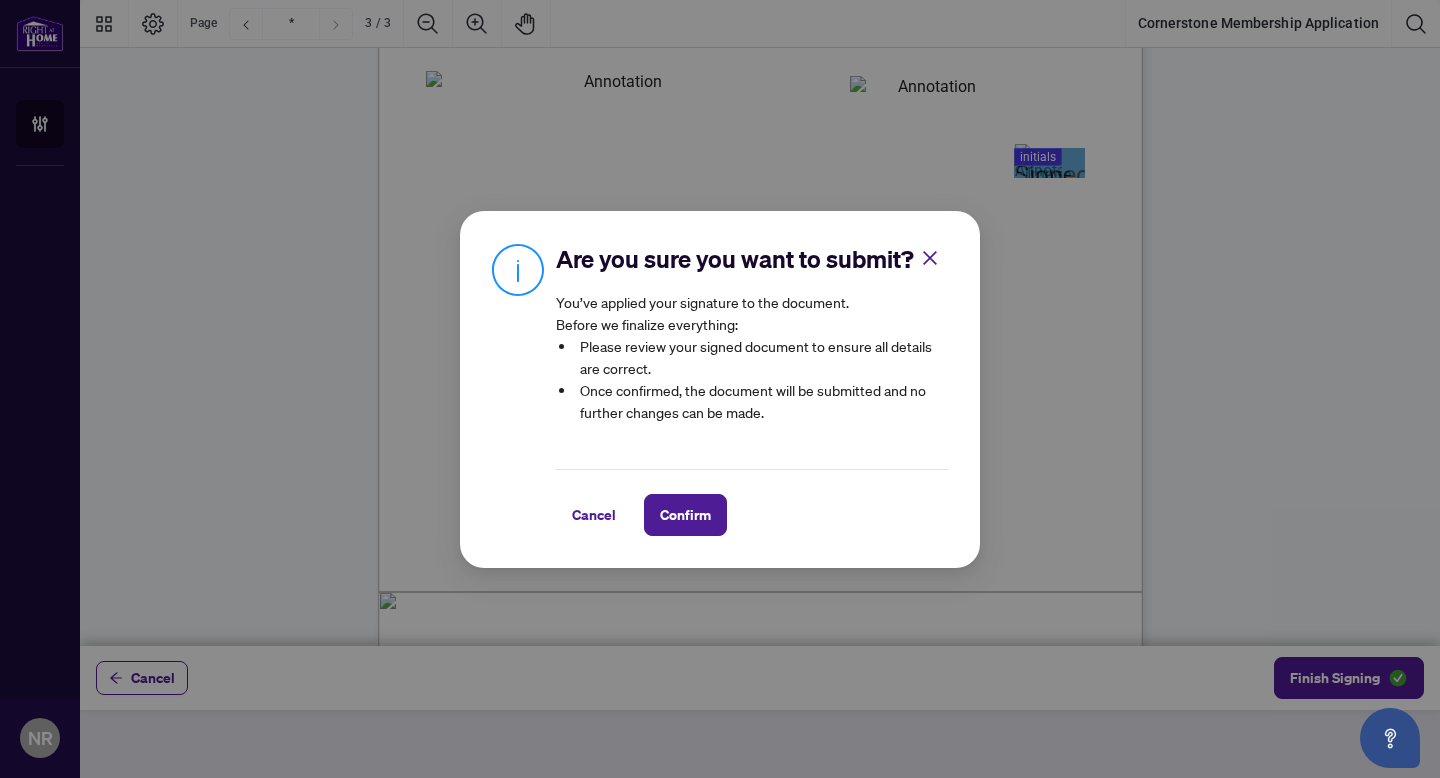 click on "Are you sure you want to submit? You’ve applied your signature to the document. Before we finalize everything: Please review your signed document to ensure all details are correct. Once confirmed, the document will be submitted and no further changes can be made. Cancel Confirm Cancel OK" at bounding box center (720, 389) 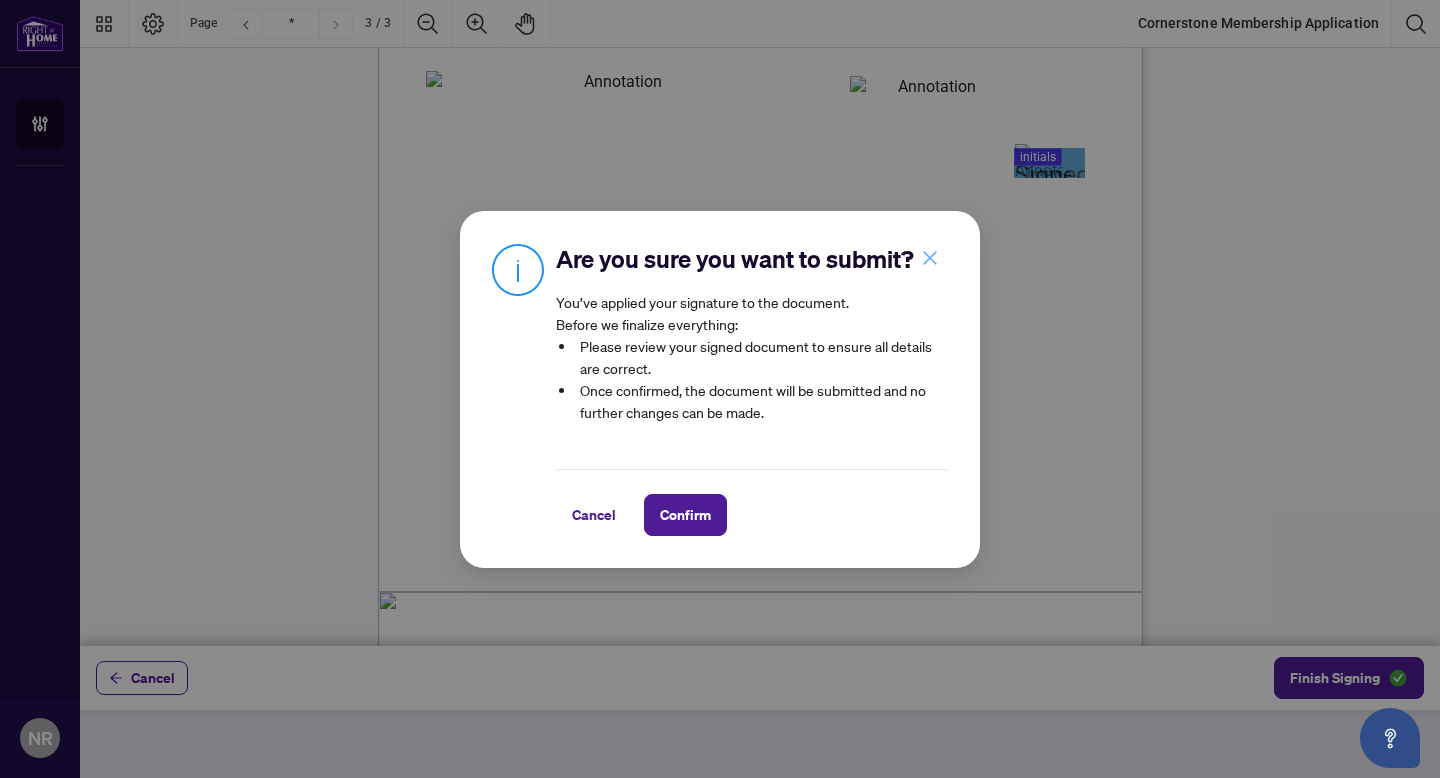click 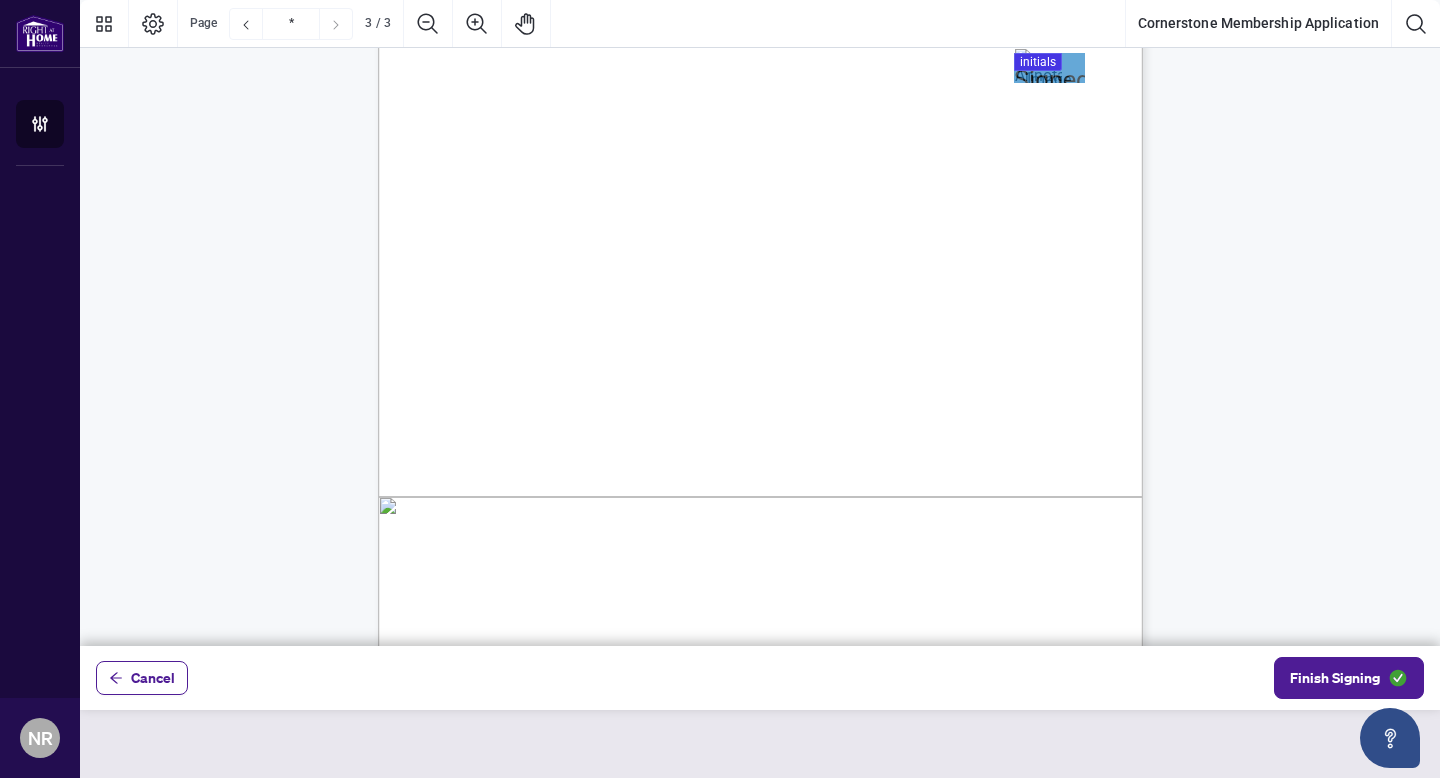 scroll, scrollTop: 2462, scrollLeft: 0, axis: vertical 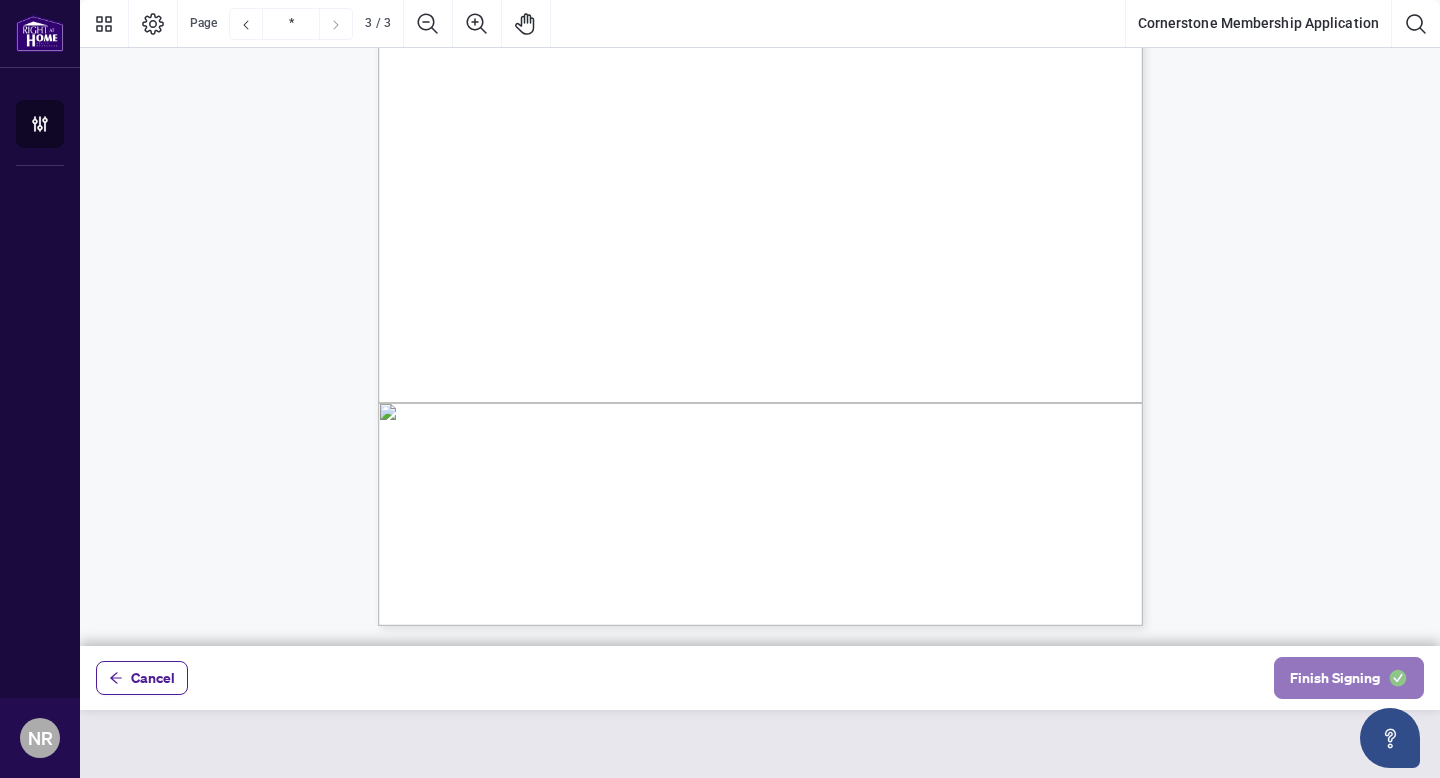 click on "Finish Signing" at bounding box center (1349, 678) 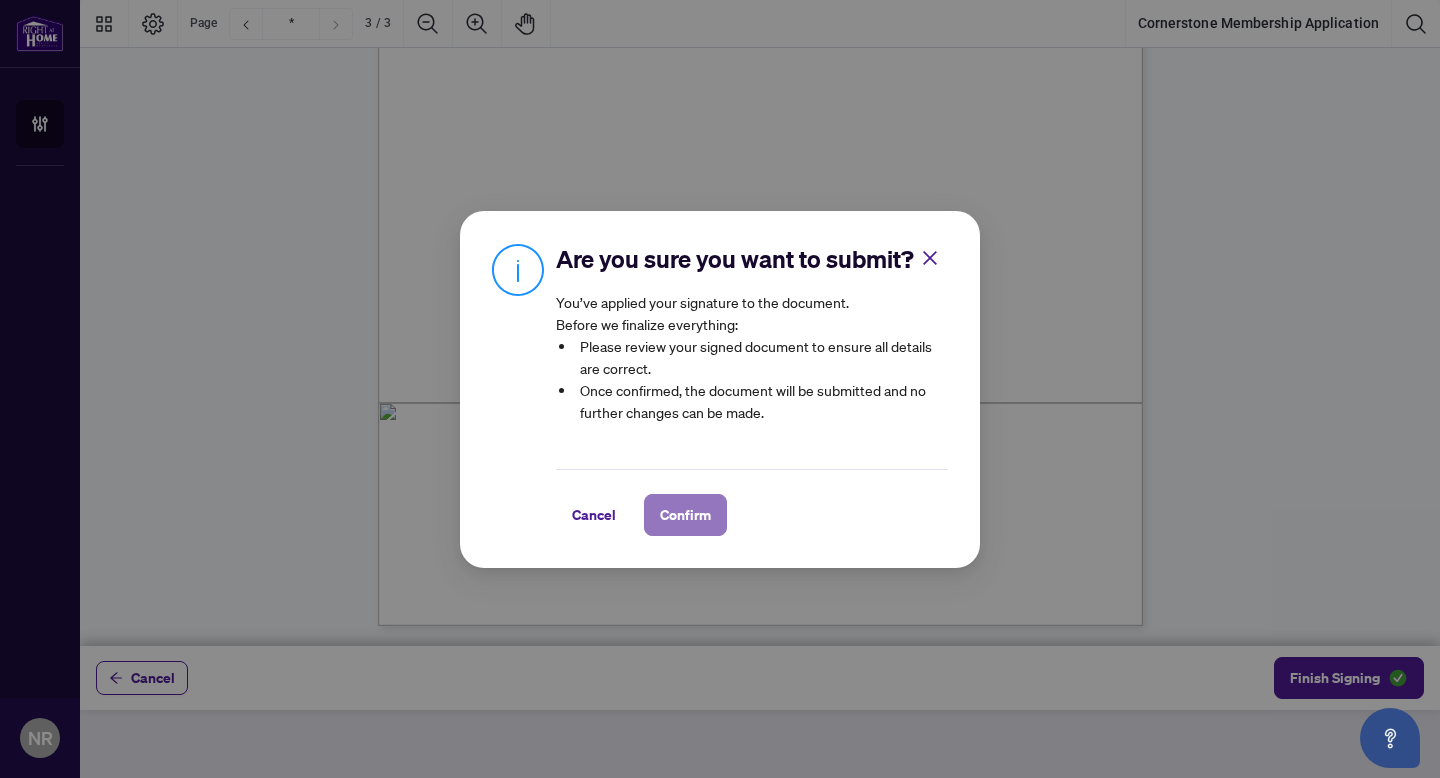 click on "Confirm" at bounding box center [685, 515] 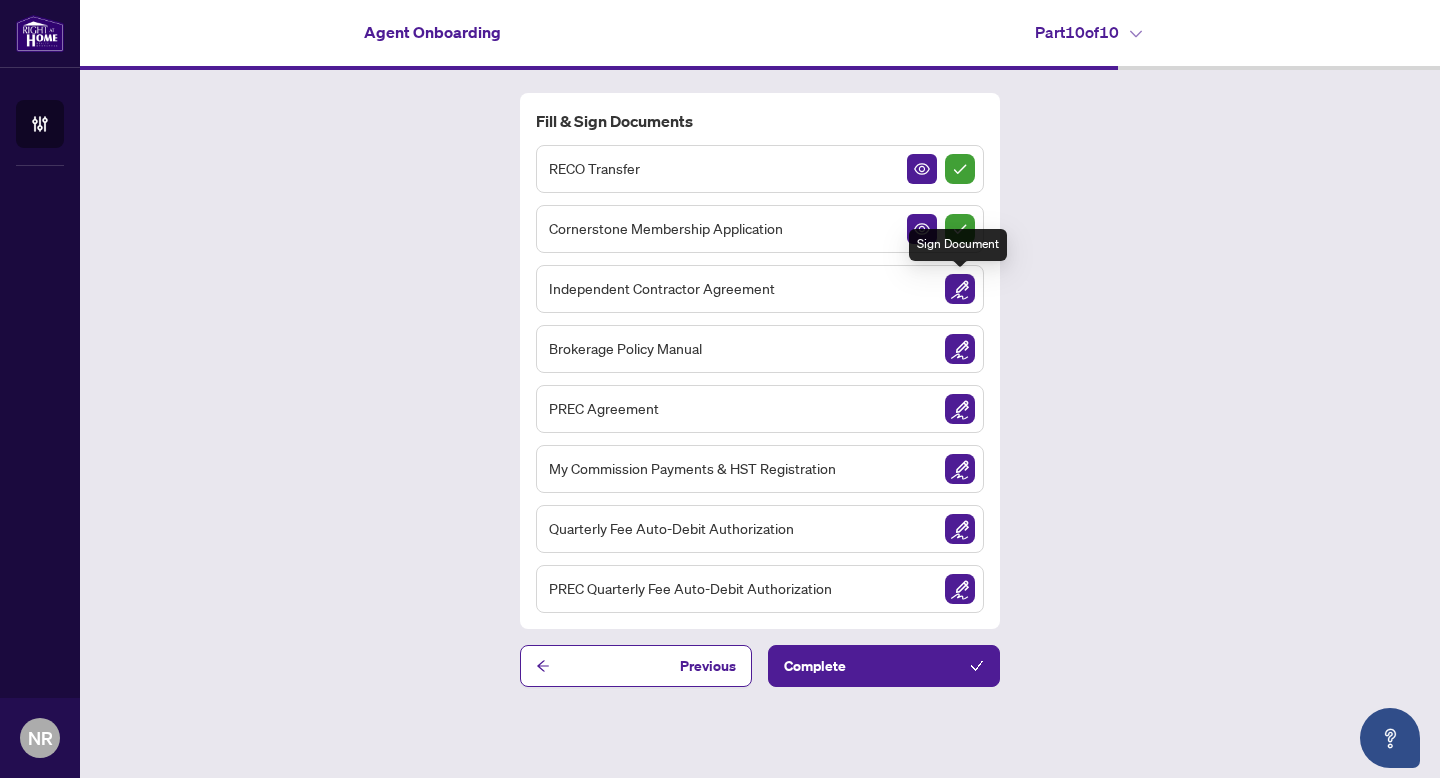 click at bounding box center [960, 289] 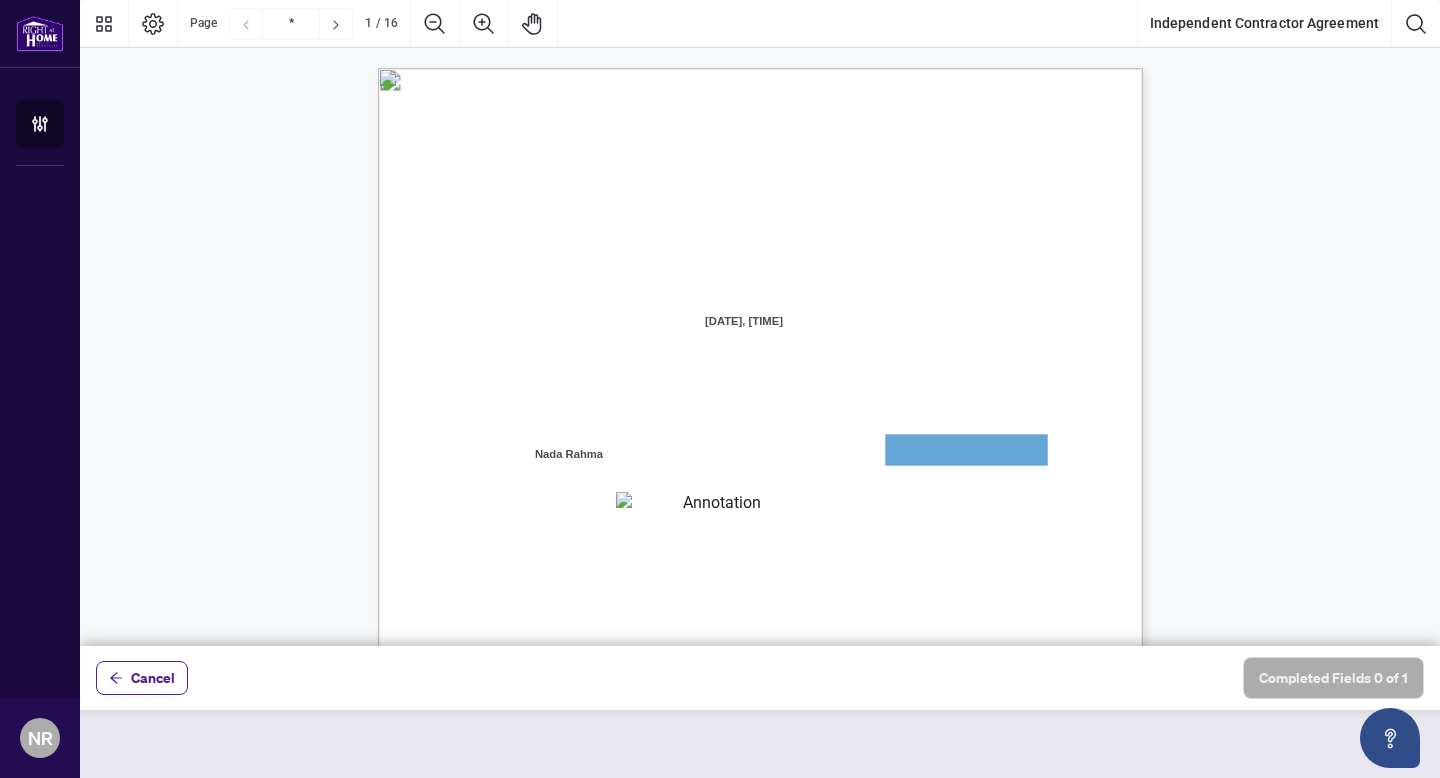 click at bounding box center (966, 450) 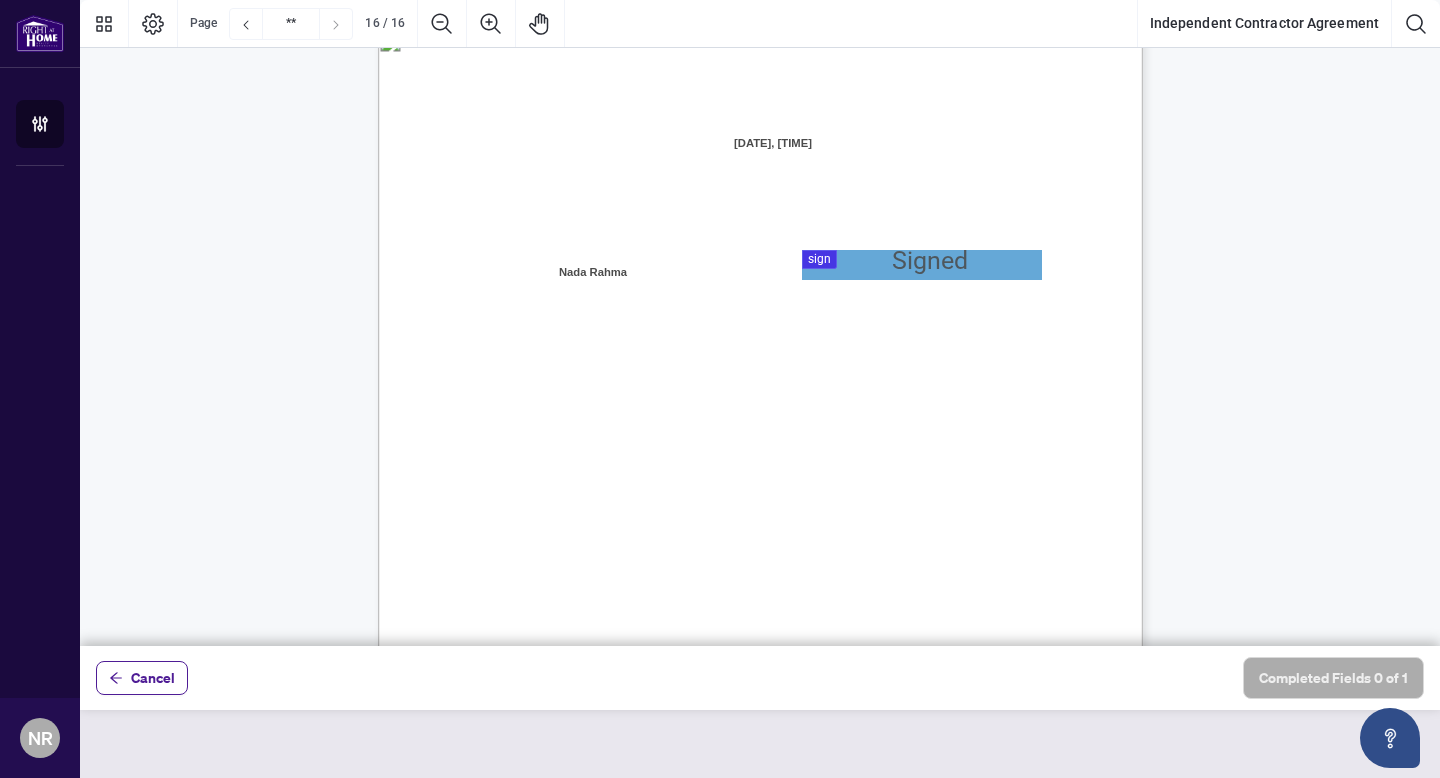 scroll, scrollTop: 15263, scrollLeft: 0, axis: vertical 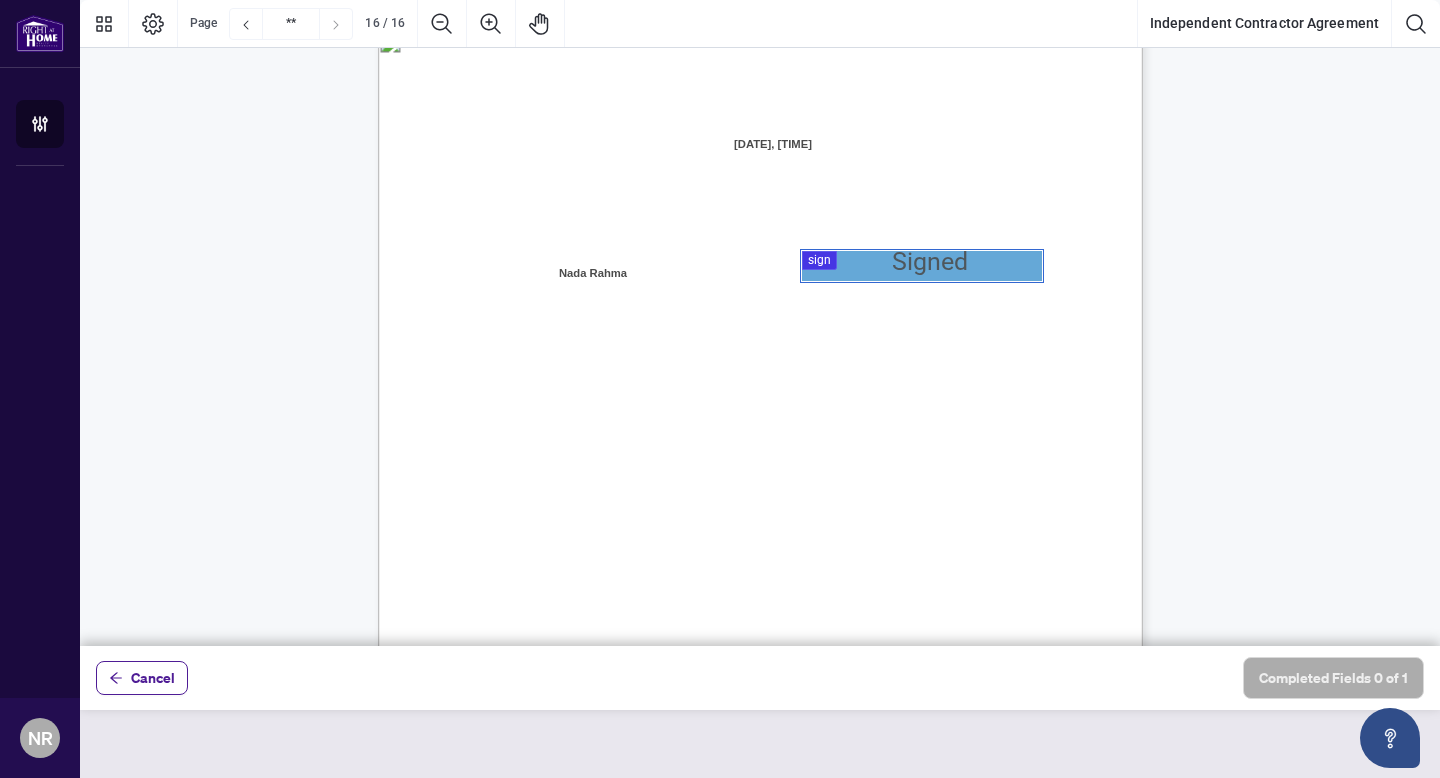 click at bounding box center [760, 323] 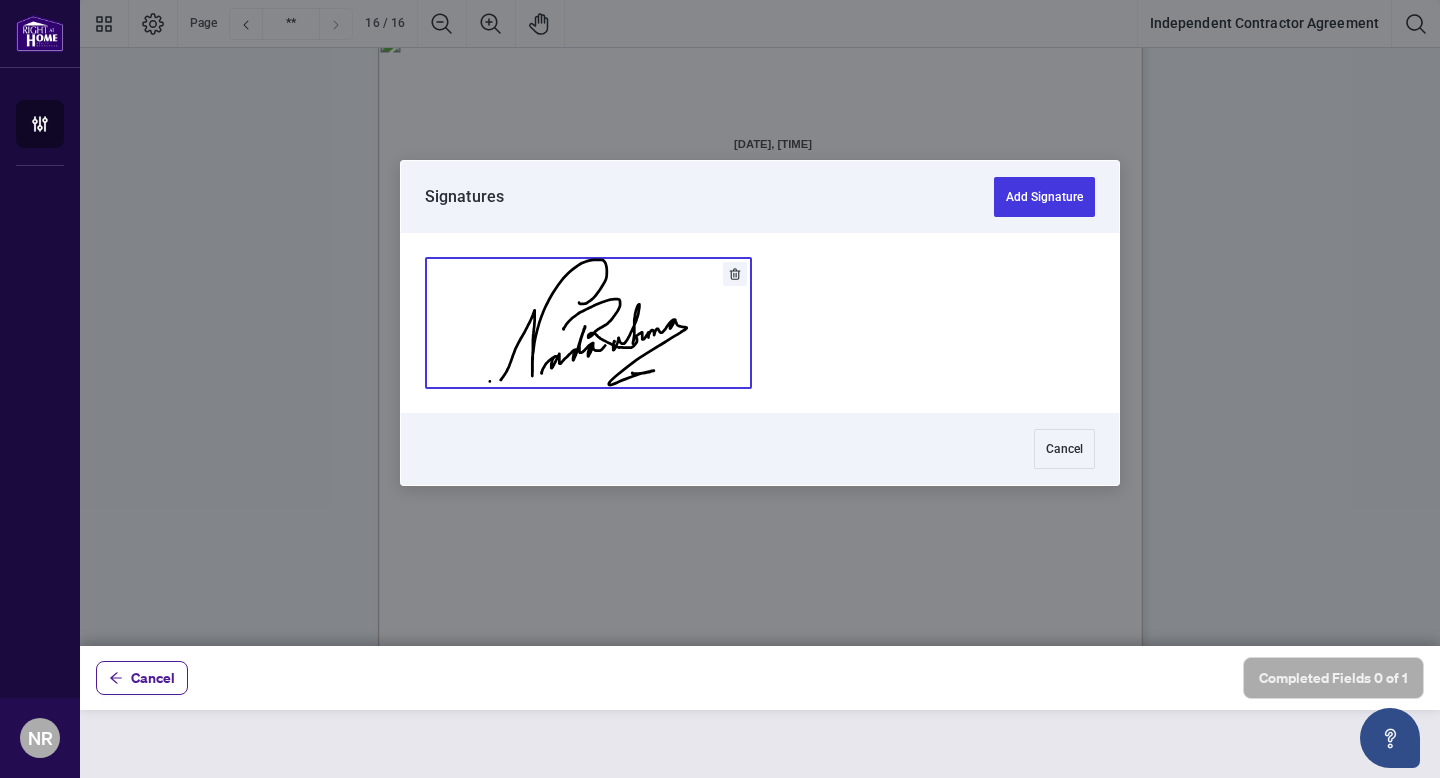 click at bounding box center (588, 323) 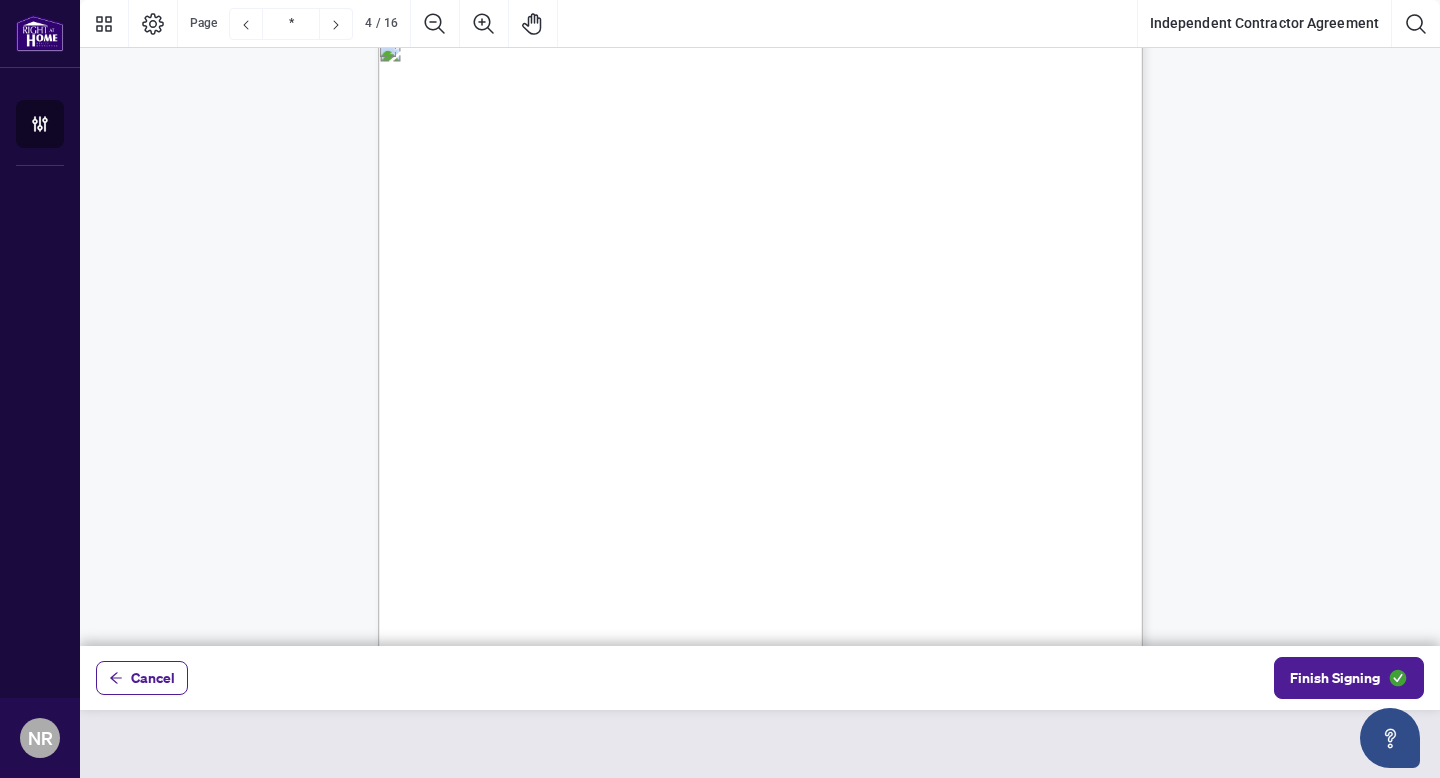 scroll, scrollTop: 3045, scrollLeft: 0, axis: vertical 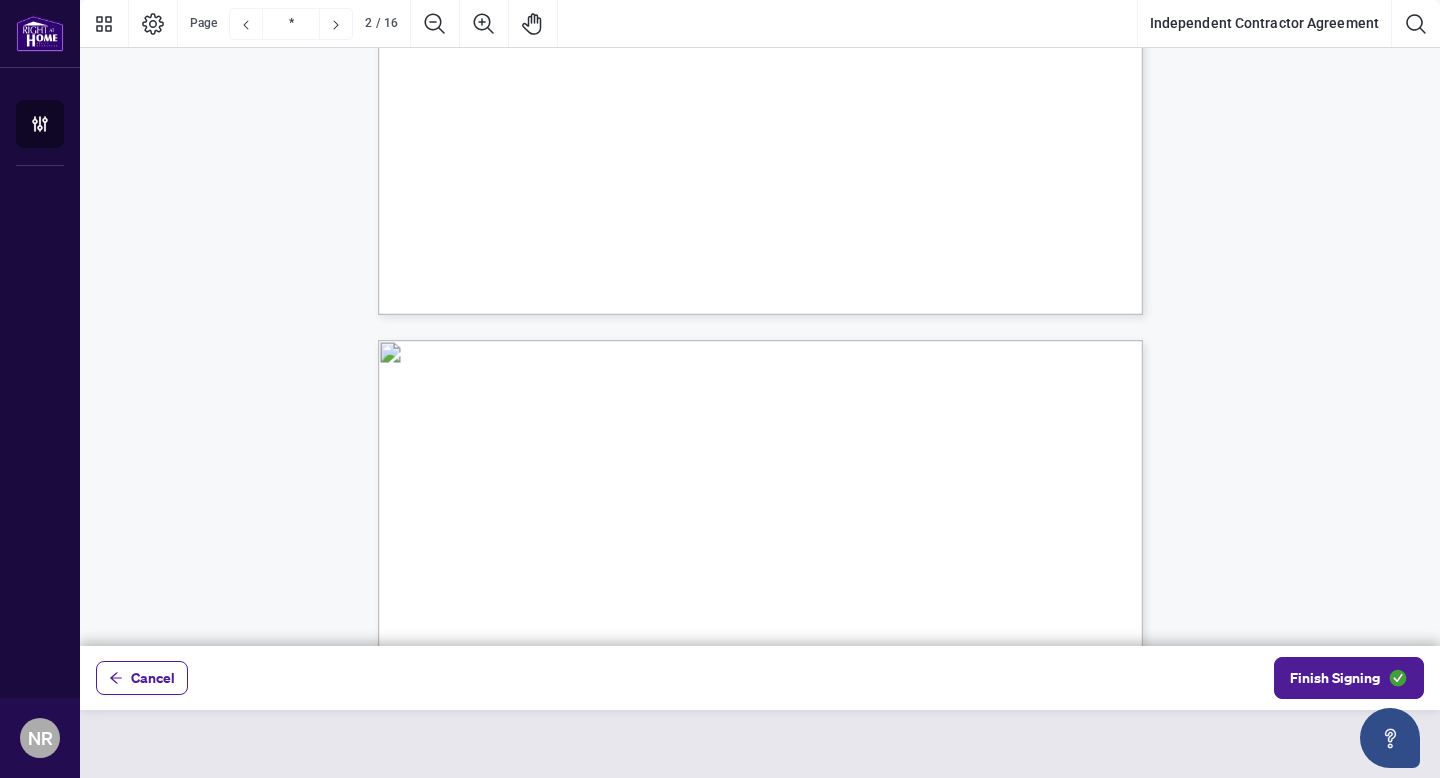 type on "*" 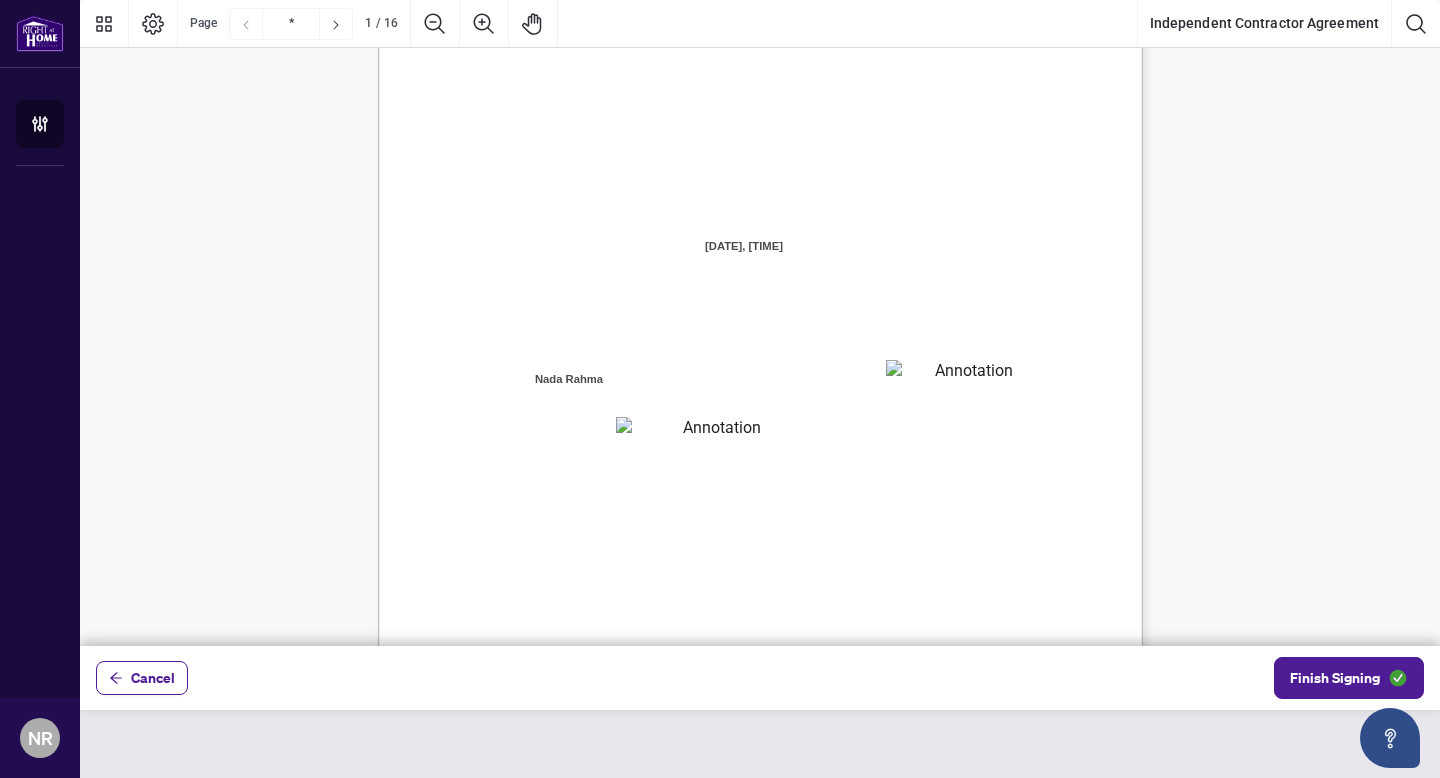 scroll, scrollTop: 68, scrollLeft: 0, axis: vertical 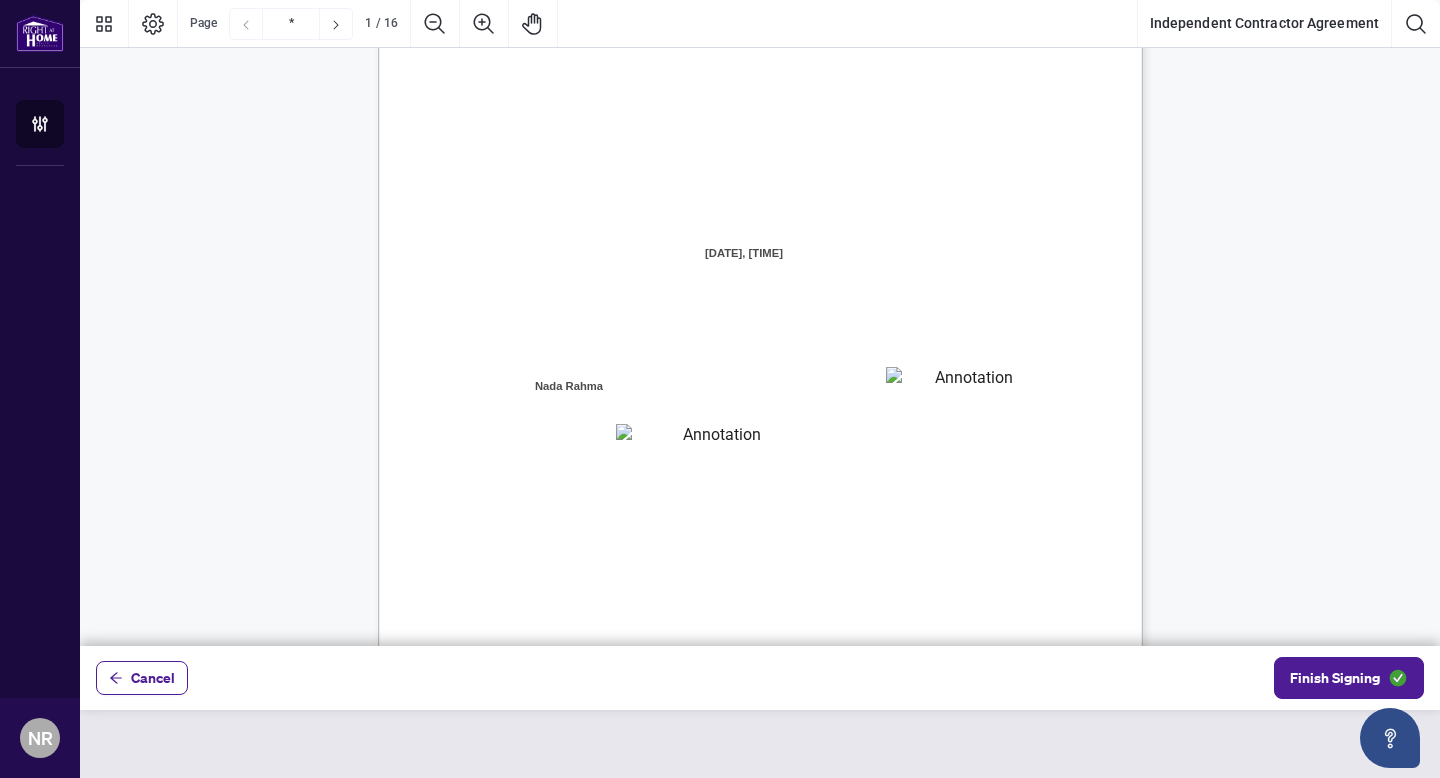 click at bounding box center [966, 382] 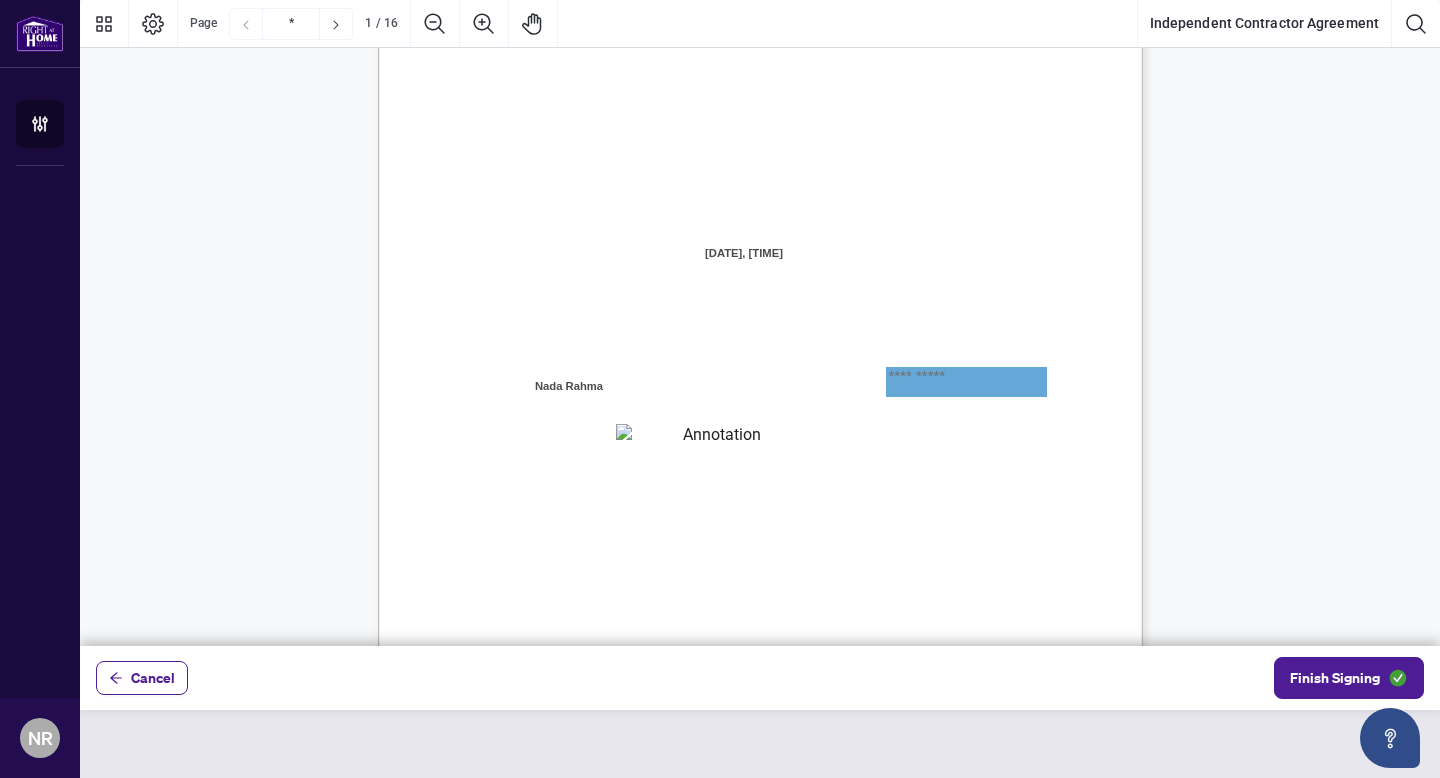type on "**********" 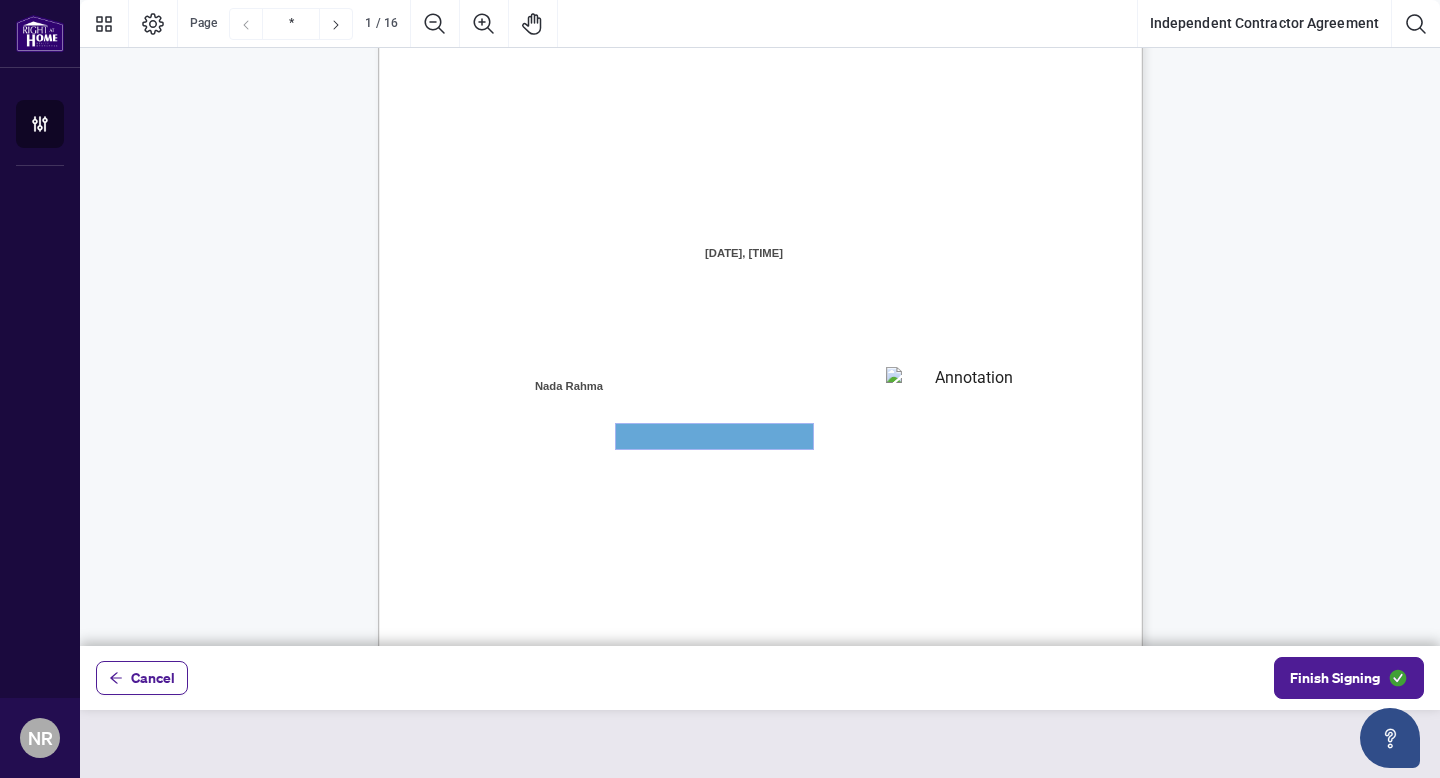 click at bounding box center (714, 436) 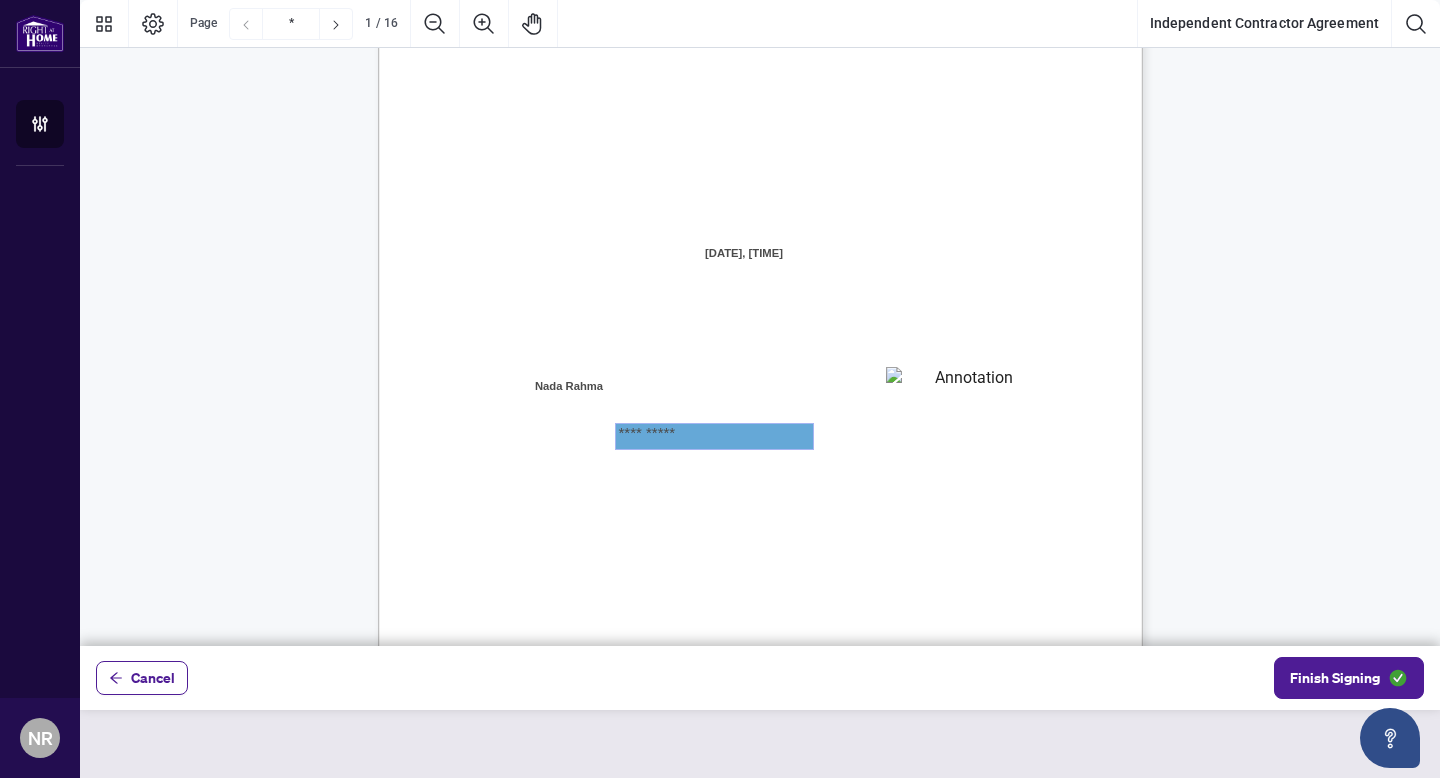 type on "**********" 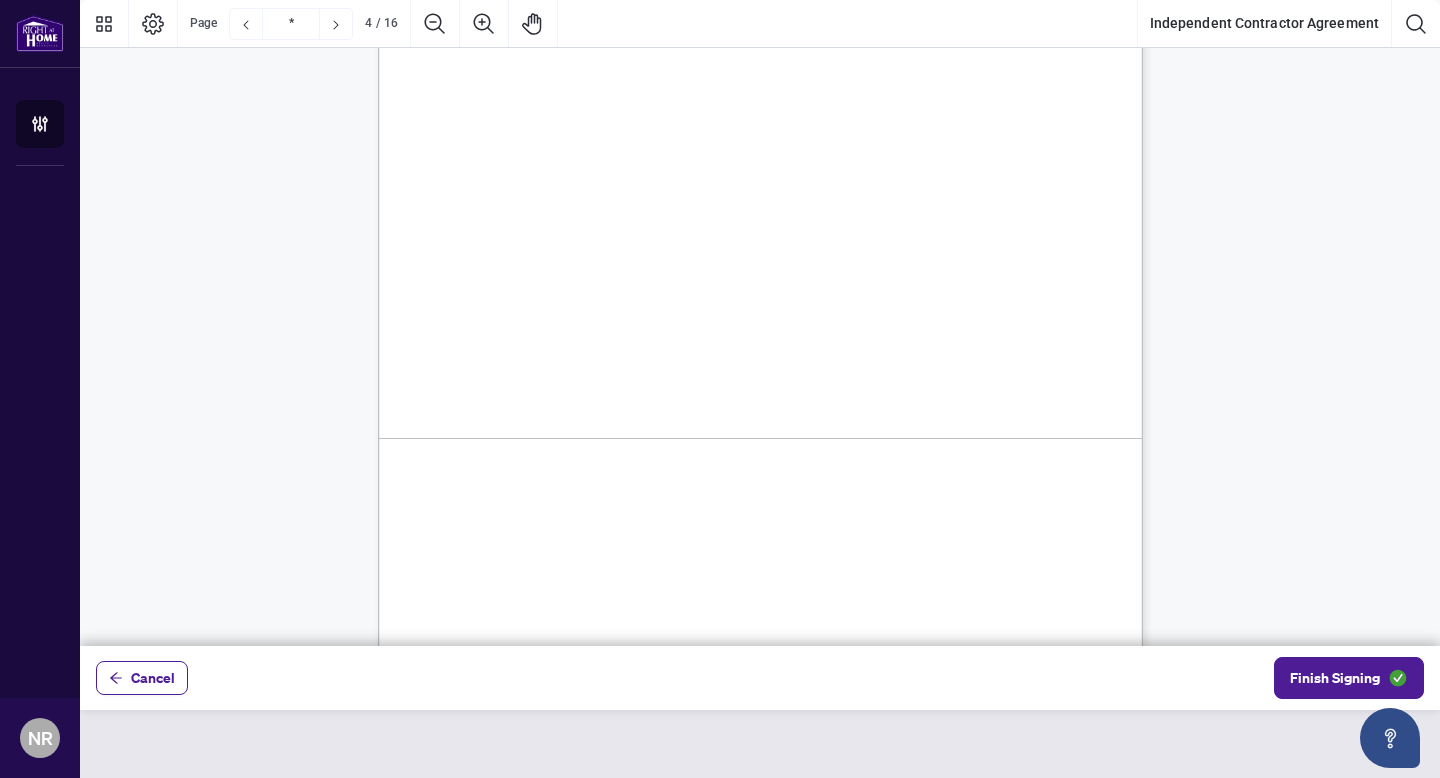 scroll, scrollTop: 4544, scrollLeft: 0, axis: vertical 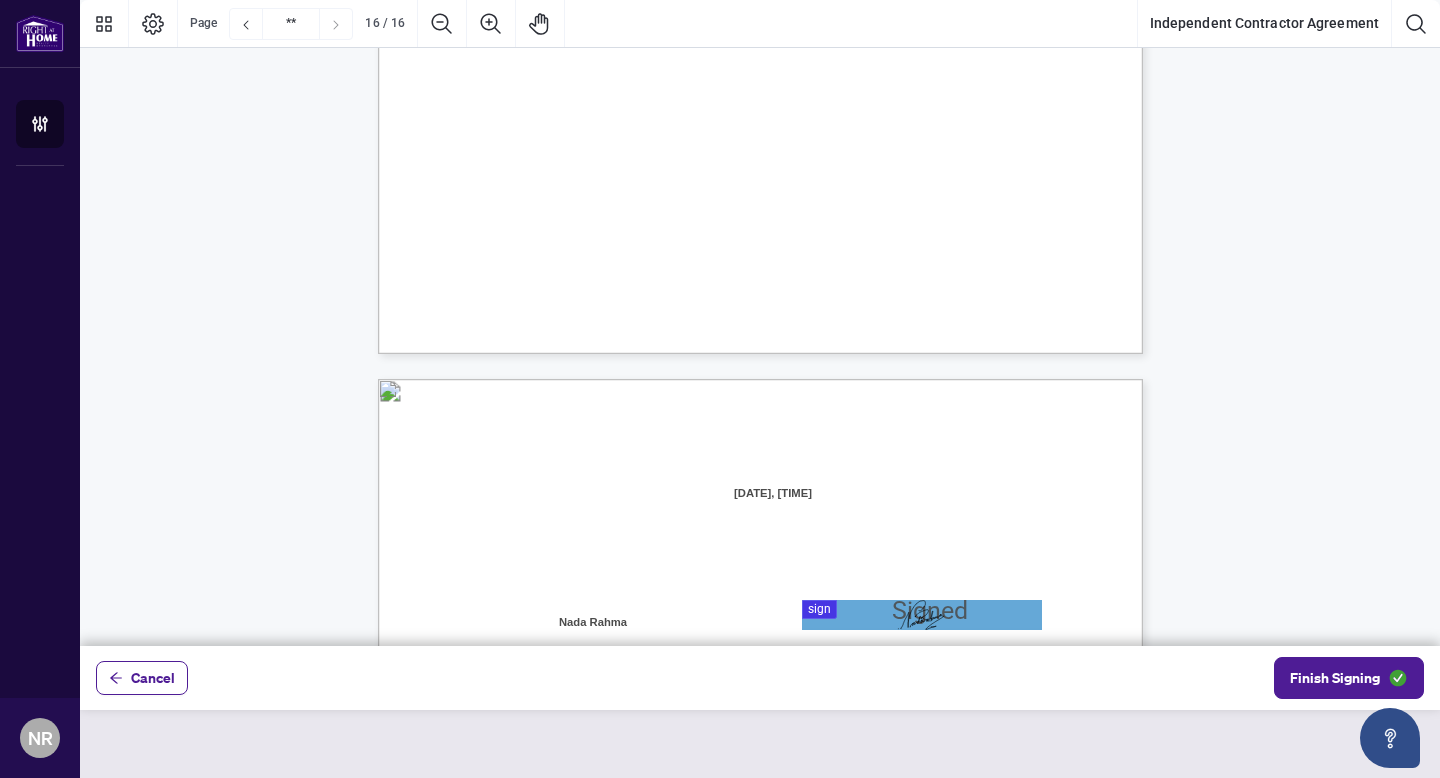 type on "**" 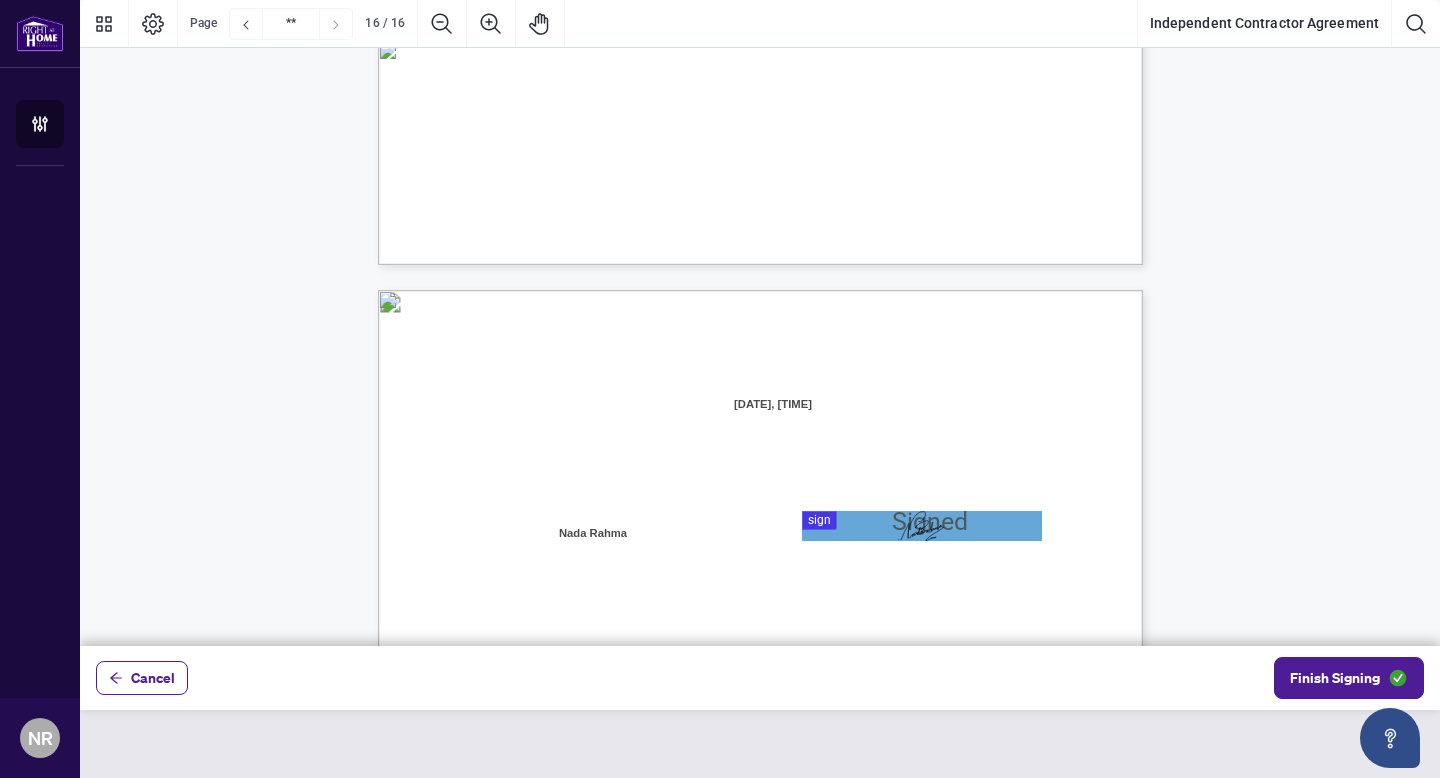 scroll, scrollTop: 14990, scrollLeft: 0, axis: vertical 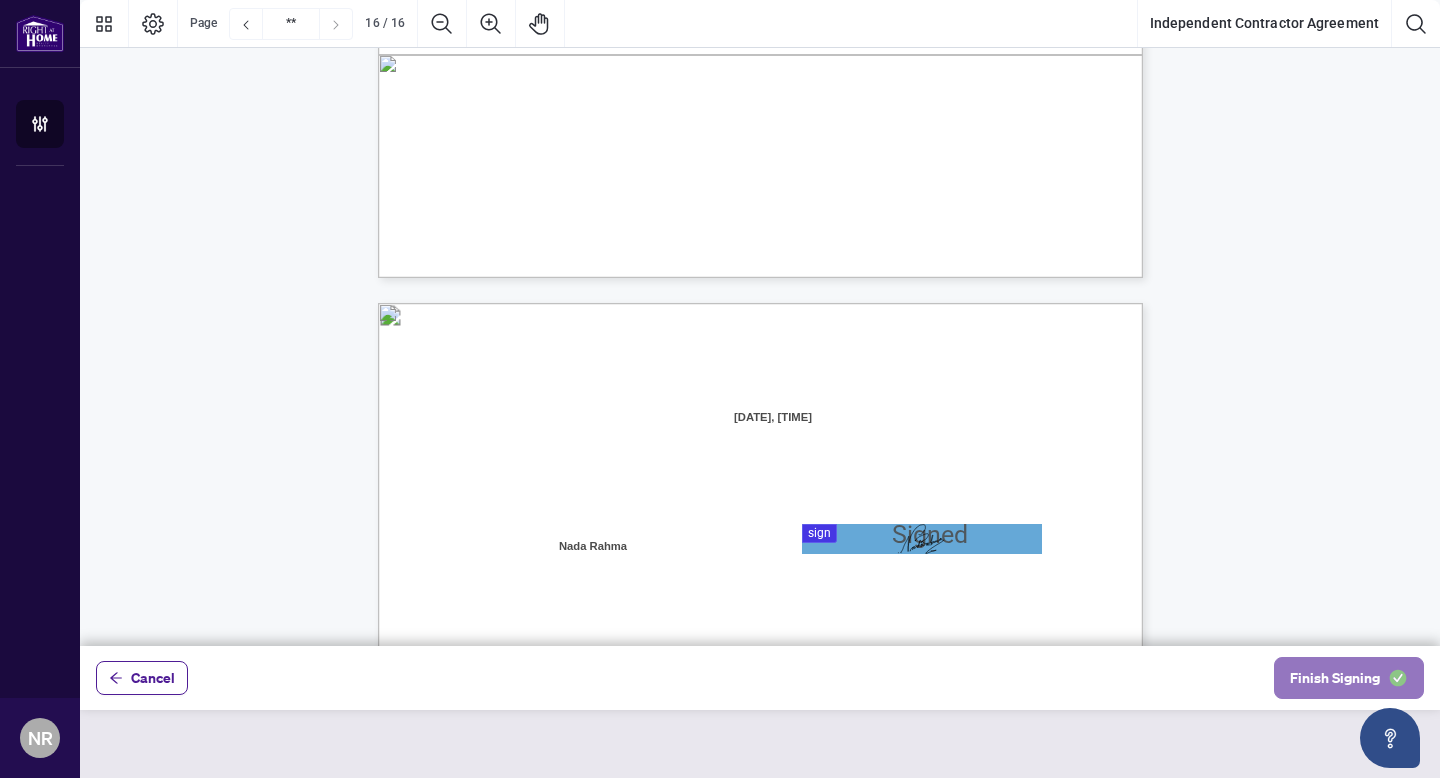 click on "Finish Signing" at bounding box center (1335, 678) 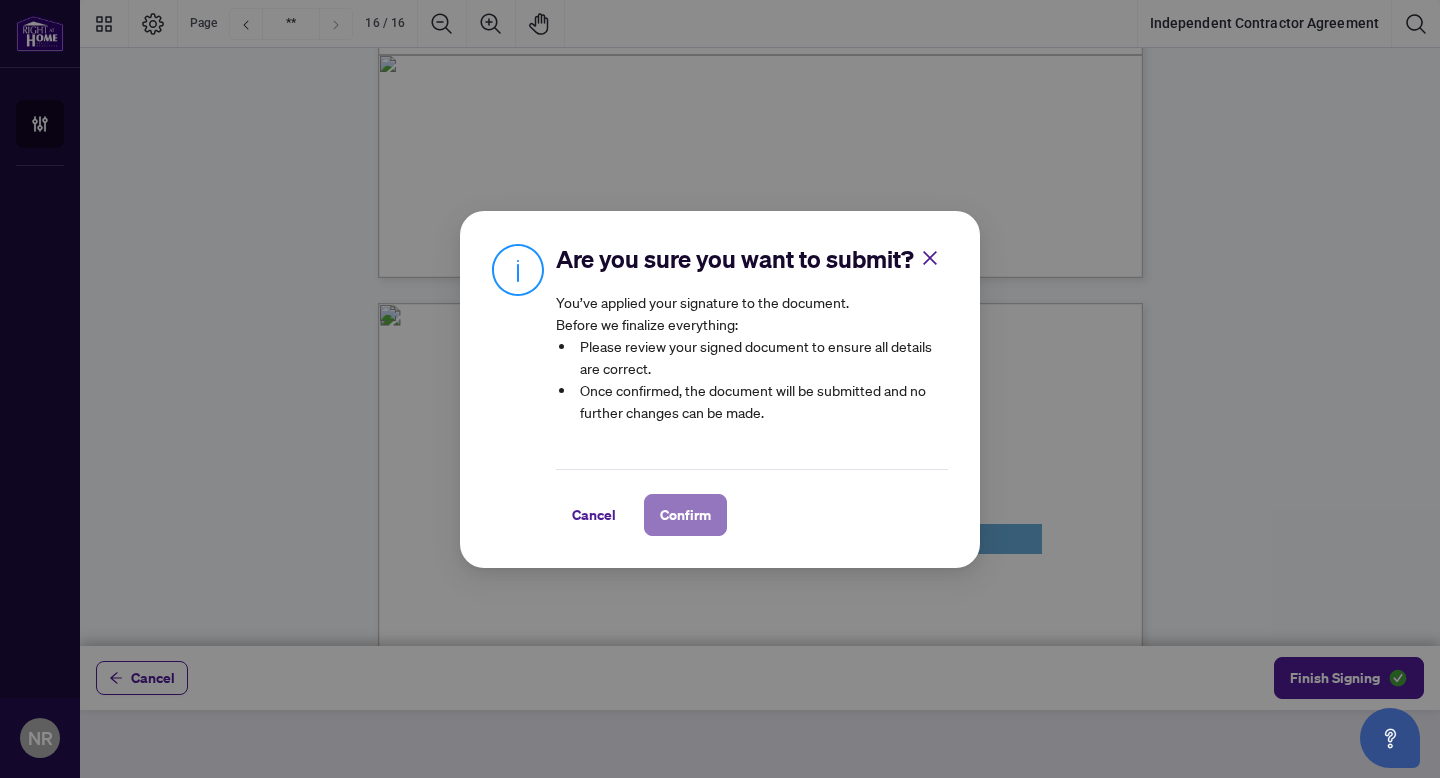 click on "Confirm" at bounding box center [685, 515] 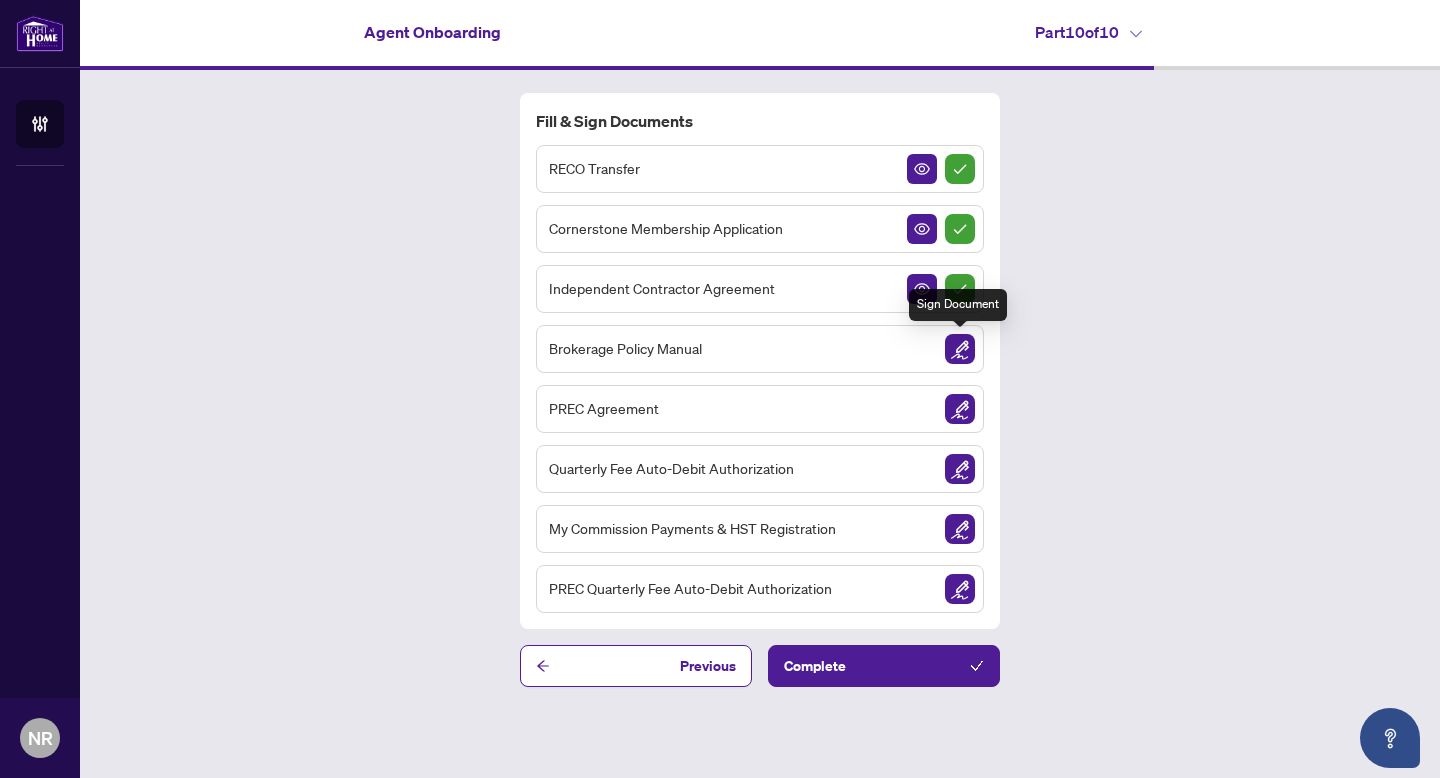 click at bounding box center [960, 349] 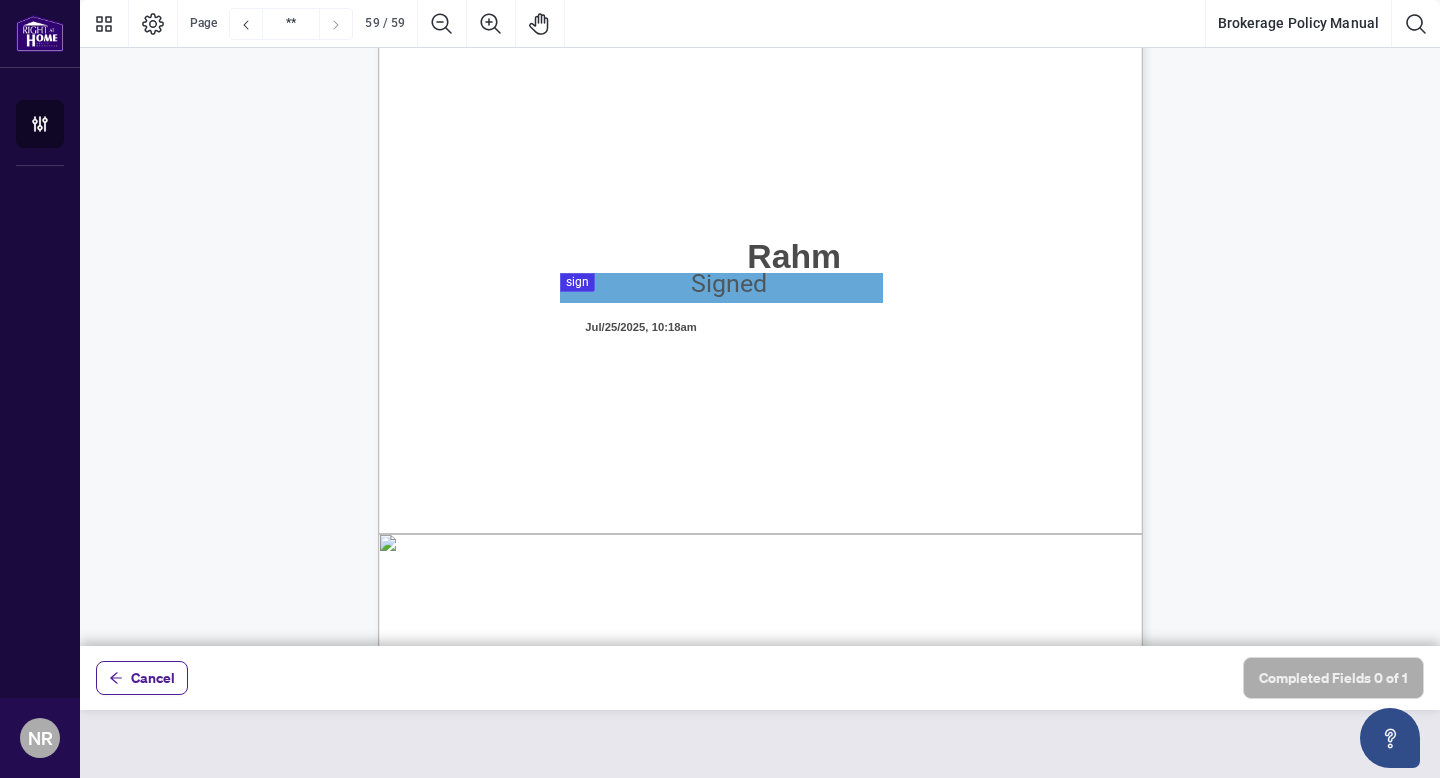 scroll, scrollTop: 59165, scrollLeft: 0, axis: vertical 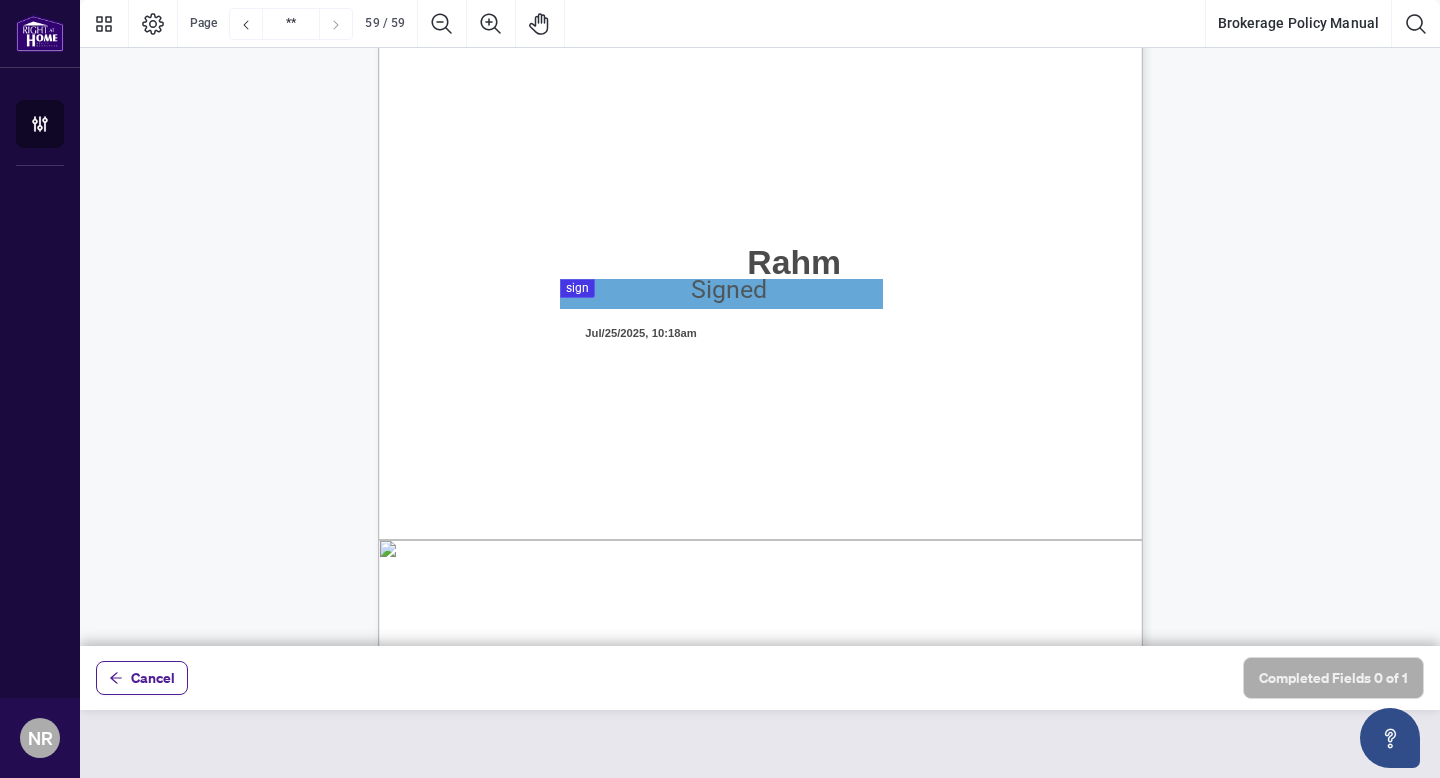 click on "Nada Rahma" at bounding box center (794, 262) 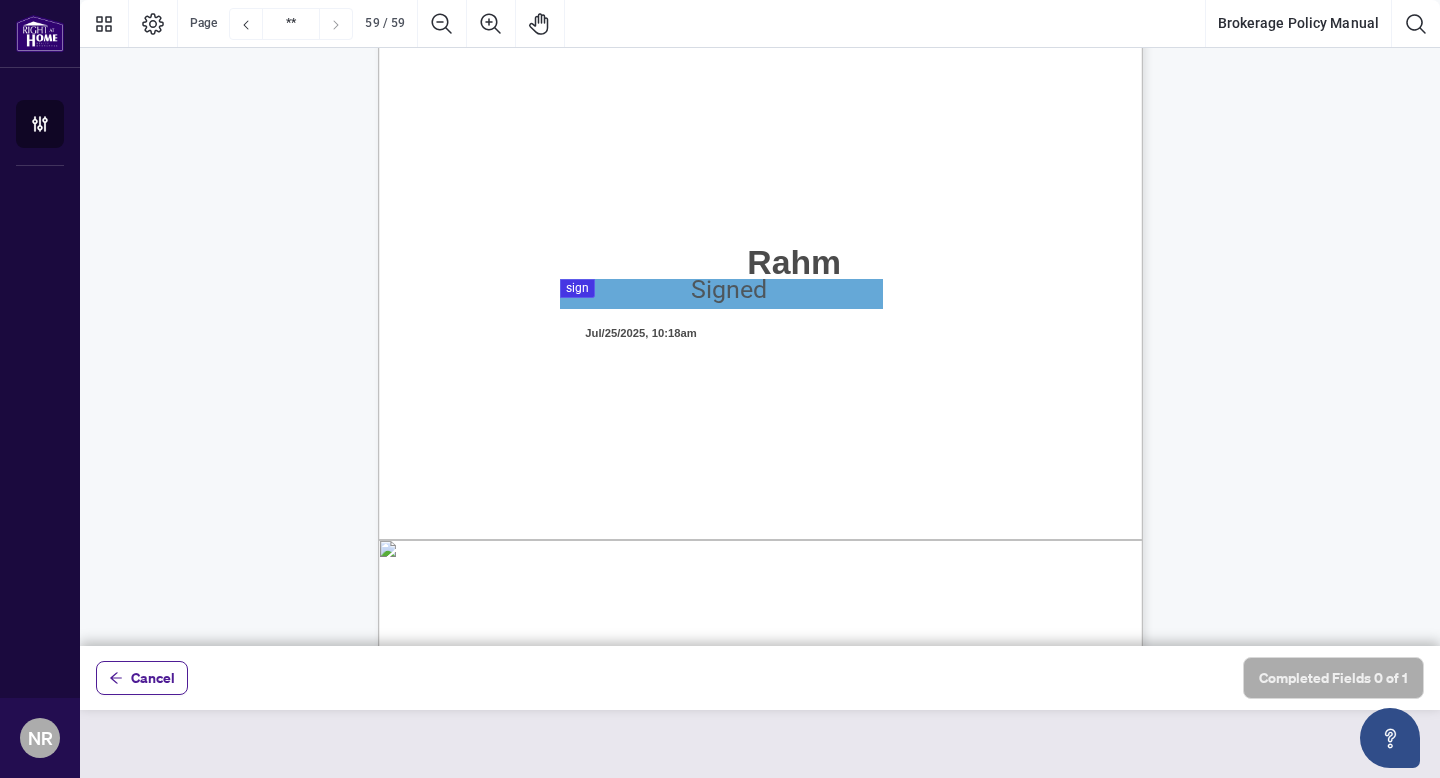 click on "Nada Rahma" at bounding box center [794, 262] 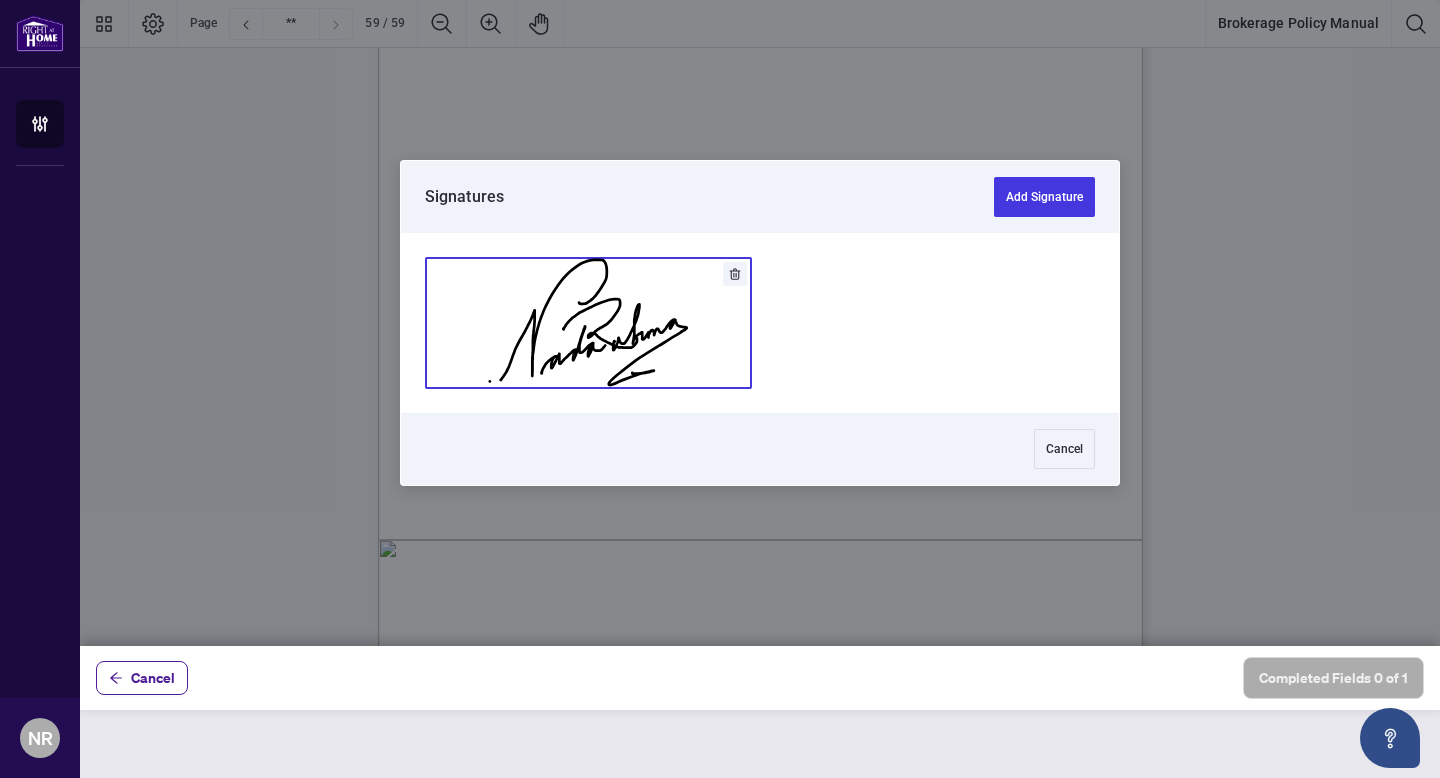 click at bounding box center (588, 323) 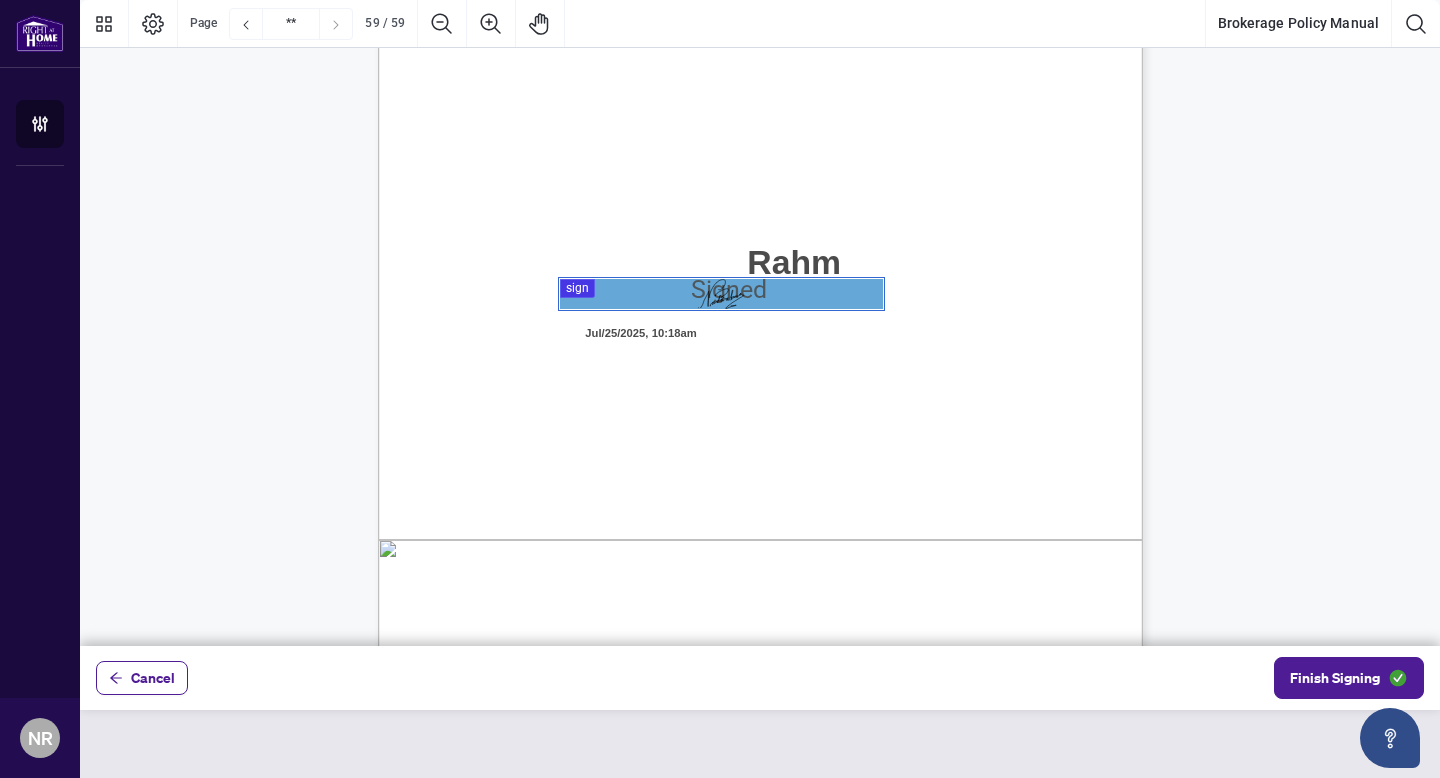 click on "Independent Contractor Name:" at bounding box center (585, 268) 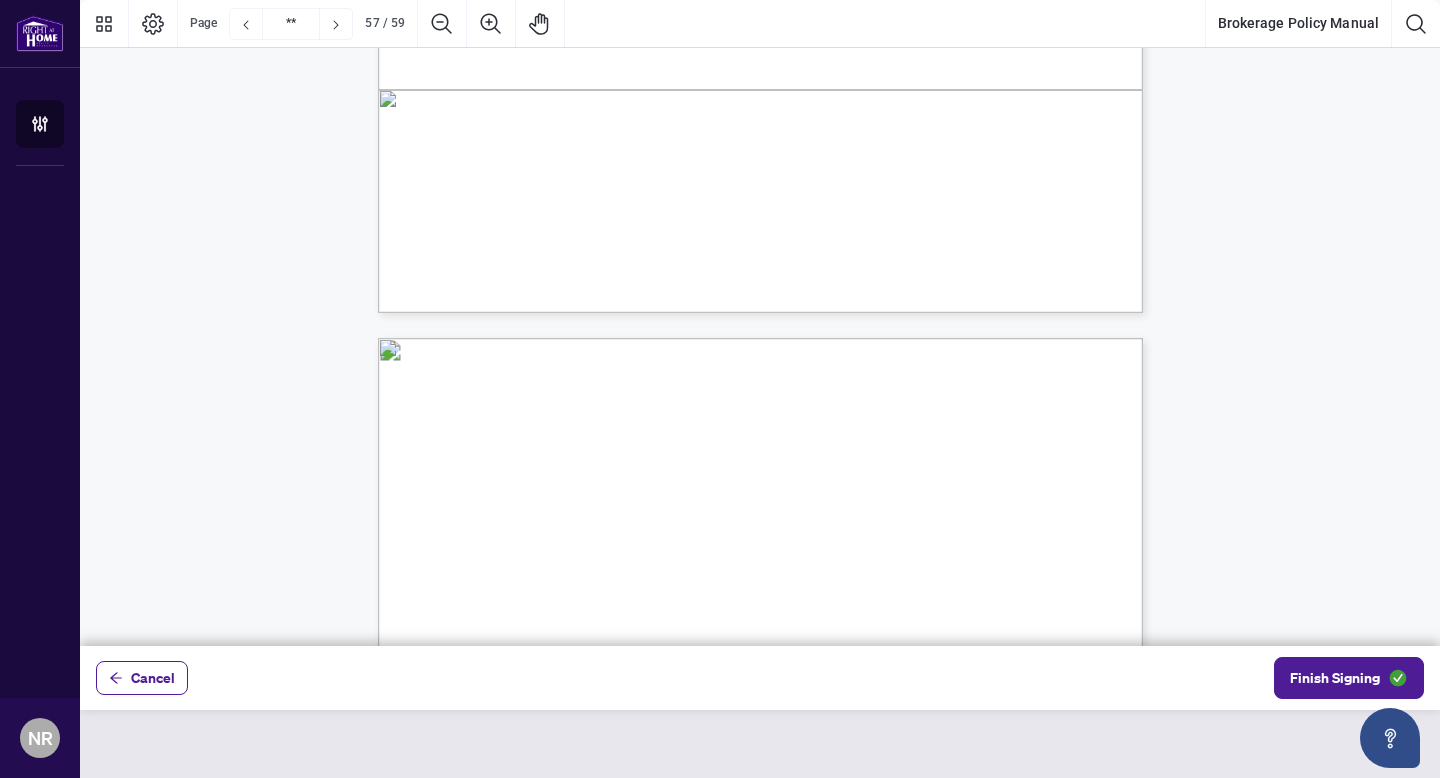 scroll, scrollTop: 56568, scrollLeft: 0, axis: vertical 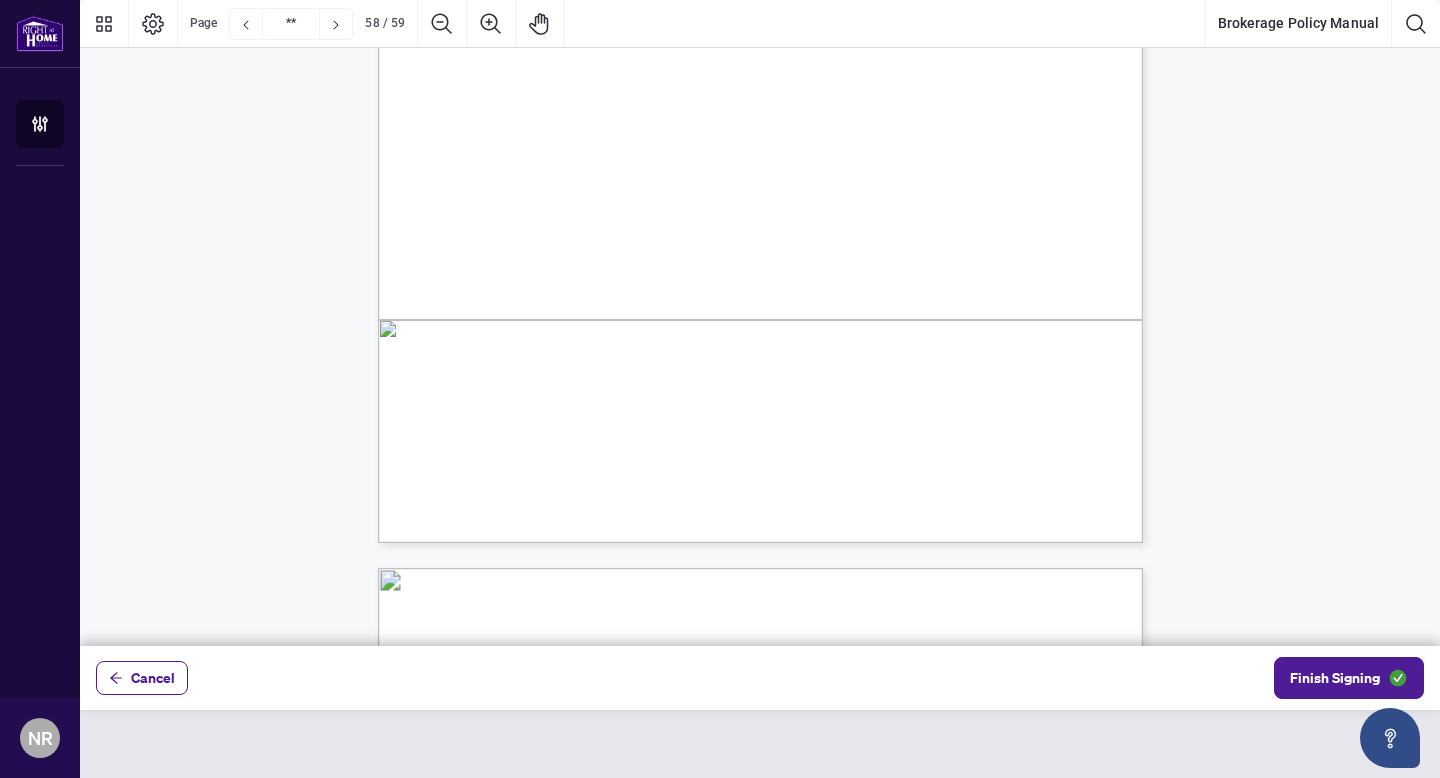 type on "**" 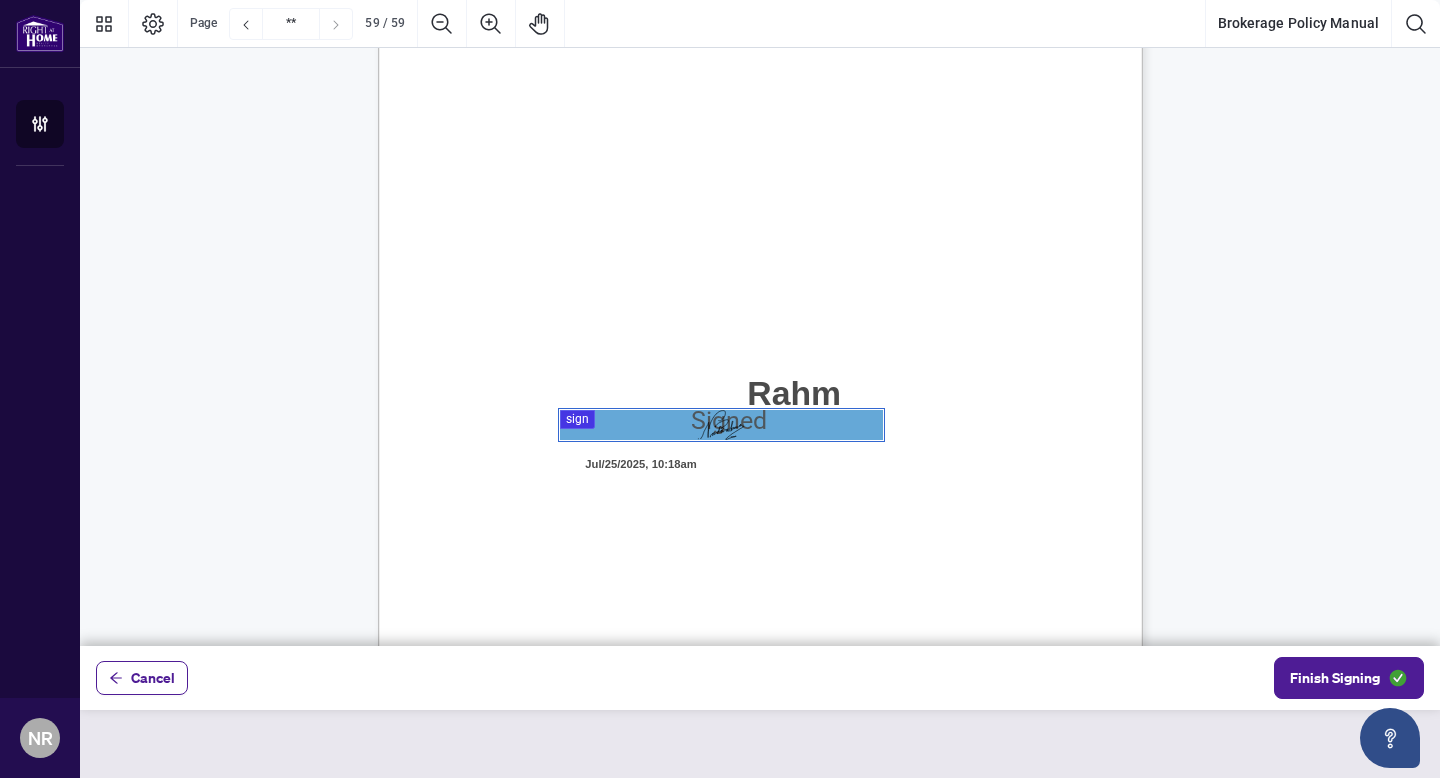 scroll, scrollTop: 59302, scrollLeft: 0, axis: vertical 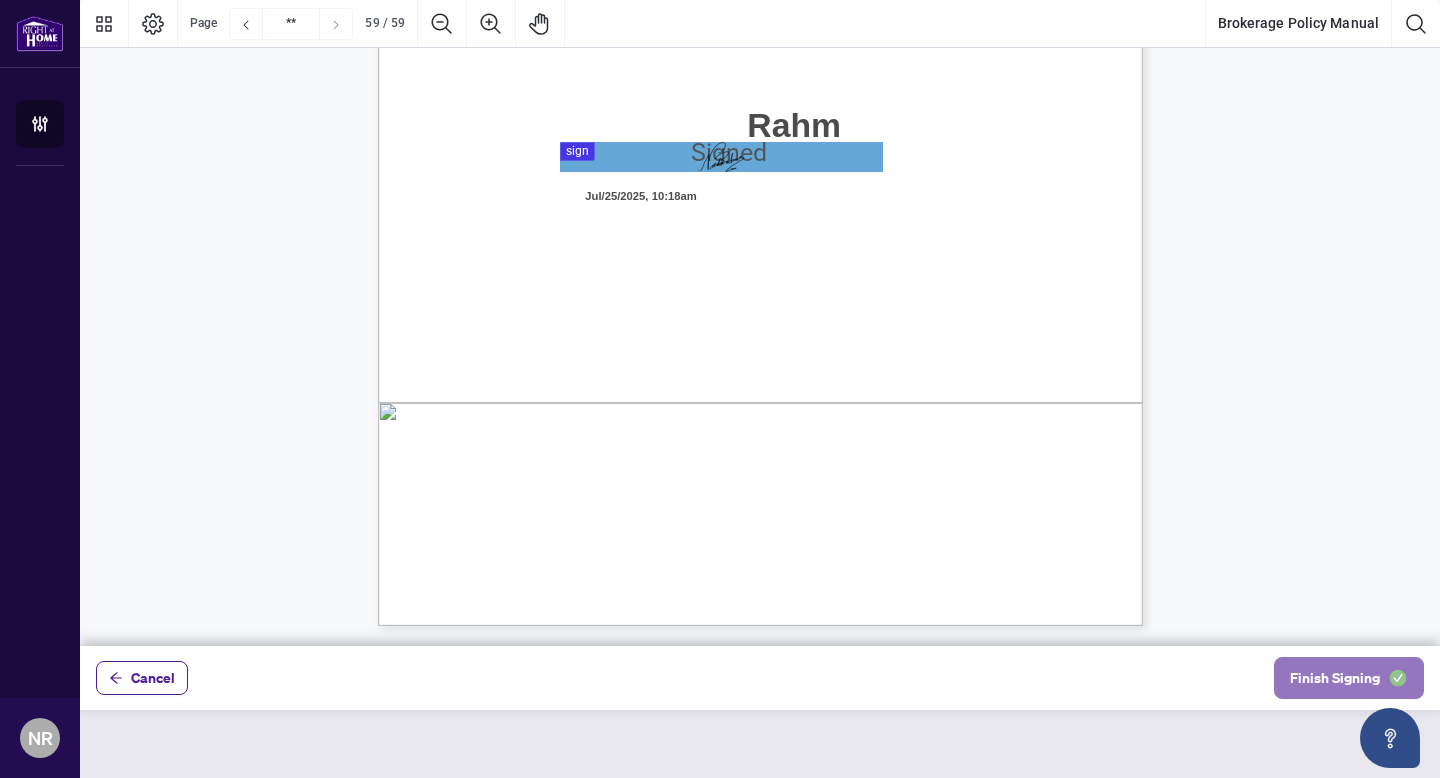 click on "Finish Signing" at bounding box center (1335, 678) 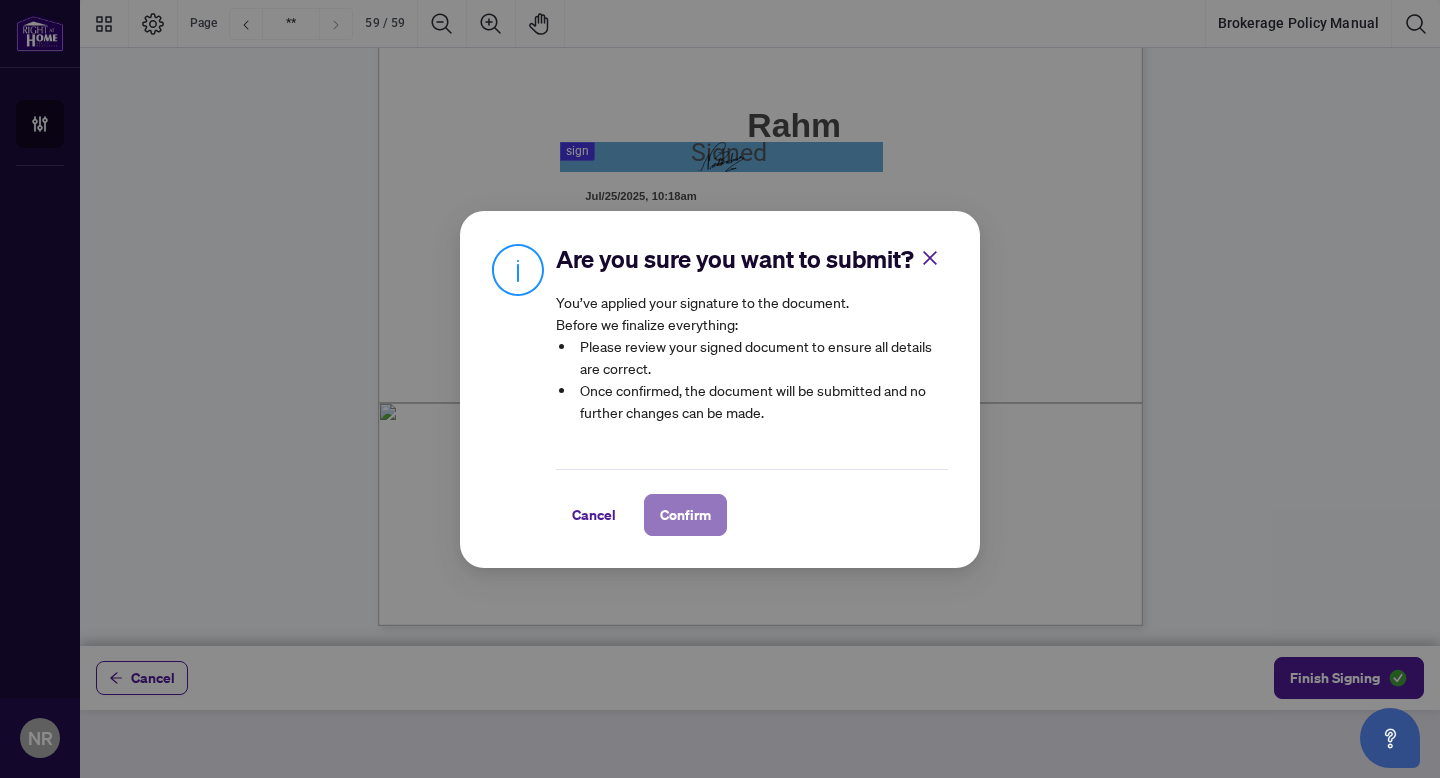 click on "Confirm" at bounding box center (685, 515) 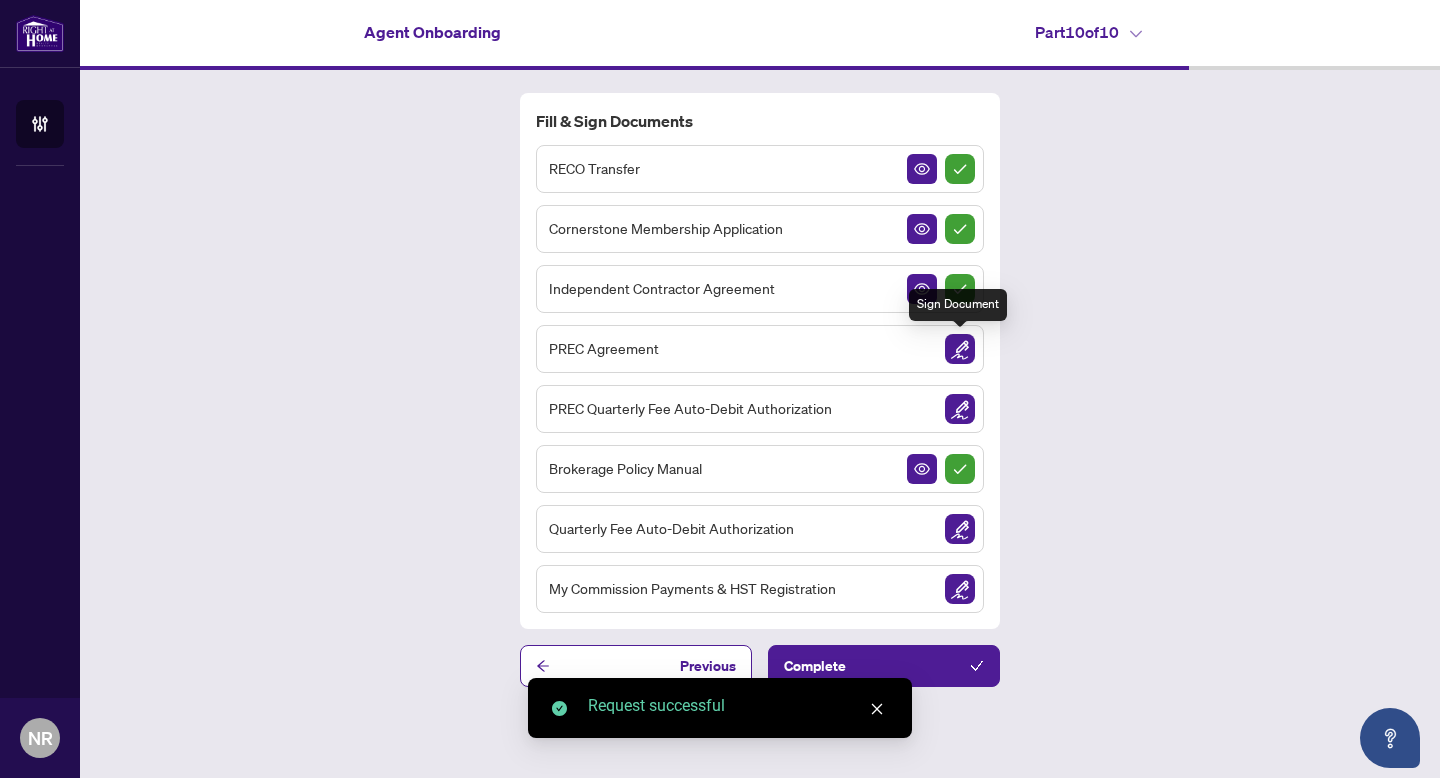 click at bounding box center (960, 349) 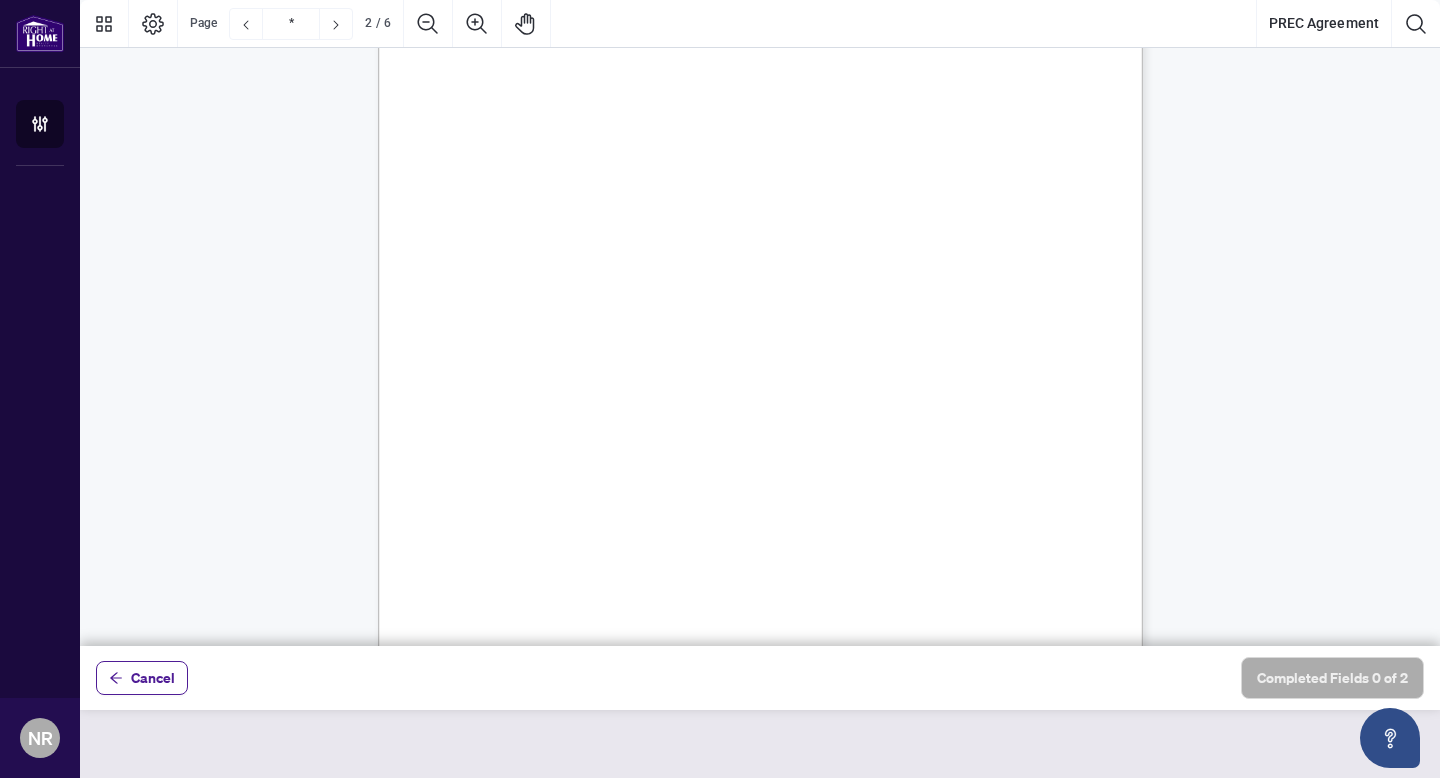 scroll, scrollTop: 600, scrollLeft: 0, axis: vertical 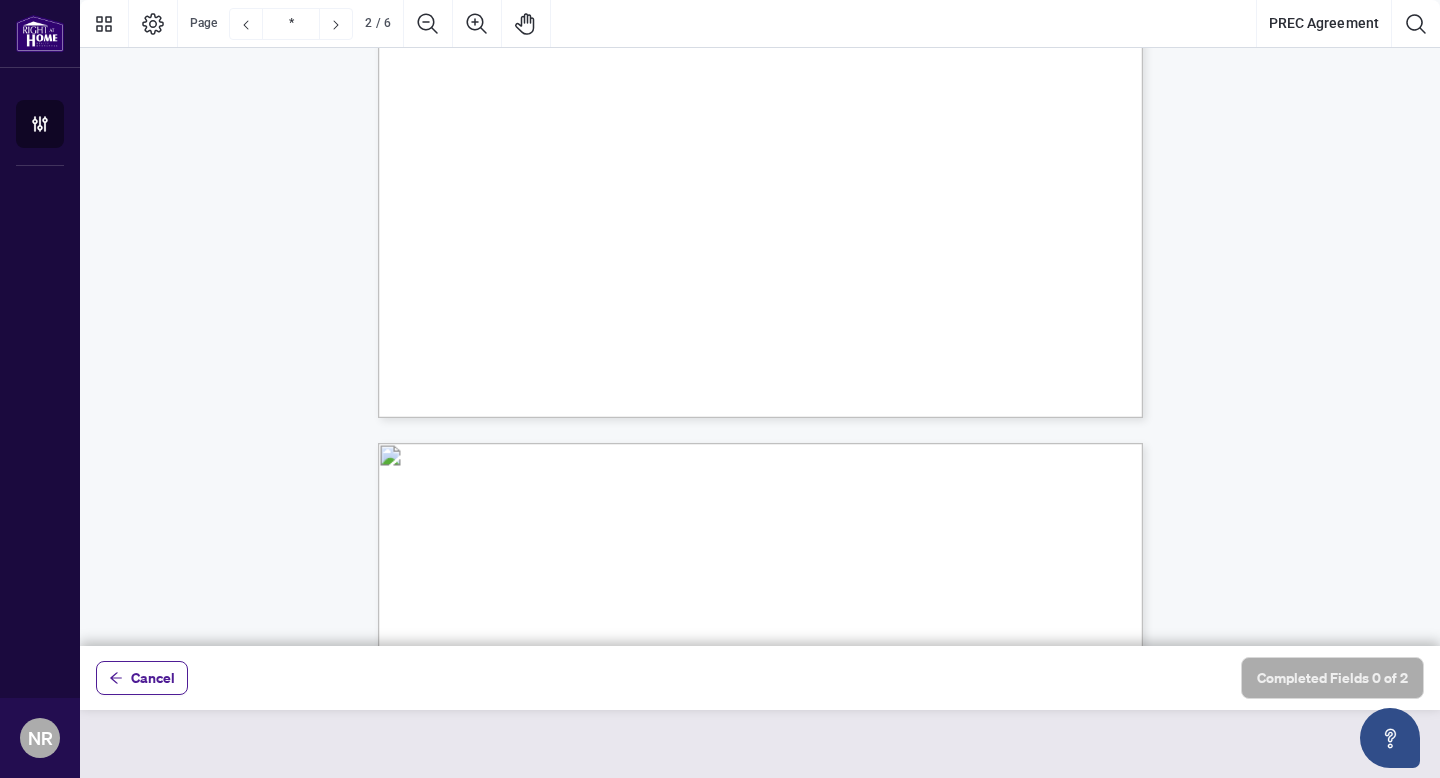 type on "*" 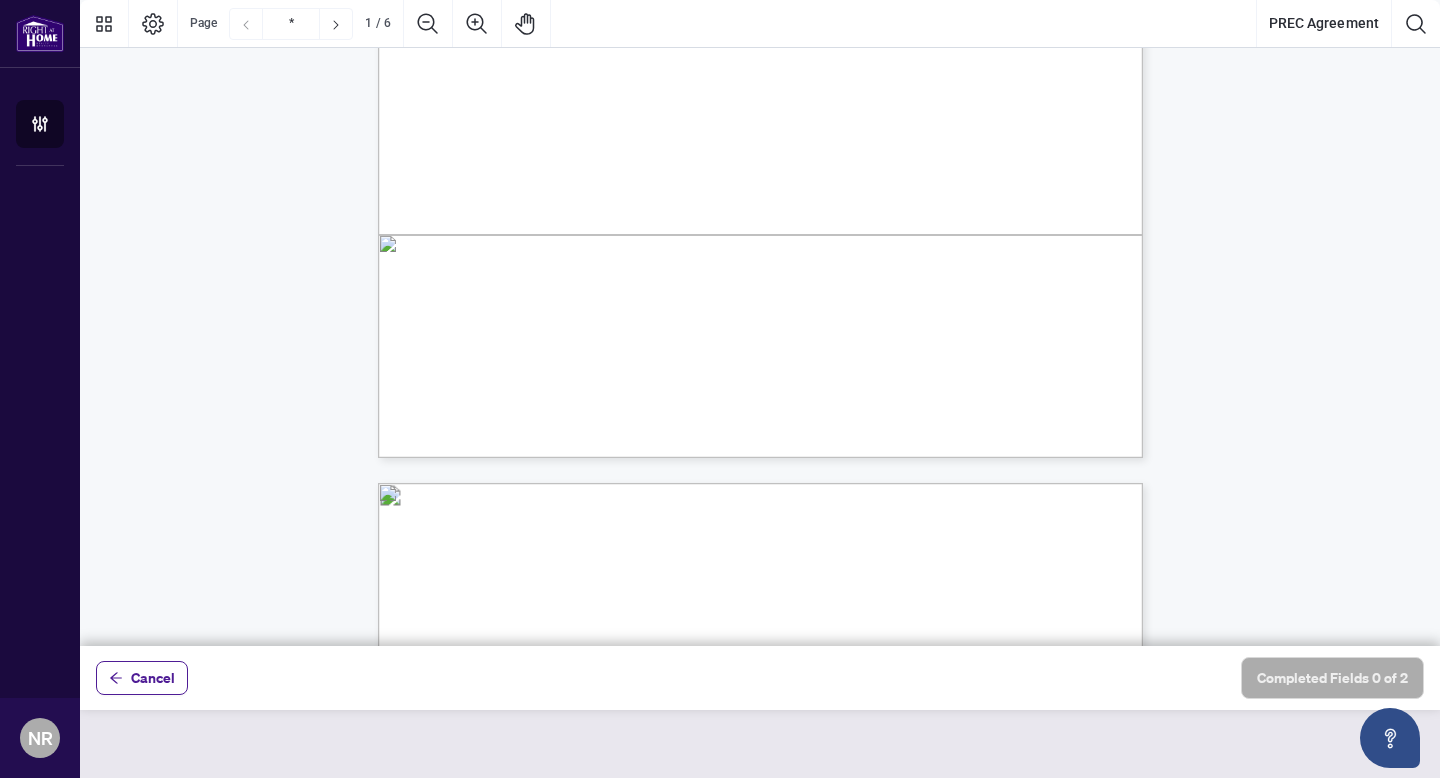 scroll, scrollTop: 0, scrollLeft: 0, axis: both 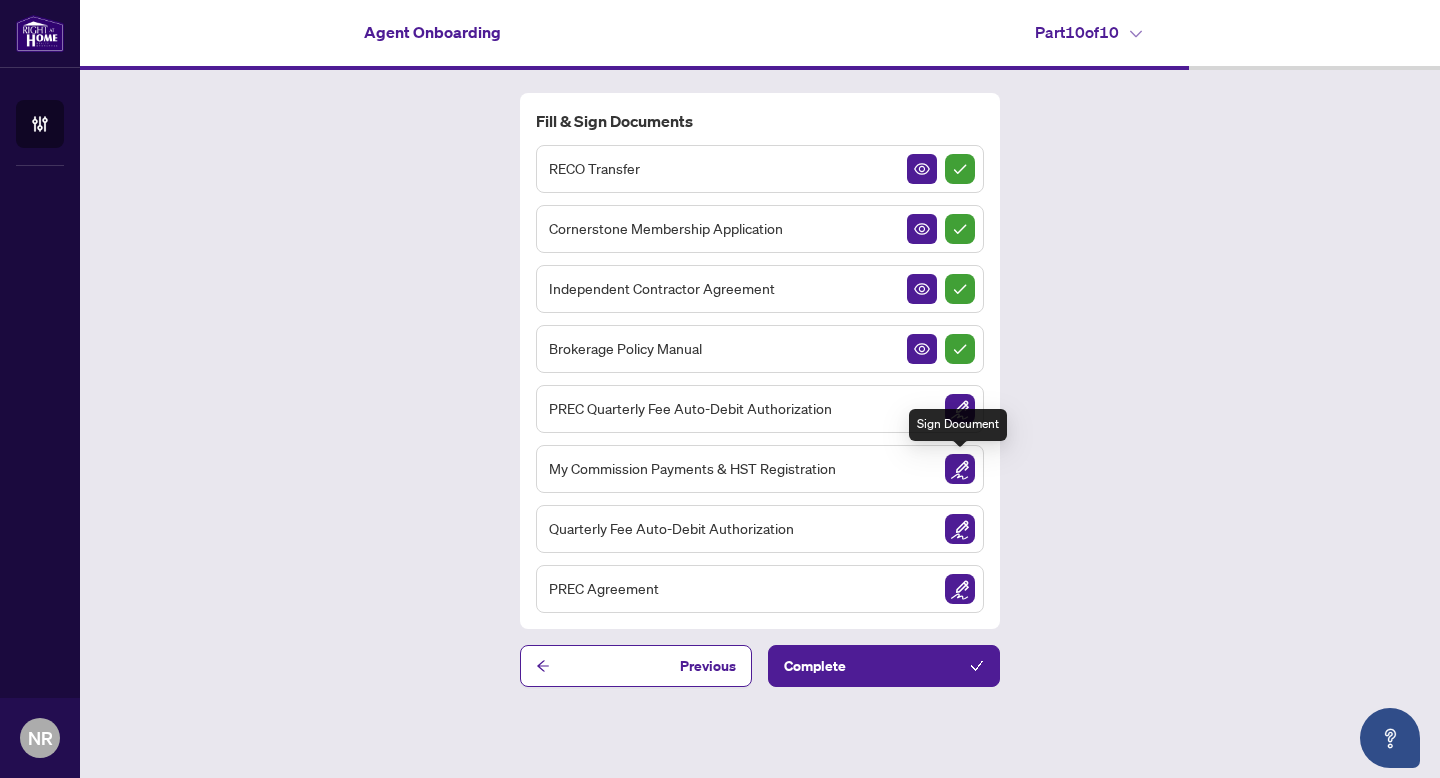 click at bounding box center (960, 469) 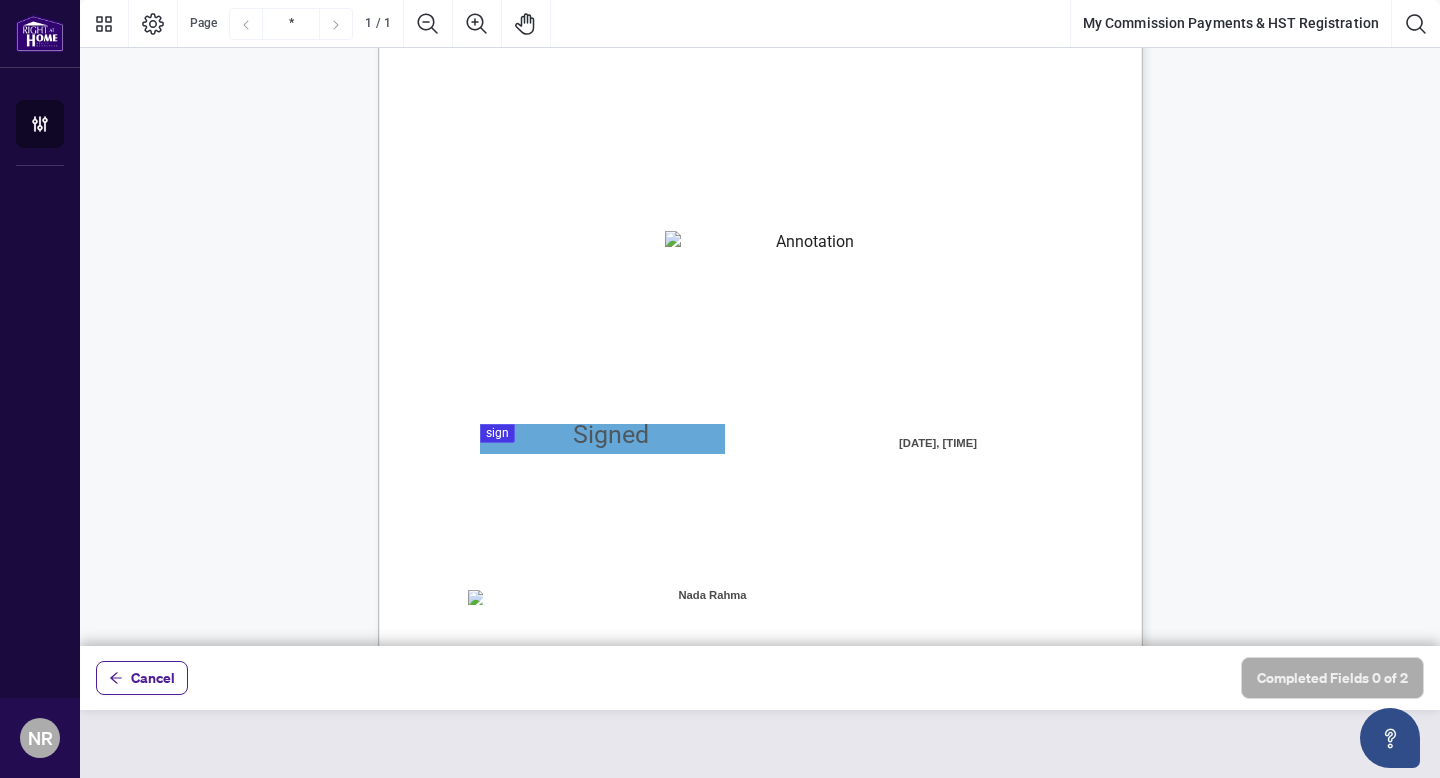 scroll, scrollTop: 153, scrollLeft: 0, axis: vertical 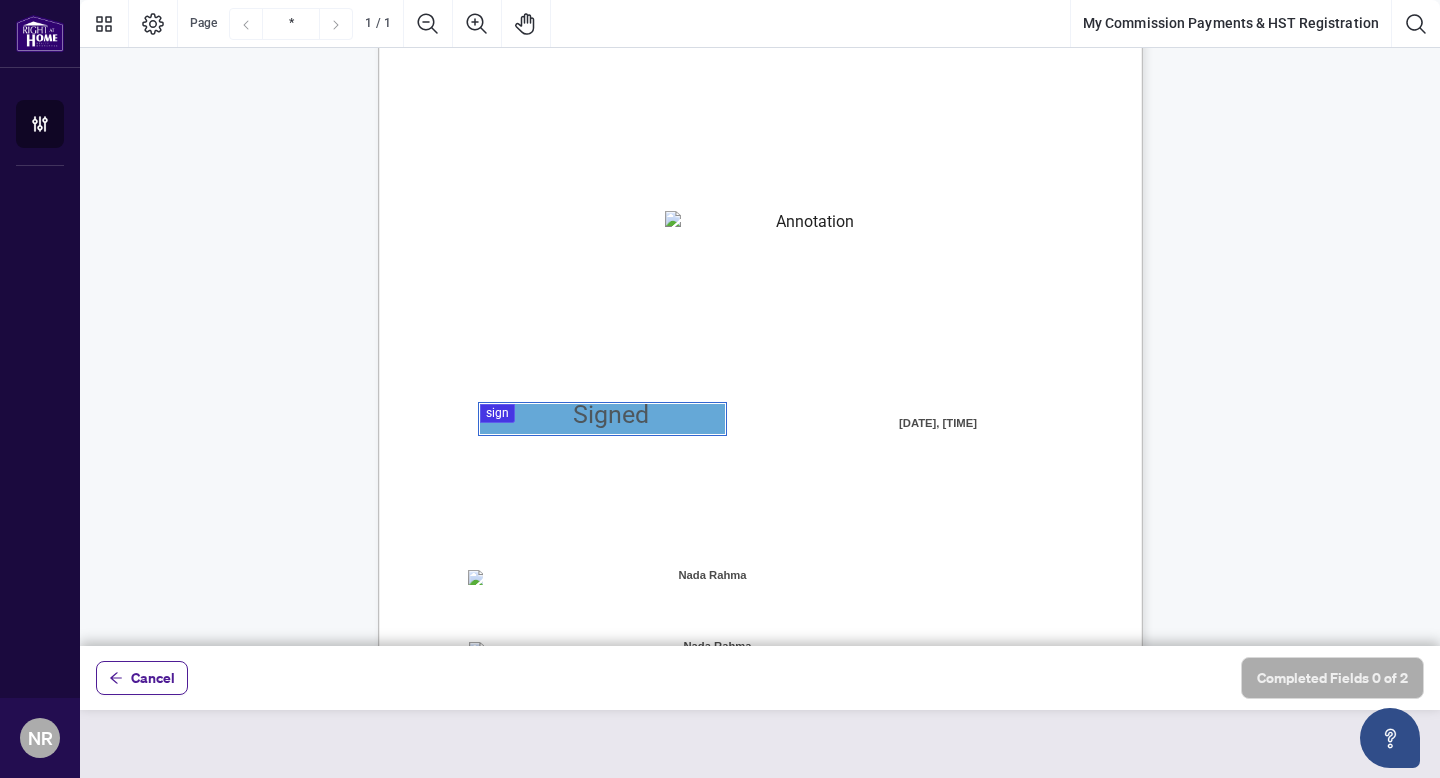 click at bounding box center [760, 323] 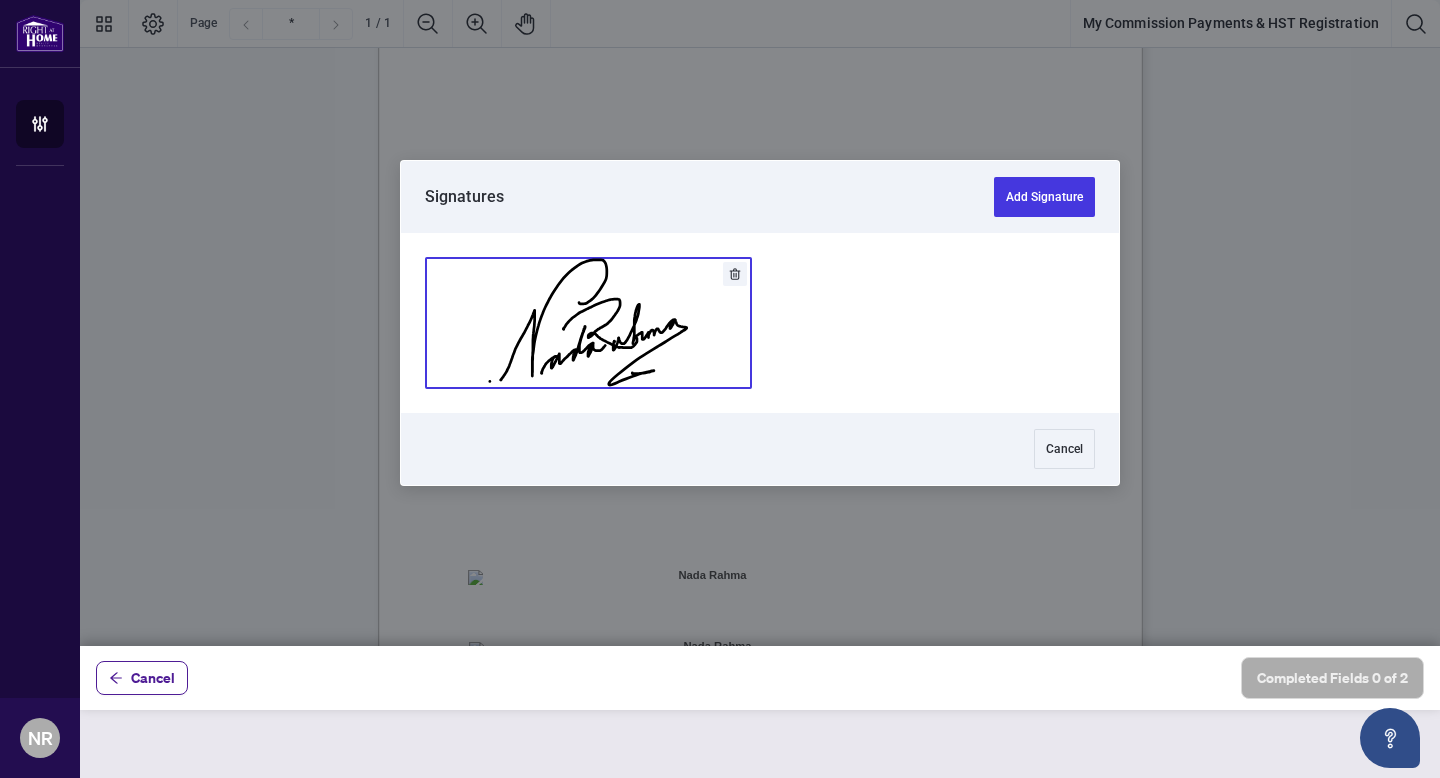 click at bounding box center (588, 323) 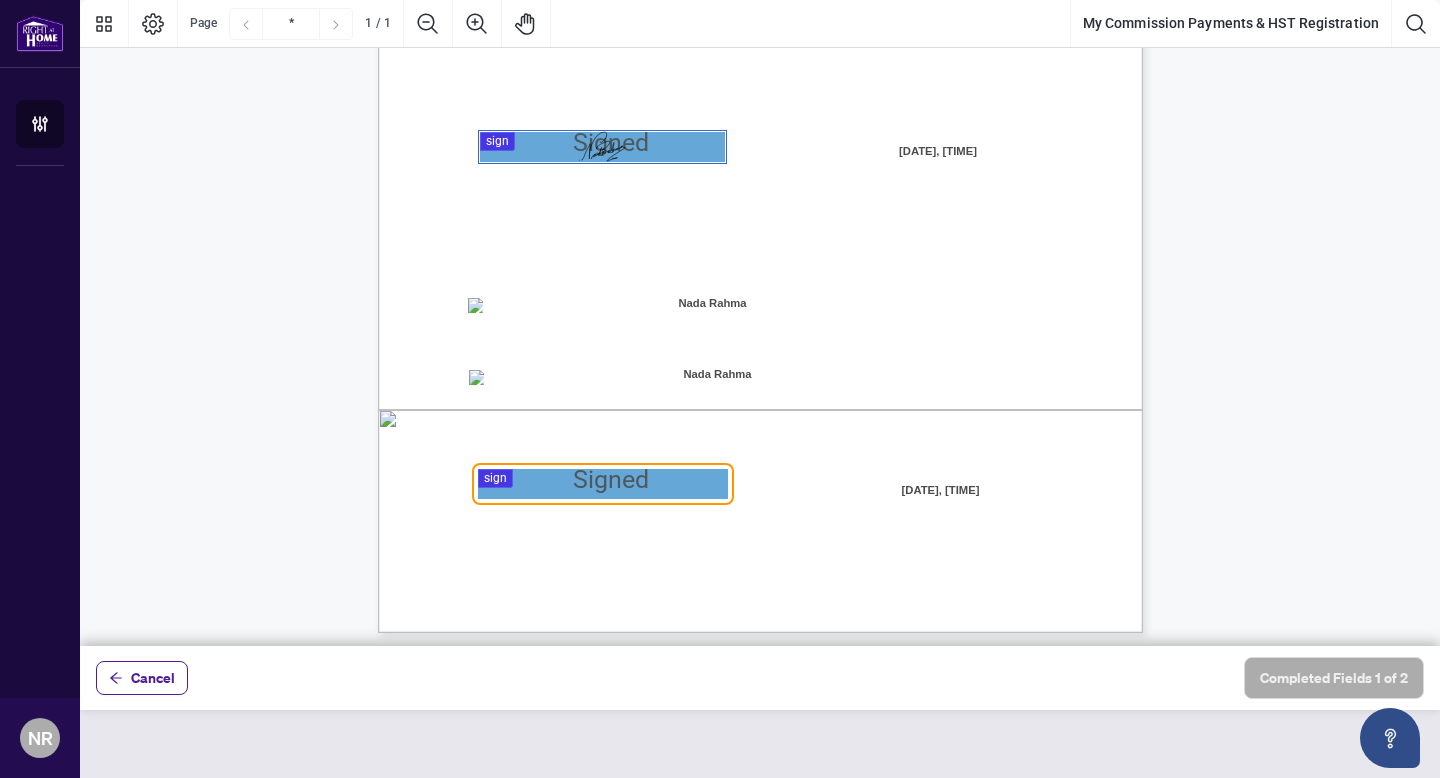 scroll, scrollTop: 432, scrollLeft: 0, axis: vertical 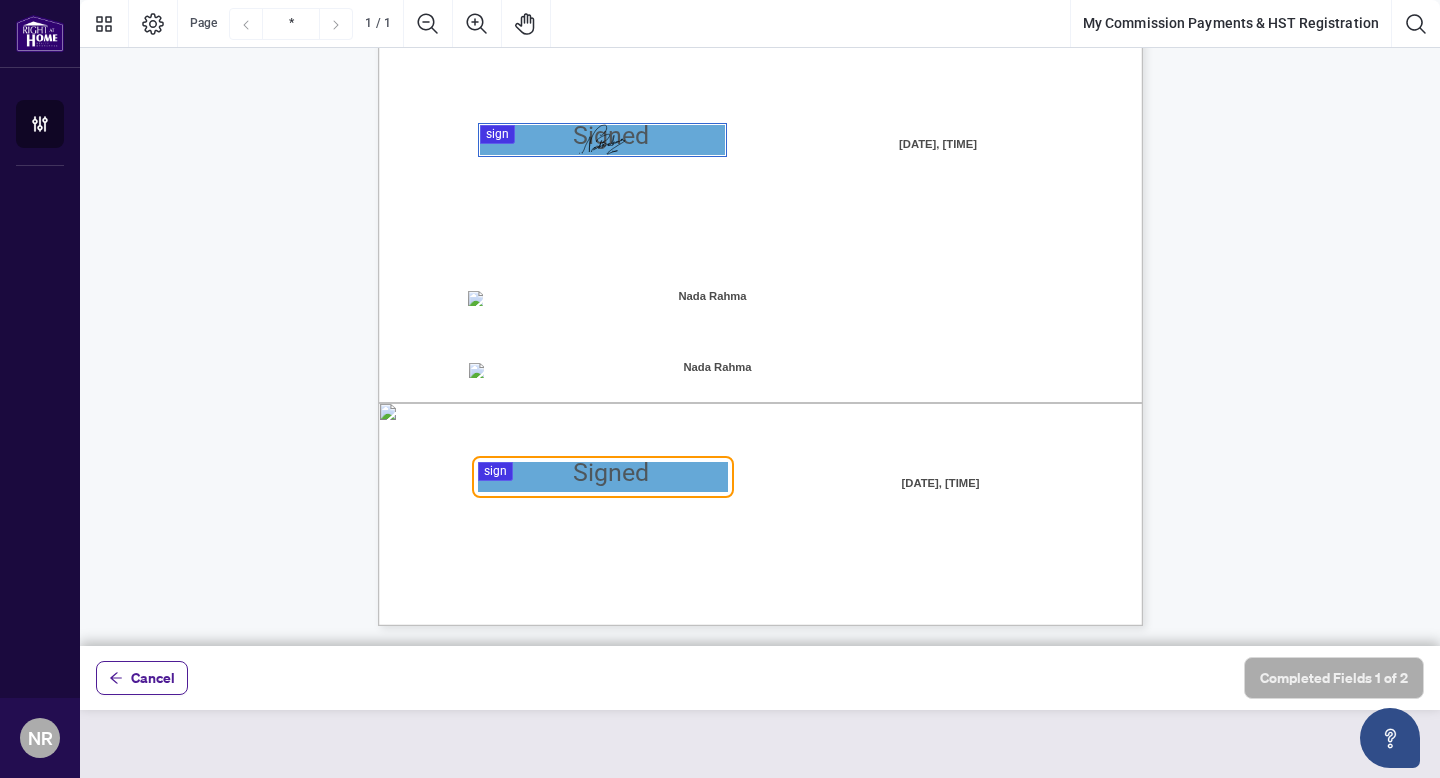 click at bounding box center (760, 323) 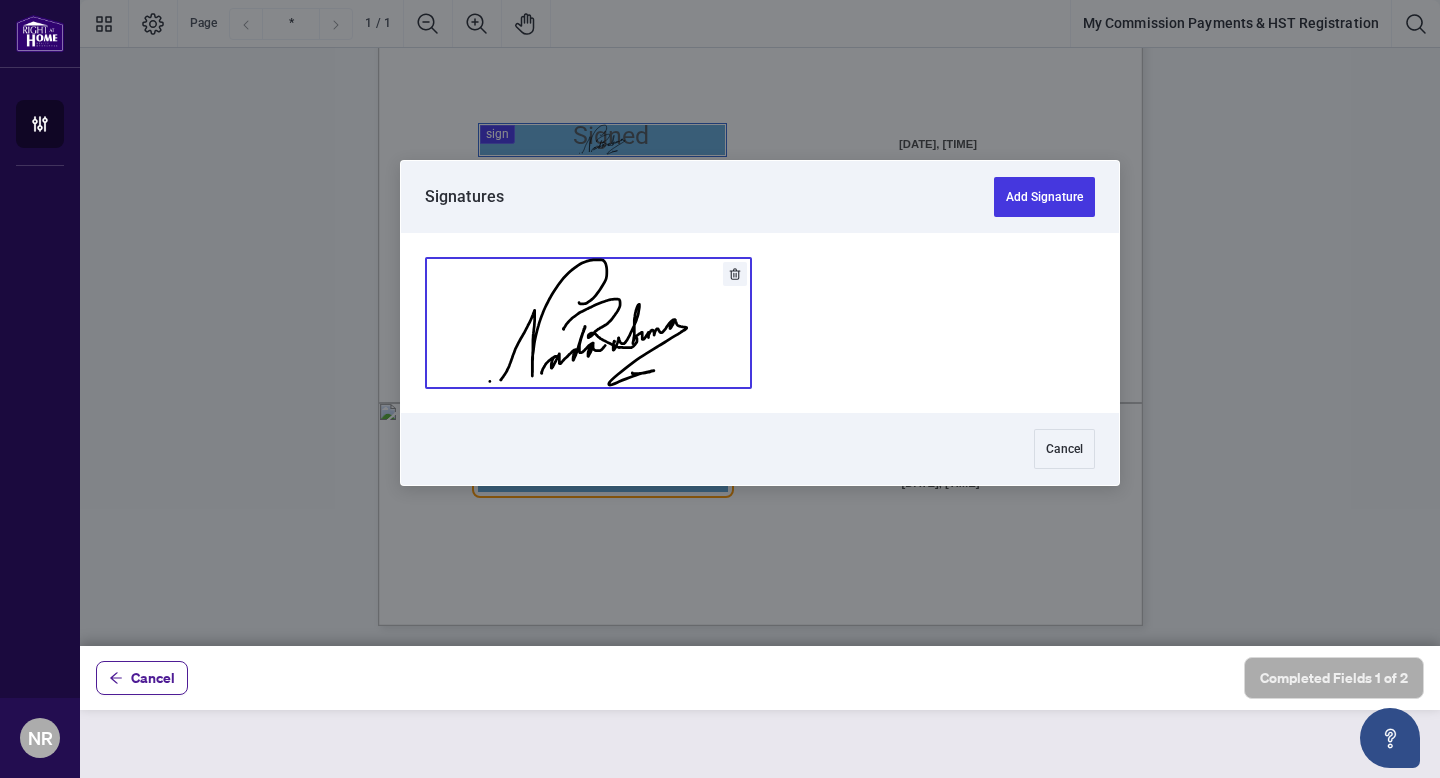 click at bounding box center [588, 323] 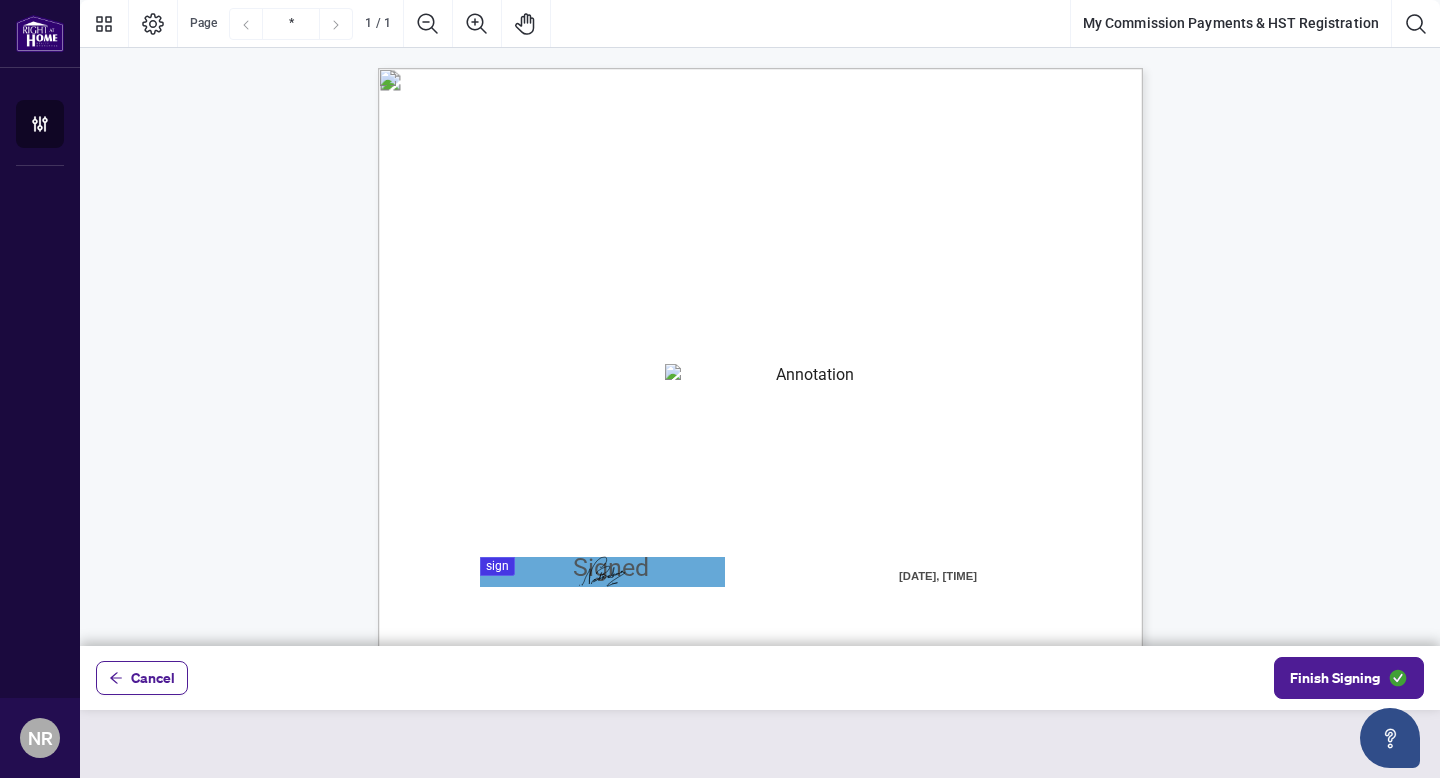 scroll, scrollTop: 1, scrollLeft: 0, axis: vertical 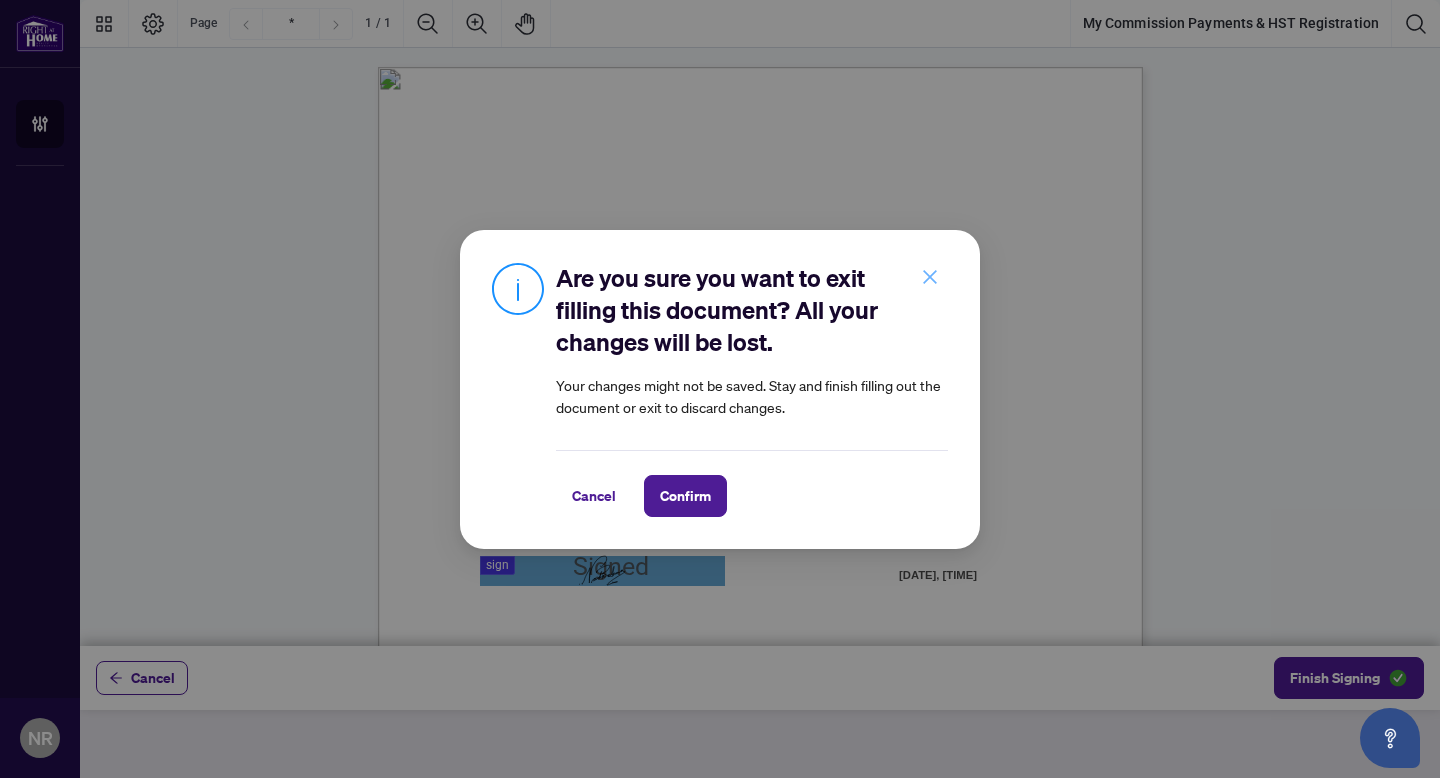 click 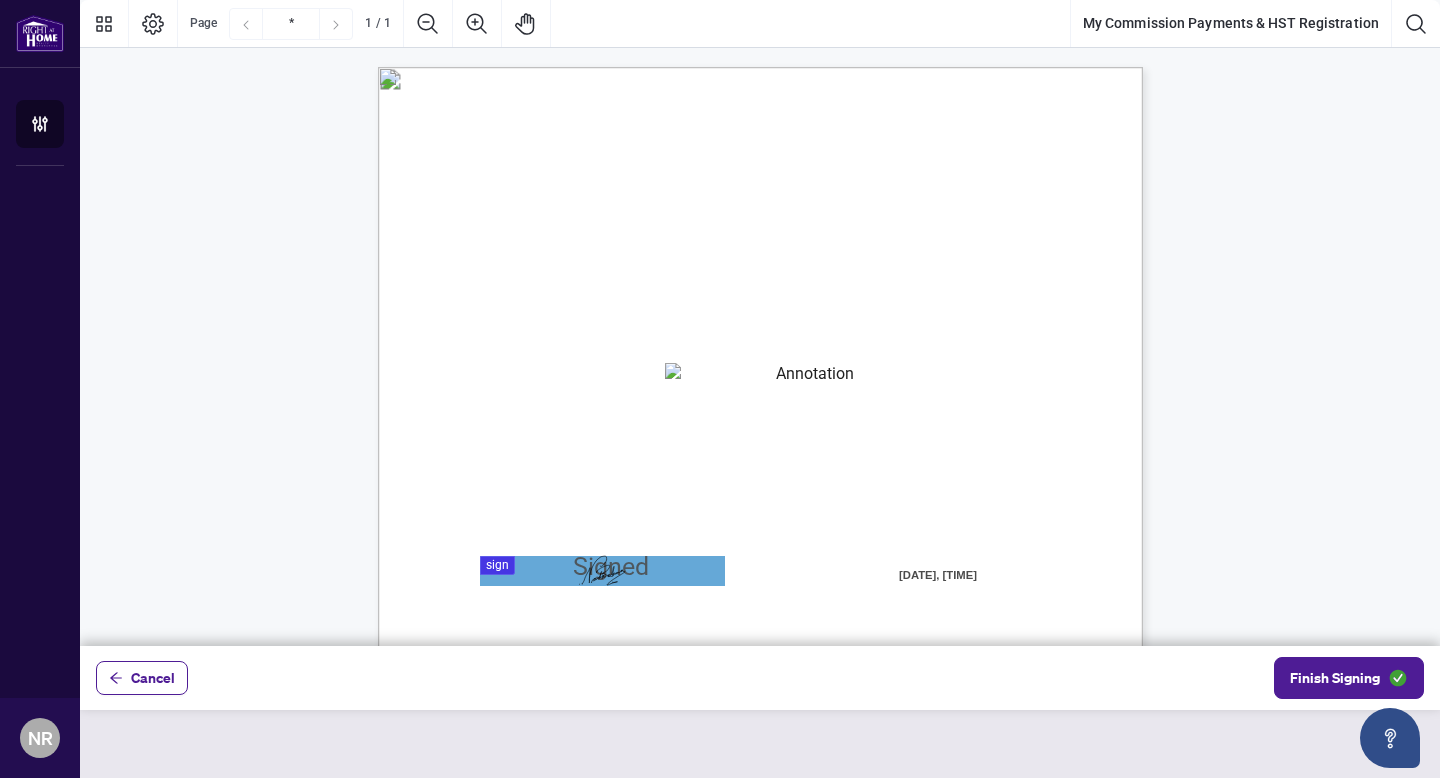 click at bounding box center (806, 378) 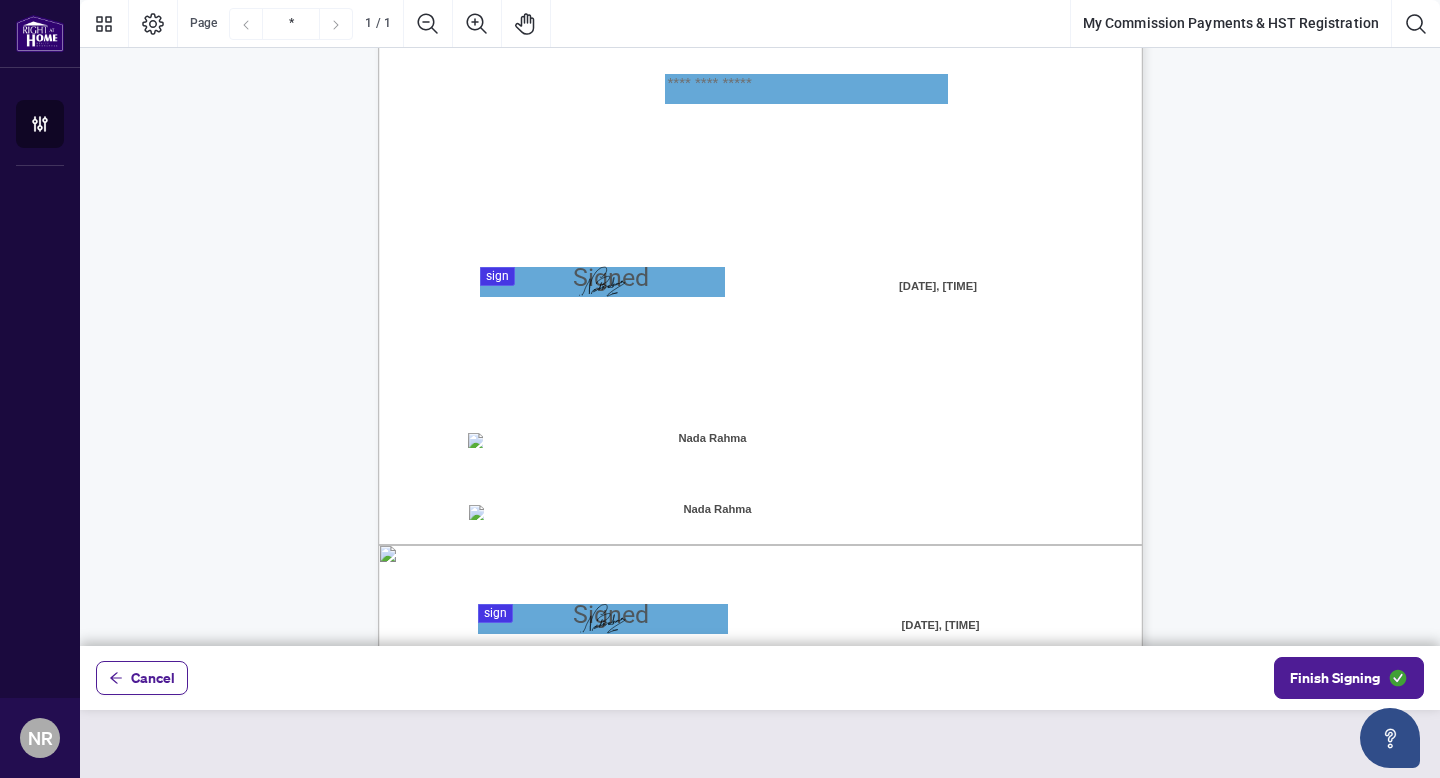 scroll, scrollTop: 432, scrollLeft: 0, axis: vertical 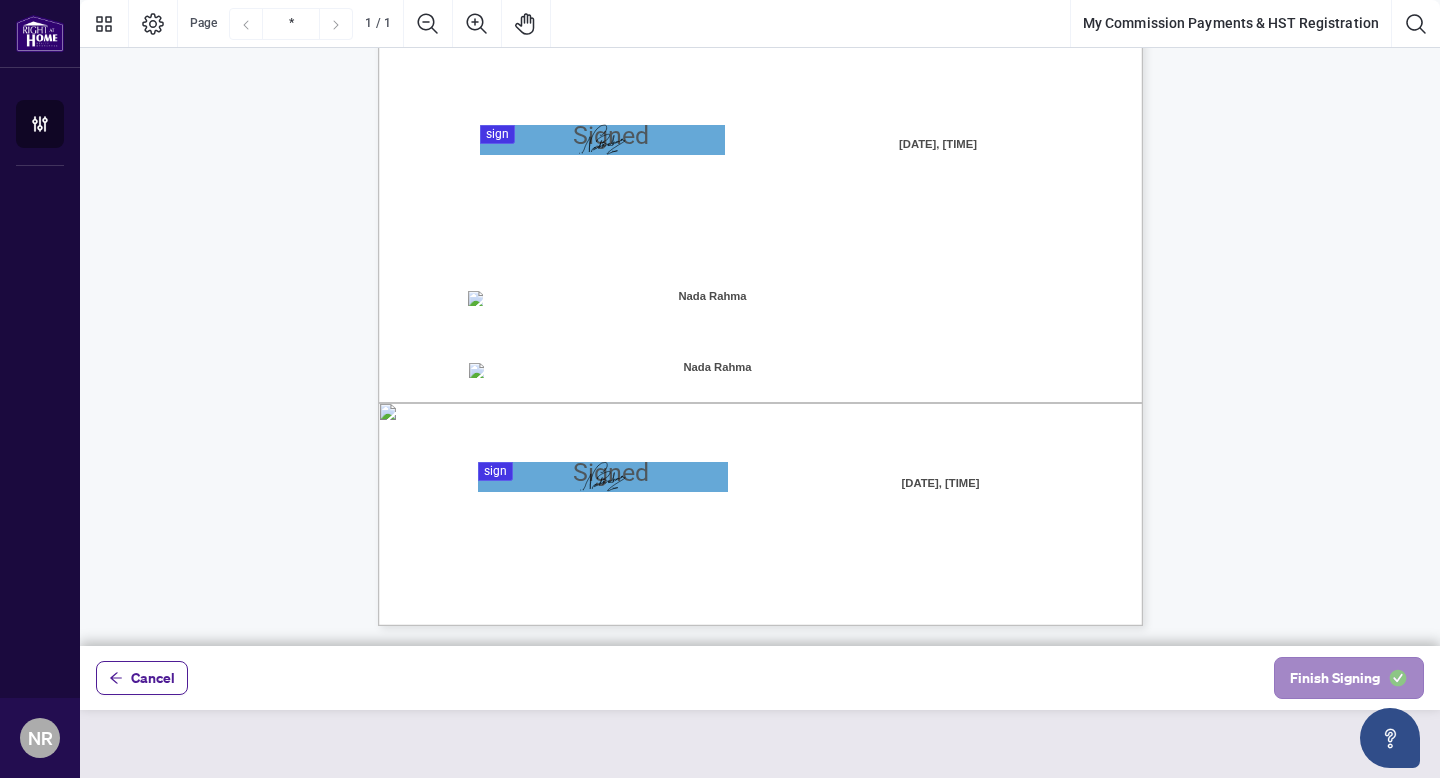 type on "**********" 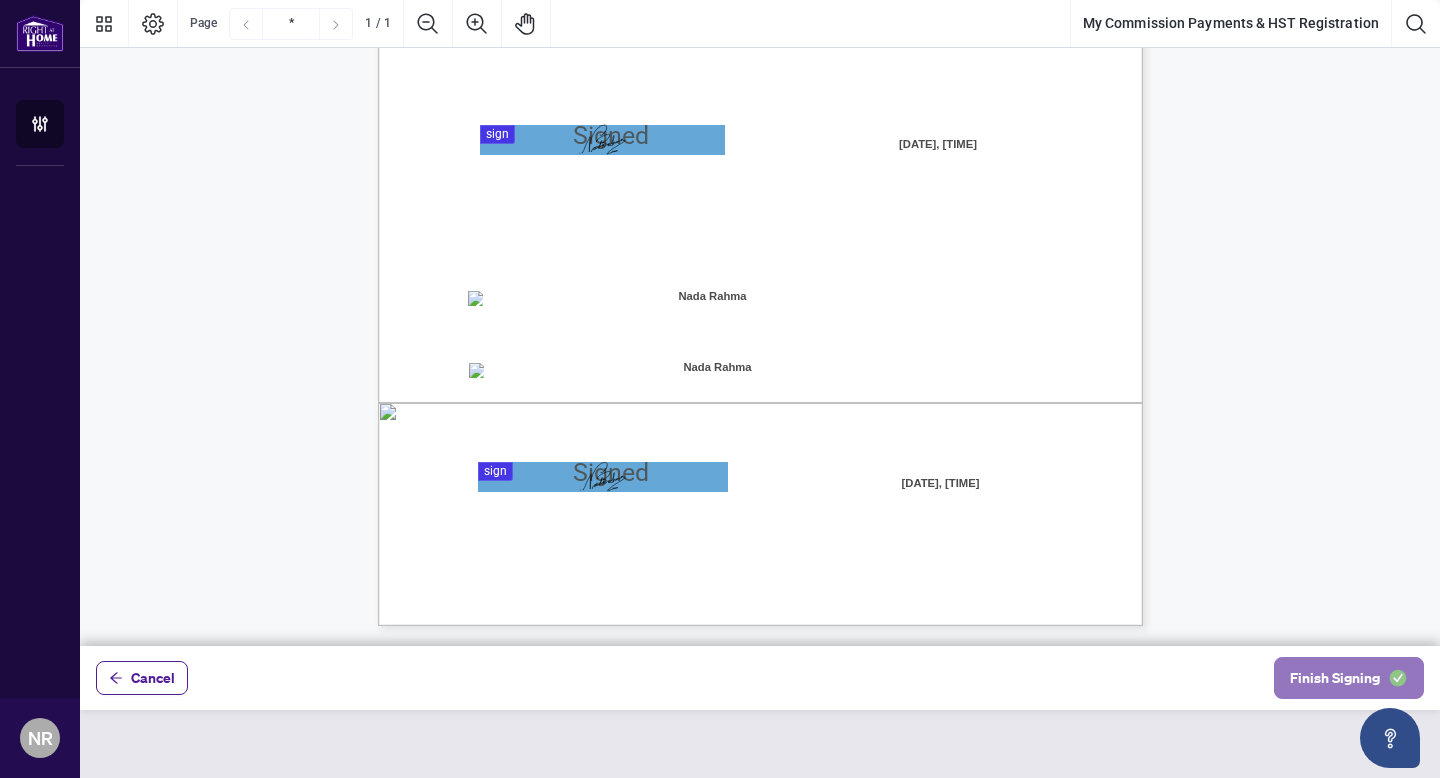 click on "Finish Signing" at bounding box center [1335, 678] 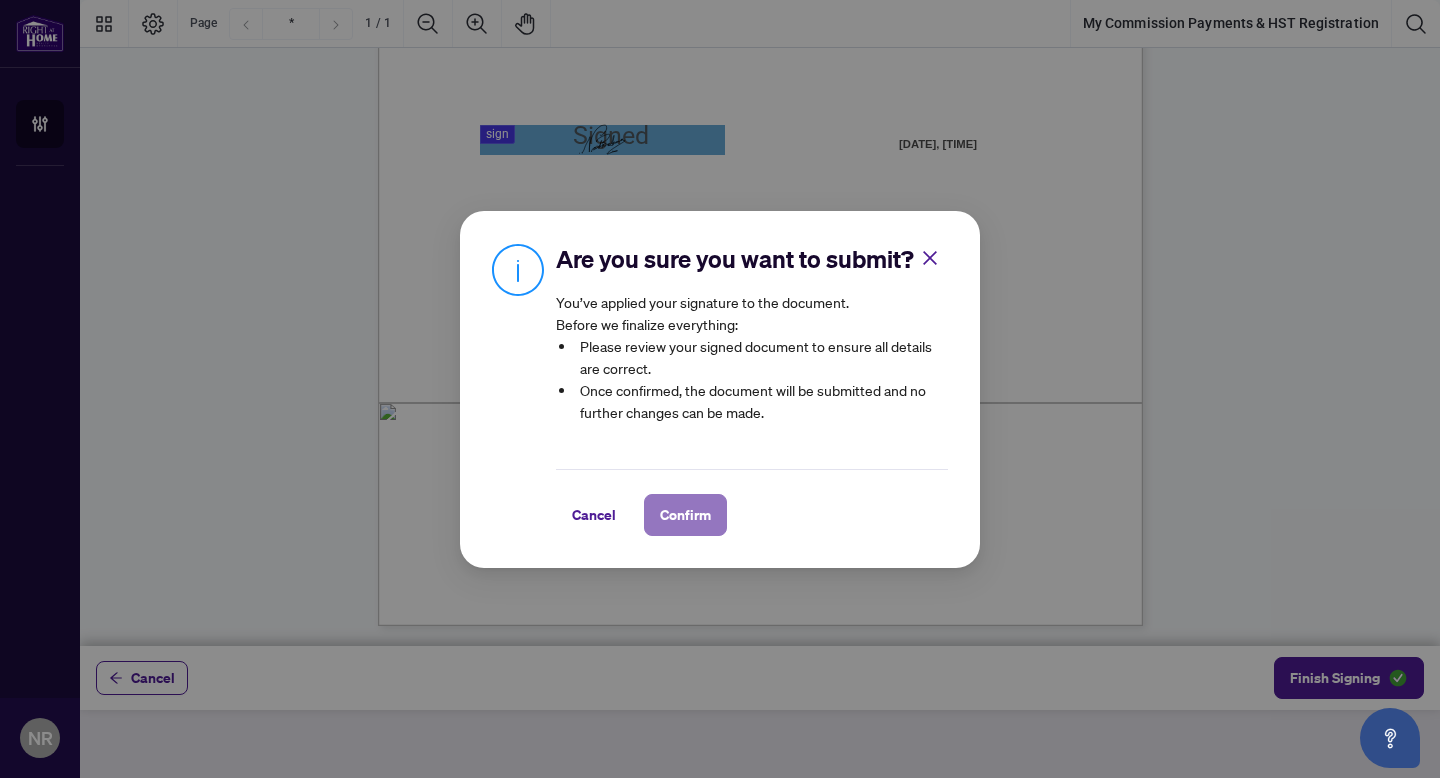 click on "Confirm" at bounding box center (685, 515) 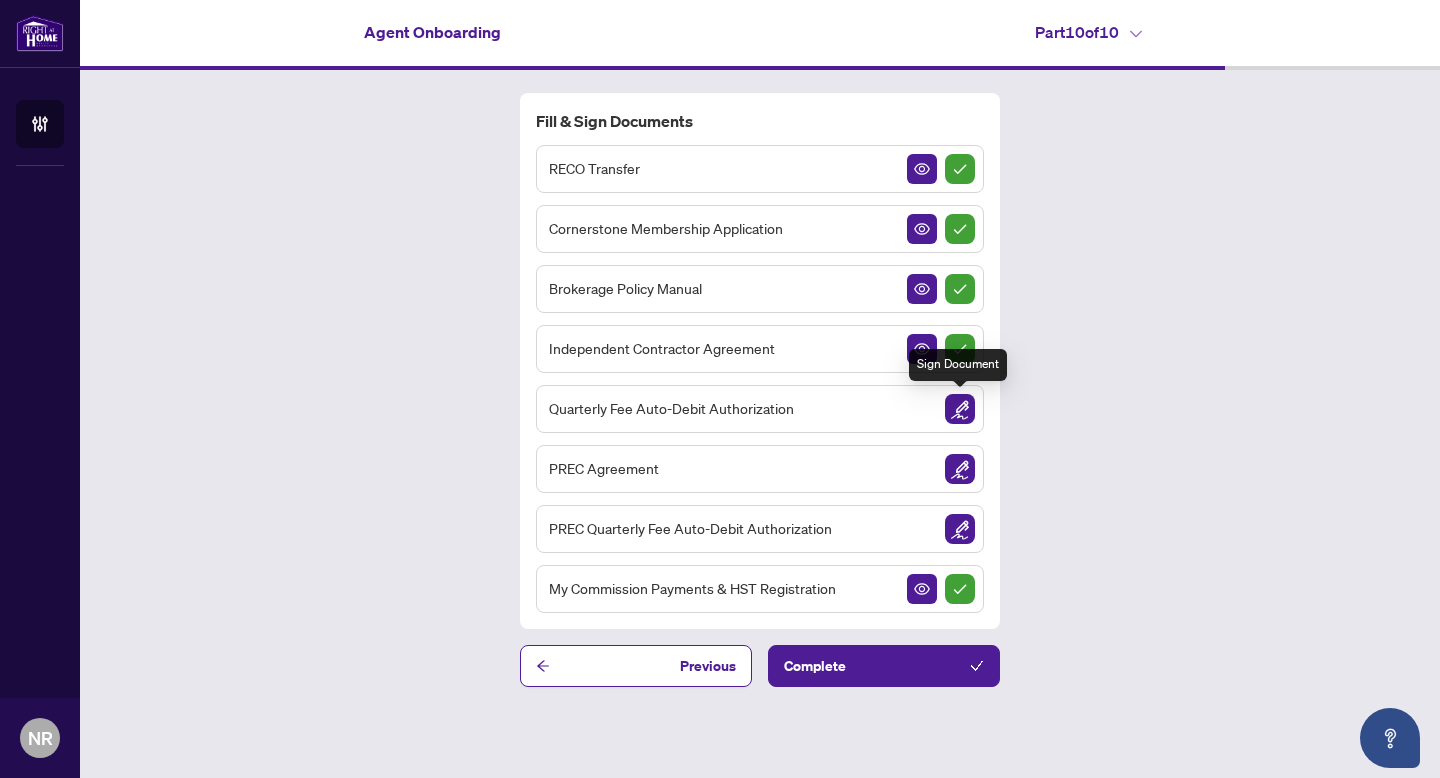 click at bounding box center [960, 409] 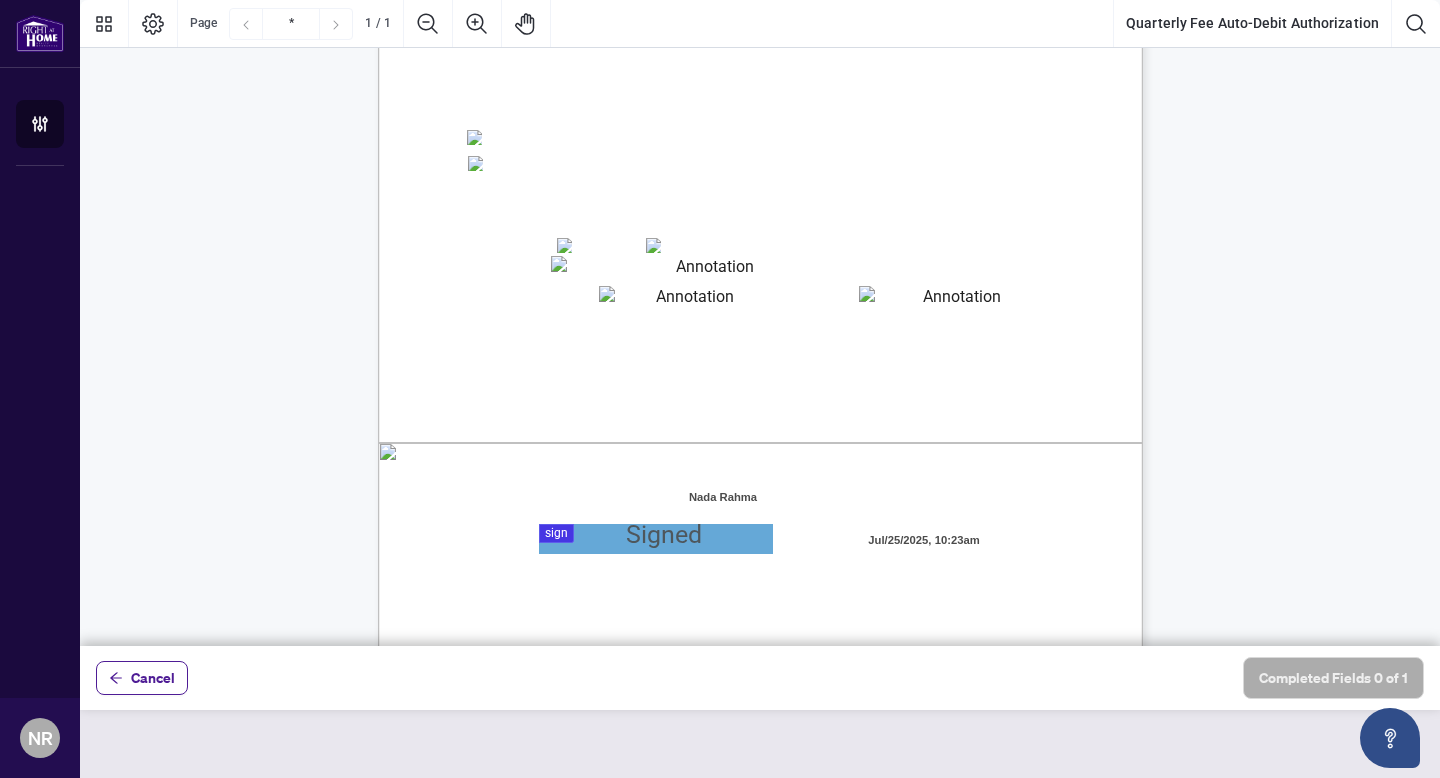 scroll, scrollTop: 388, scrollLeft: 0, axis: vertical 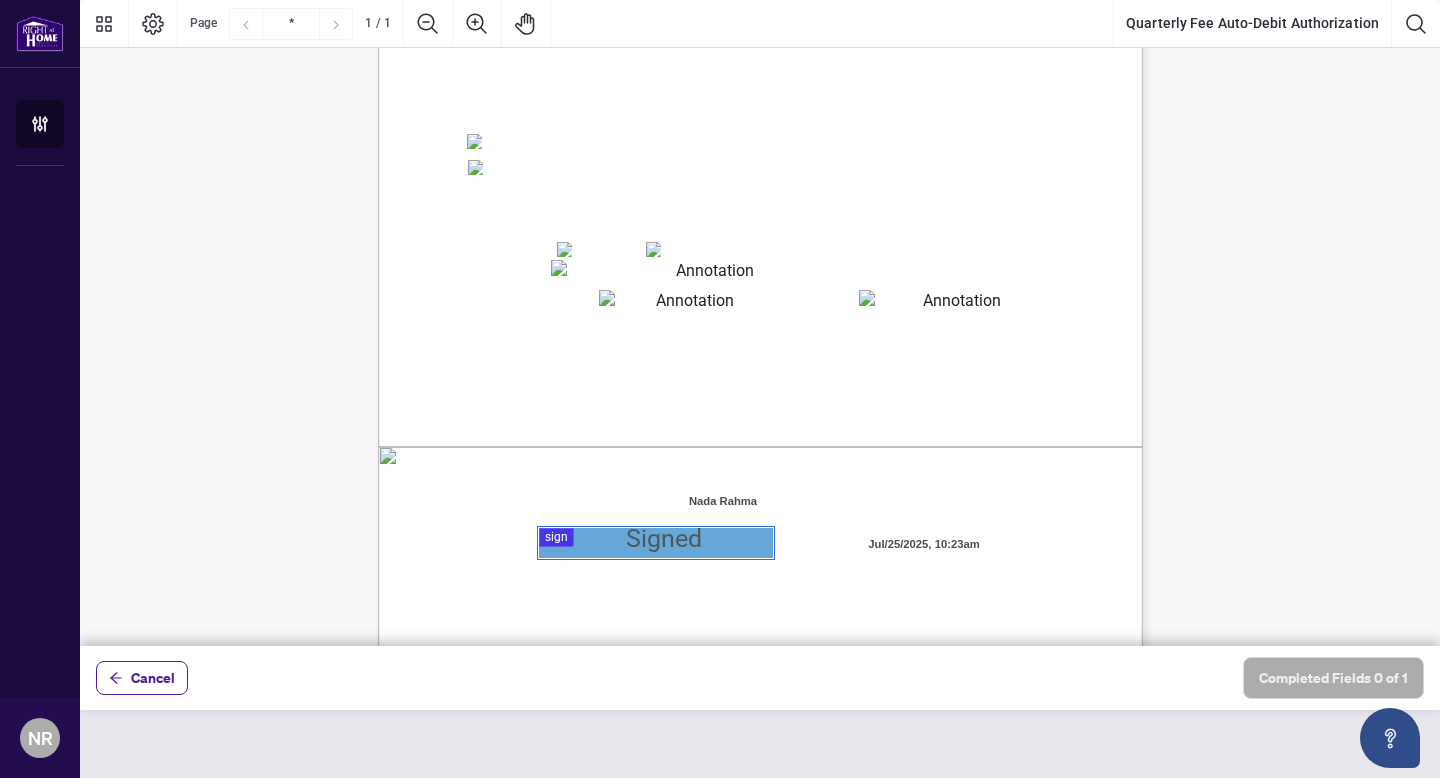 click at bounding box center [760, 323] 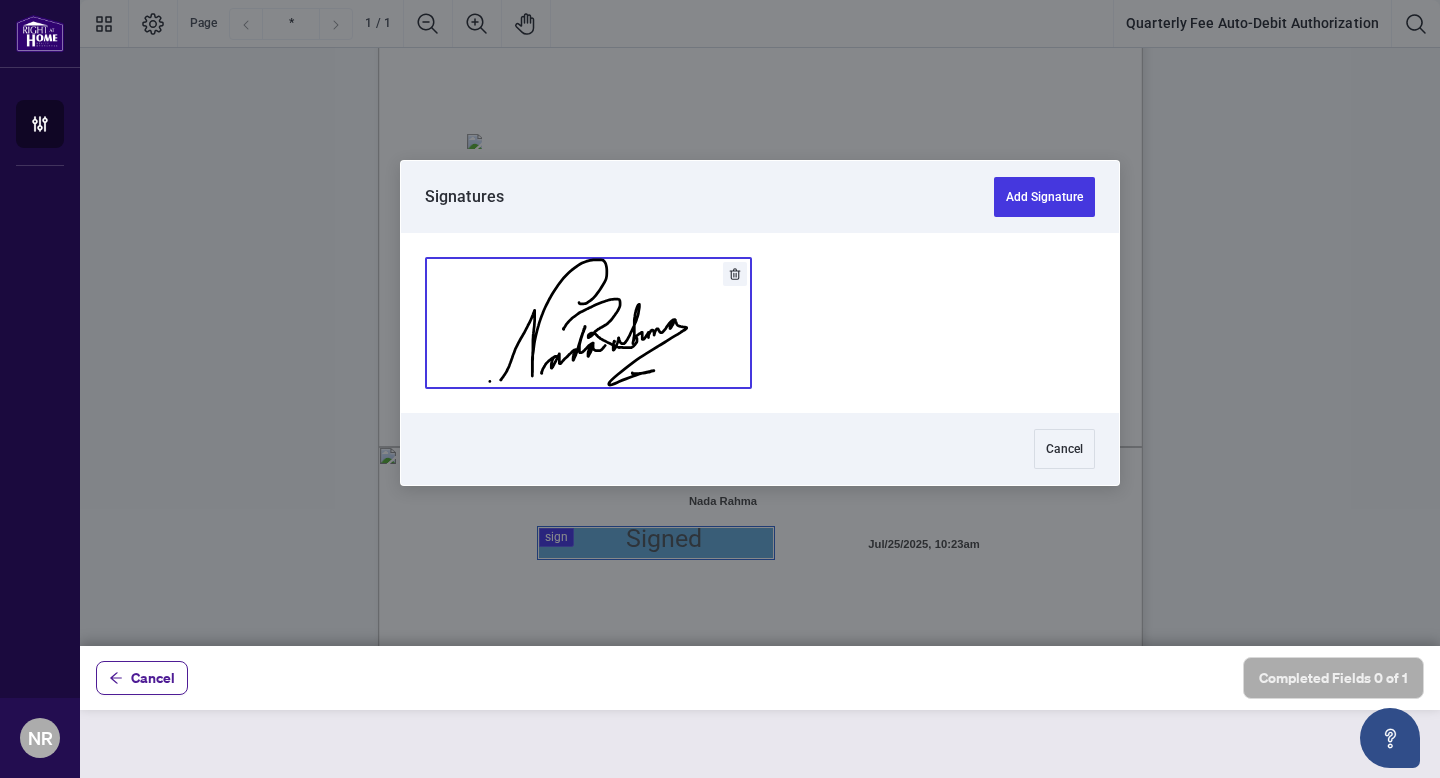 click at bounding box center [588, 323] 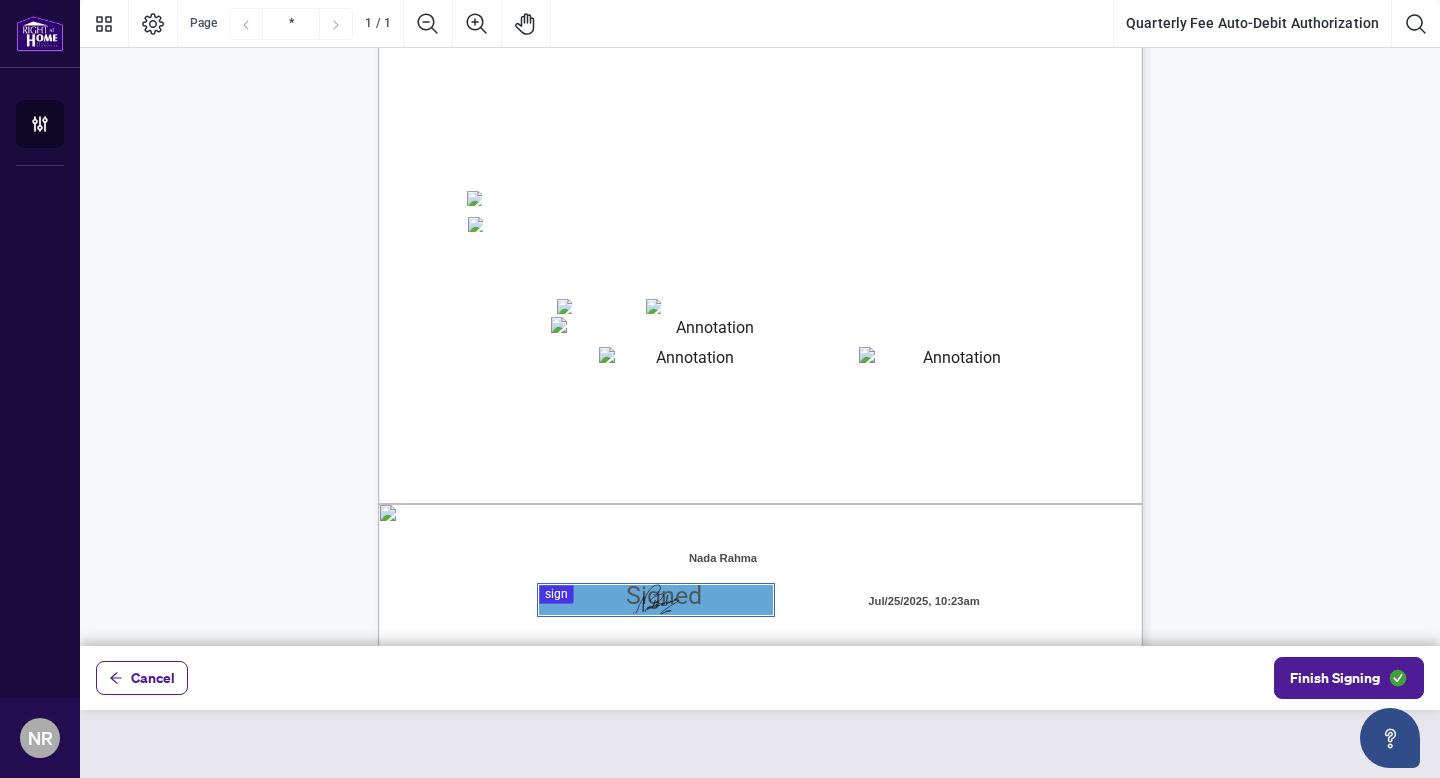 scroll, scrollTop: 339, scrollLeft: 0, axis: vertical 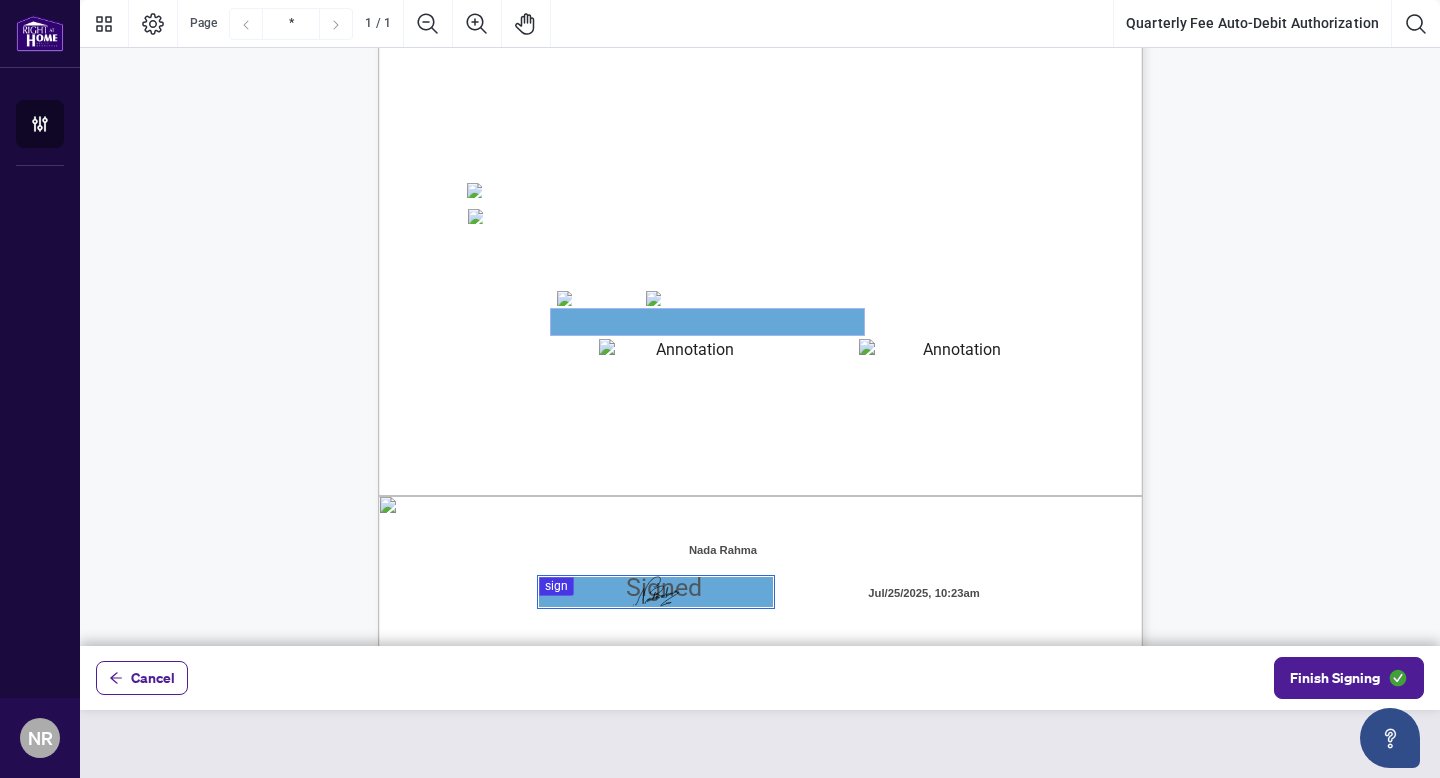 click at bounding box center (707, 322) 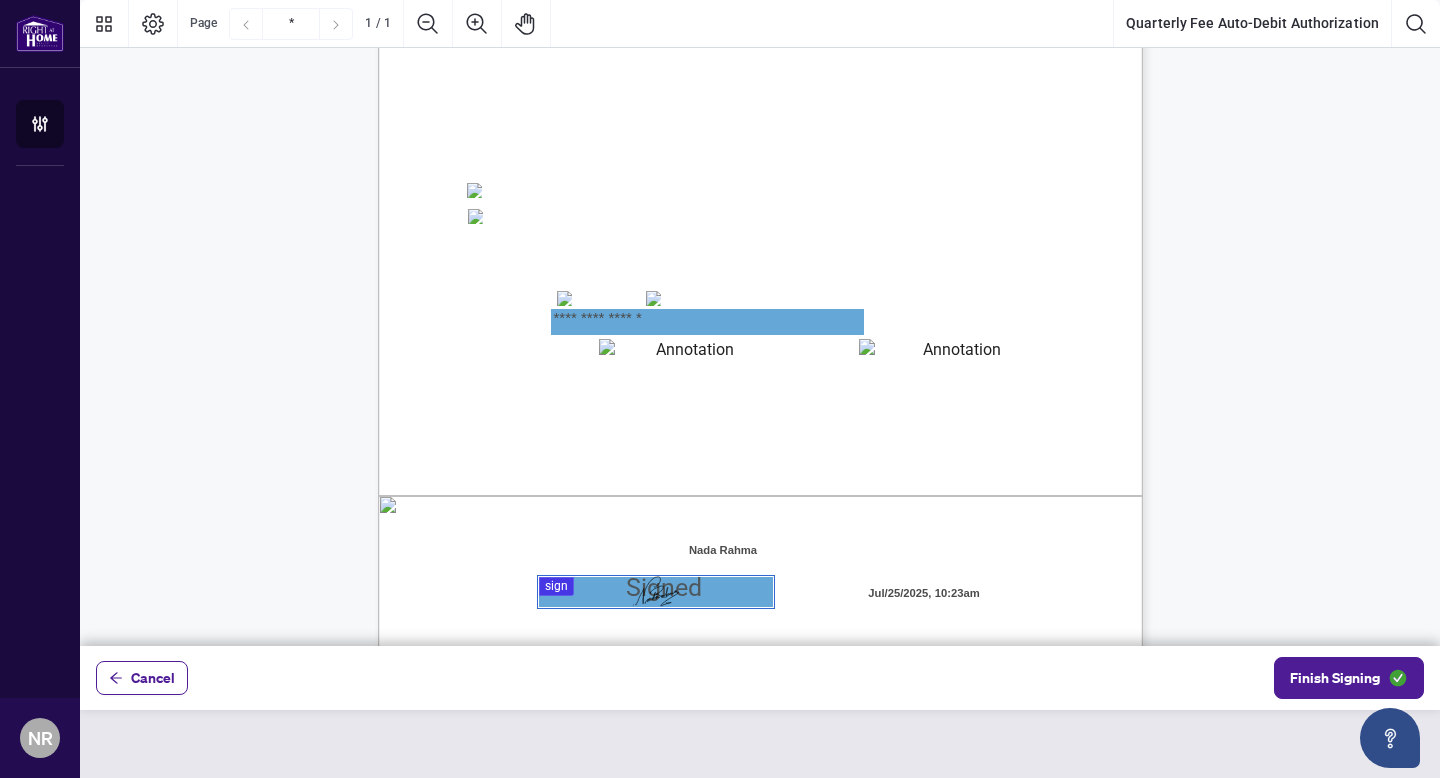 type on "**********" 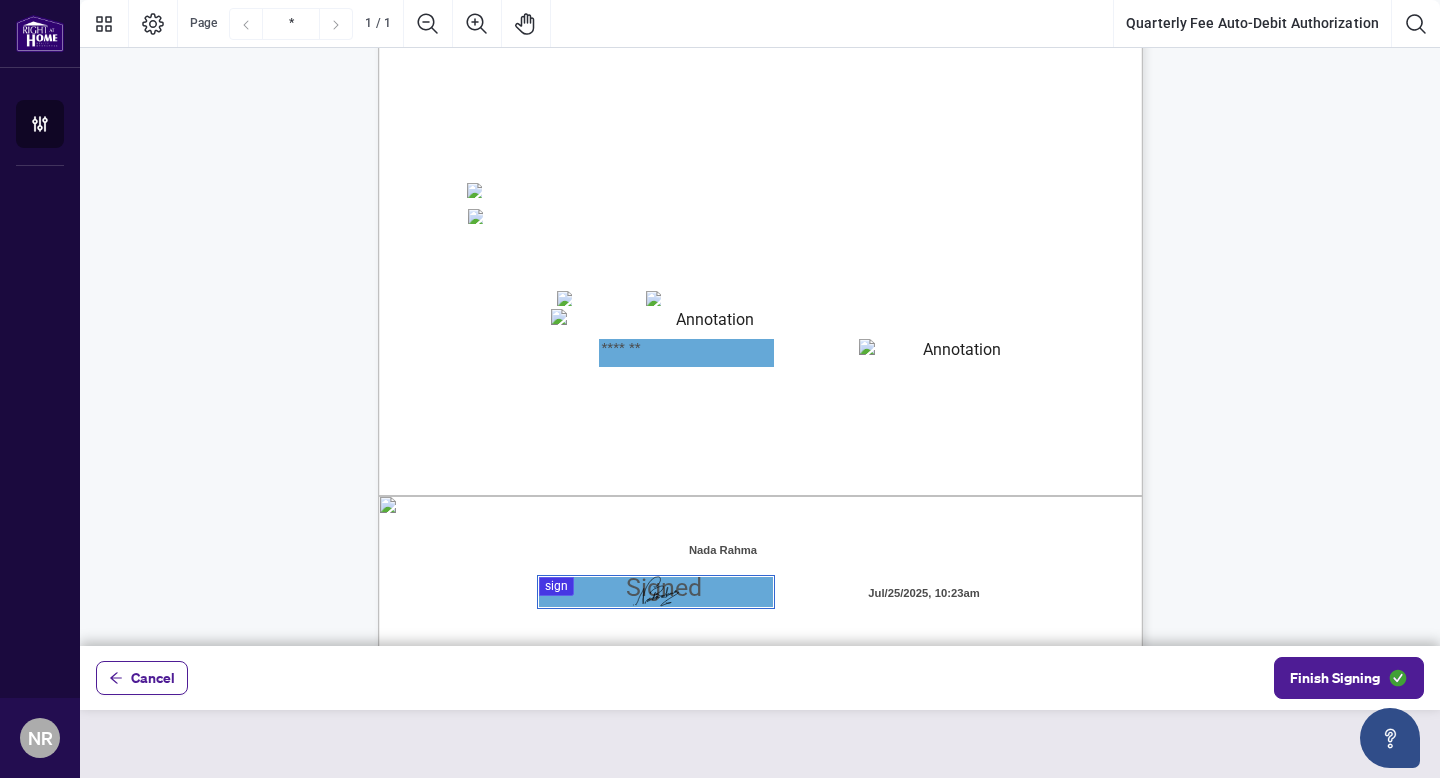 type on "*******" 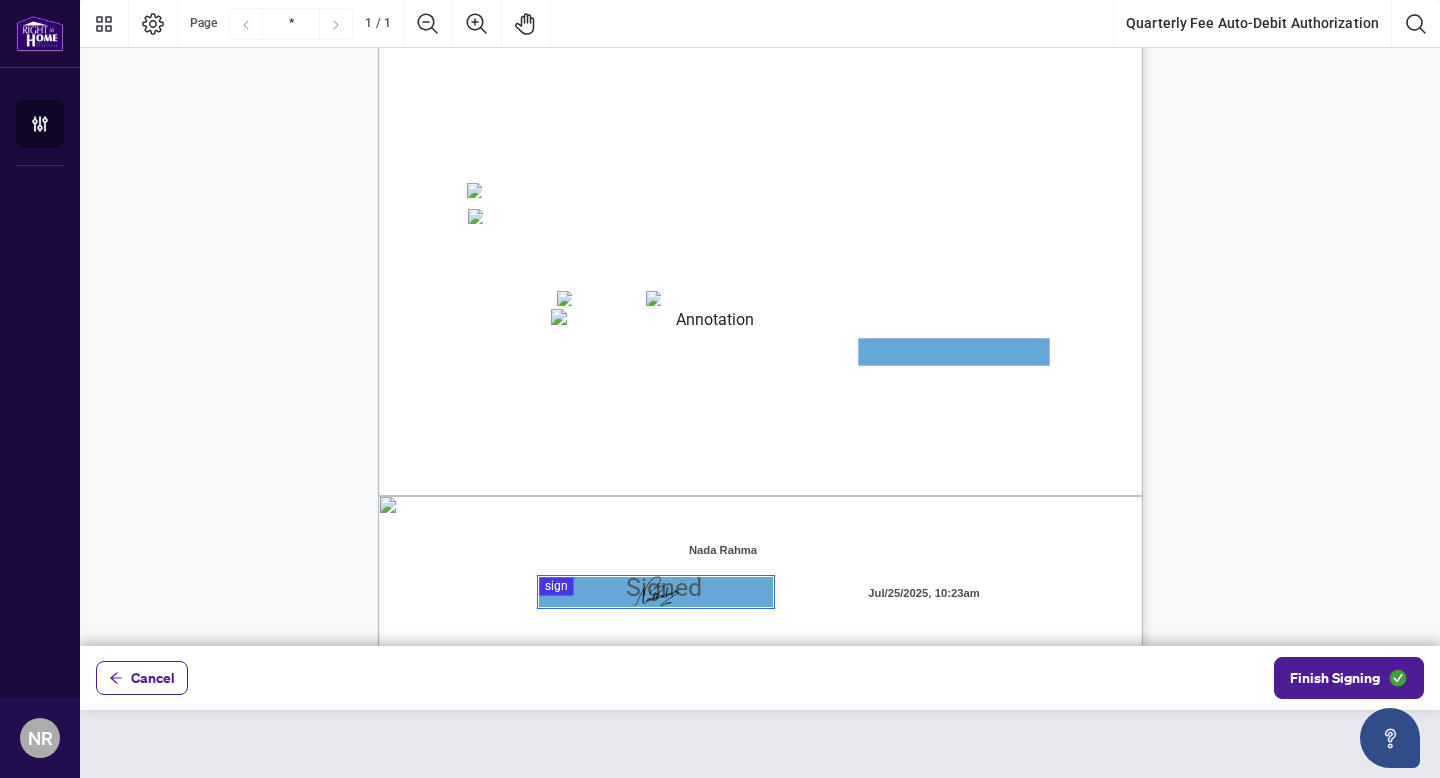 click at bounding box center (954, 352) 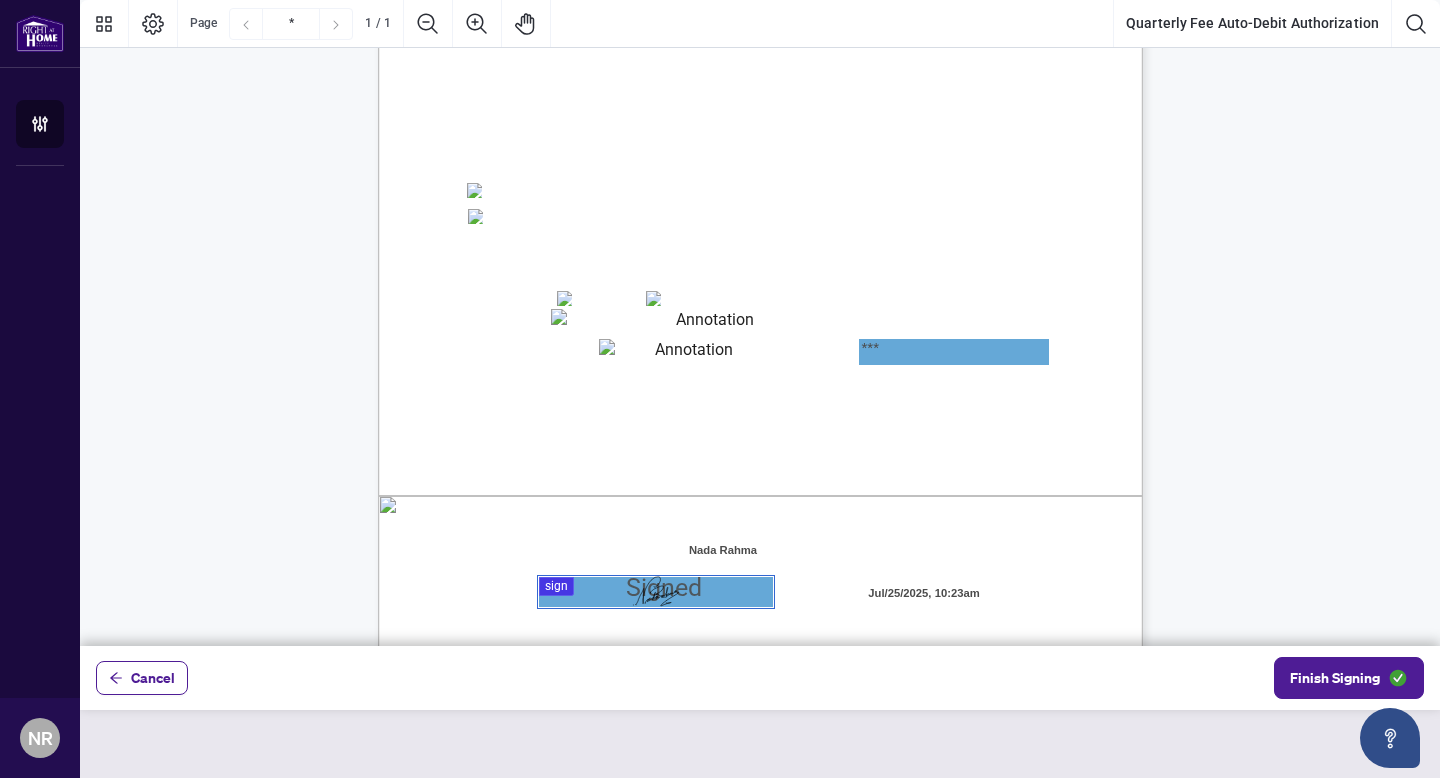 scroll, scrollTop: 432, scrollLeft: 0, axis: vertical 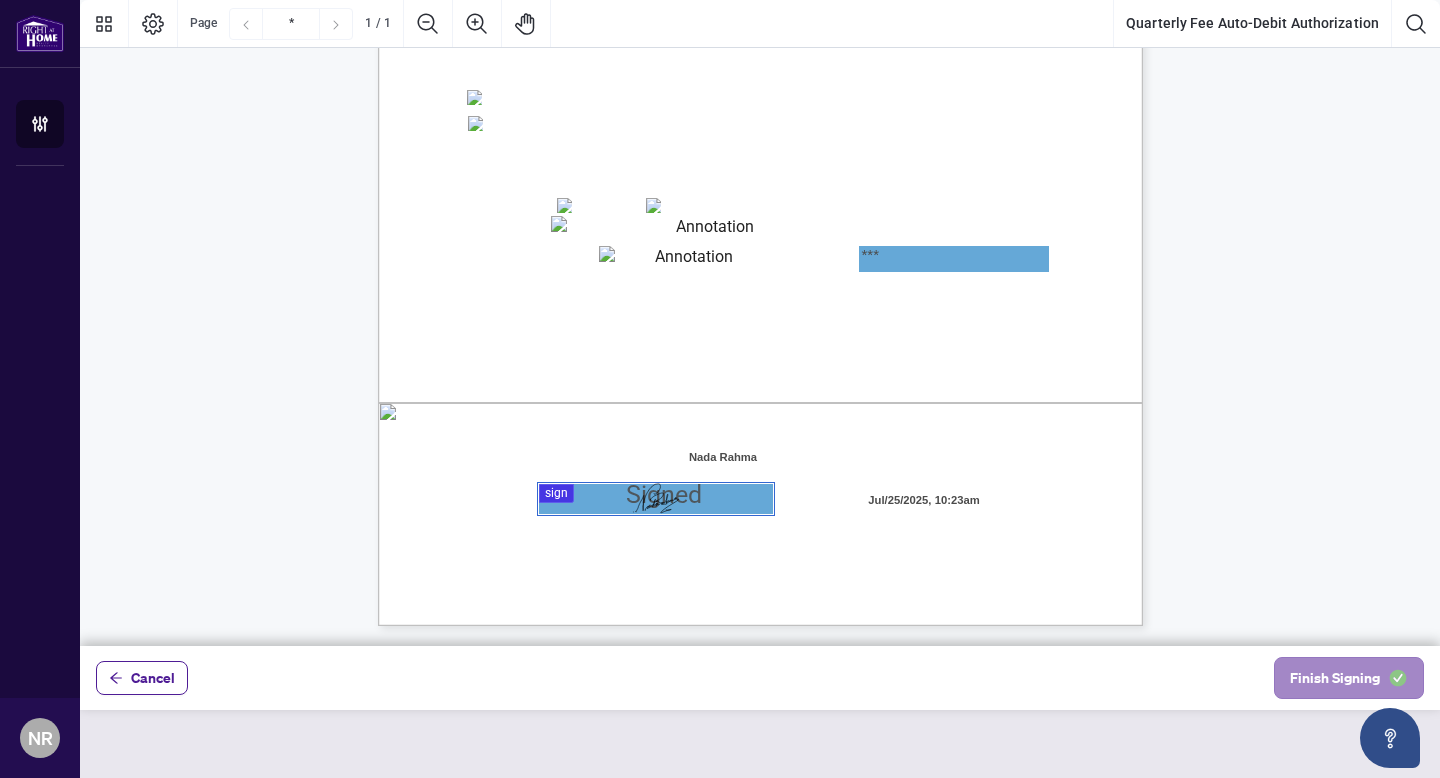 type on "***" 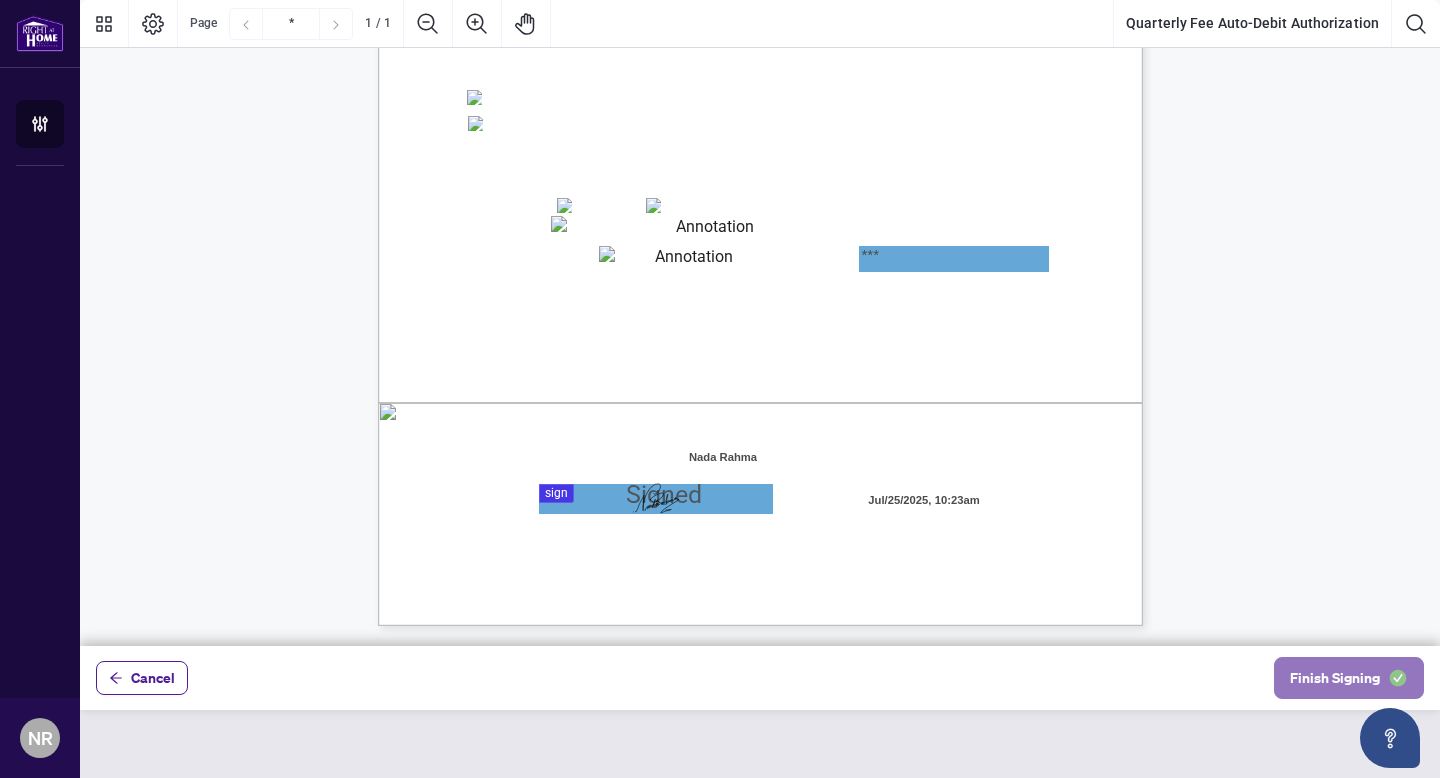 click on "Finish Signing" at bounding box center [1335, 678] 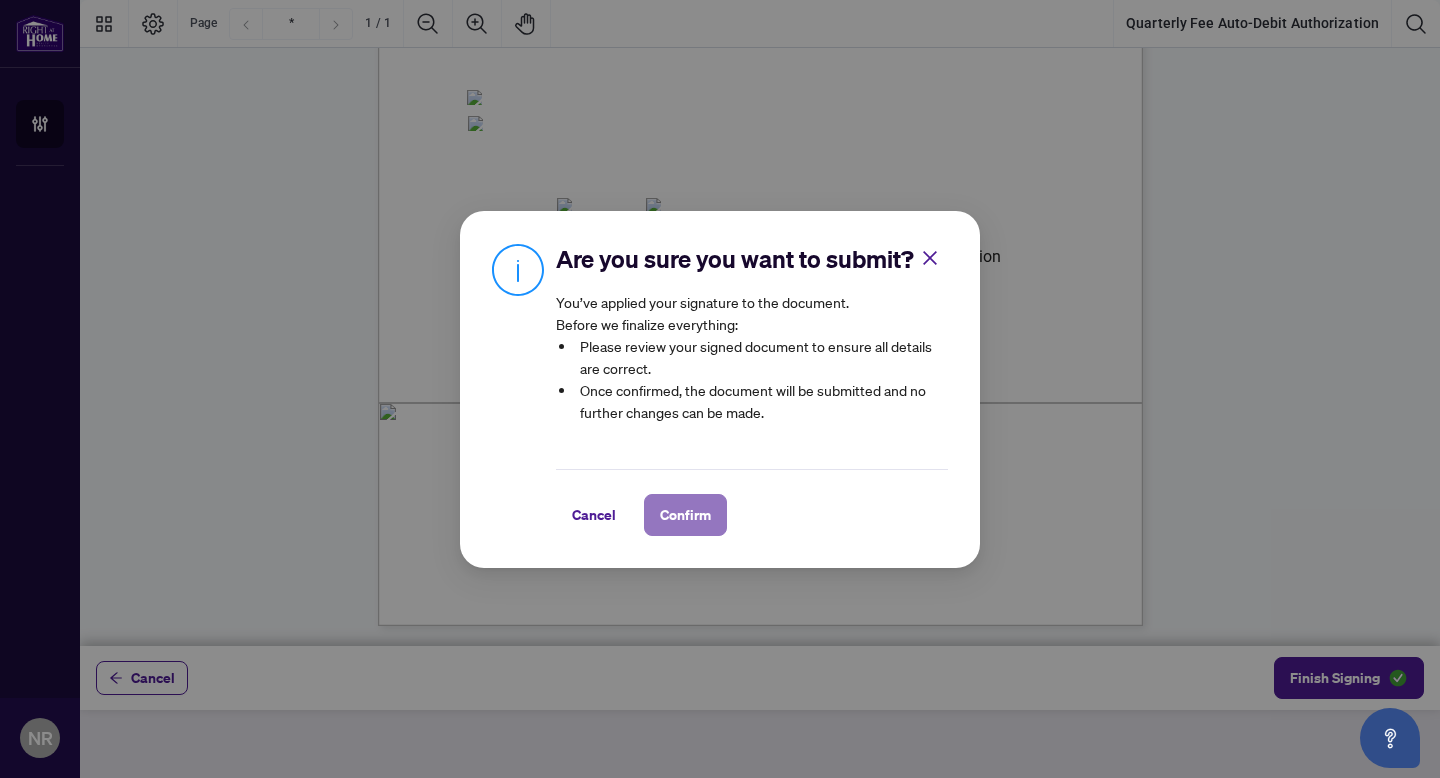 click on "Confirm" at bounding box center [685, 515] 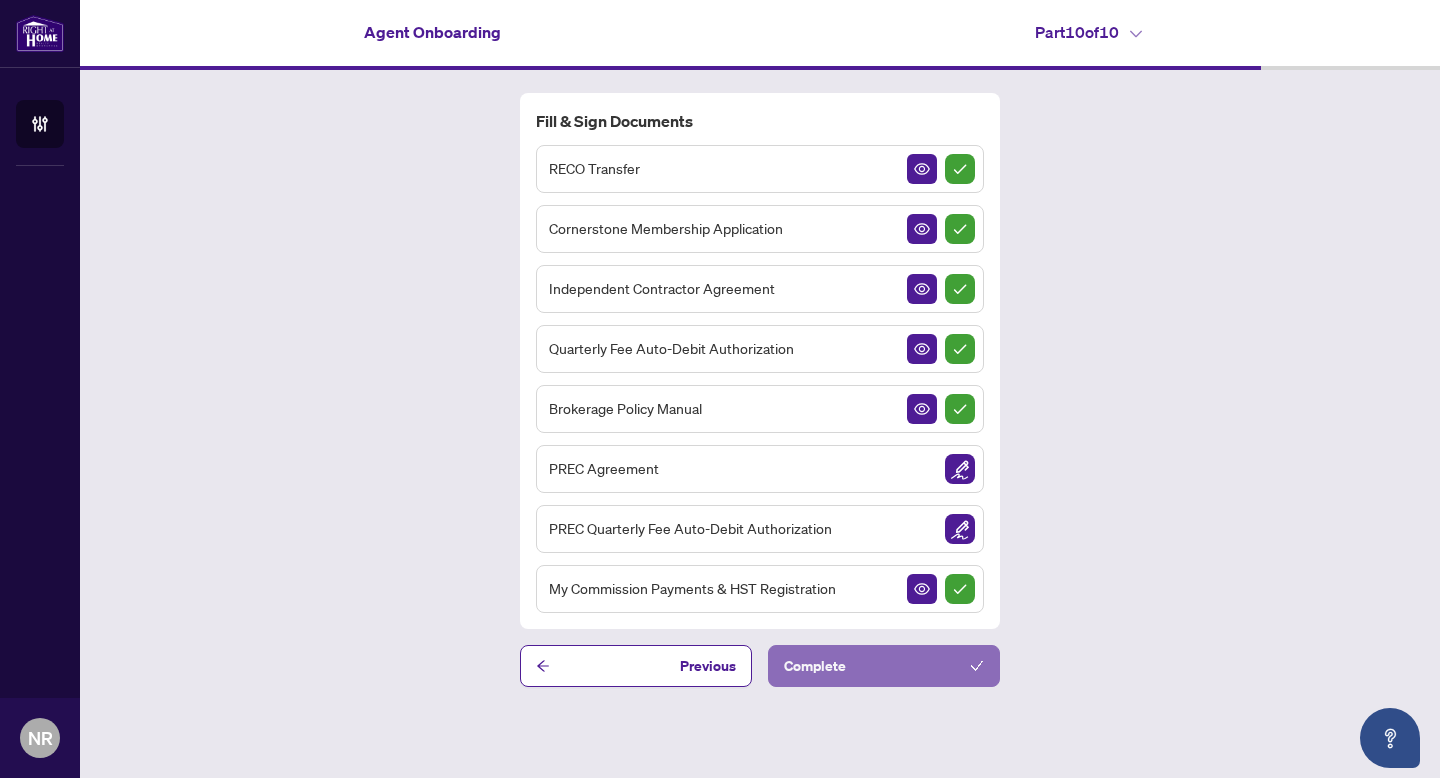 click on "Complete" at bounding box center [884, 666] 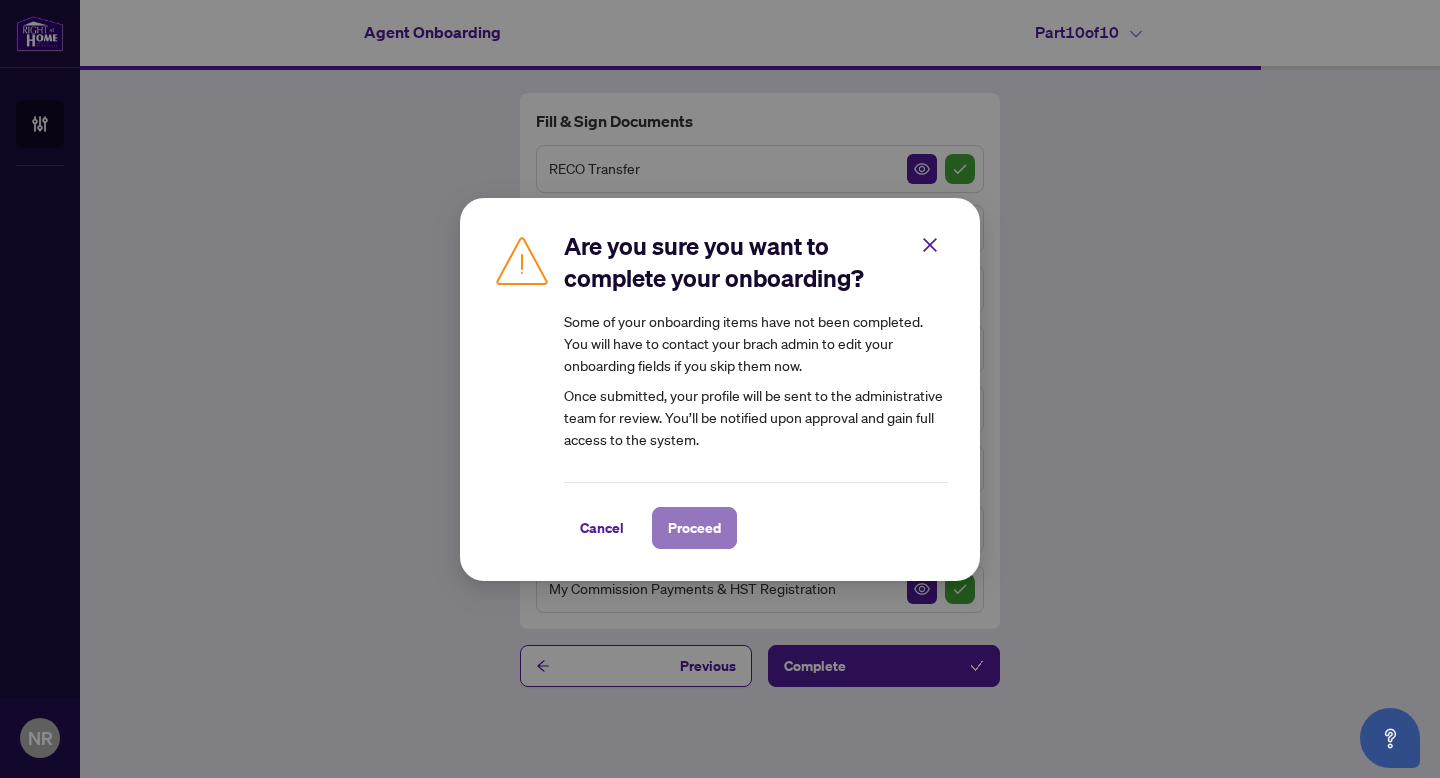 click on "Proceed" at bounding box center [694, 528] 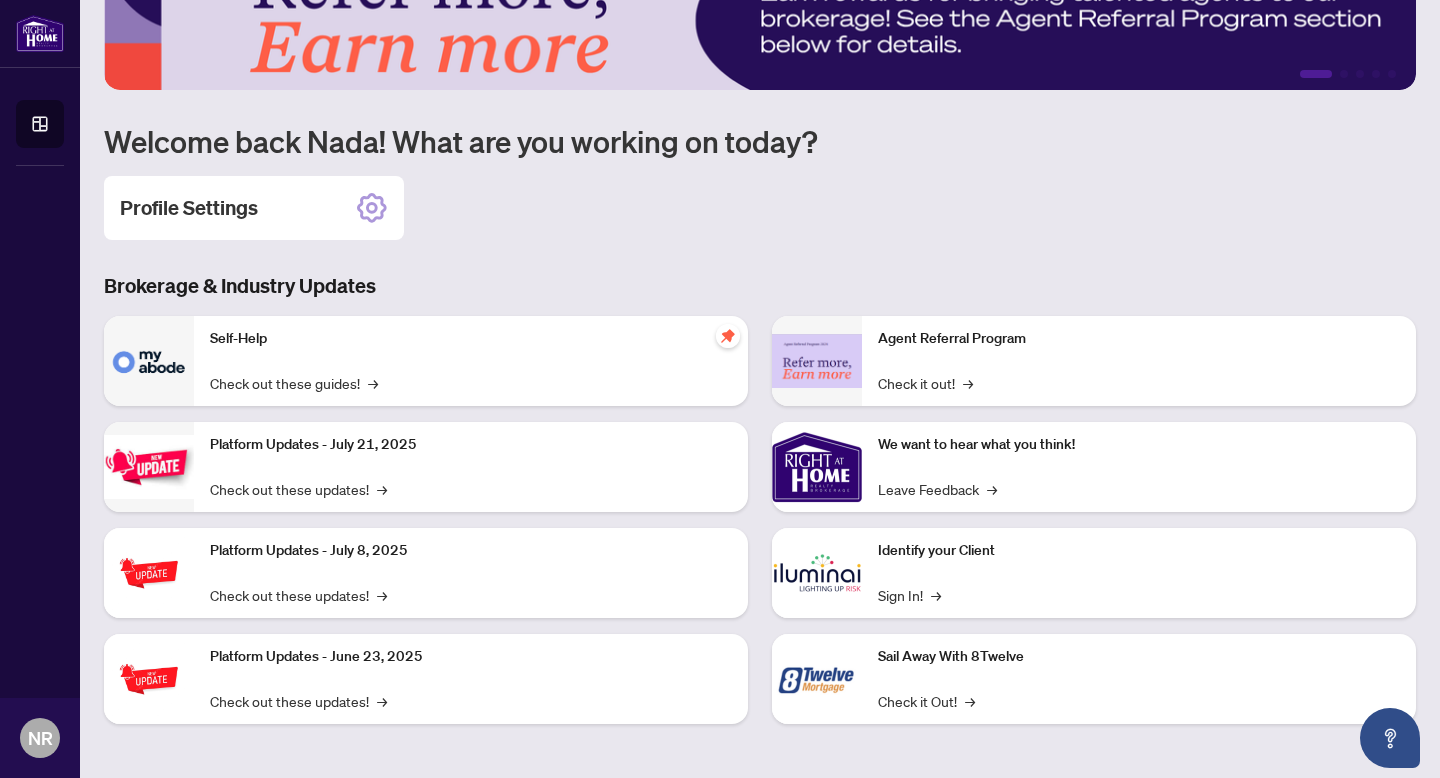 scroll, scrollTop: 0, scrollLeft: 0, axis: both 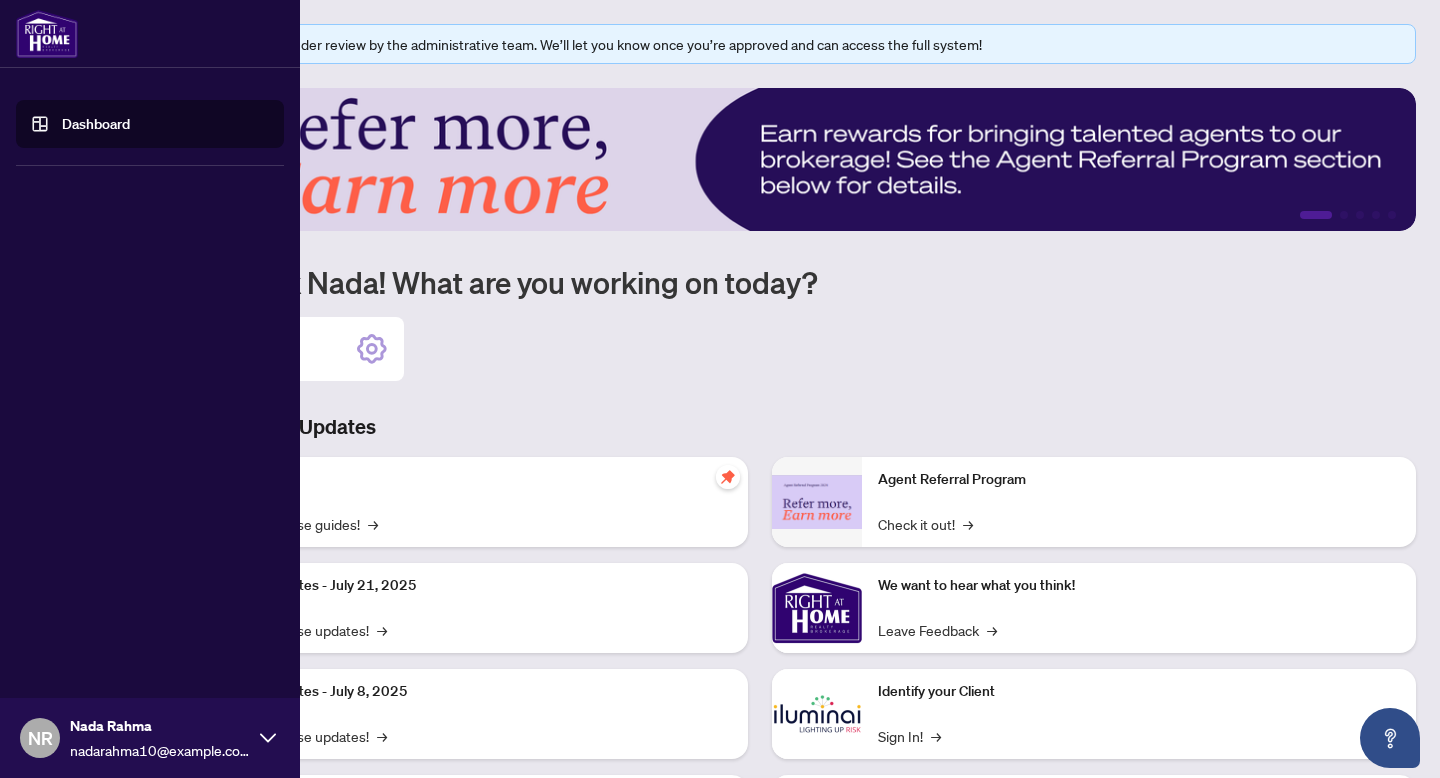 click on "Dashboard" at bounding box center (96, 124) 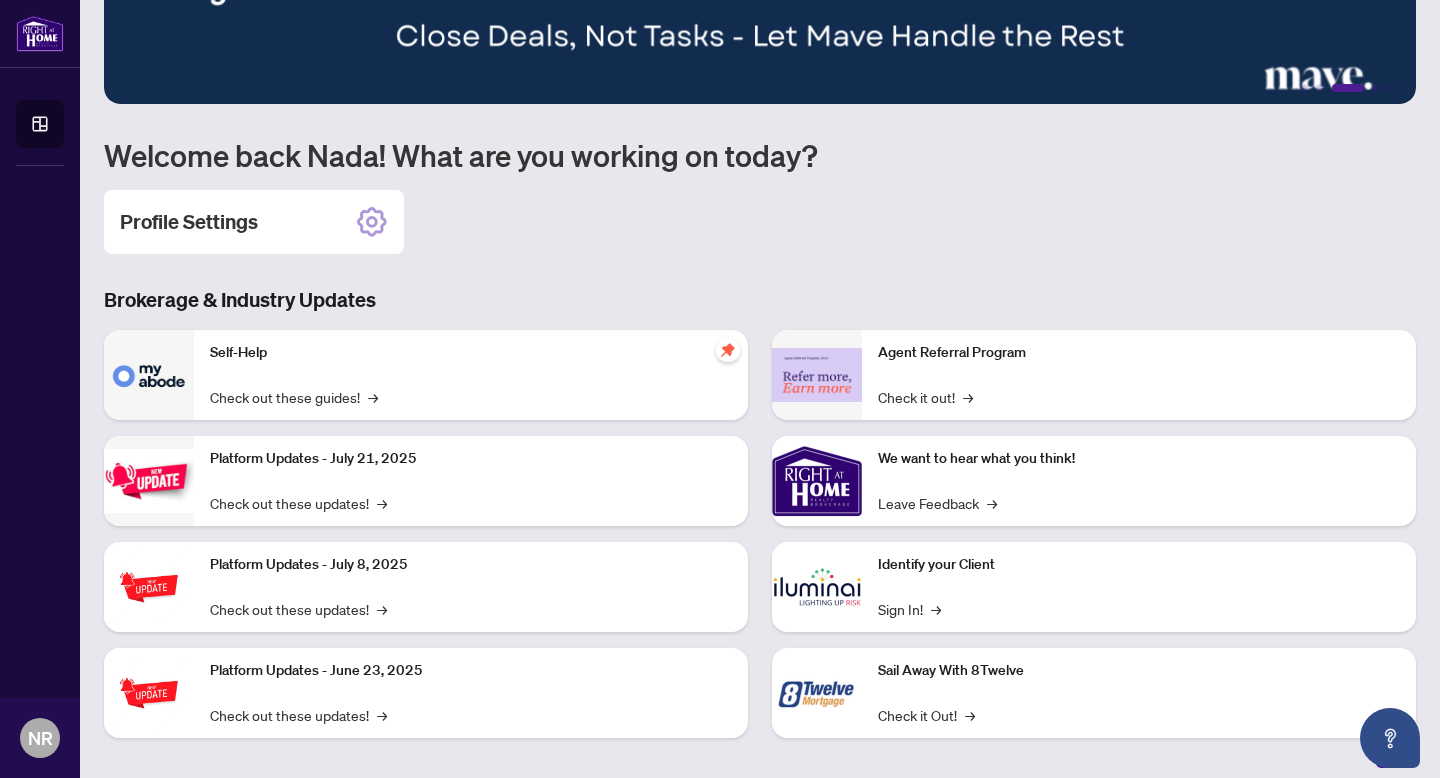 scroll, scrollTop: 141, scrollLeft: 0, axis: vertical 